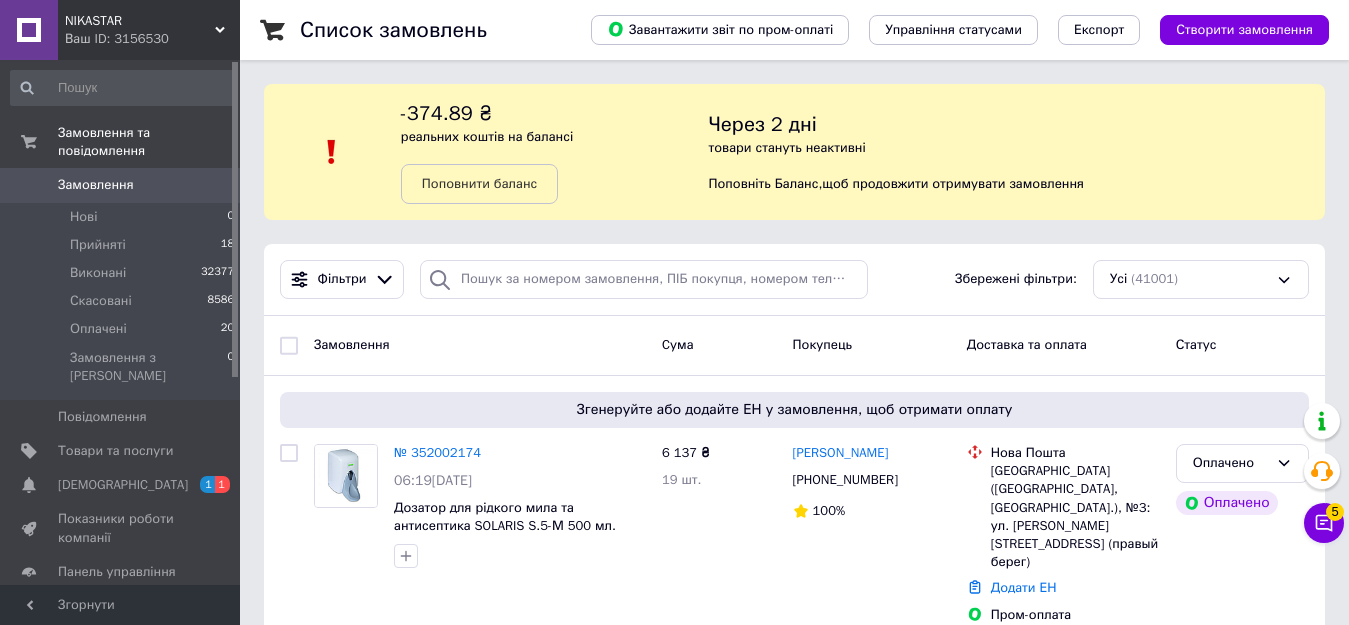 click on "Замовлення" at bounding box center (96, 185) 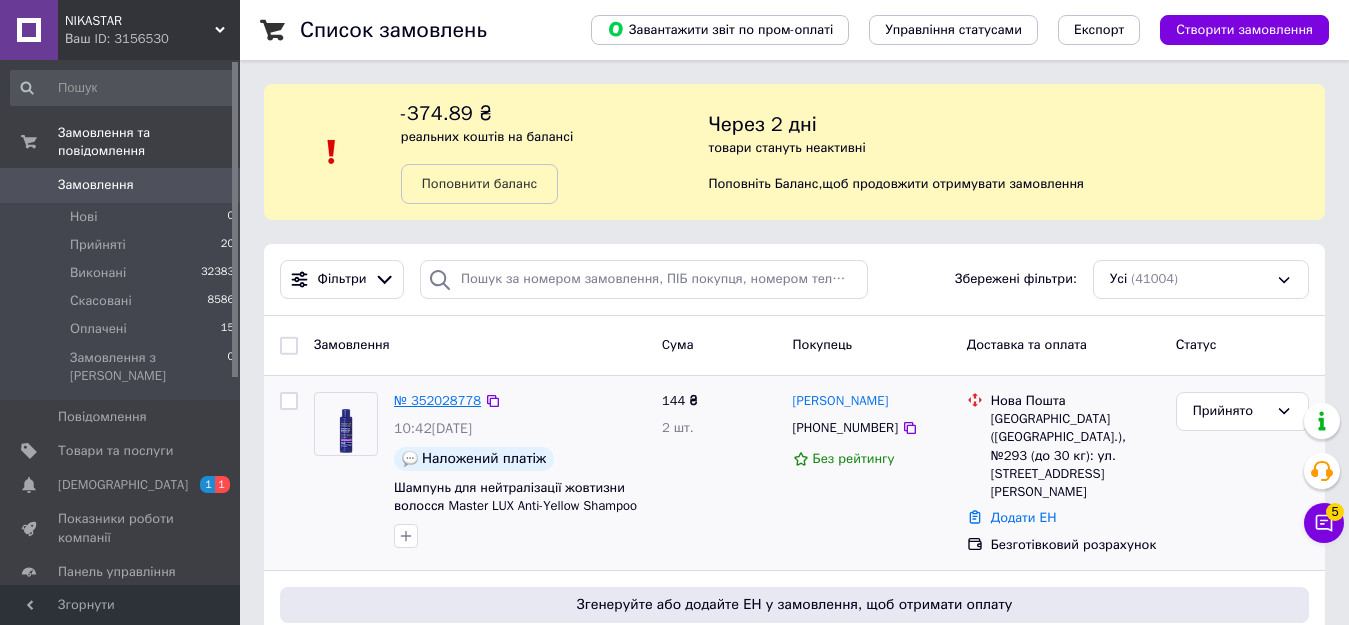 click on "№ 352028778" at bounding box center (437, 400) 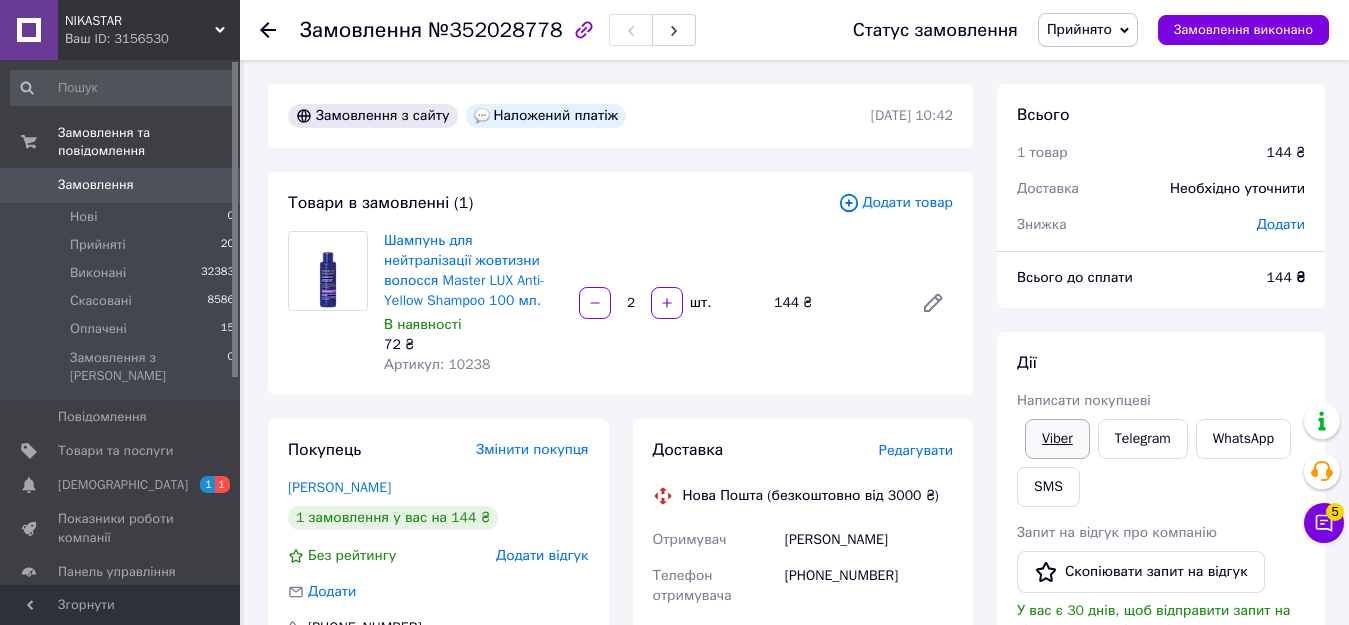 click on "Viber" at bounding box center (1057, 439) 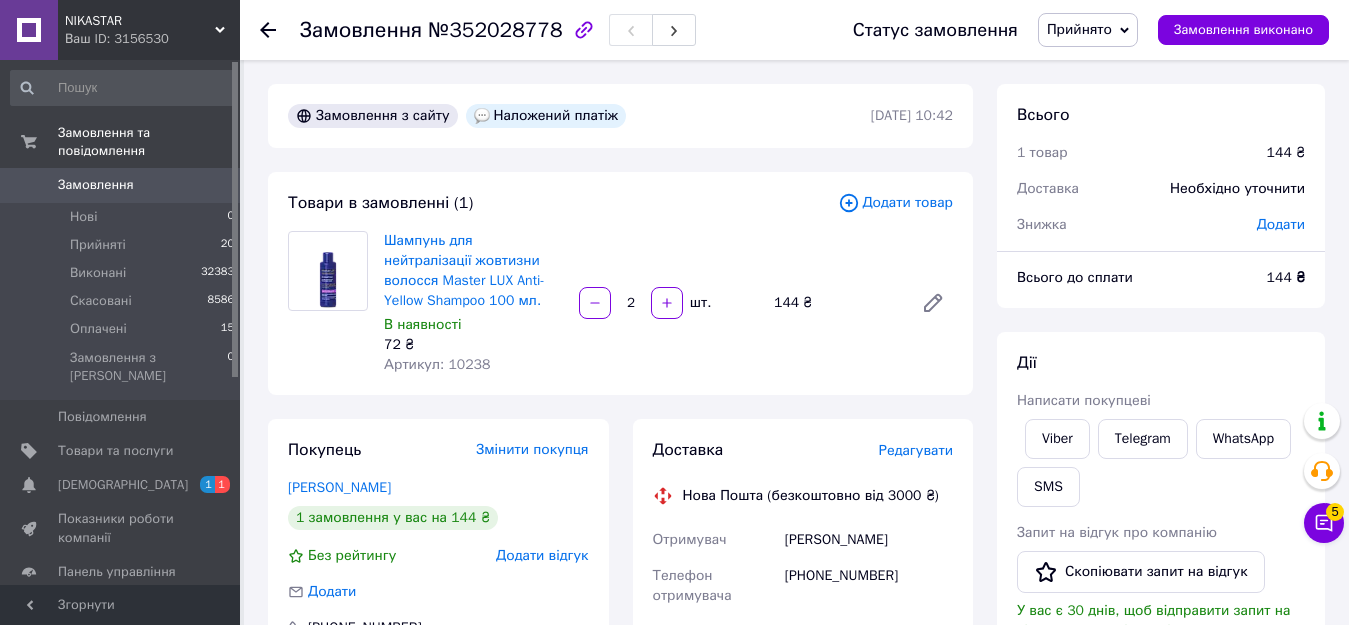 click on "Замовлення №352028778 Статус замовлення Прийнято Виконано Скасовано Оплачено Замовлення виконано Замовлення з сайту Наложений платіж 10.07.2025 | 10:42 Товари в замовленні (1) Додати товар Шампунь для нейтралізації жовтизни волосся Master LUX Anti-Yellow Shampoo 100 мл. В наявності 72 ₴ Артикул: 10238 2   шт. 144 ₴ Покупець Змінити покупця ВЕНГЕР ОЛЕНА 1 замовлення у вас на 144 ₴ Без рейтингу   Додати відгук Додати +380962597955 Оплата Безготівковий розрахунок Доставка Редагувати Нова Пошта (безкоштовно від 3000 ₴) Отримувач ВЕНГЕР ОЛЕНА Телефон отримувача +380962597955 Адреса Дата відправки 10.07.2025 <" at bounding box center (796, 722) 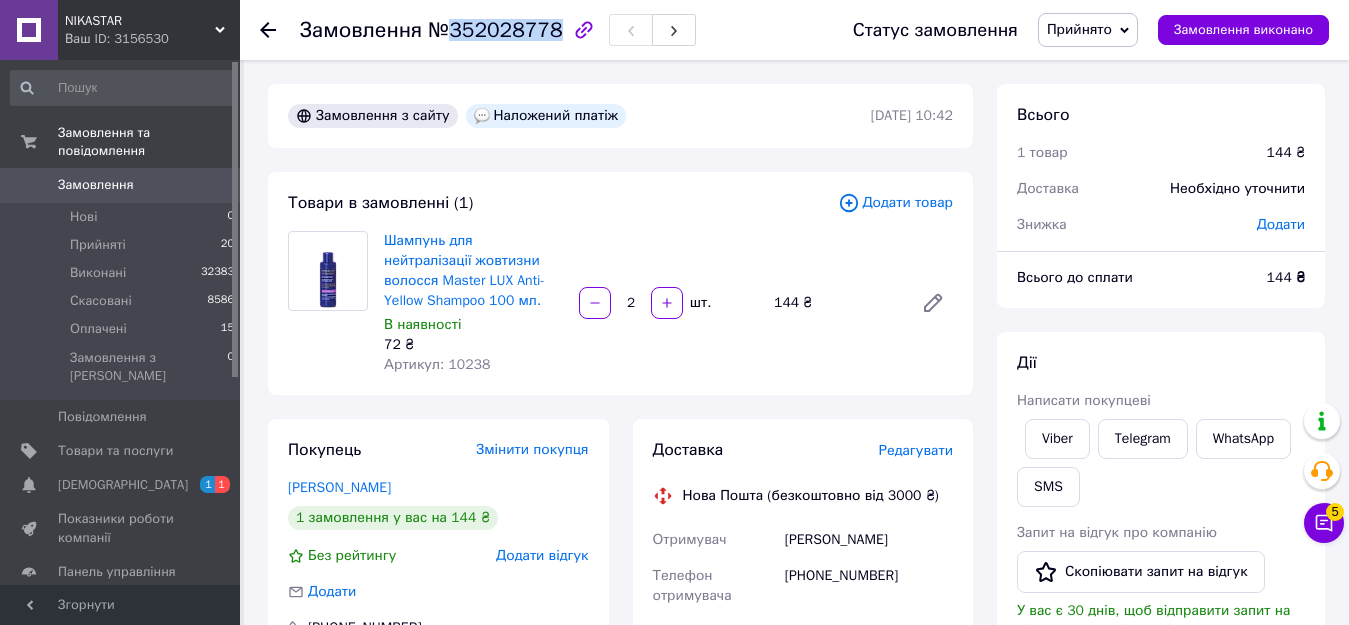 click on "№352028778" at bounding box center [495, 30] 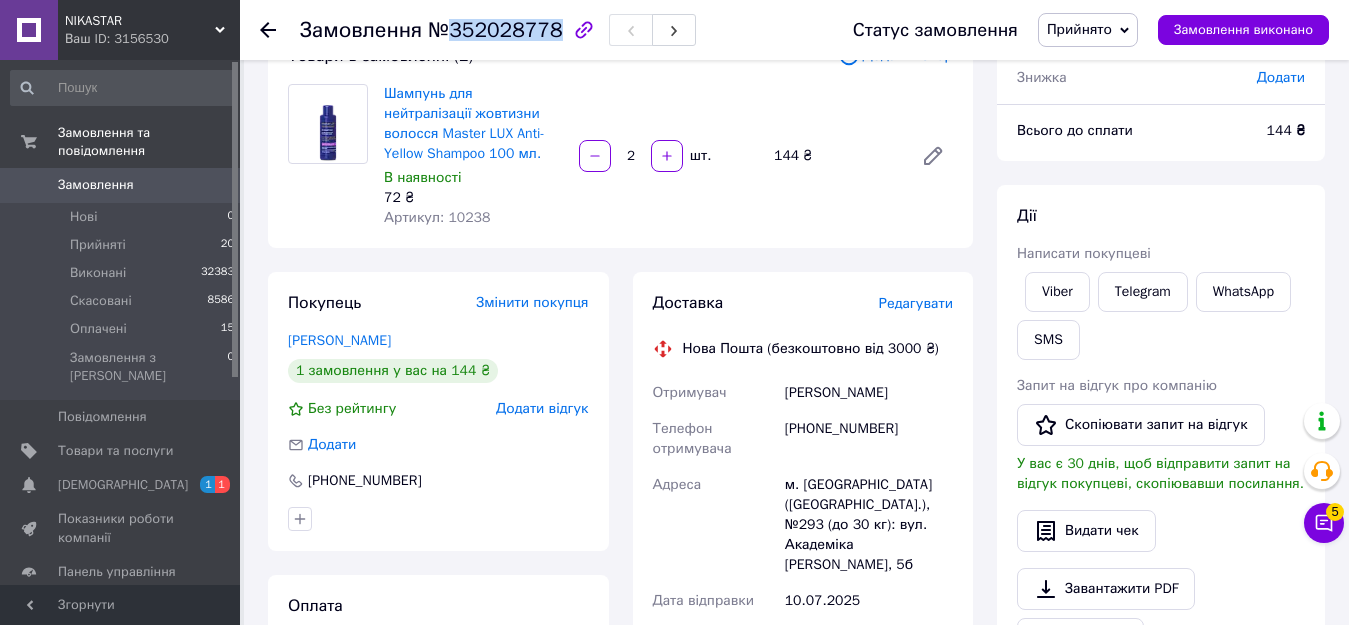 scroll, scrollTop: 47, scrollLeft: 0, axis: vertical 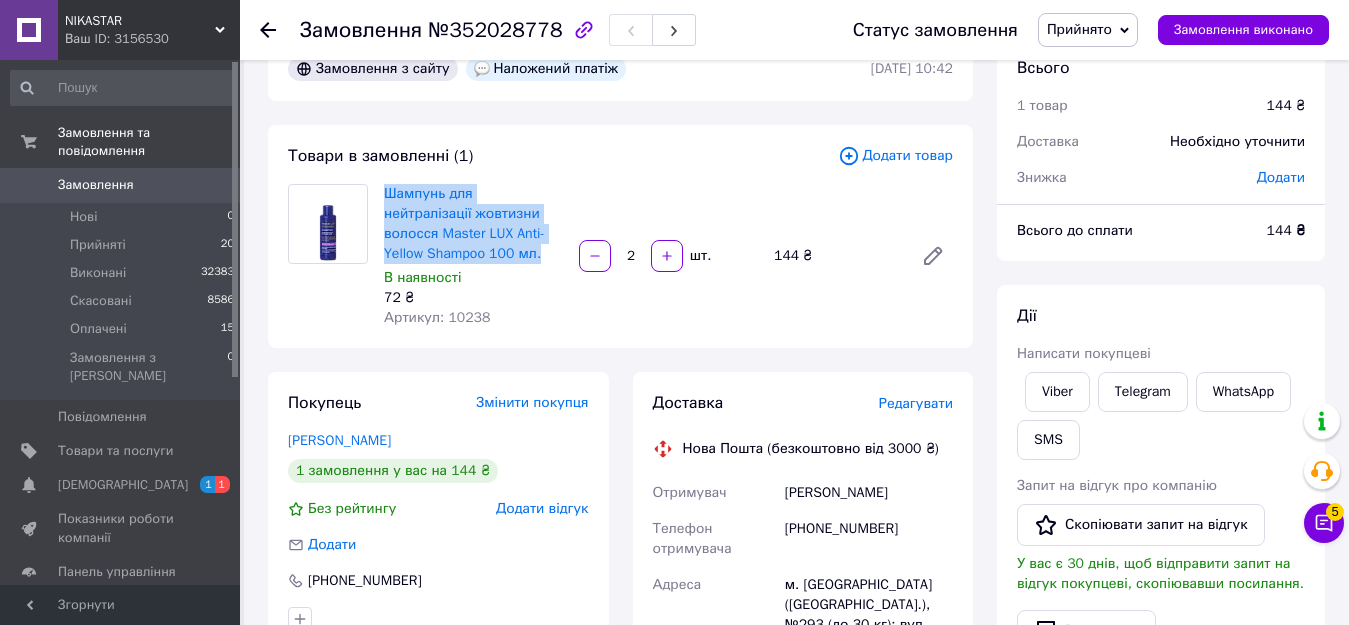 drag, startPoint x: 433, startPoint y: 253, endPoint x: 376, endPoint y: 199, distance: 78.51752 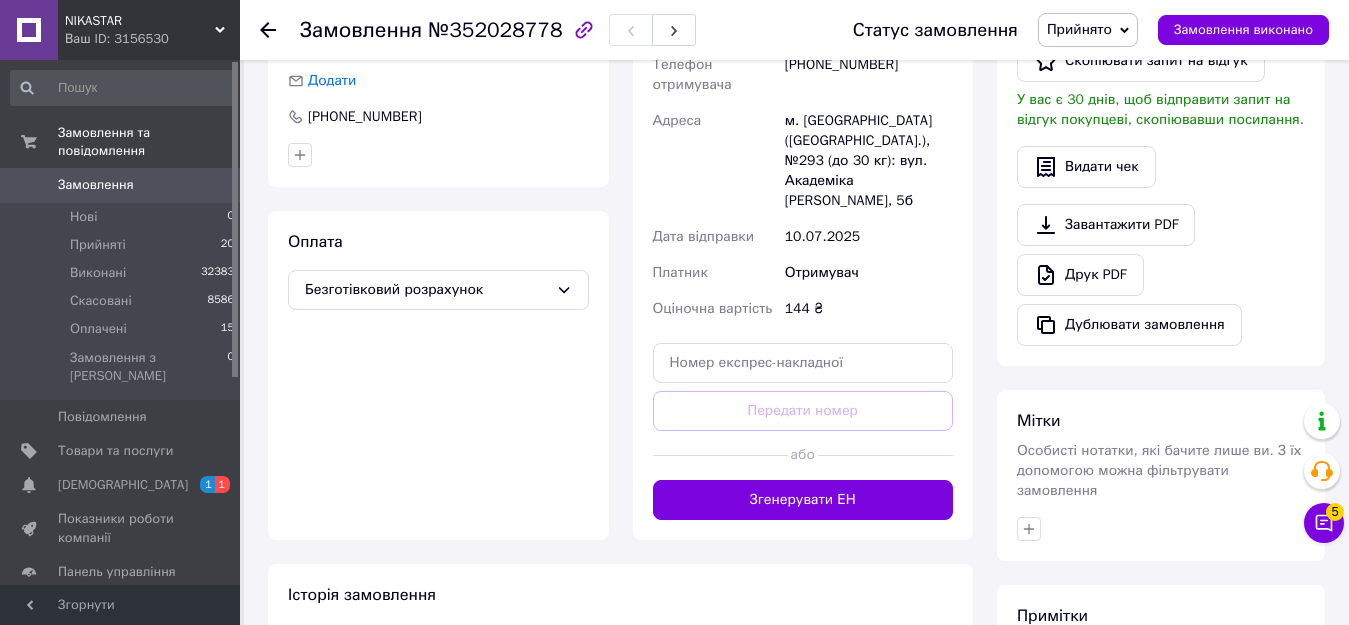 scroll, scrollTop: 547, scrollLeft: 0, axis: vertical 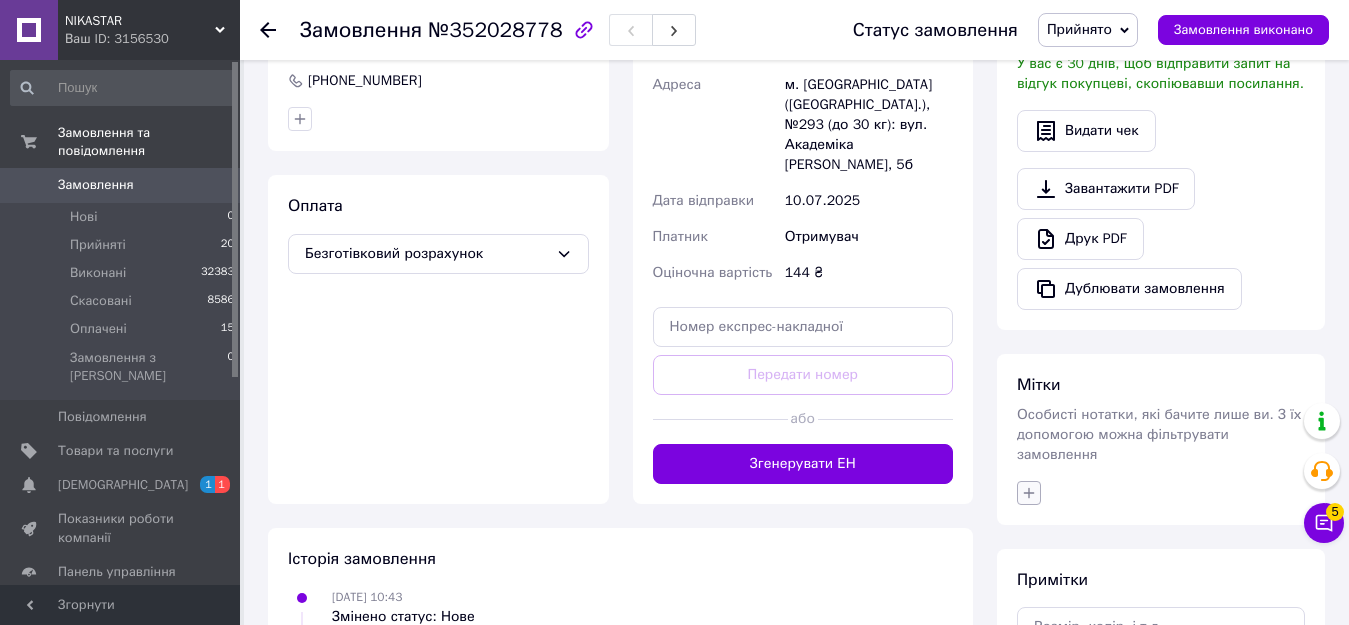 click 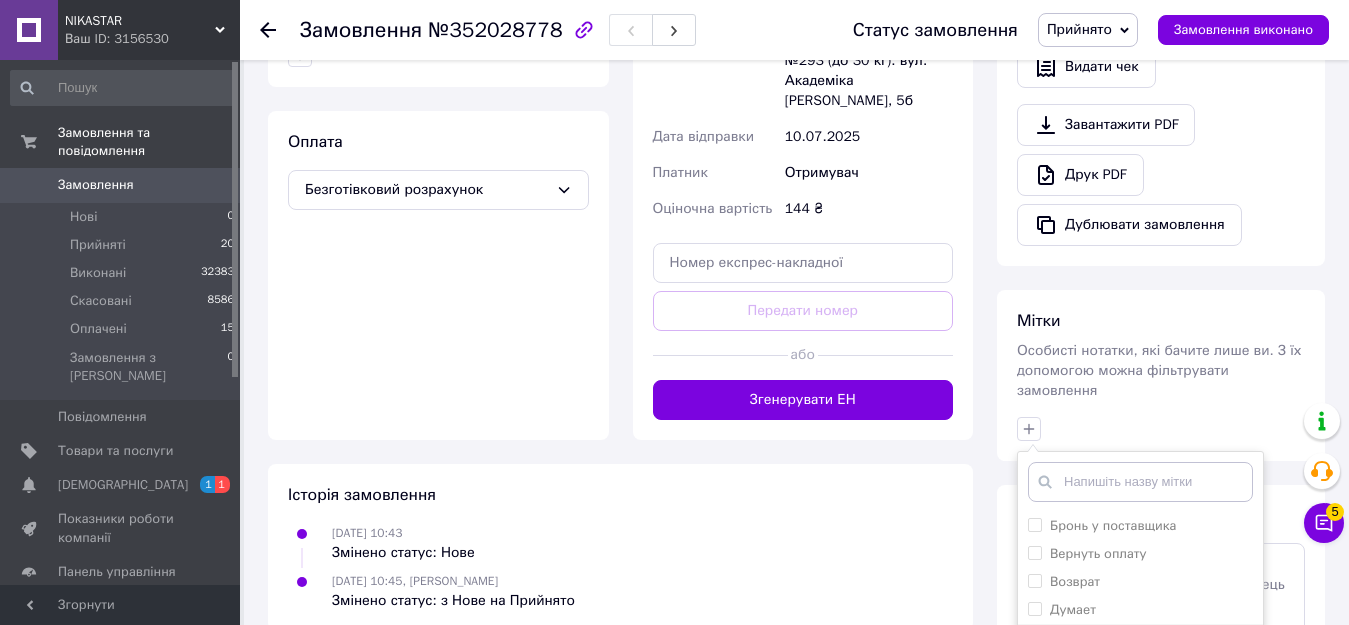 scroll, scrollTop: 747, scrollLeft: 0, axis: vertical 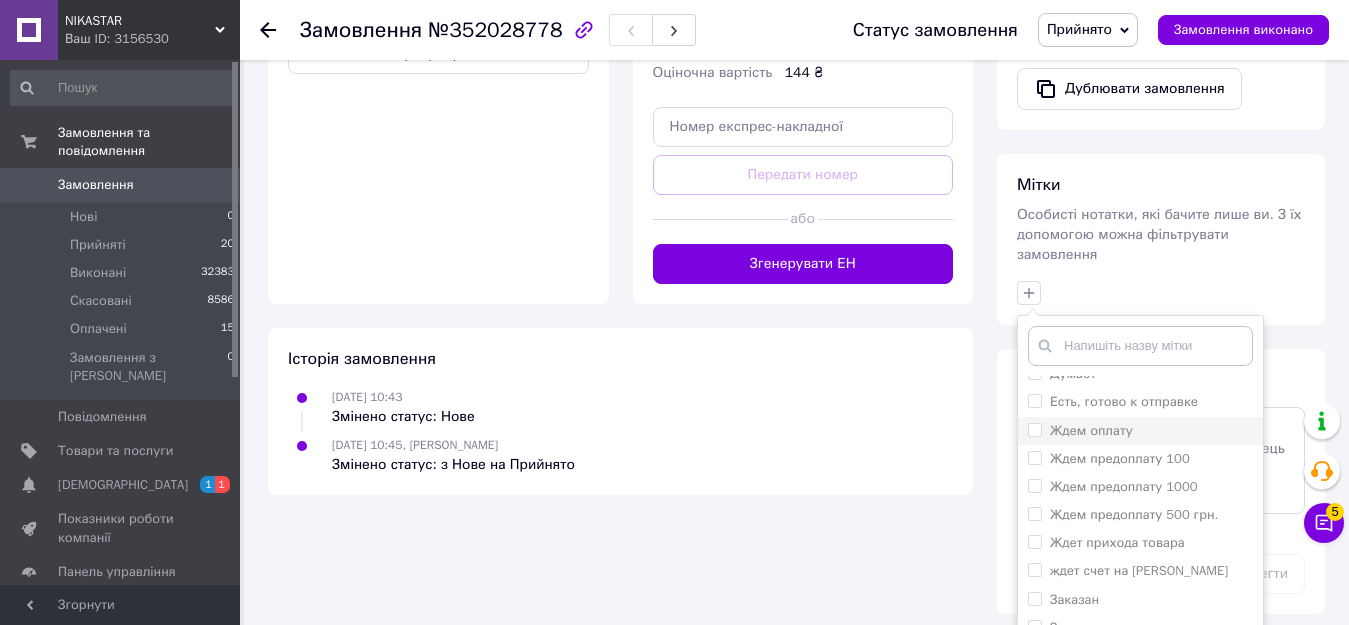 click on "Ждем оплату" at bounding box center (1091, 430) 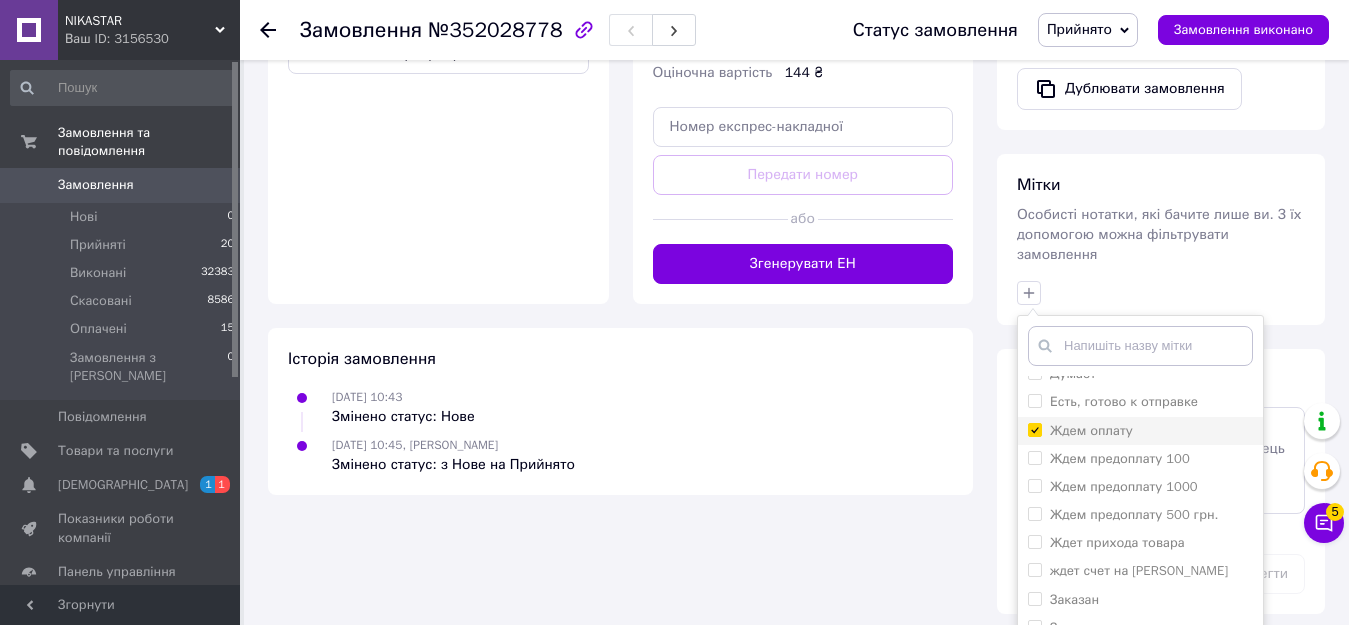 checkbox on "true" 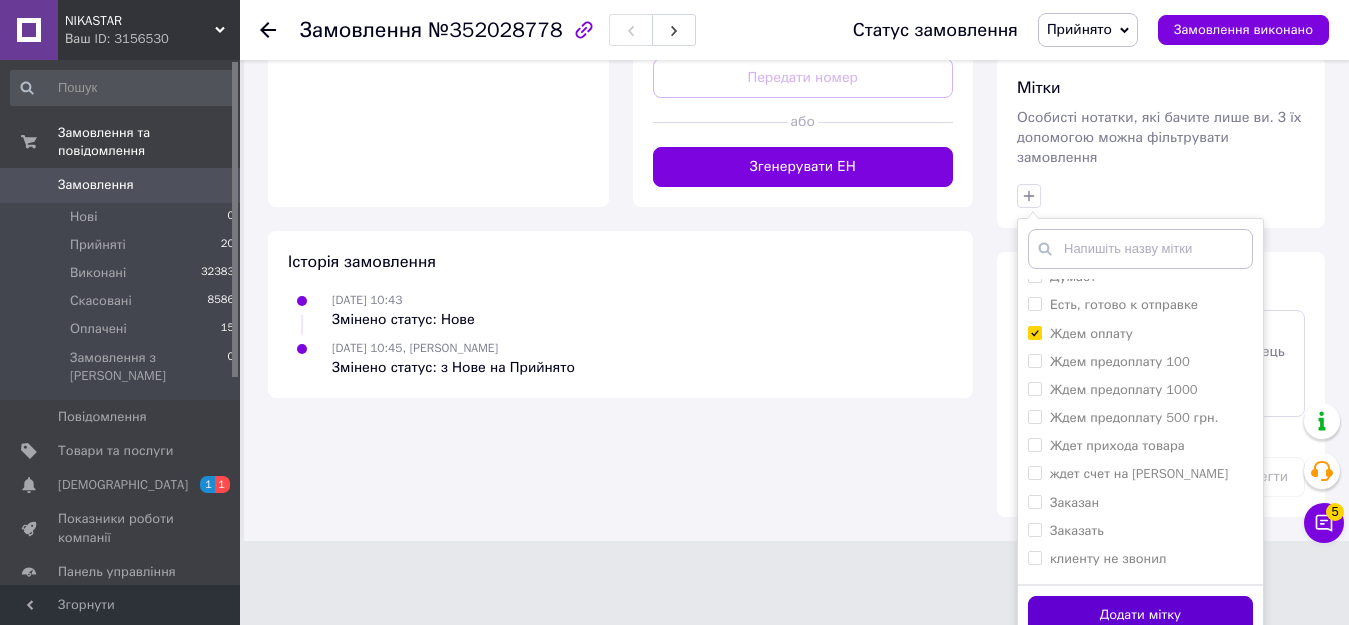 click on "Додати мітку" at bounding box center [1140, 615] 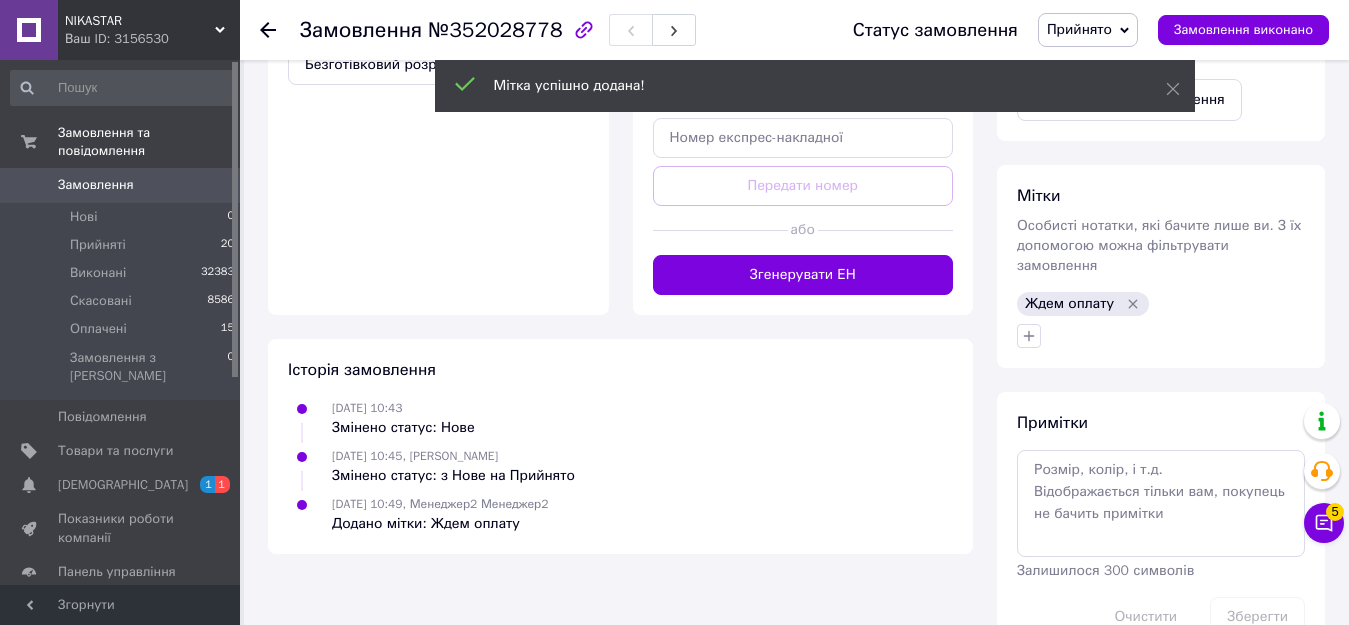 scroll, scrollTop: 772, scrollLeft: 0, axis: vertical 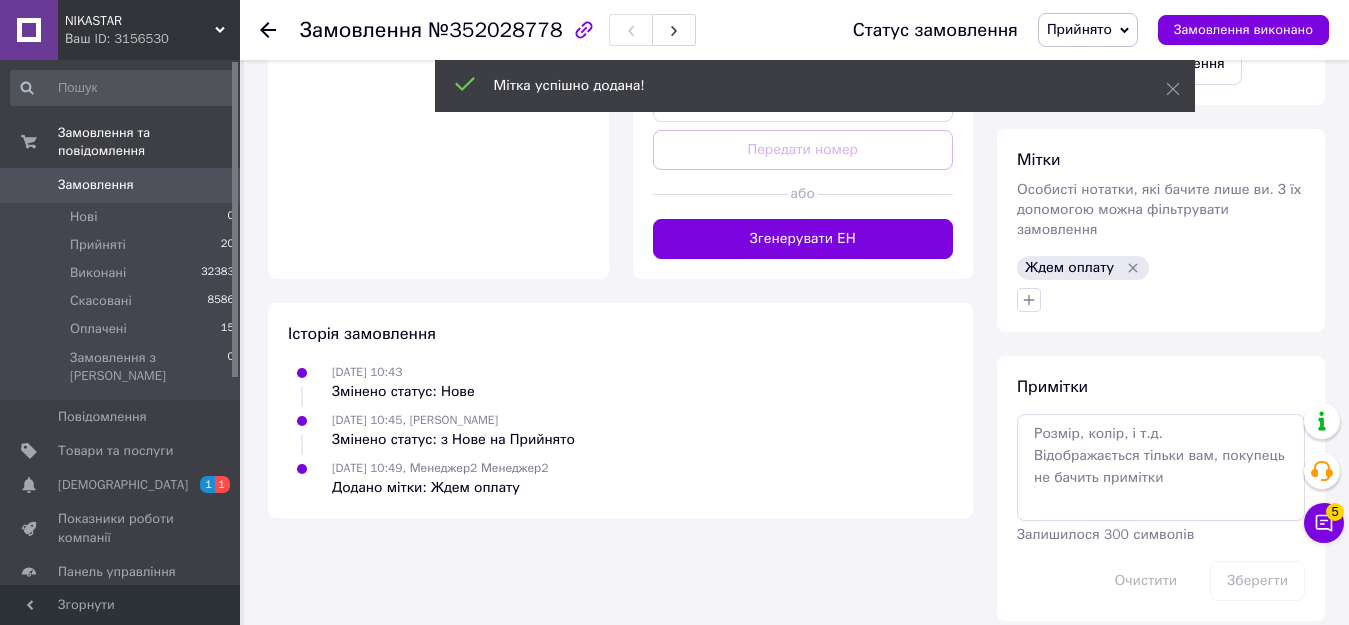 click 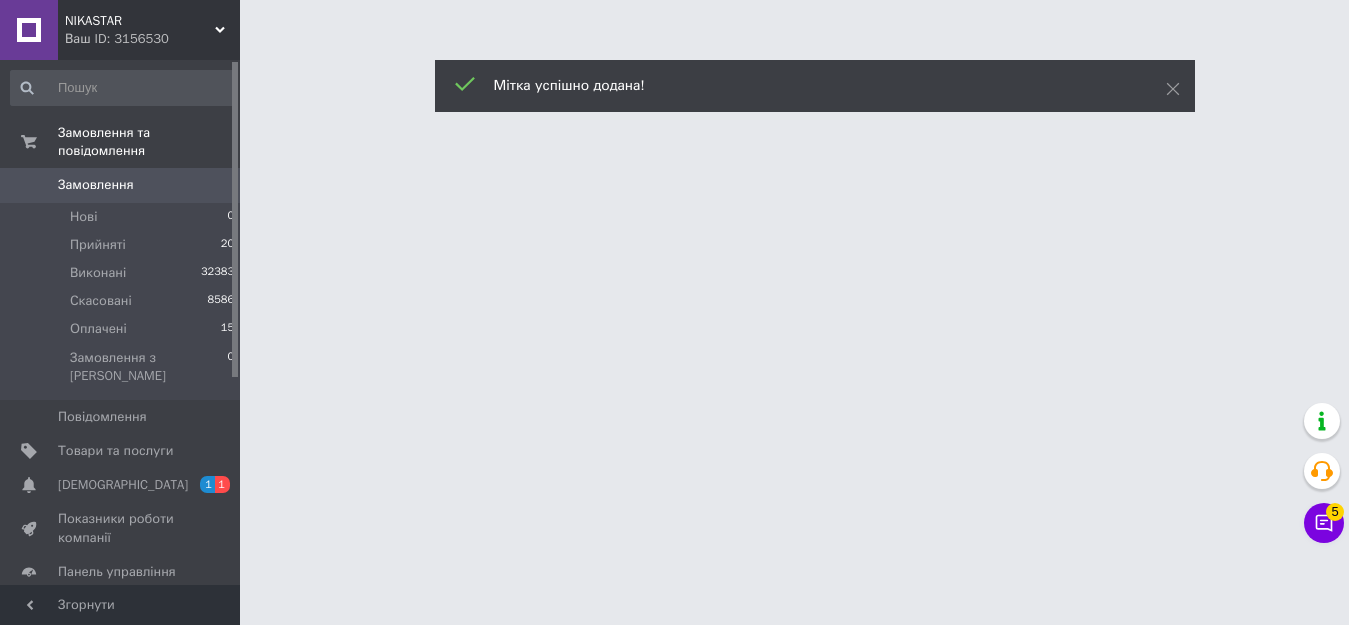 scroll, scrollTop: 0, scrollLeft: 0, axis: both 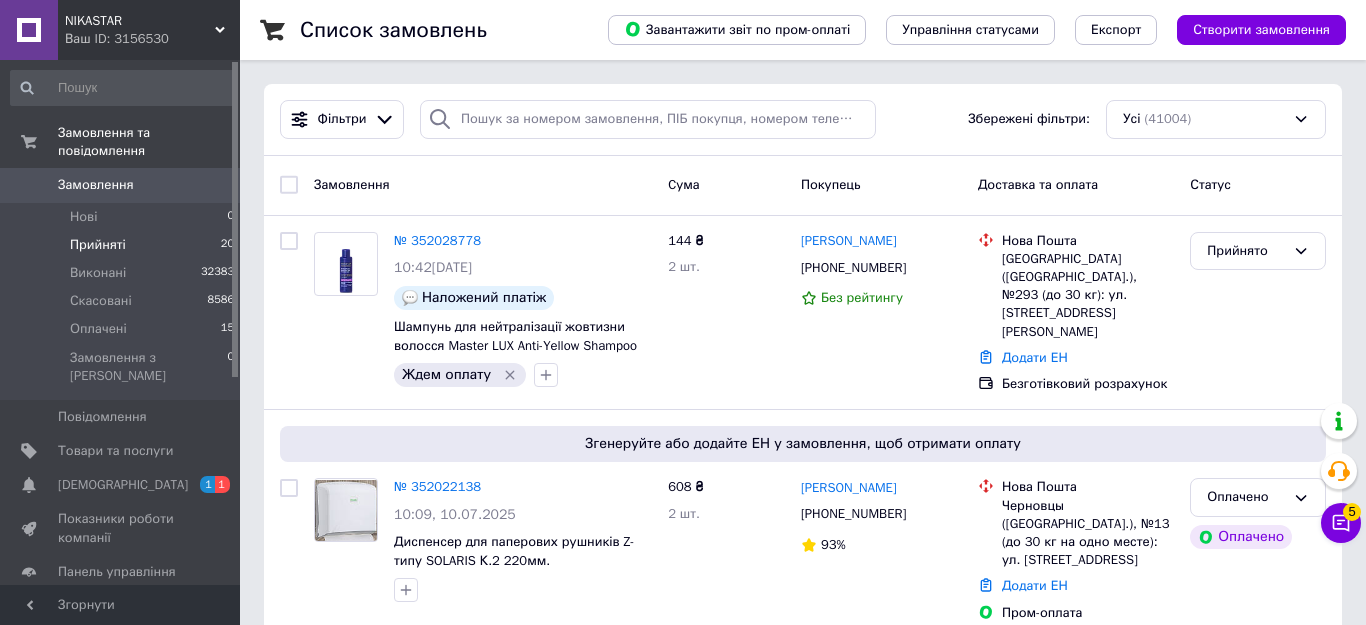 click on "Прийняті" at bounding box center (98, 245) 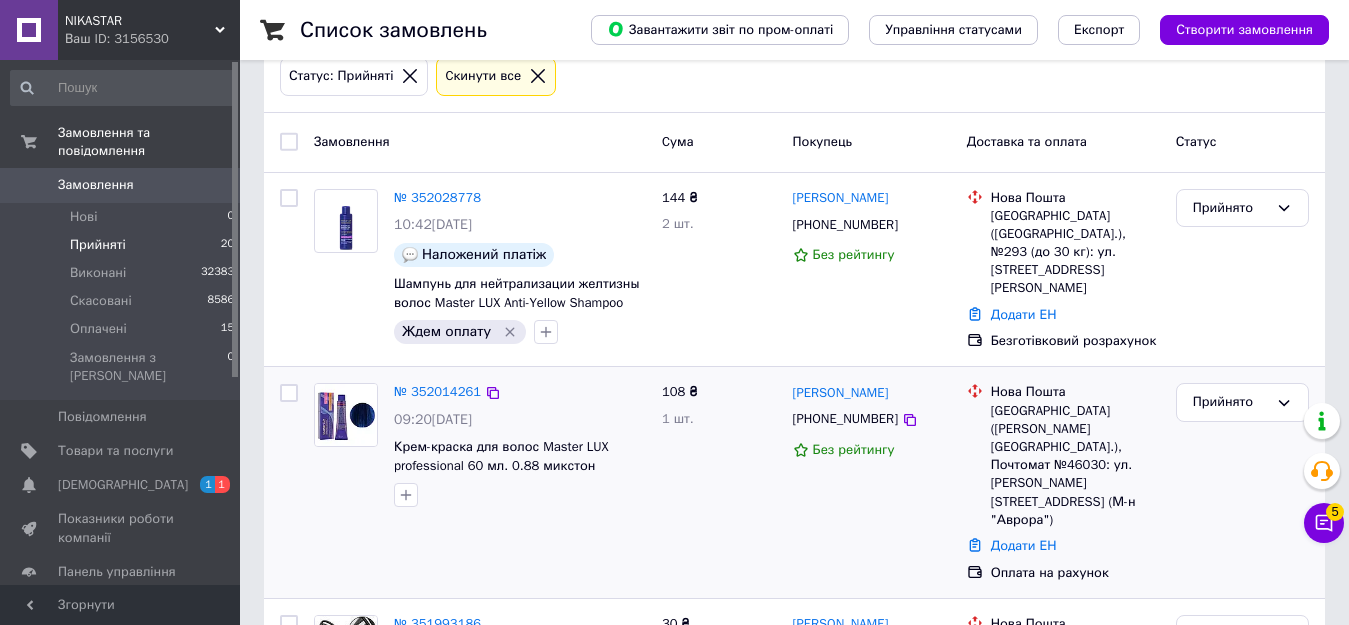 scroll, scrollTop: 300, scrollLeft: 0, axis: vertical 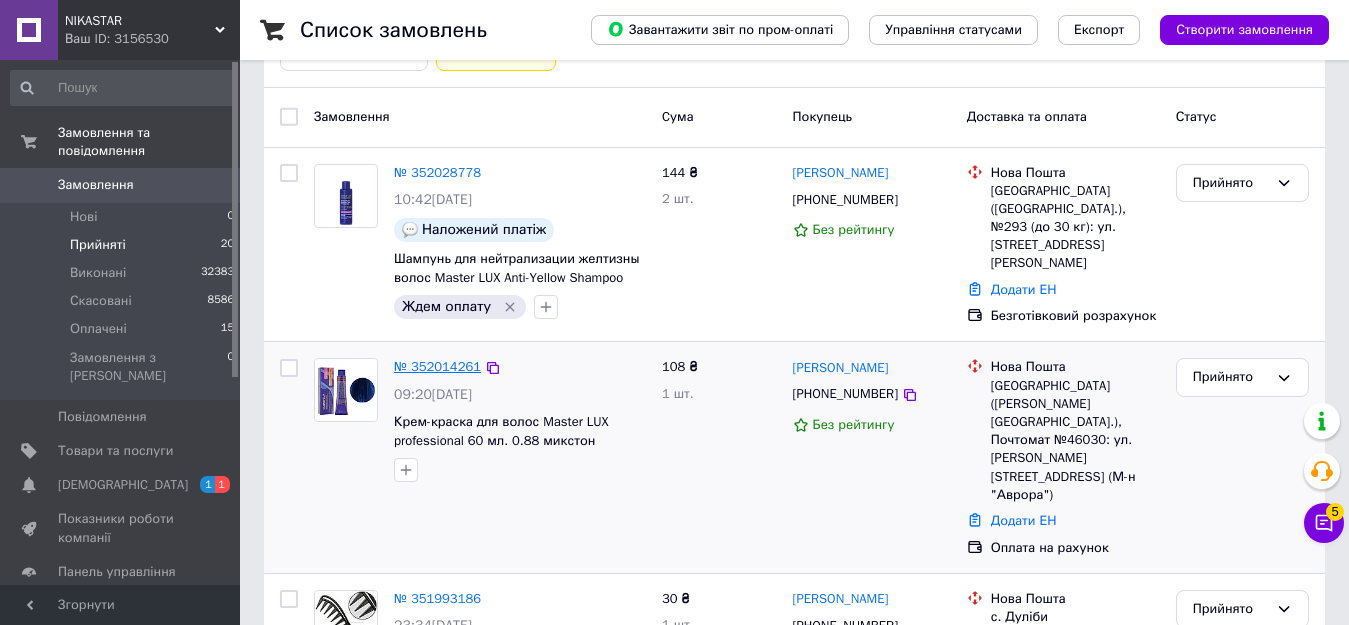 click on "№ 352014261" at bounding box center [437, 366] 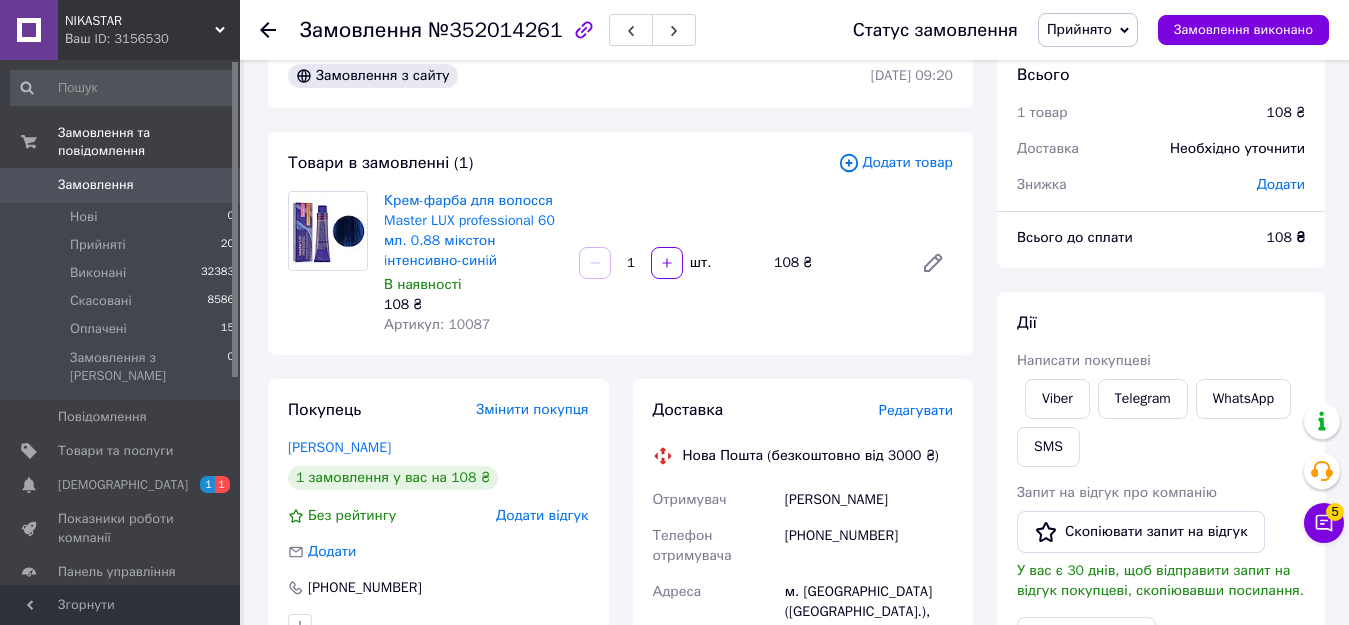 scroll, scrollTop: 0, scrollLeft: 0, axis: both 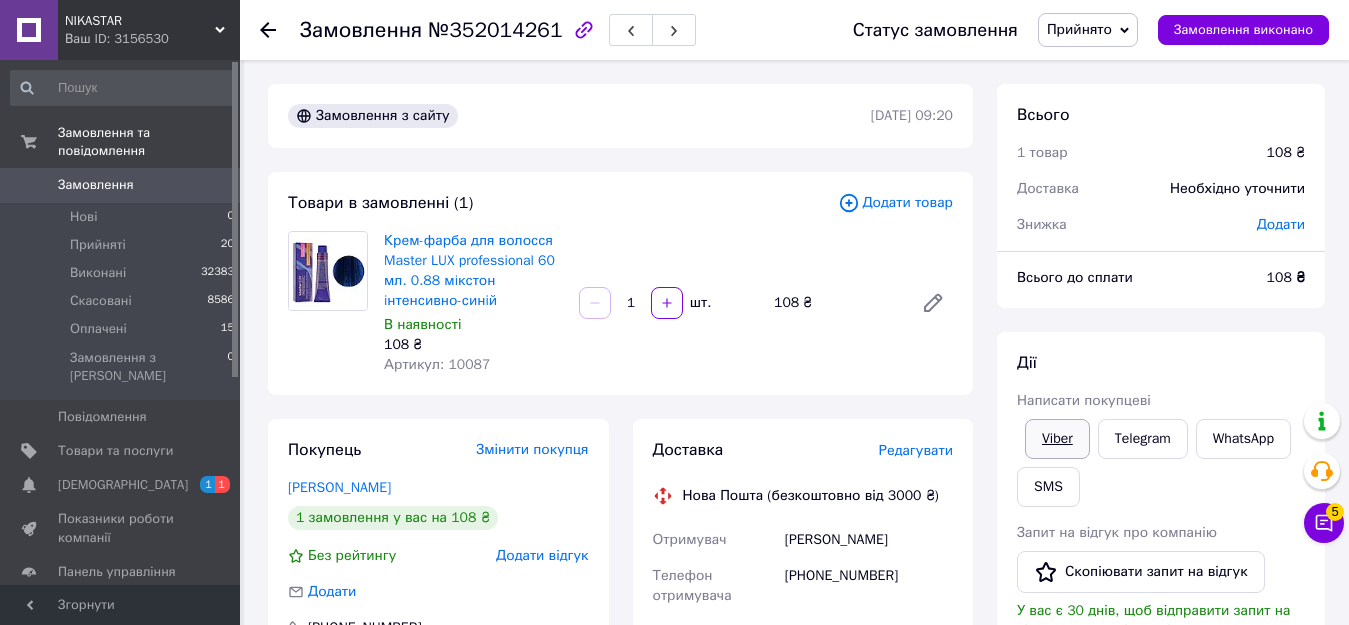 click on "Viber" at bounding box center [1057, 439] 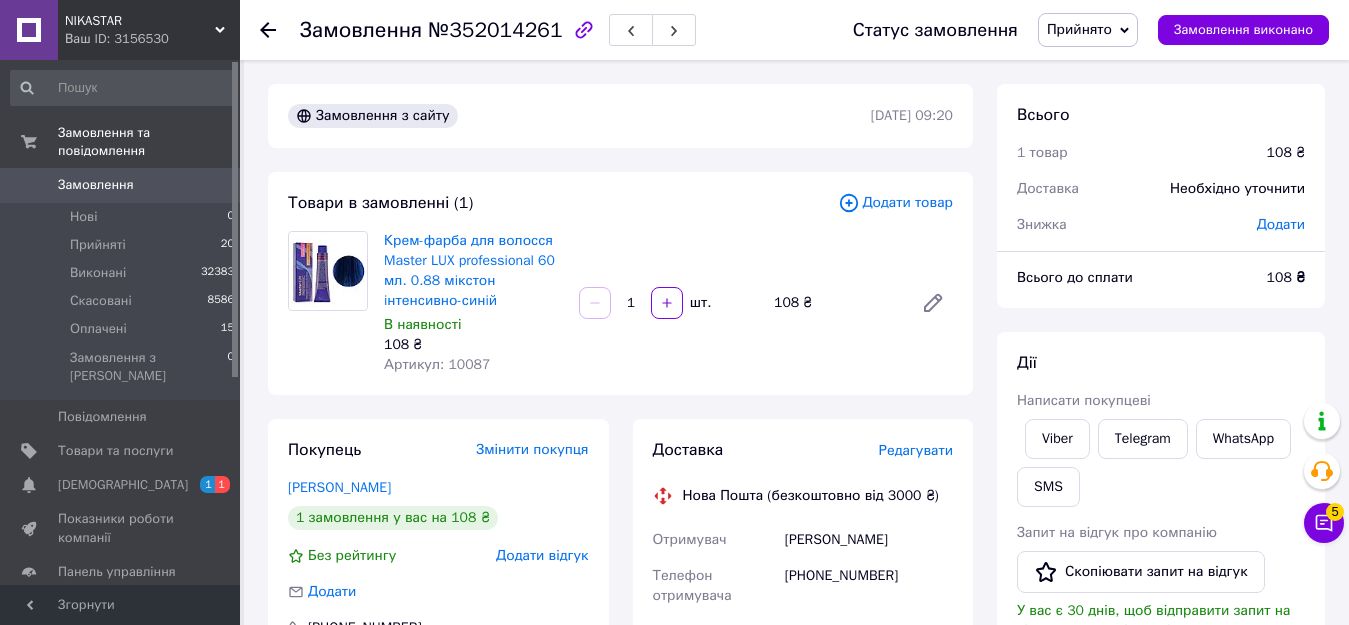 drag, startPoint x: 1250, startPoint y: 329, endPoint x: 1149, endPoint y: 305, distance: 103.81233 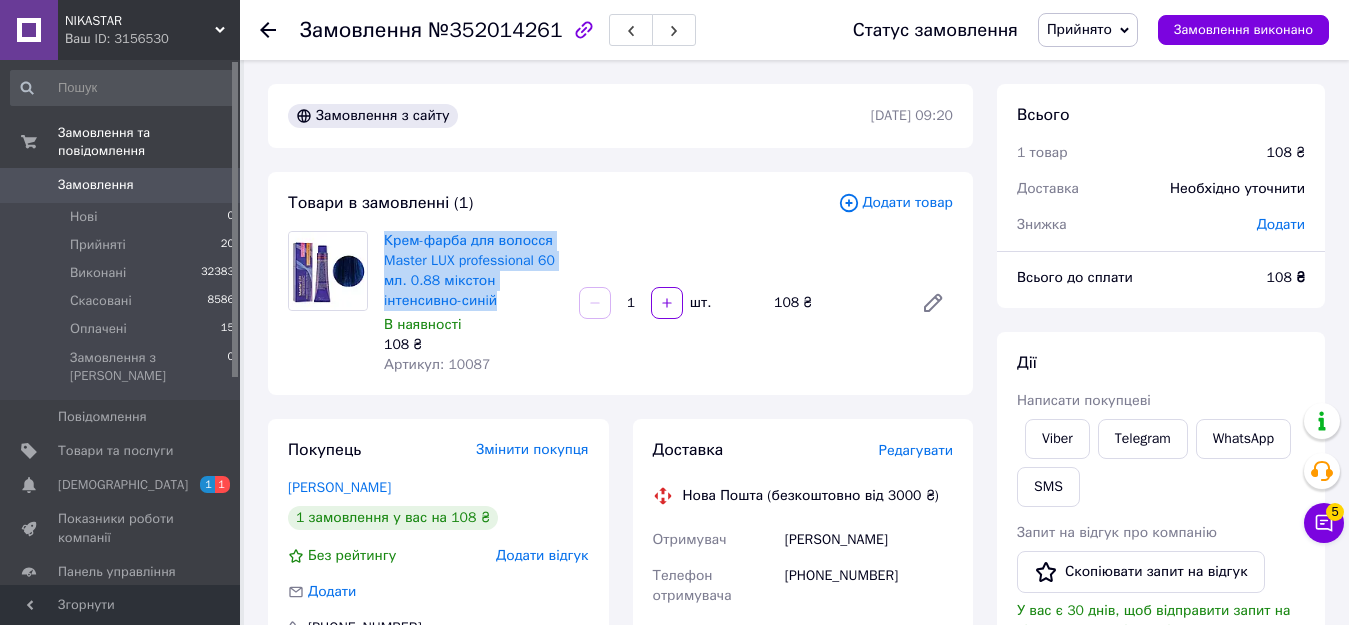 drag, startPoint x: 513, startPoint y: 307, endPoint x: 382, endPoint y: 238, distance: 148.06079 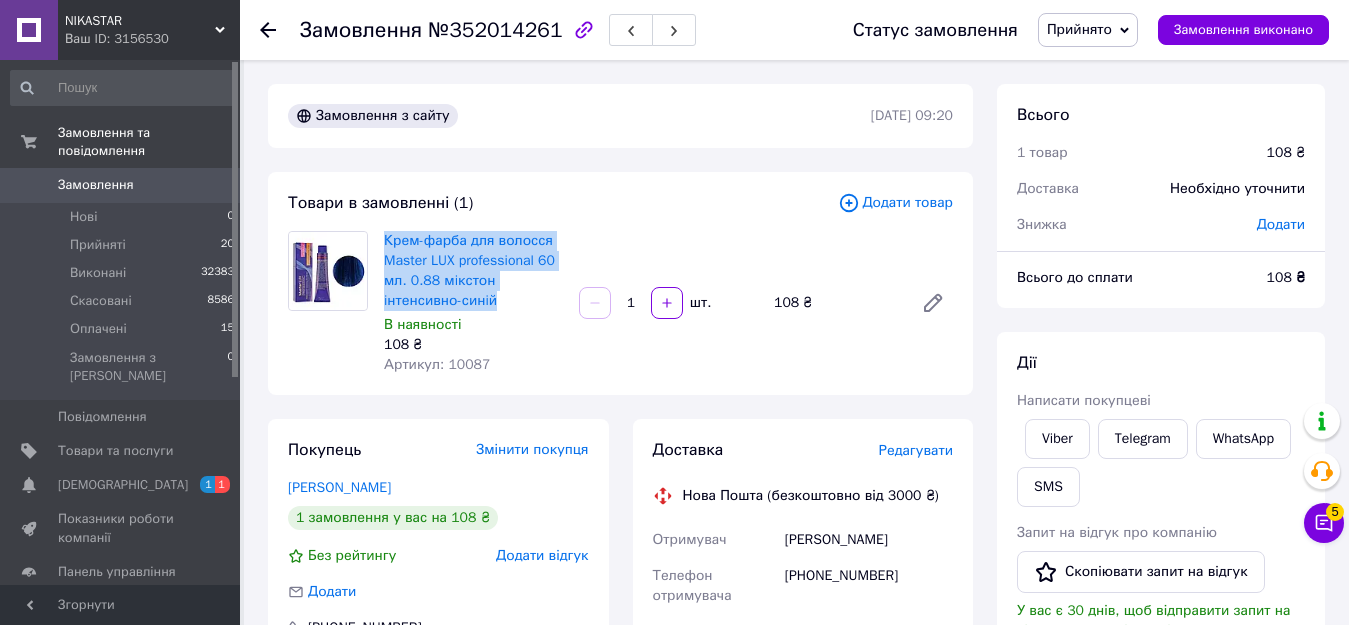 click on "Крем-фарба для волосся Master LUX professional 60 мл. 0.88 мiкстон iнтенсивно-синiй В наявності 108 ₴ Артикул: 10087" at bounding box center (473, 303) 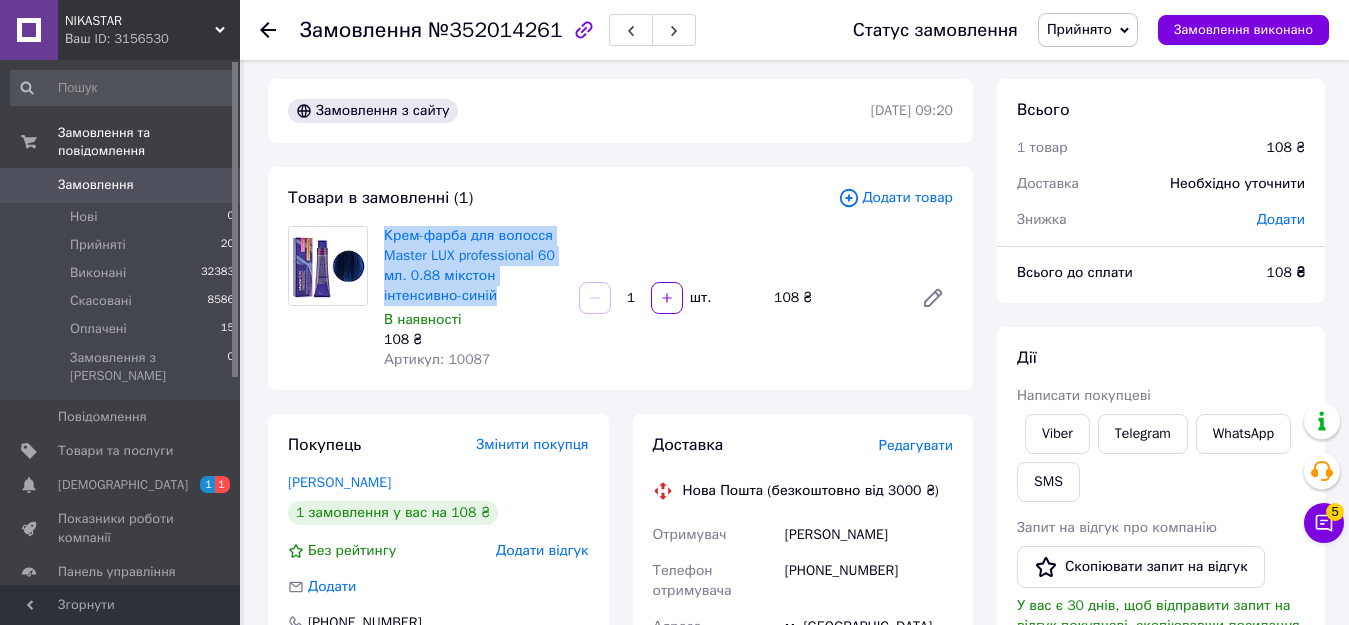 scroll, scrollTop: 0, scrollLeft: 0, axis: both 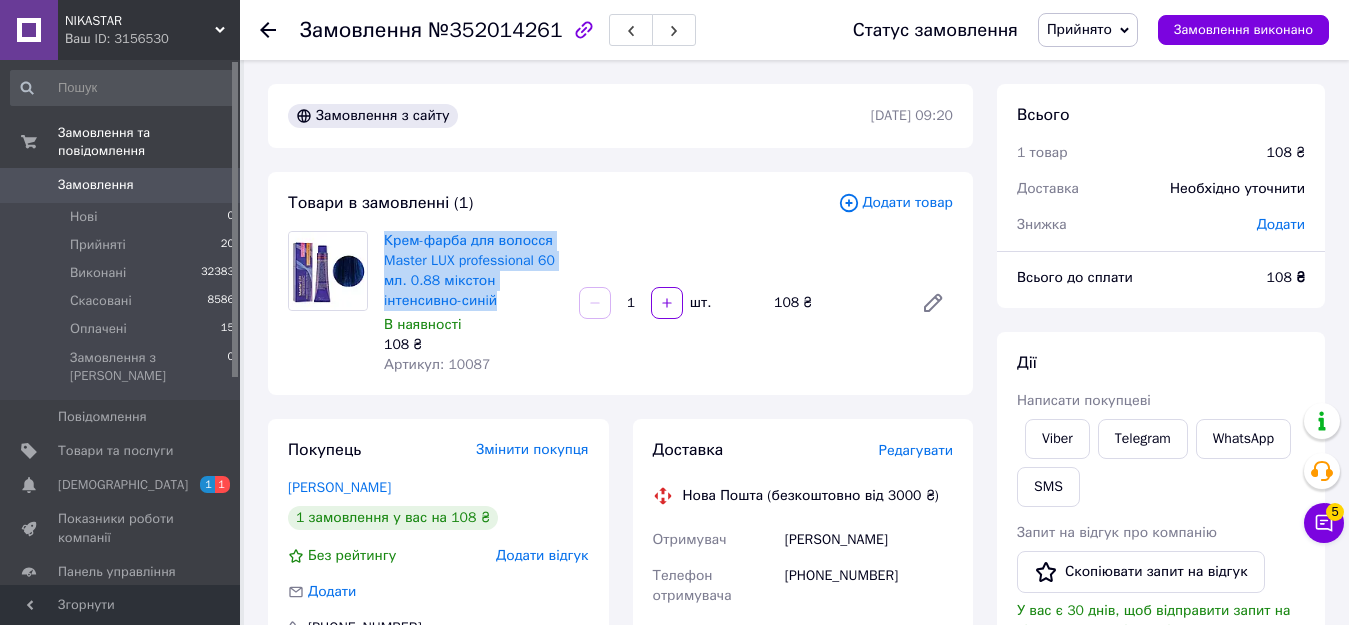 click on "Замовлення №352014261" at bounding box center (556, 30) 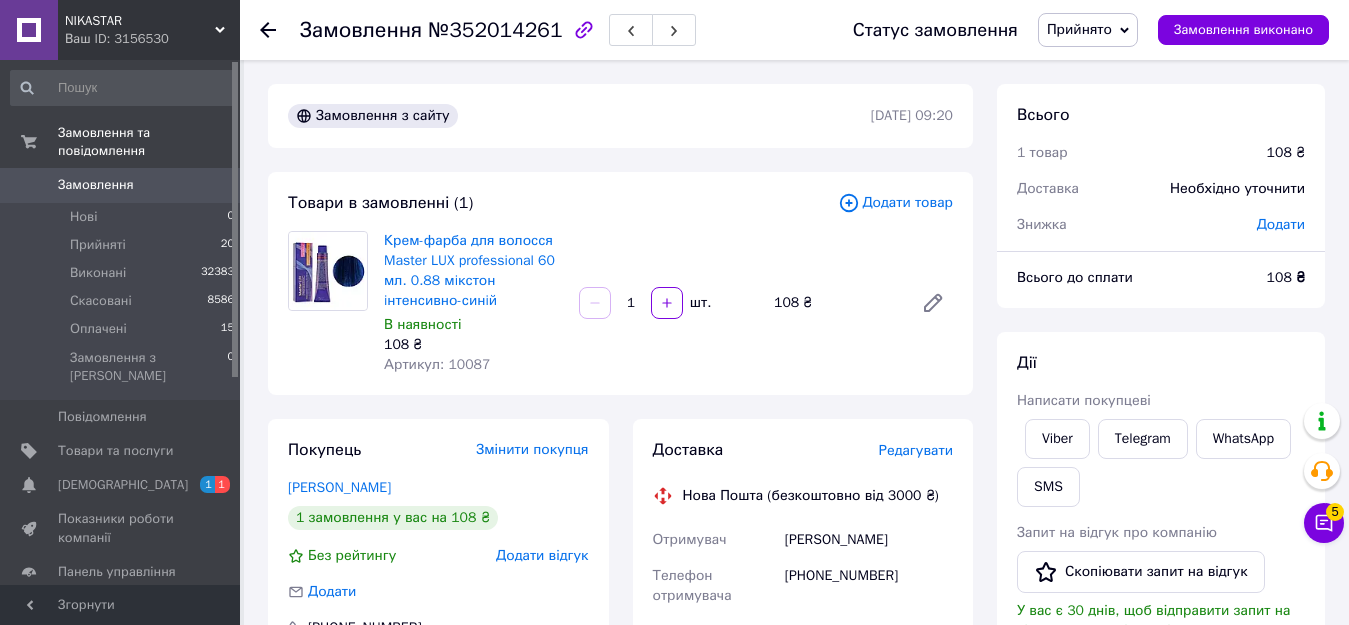click on "№352014261" at bounding box center (495, 30) 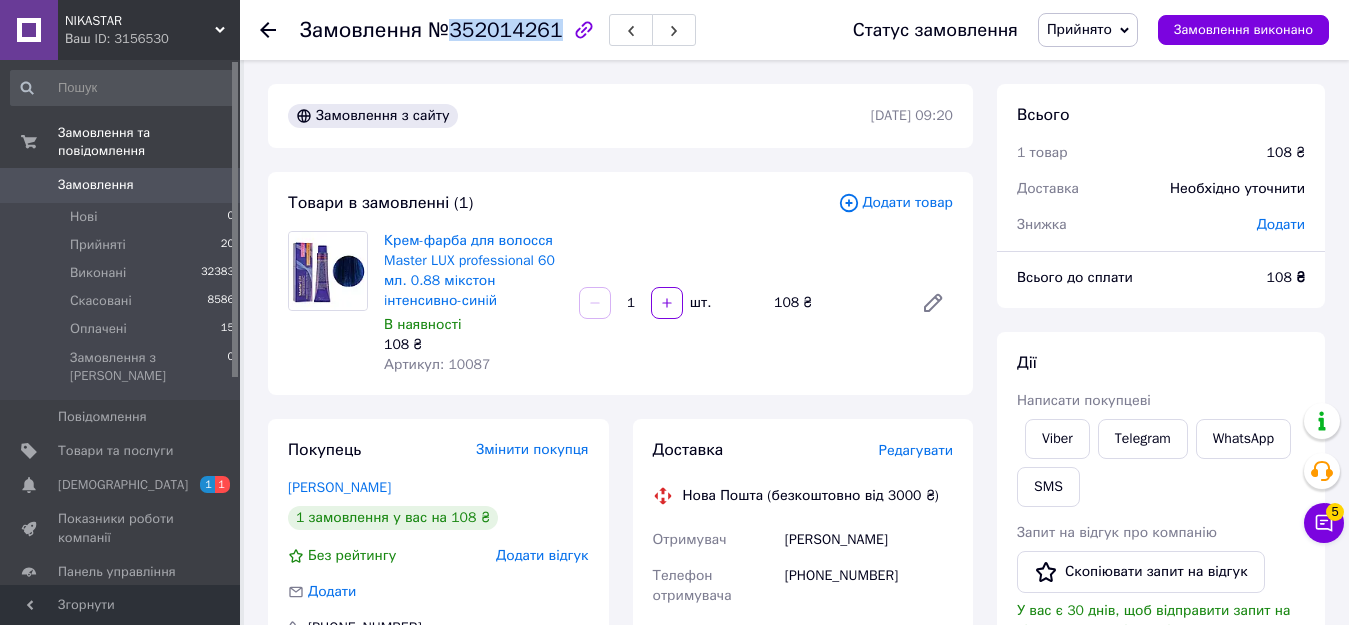 click on "№352014261" at bounding box center [495, 30] 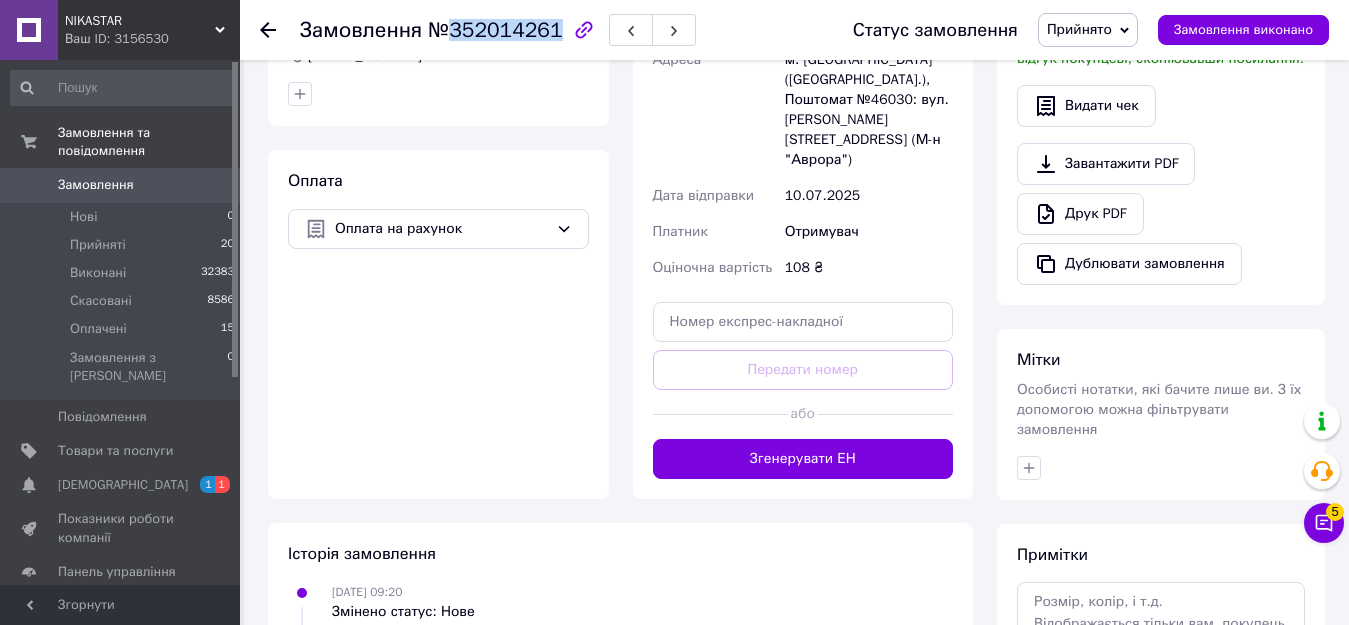 scroll, scrollTop: 600, scrollLeft: 0, axis: vertical 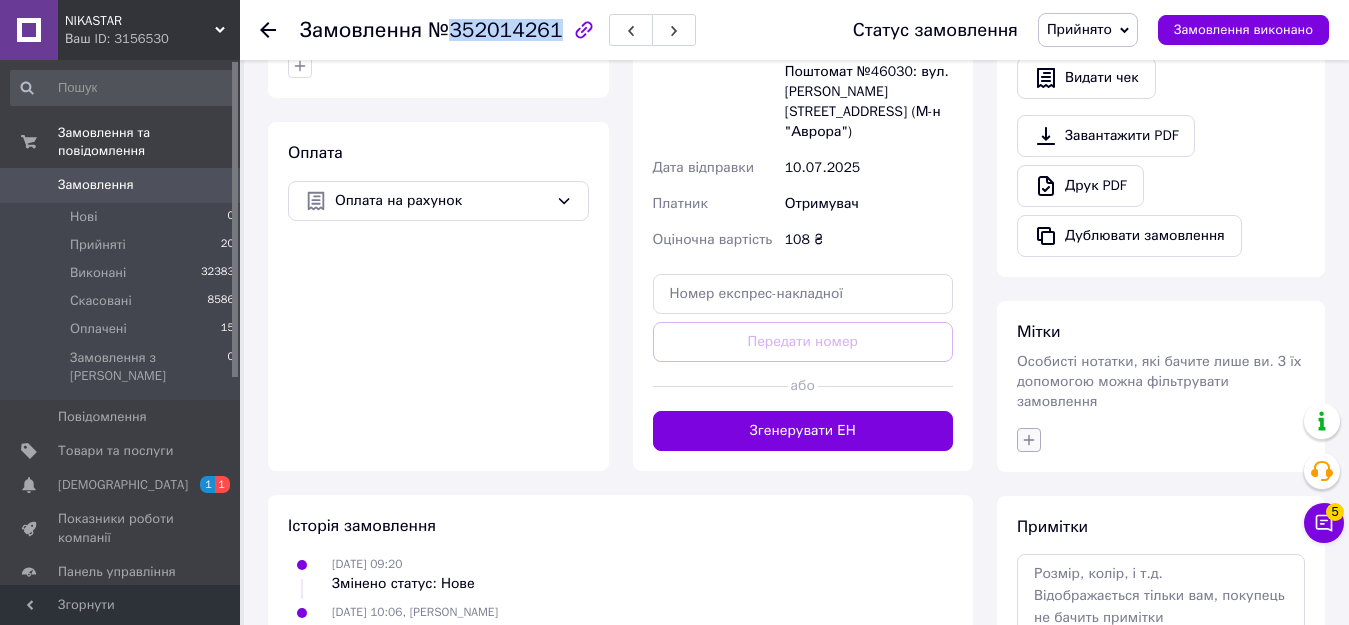 click 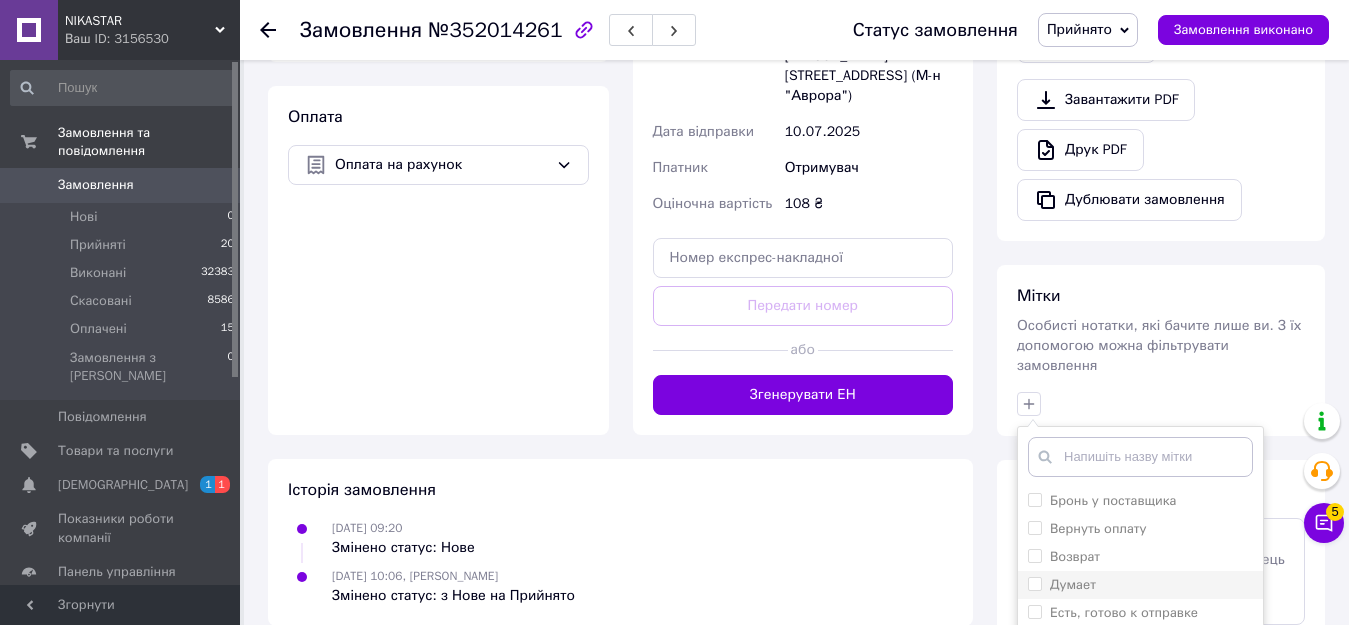scroll, scrollTop: 700, scrollLeft: 0, axis: vertical 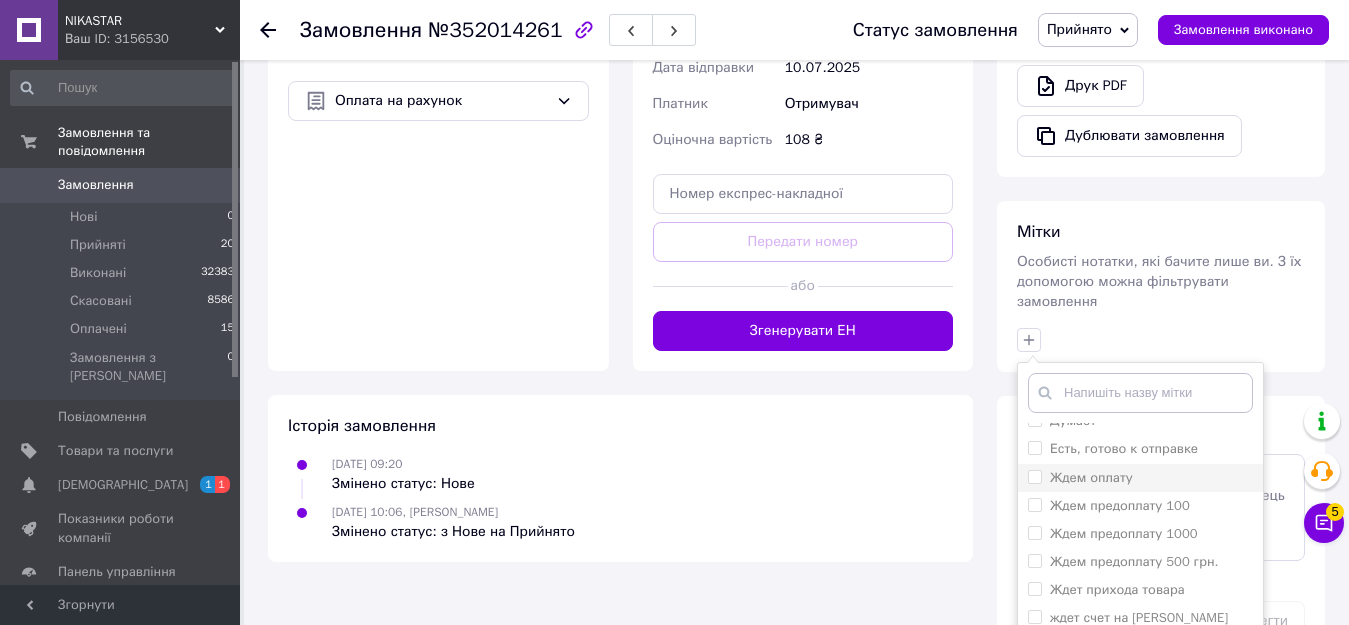click on "Ждем оплату" at bounding box center (1140, 478) 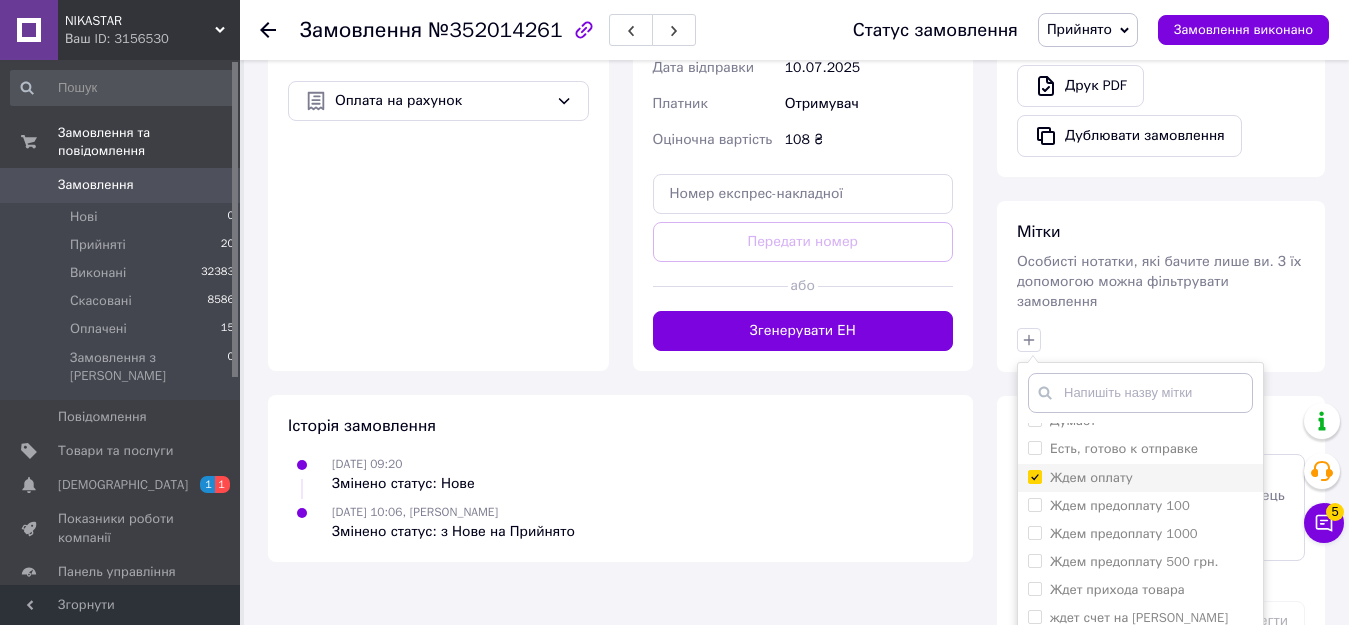 checkbox on "true" 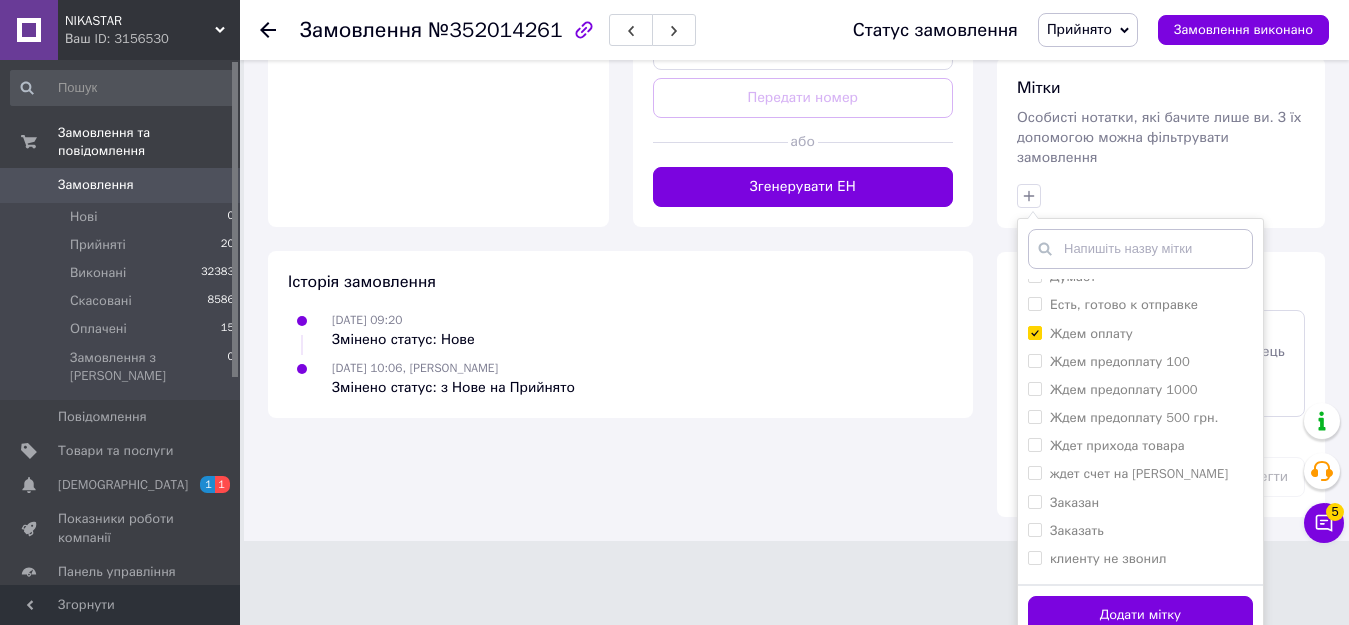 drag, startPoint x: 1149, startPoint y: 597, endPoint x: 1136, endPoint y: 594, distance: 13.341664 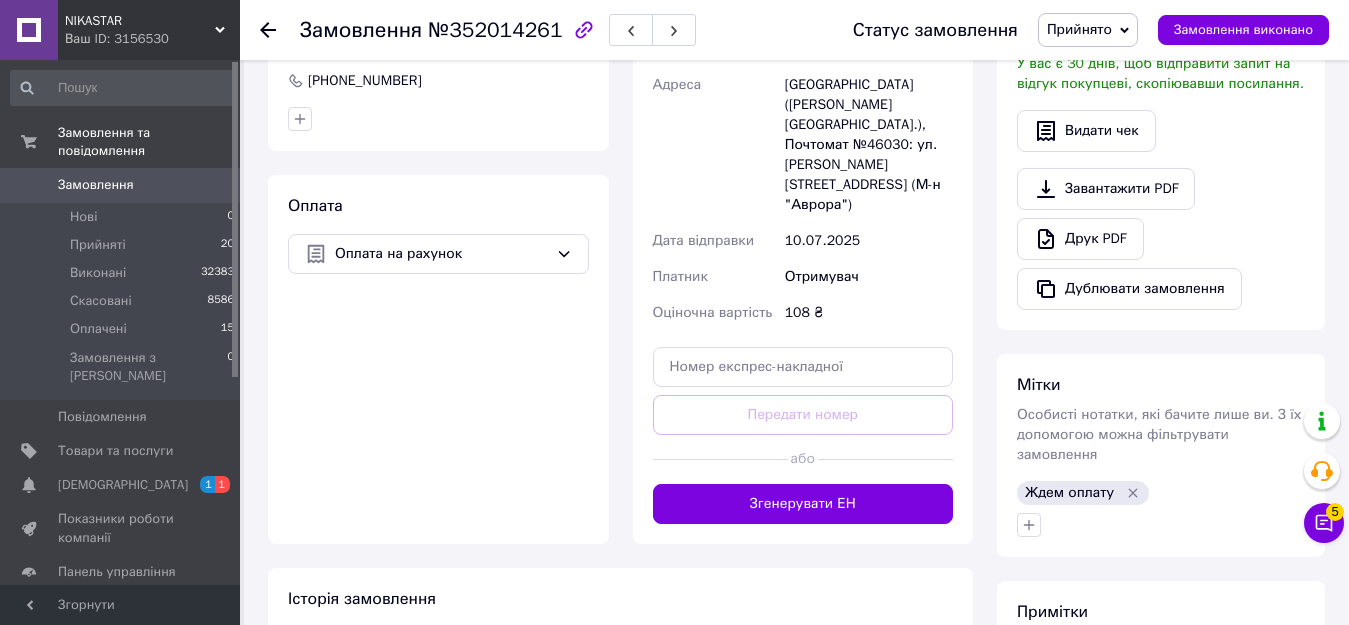 scroll, scrollTop: 472, scrollLeft: 0, axis: vertical 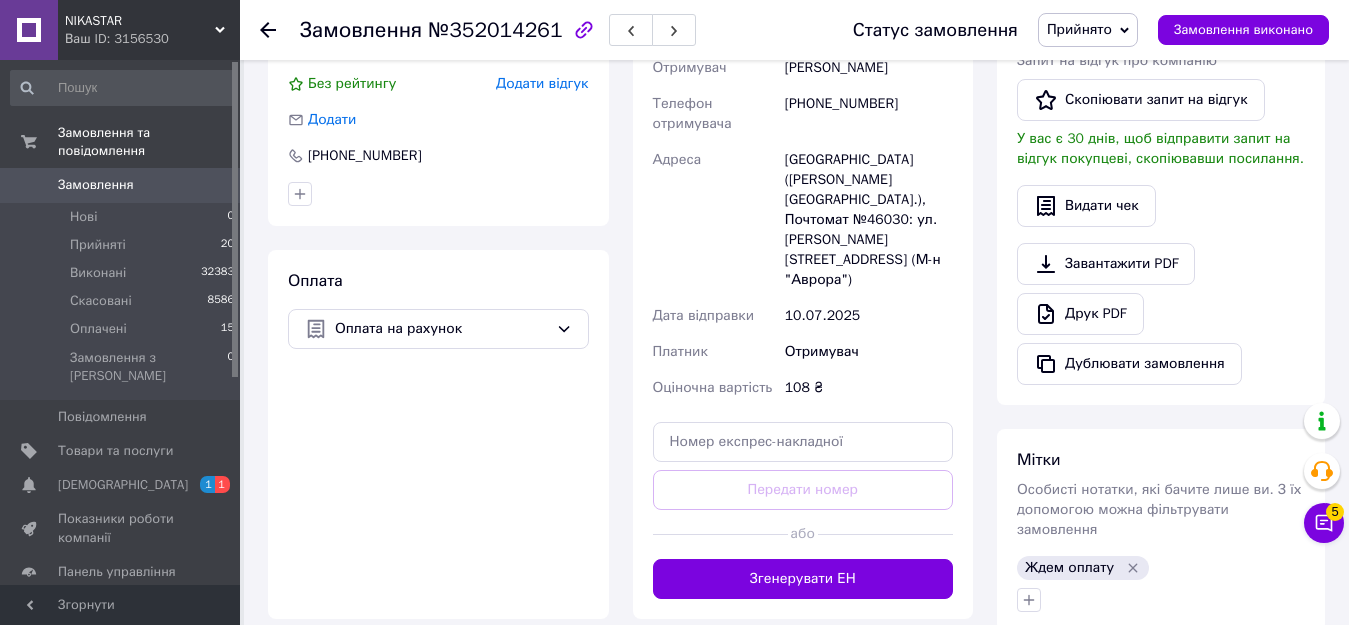 click 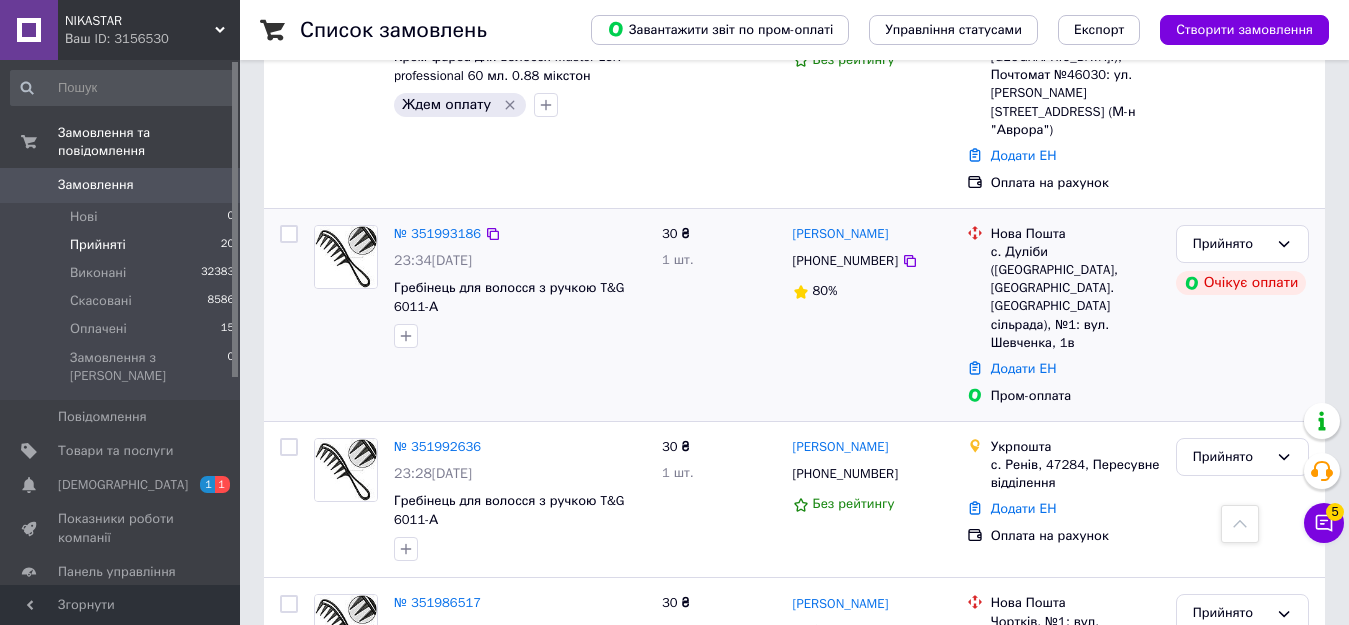 scroll, scrollTop: 700, scrollLeft: 0, axis: vertical 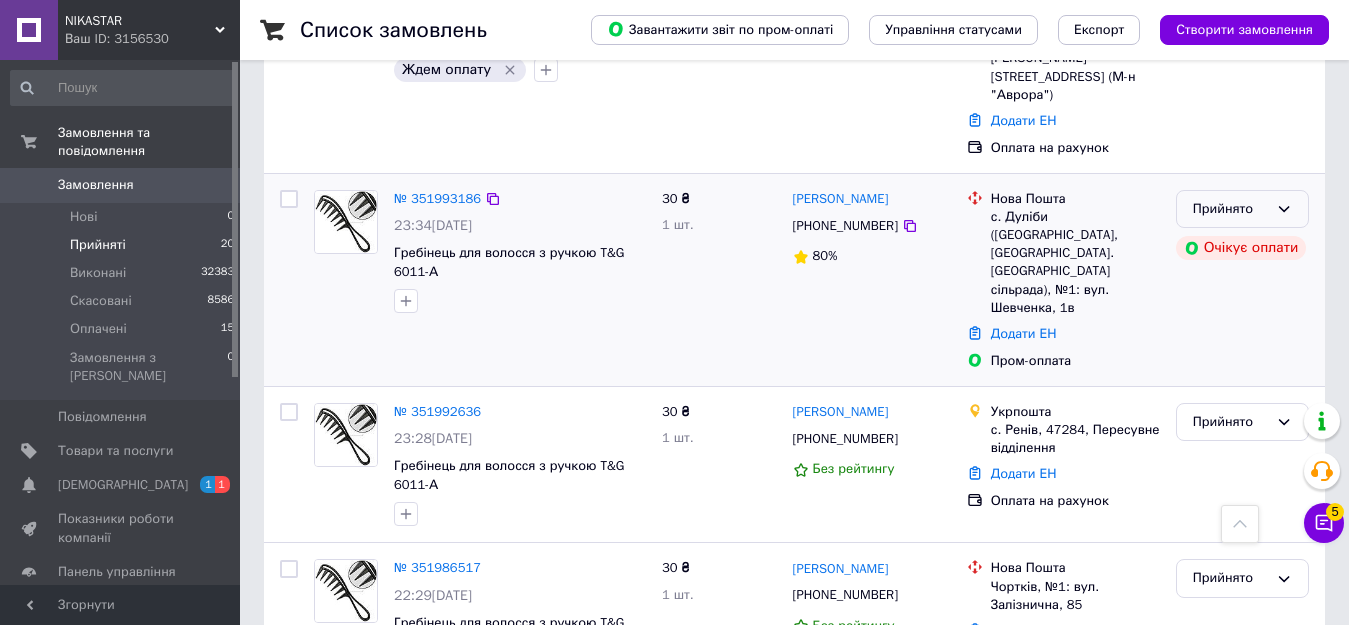 click on "Прийнято" at bounding box center (1230, 209) 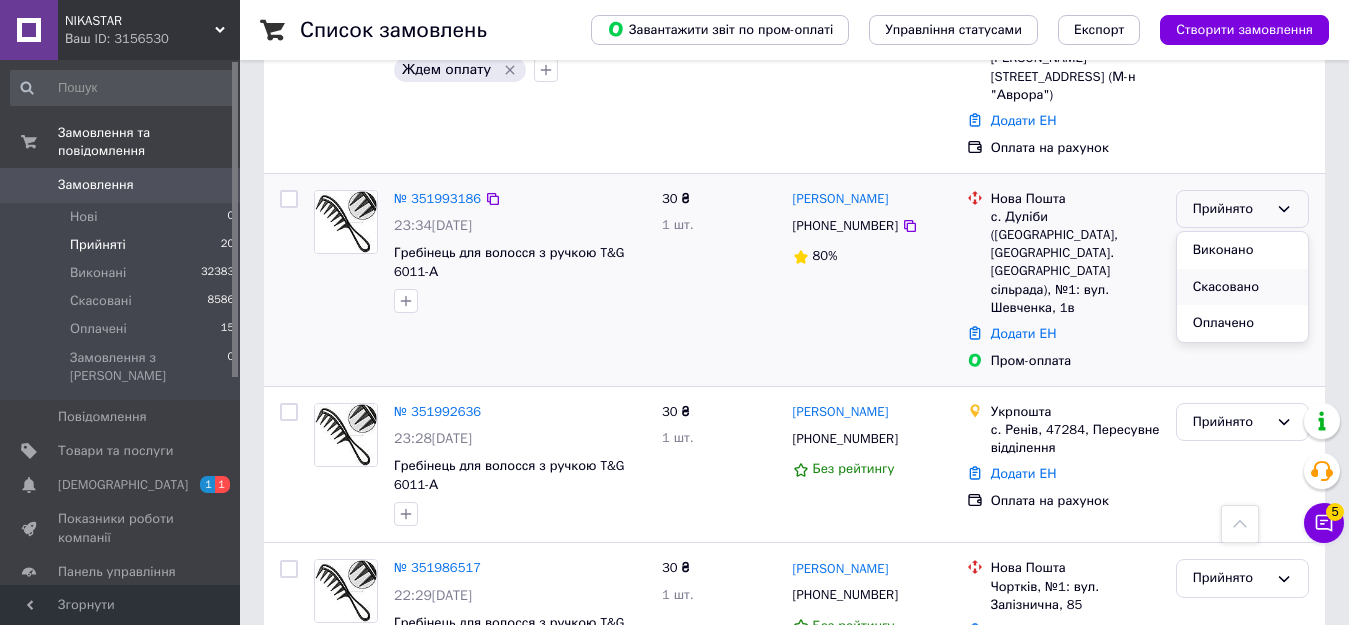 click on "Скасовано" at bounding box center (1242, 287) 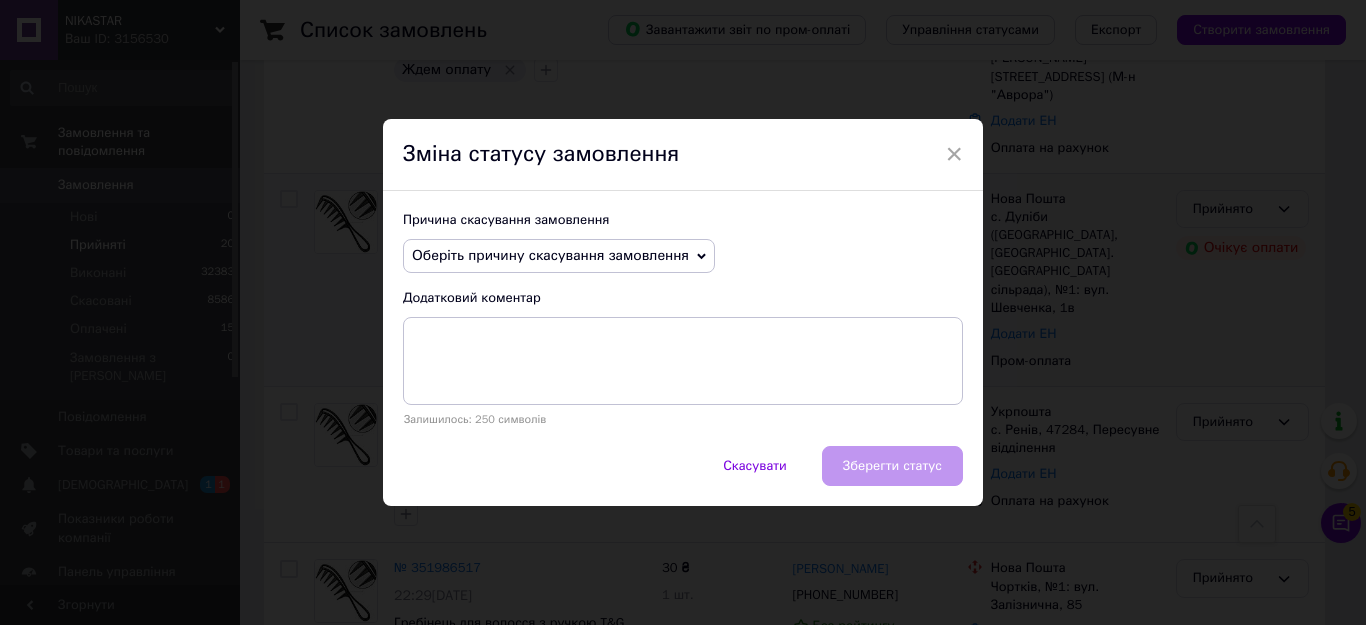 click on "Оберіть причину скасування замовлення" at bounding box center (559, 256) 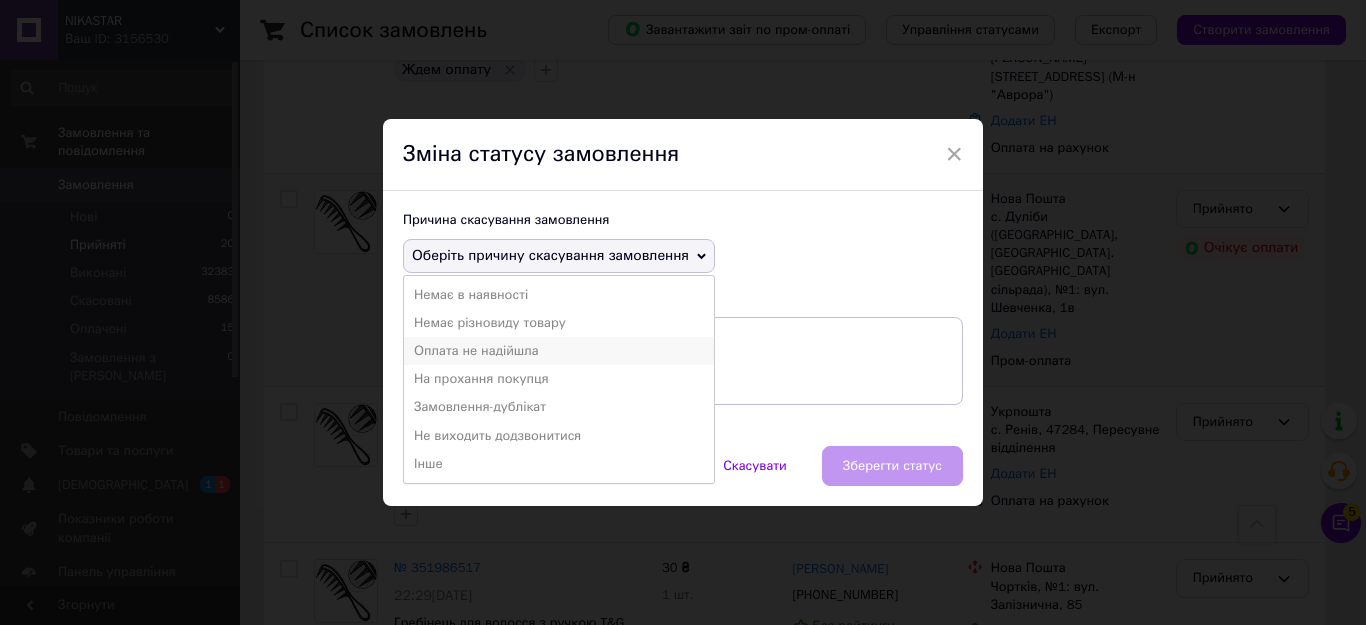 click on "Оплата не надійшла" at bounding box center (559, 351) 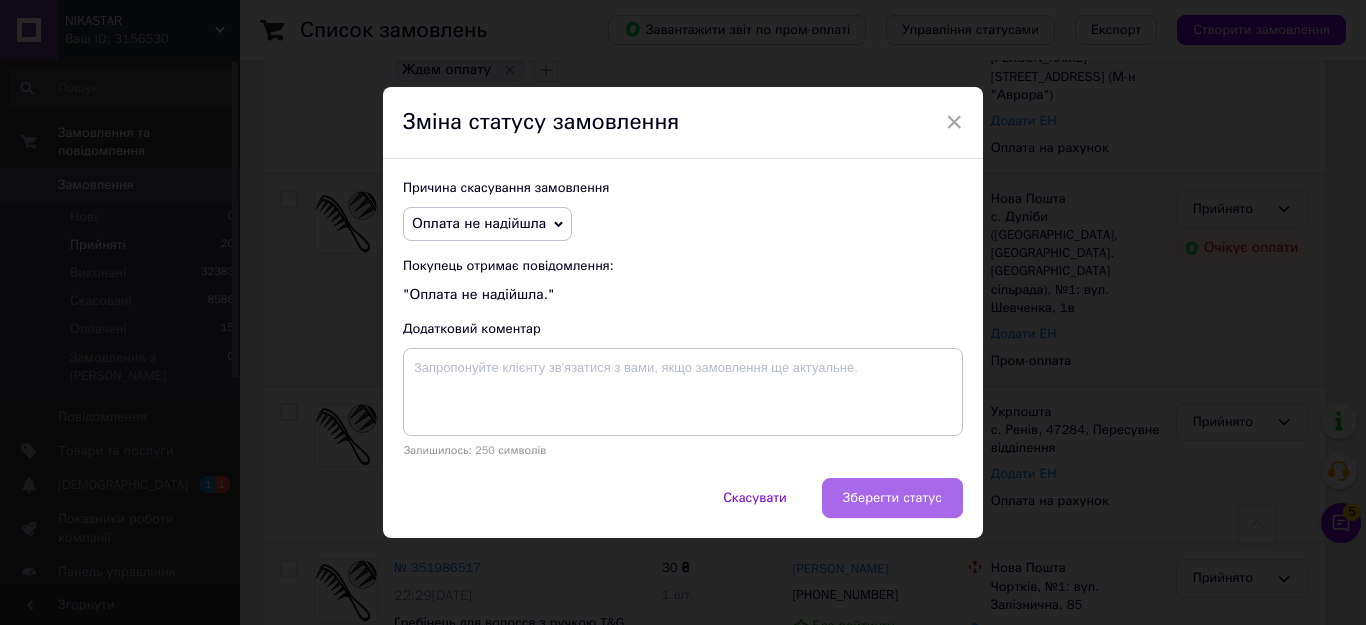 click on "Зберегти статус" at bounding box center [892, 498] 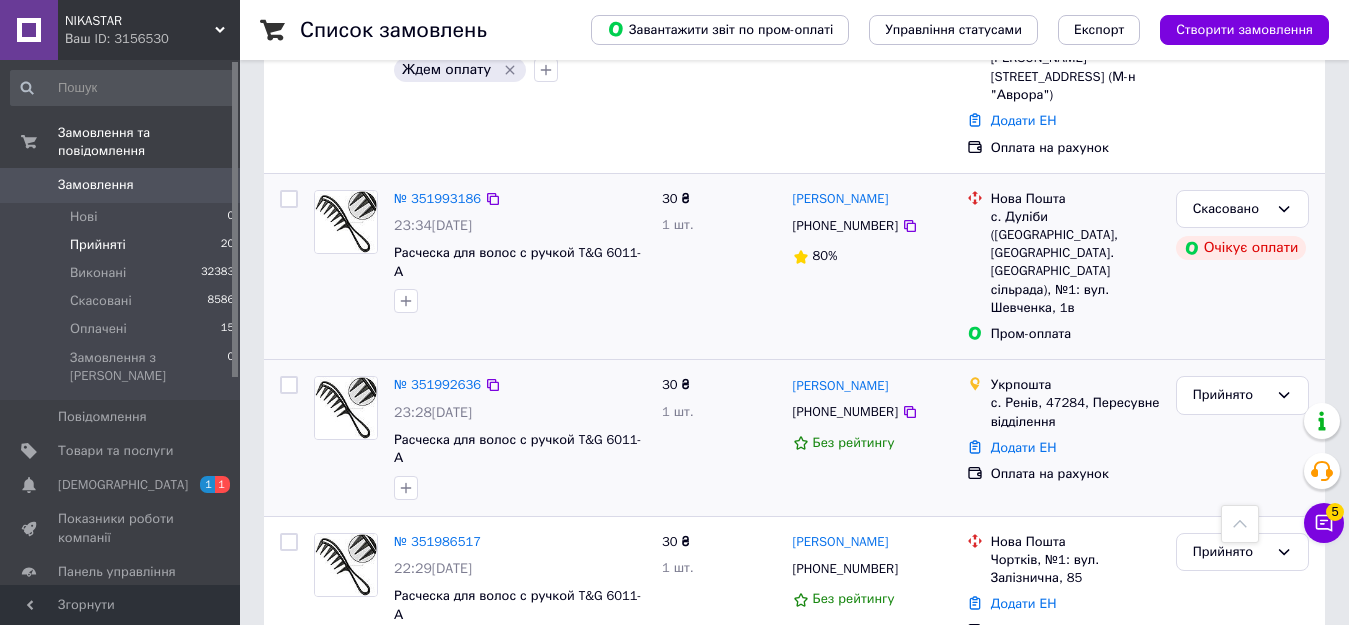 scroll, scrollTop: 800, scrollLeft: 0, axis: vertical 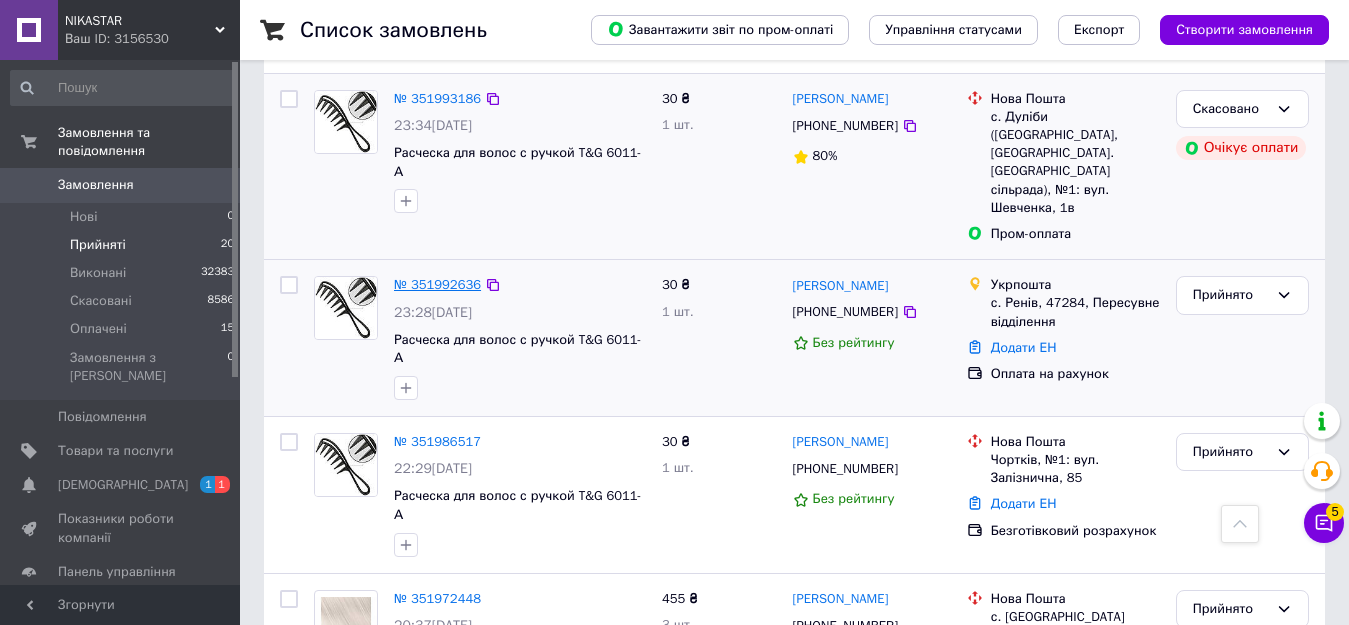 click on "№ 351992636" at bounding box center [437, 284] 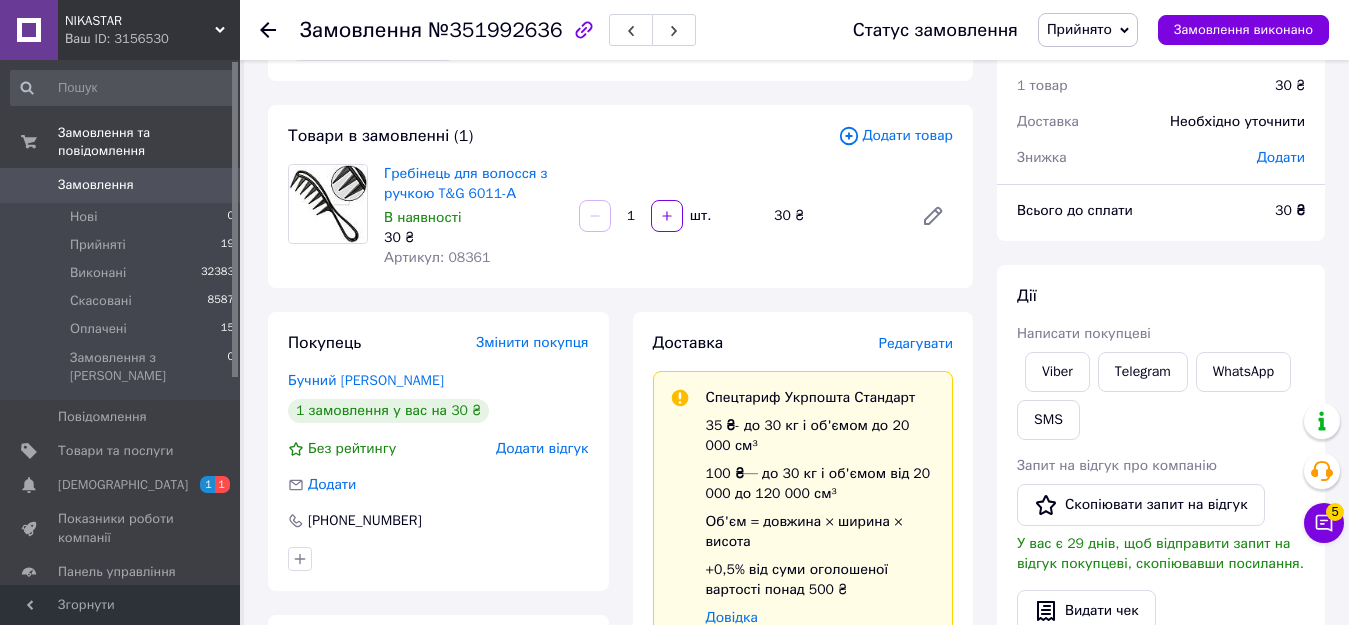 scroll, scrollTop: 0, scrollLeft: 0, axis: both 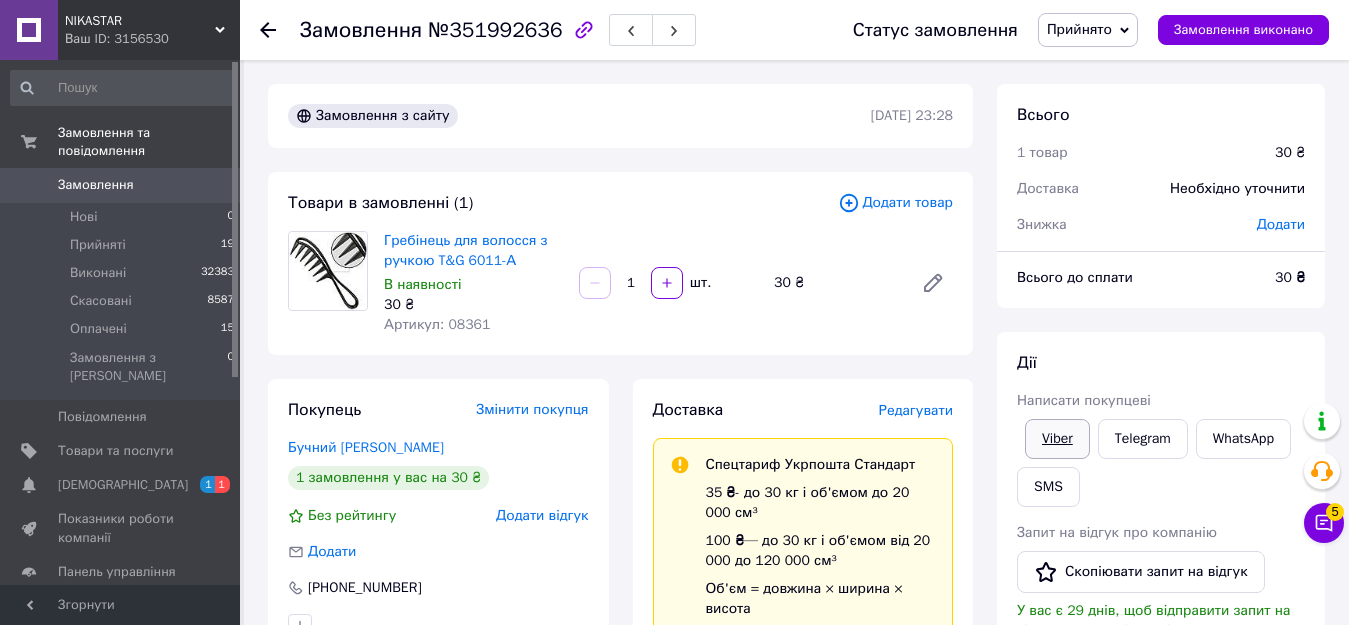 click on "Viber" at bounding box center [1057, 439] 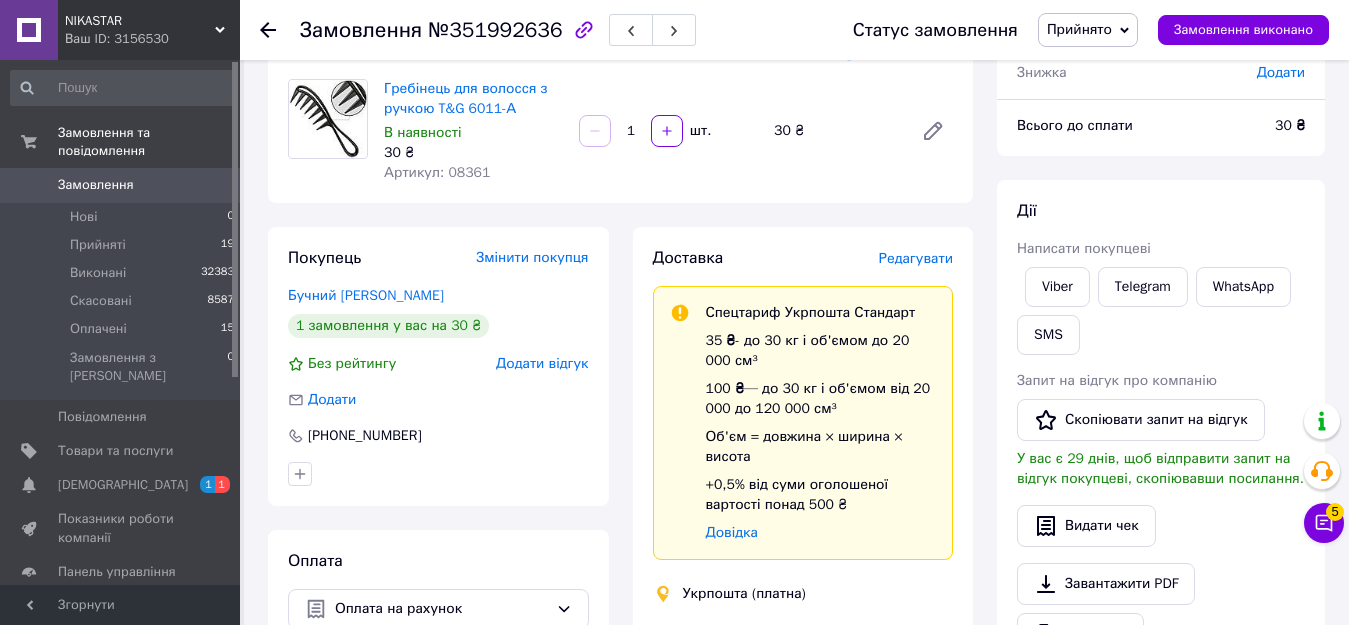 scroll, scrollTop: 47, scrollLeft: 0, axis: vertical 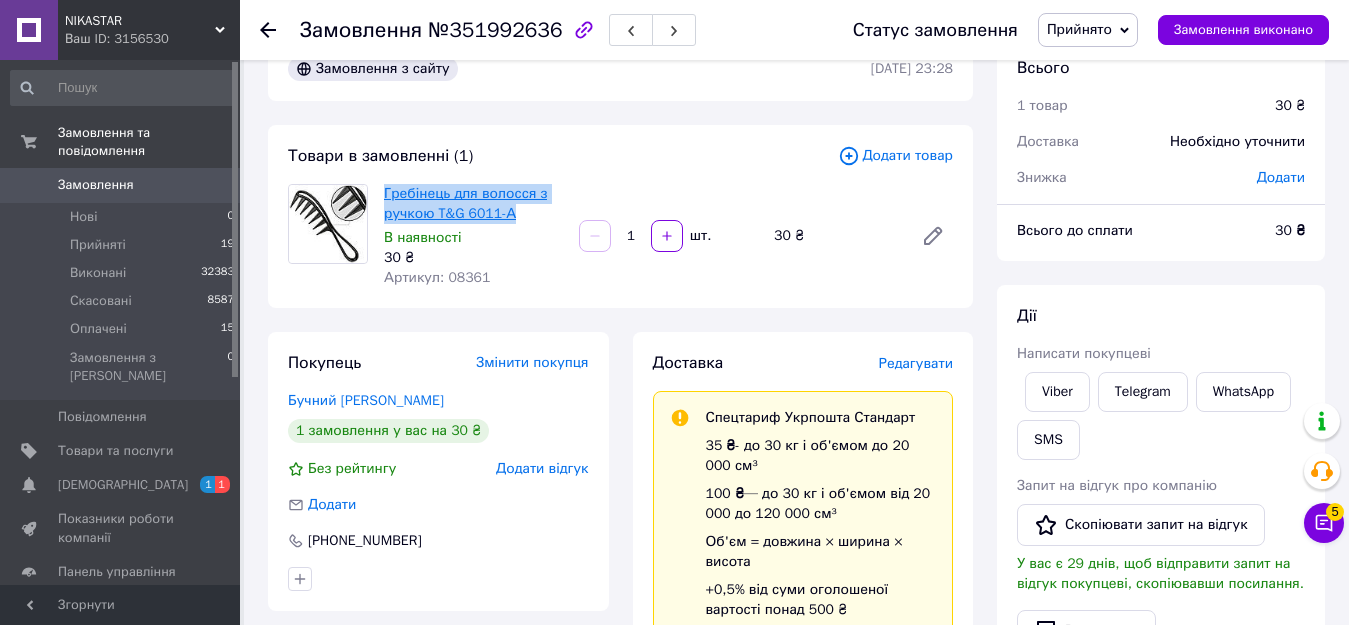 drag, startPoint x: 523, startPoint y: 214, endPoint x: 384, endPoint y: 192, distance: 140.73024 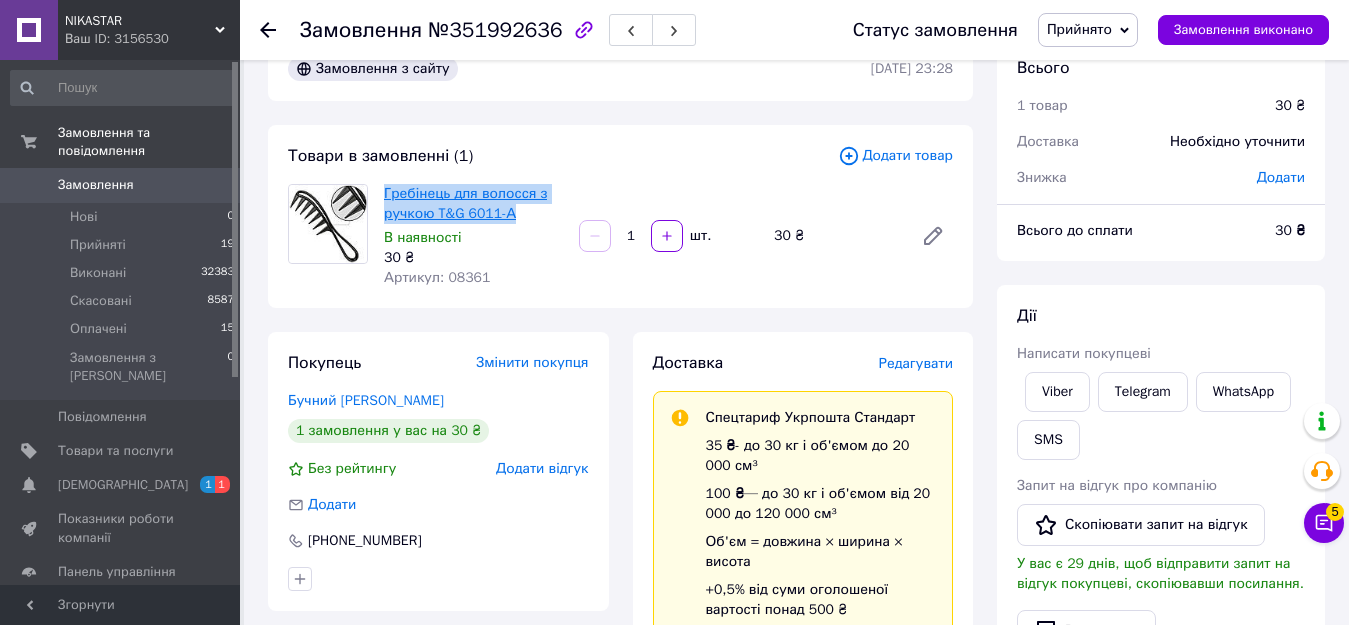 click on "Гребінець для волосся з ручкою T&G 6011-А" at bounding box center [473, 204] 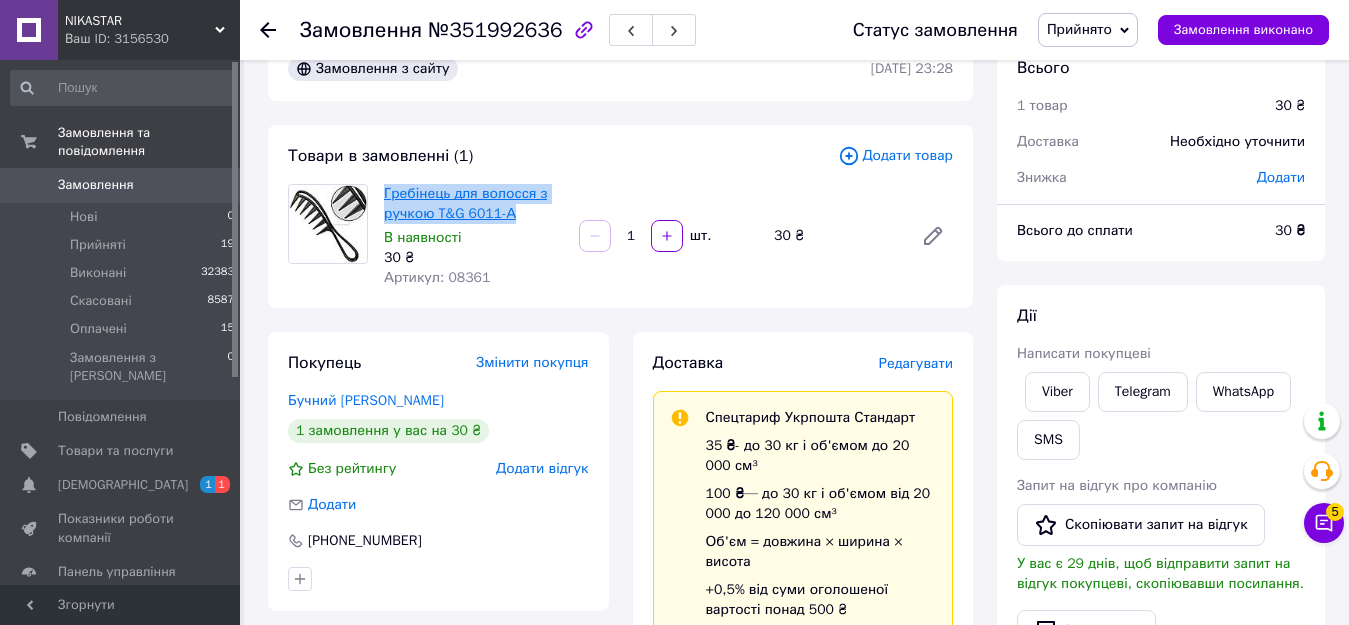 copy on "Гребінець для волосся з ручкою T&G 6011-А" 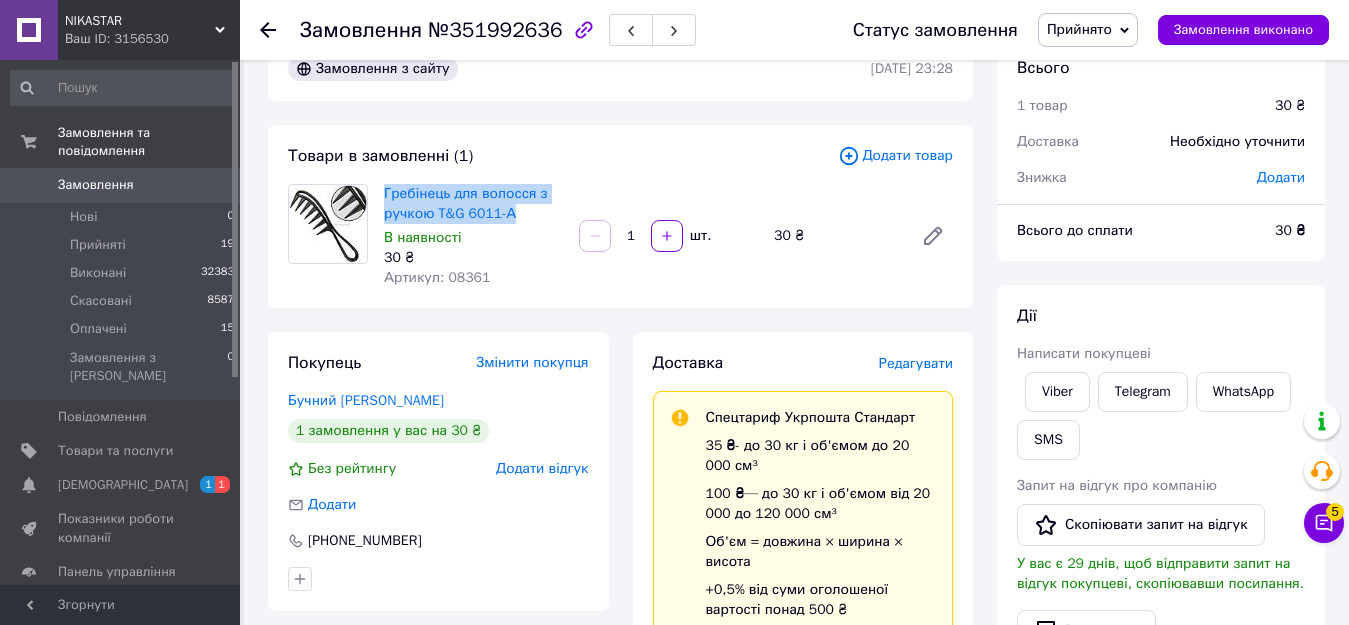 scroll, scrollTop: 594, scrollLeft: 0, axis: vertical 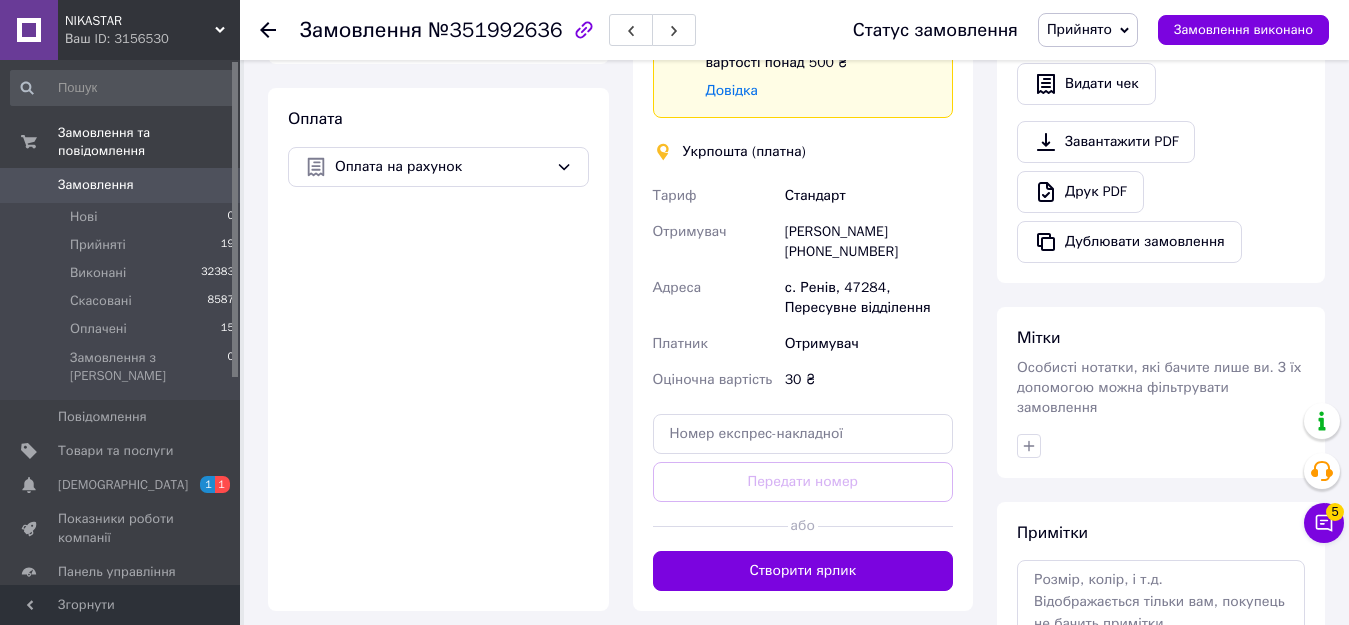 click on "№351992636" at bounding box center [495, 30] 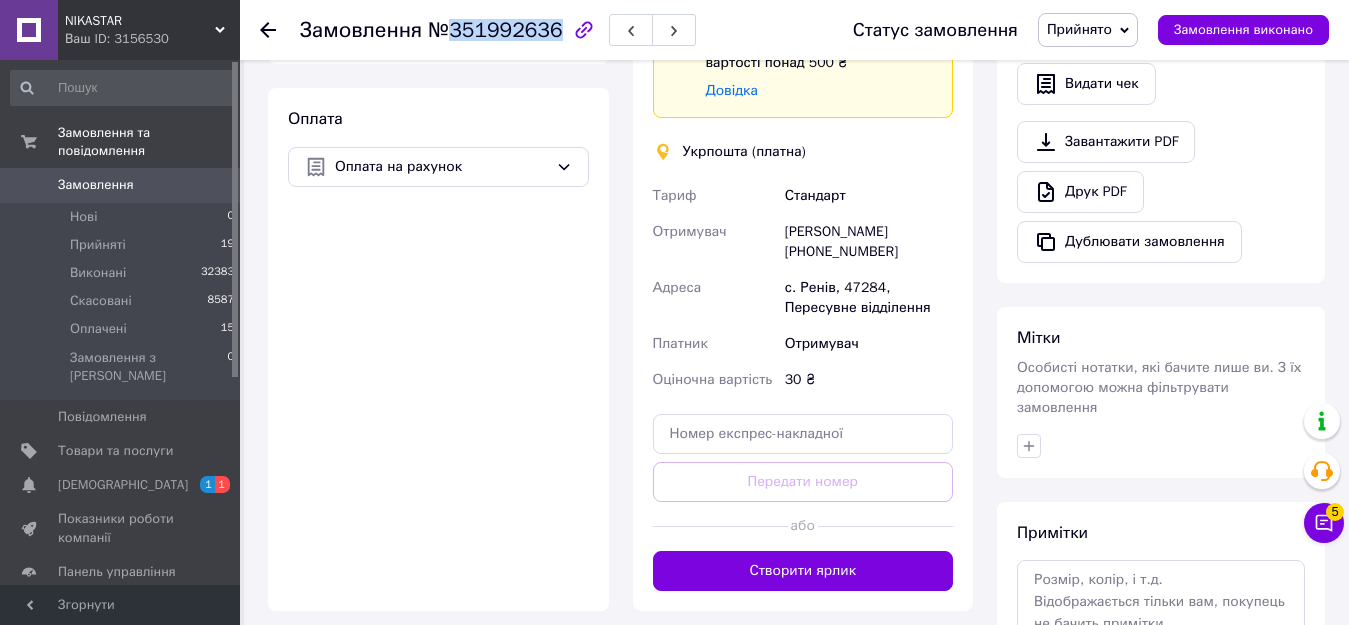 click on "№351992636" at bounding box center (495, 30) 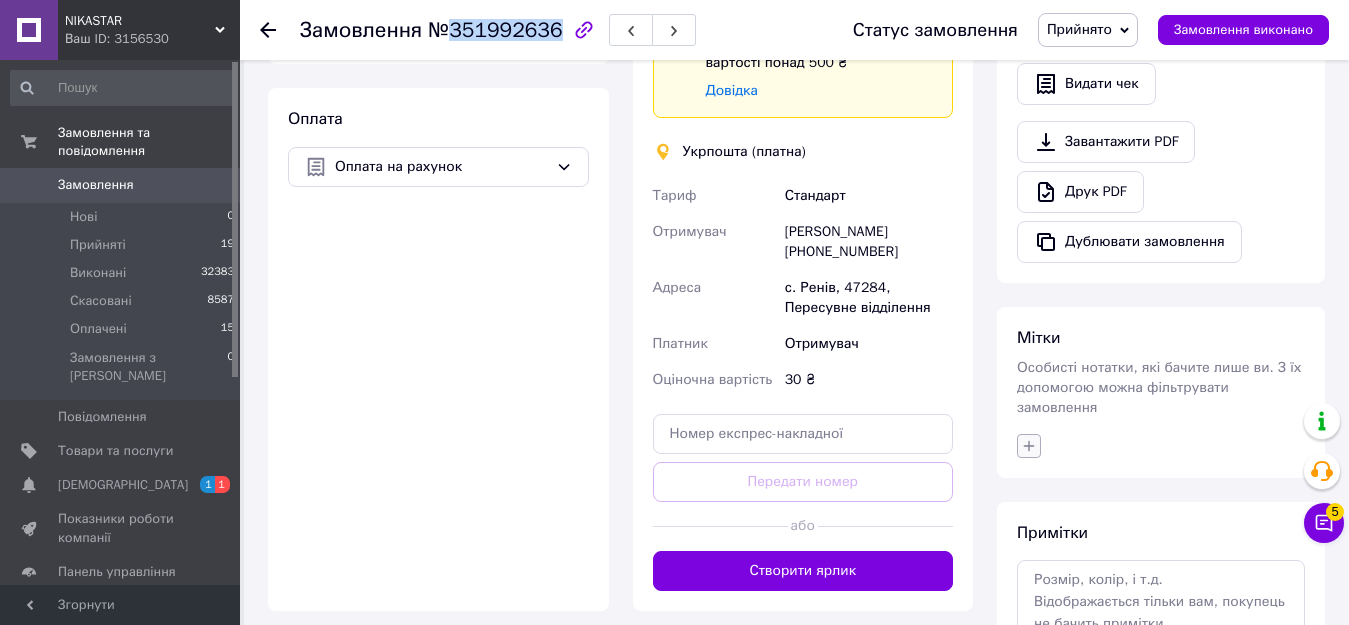 click 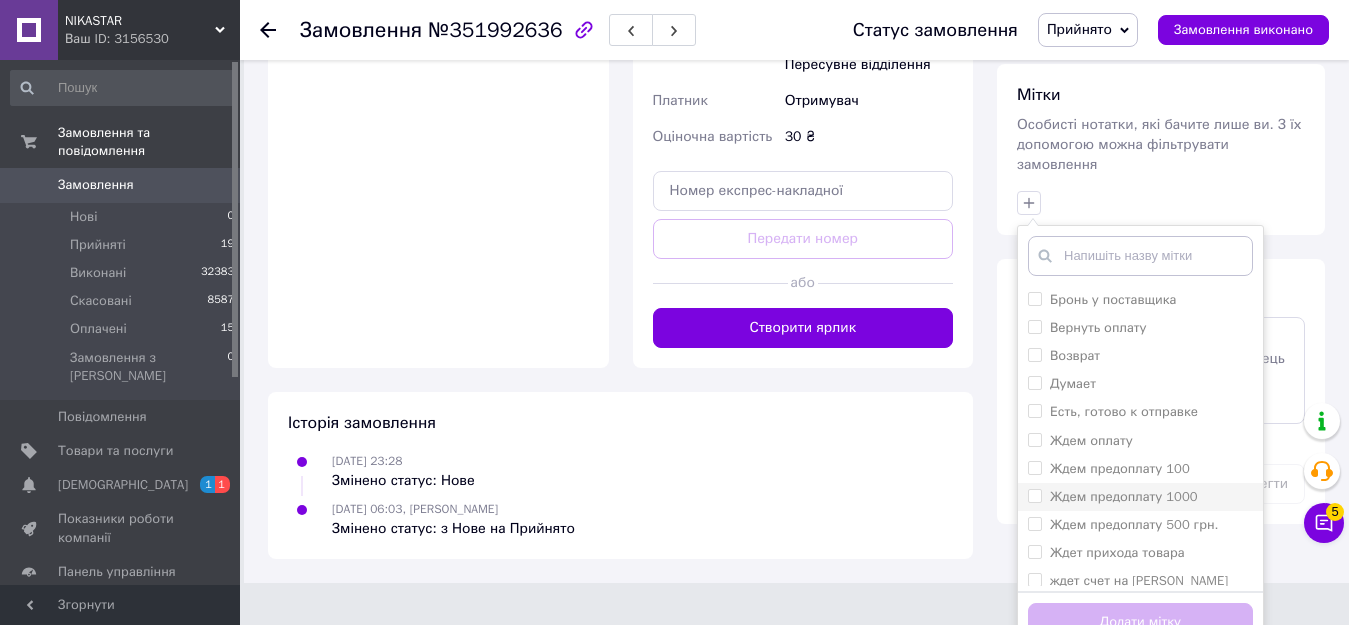 scroll, scrollTop: 844, scrollLeft: 0, axis: vertical 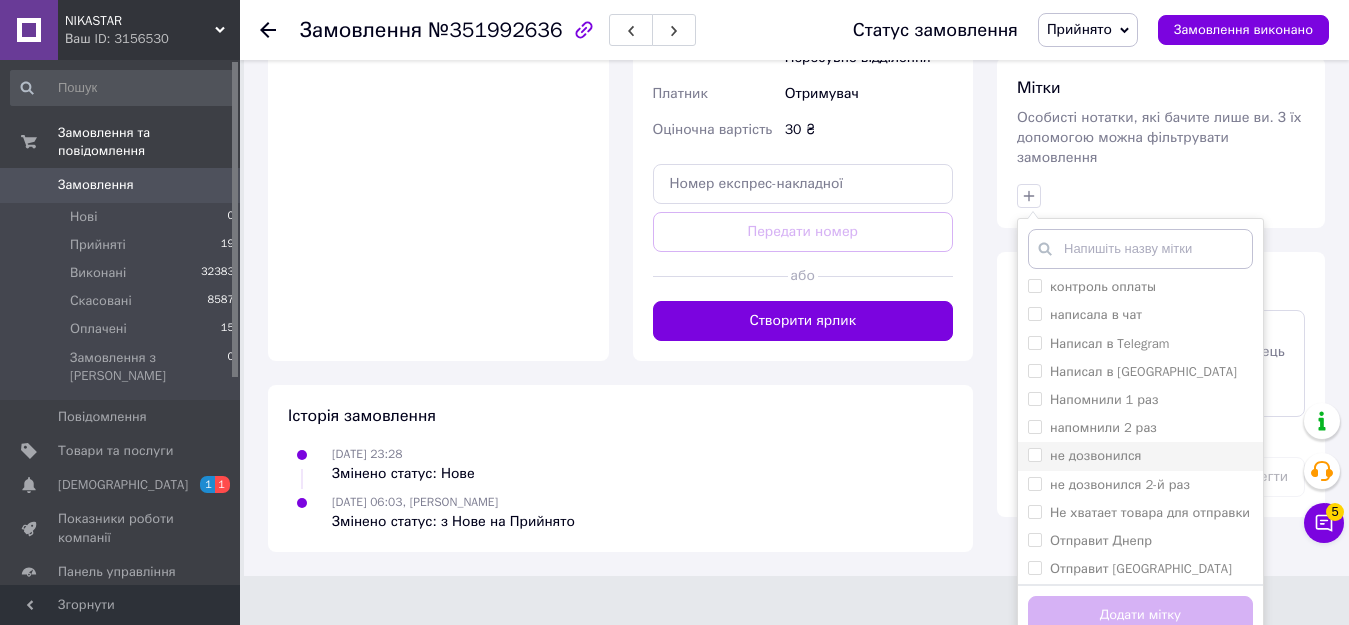 click on "не дозвонился" at bounding box center (1096, 455) 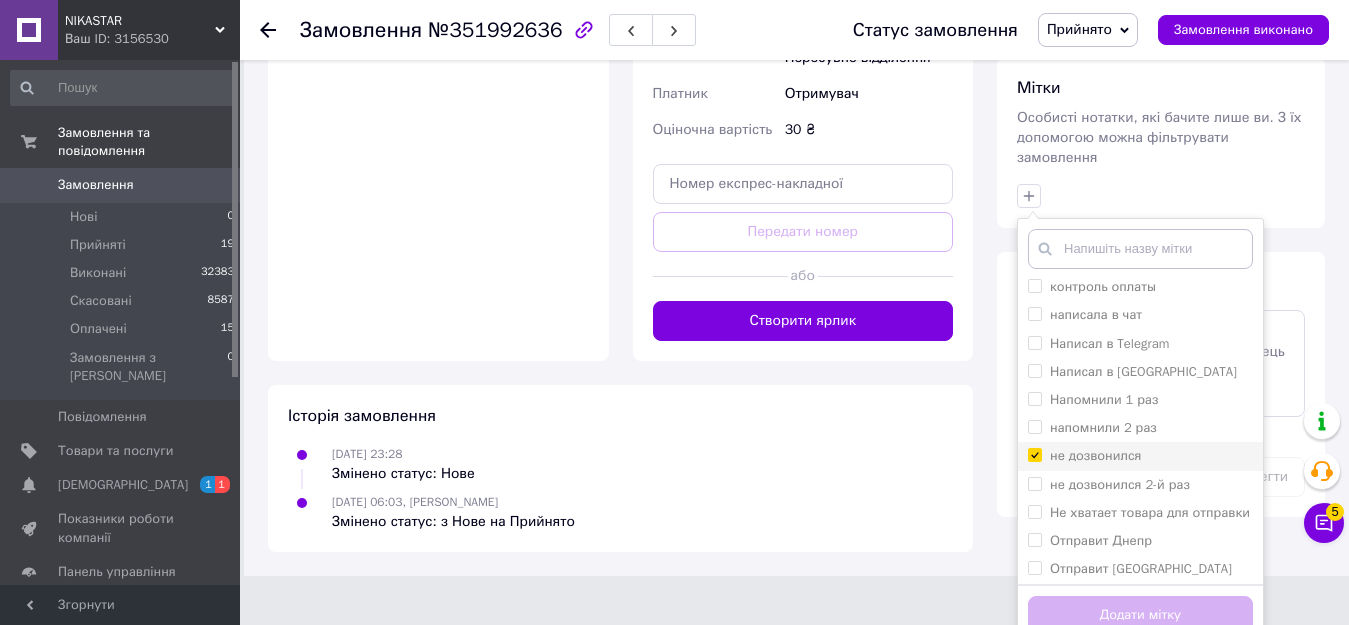 checkbox on "true" 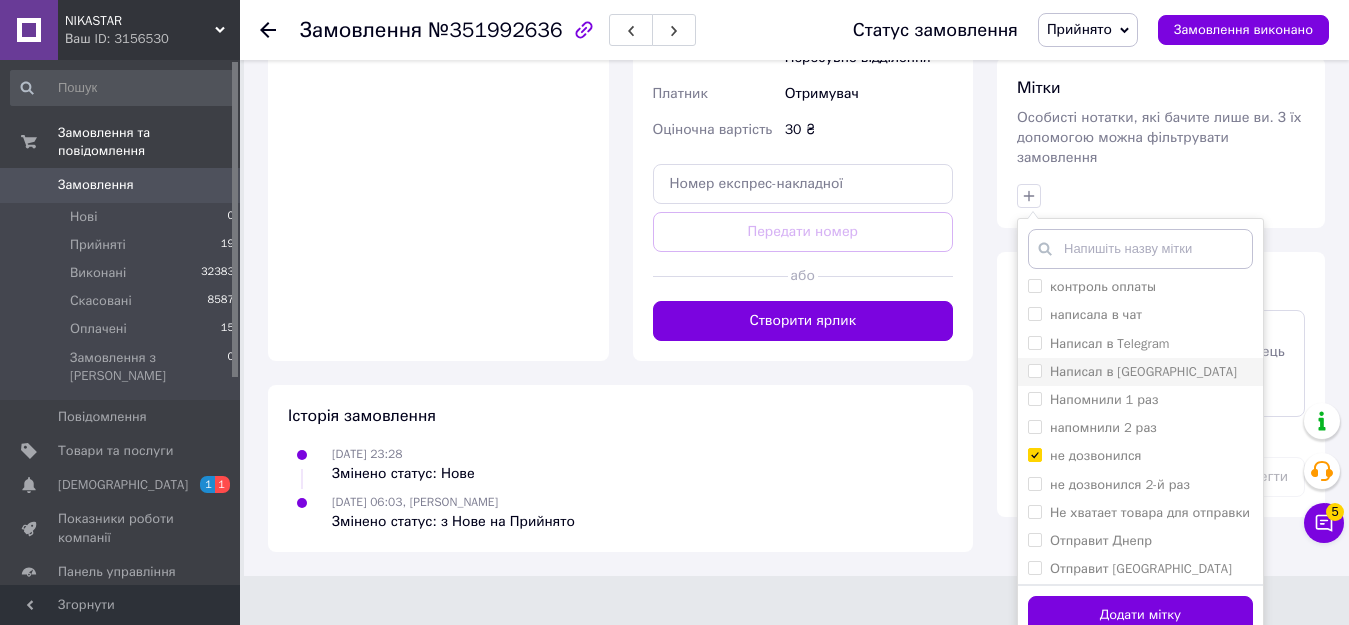 click on "Написал в [GEOGRAPHIC_DATA]" at bounding box center [1143, 371] 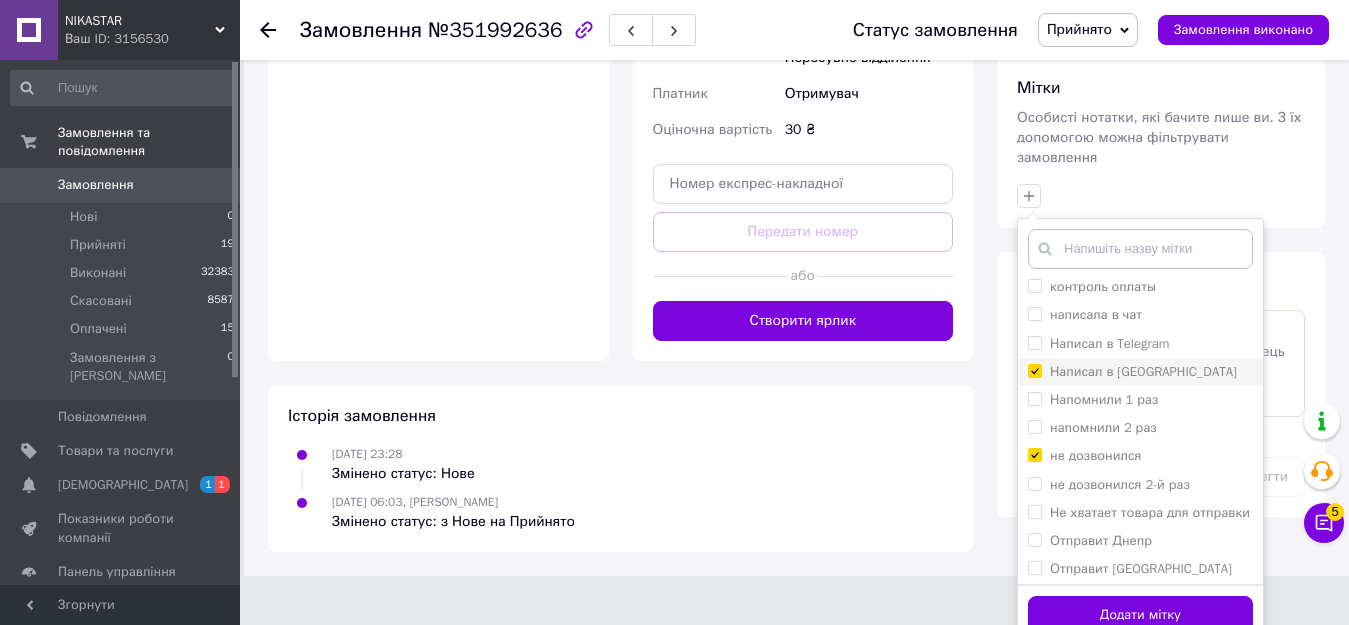 checkbox on "true" 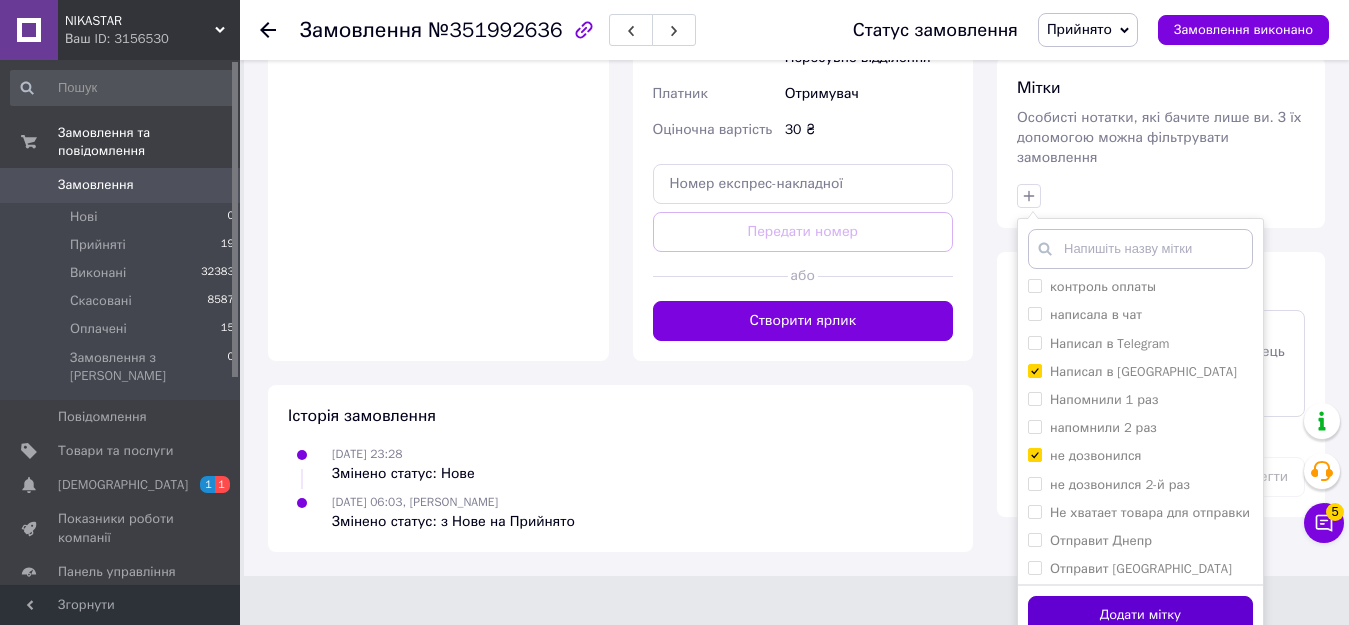 click on "Додати мітку" at bounding box center (1140, 615) 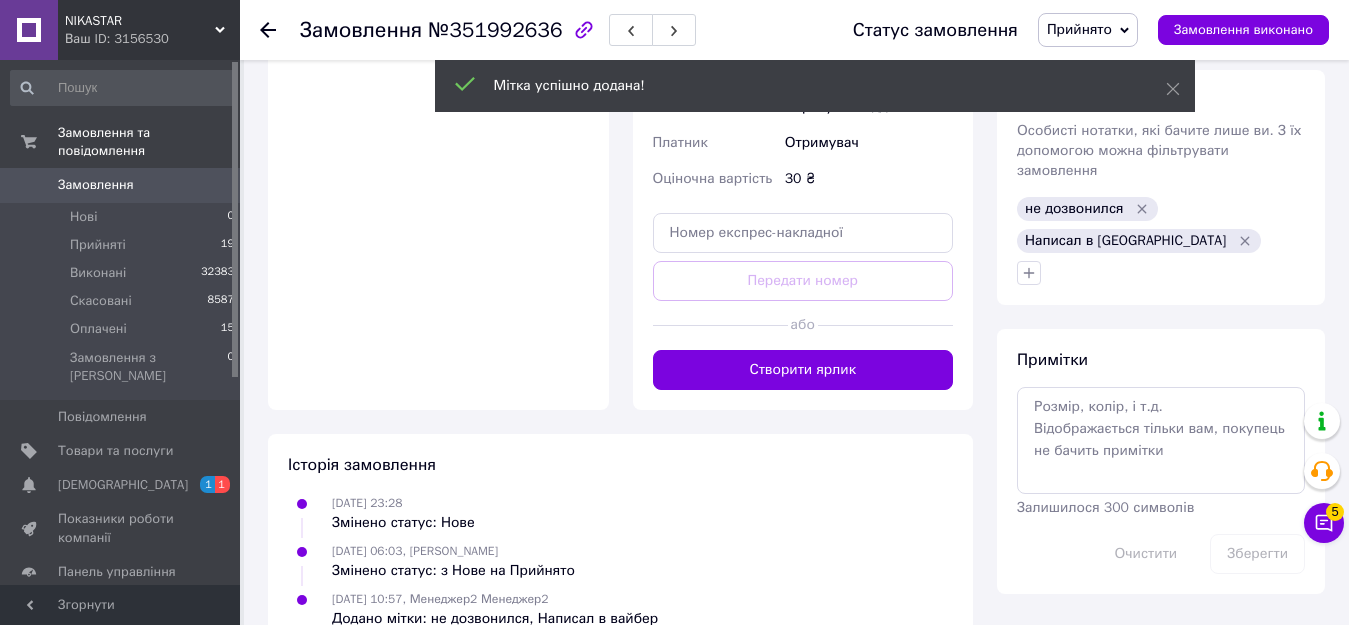 scroll, scrollTop: 843, scrollLeft: 0, axis: vertical 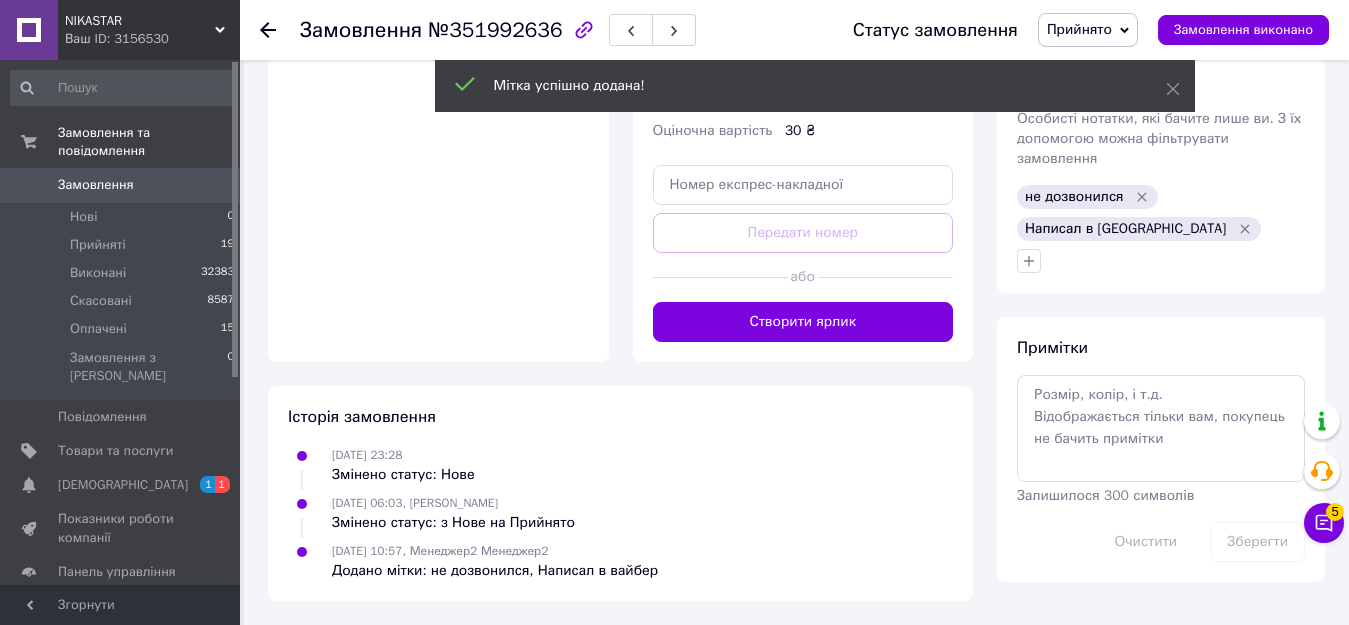 click 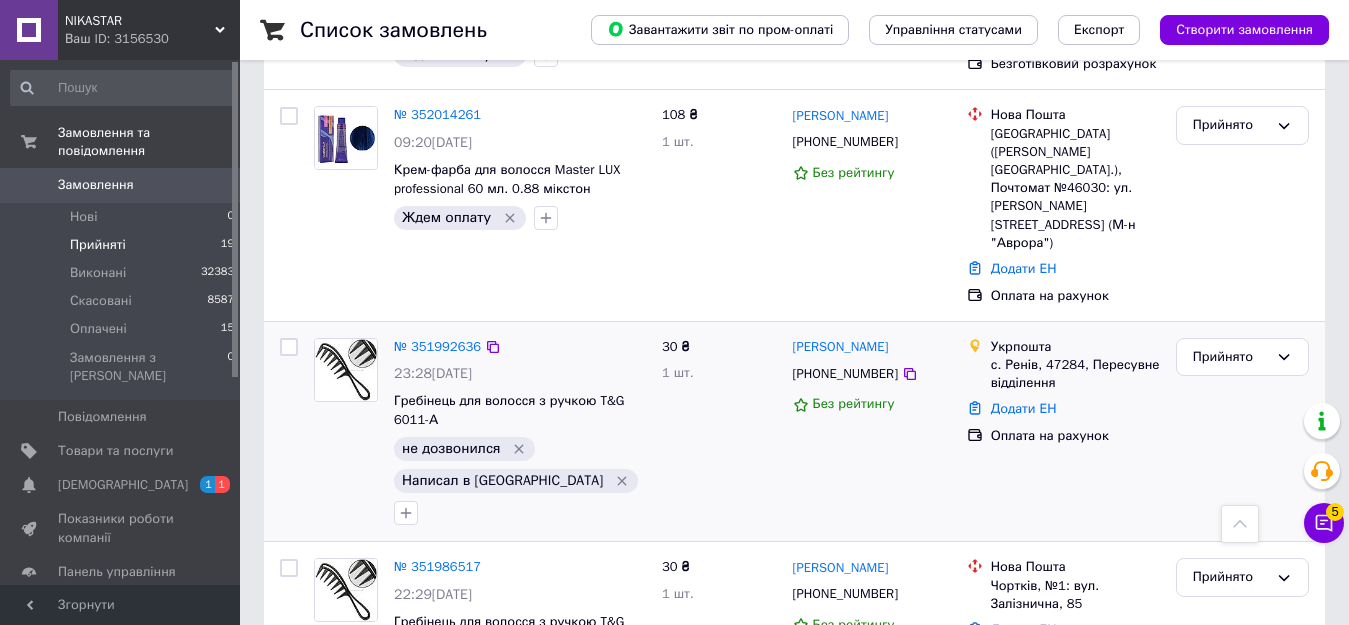 scroll, scrollTop: 700, scrollLeft: 0, axis: vertical 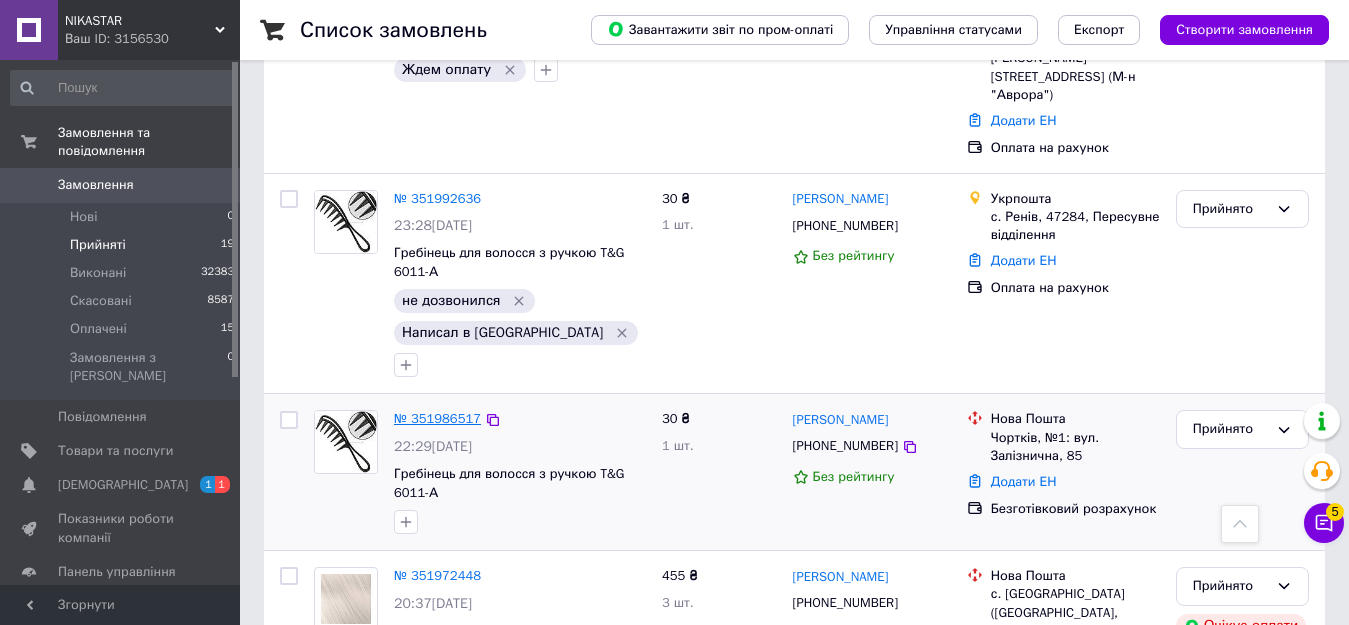 click on "№ 351986517" at bounding box center (437, 418) 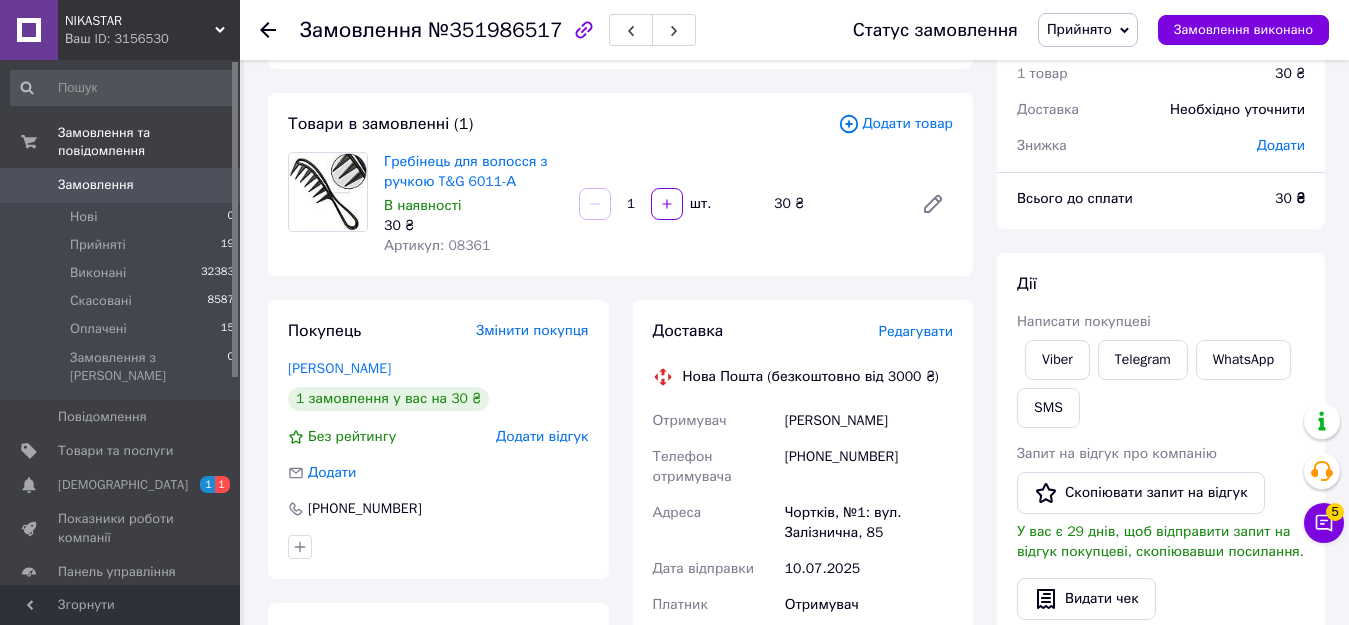 scroll, scrollTop: 0, scrollLeft: 0, axis: both 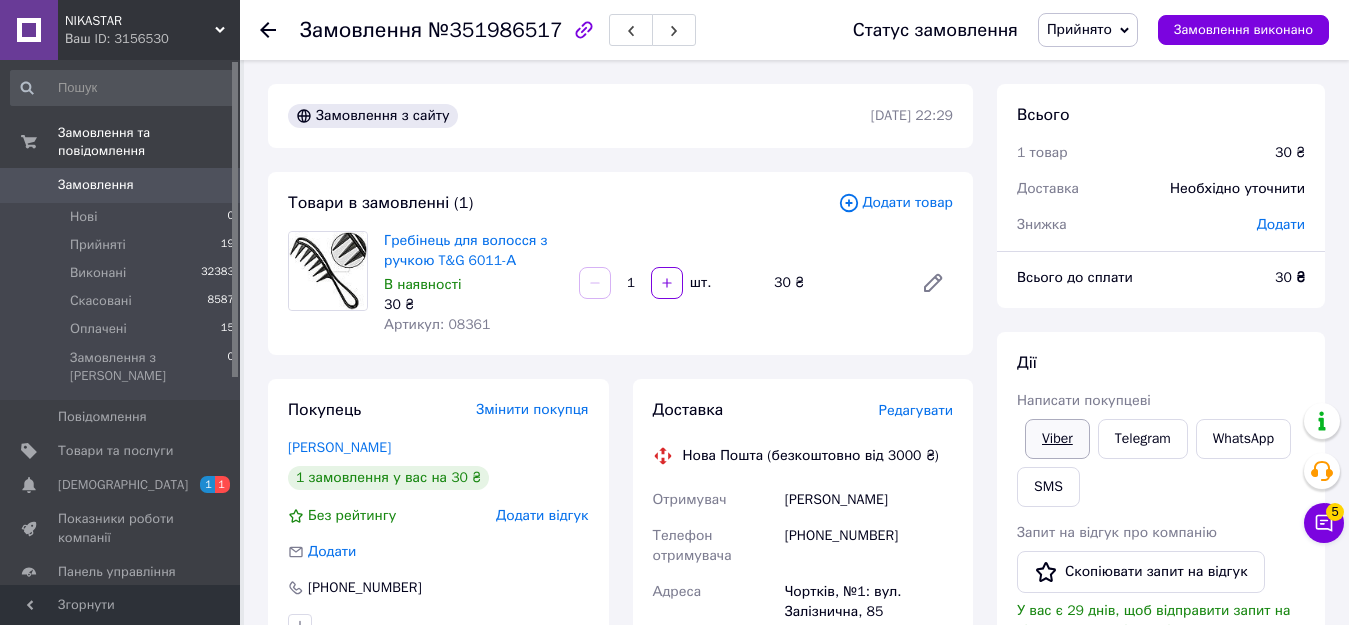 click on "Viber" at bounding box center (1057, 439) 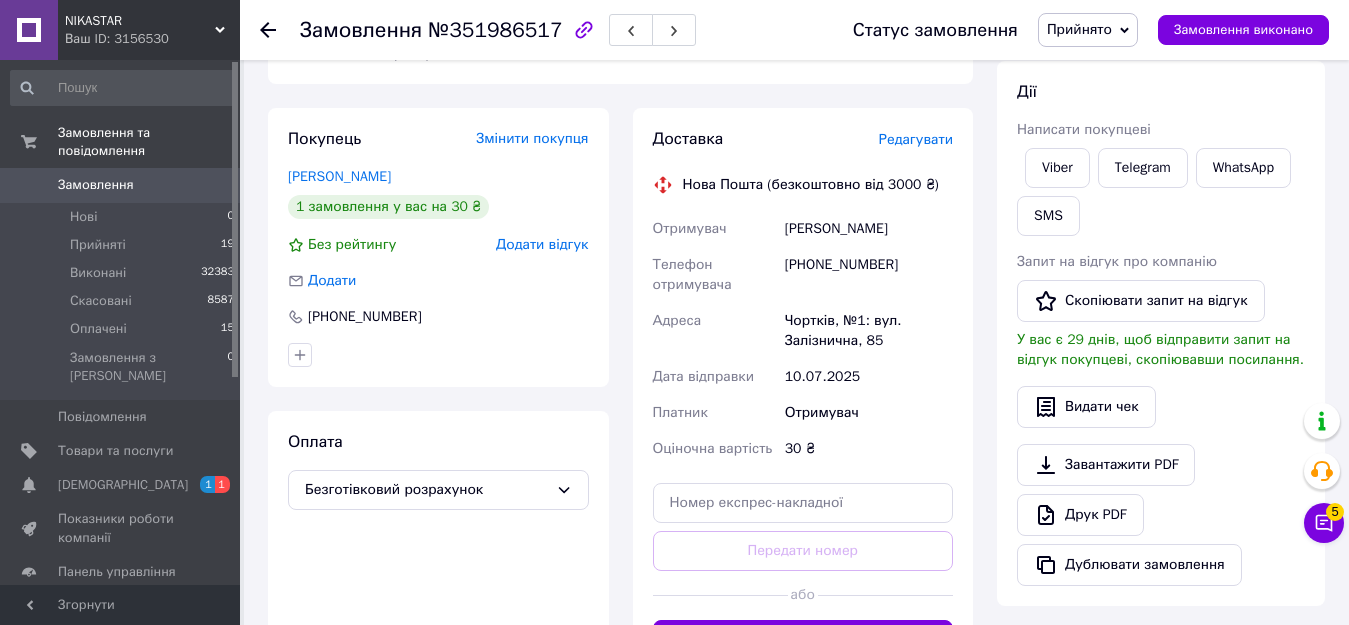 scroll, scrollTop: 300, scrollLeft: 0, axis: vertical 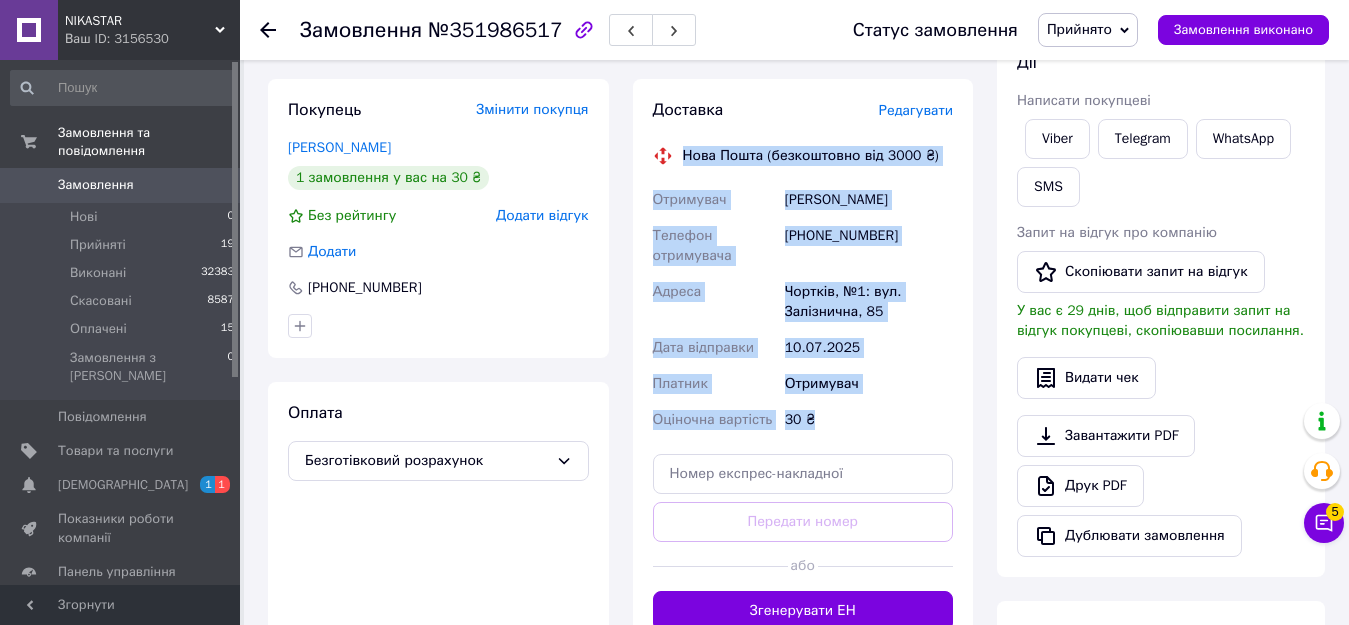 drag, startPoint x: 861, startPoint y: 424, endPoint x: 638, endPoint y: 154, distance: 350.18423 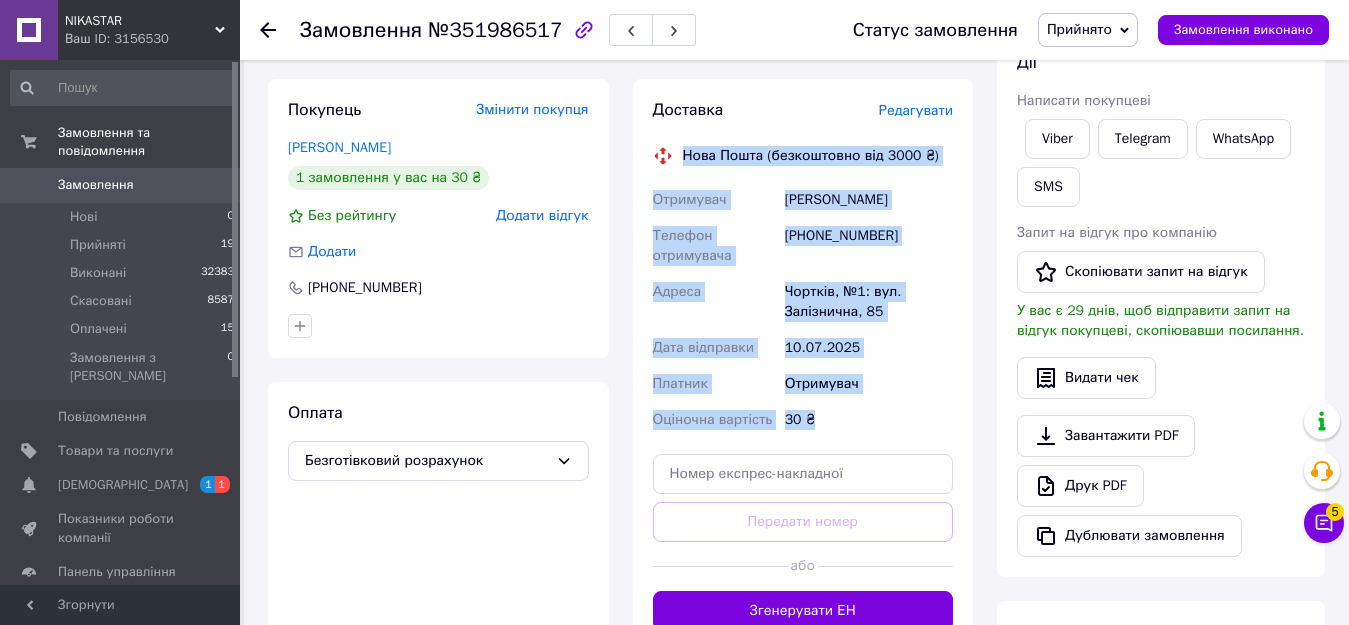click on "Доставка Редагувати Нова Пошта (безкоштовно від 3000 ₴) Отримувач Ткачук Анастасія Телефон отримувача +380983209570 Адреса Чортків, №1: вул. Залізнична, 85 Дата відправки 10.07.2025 Платник Отримувач Оціночна вартість 30 ₴ Передати номер або Згенерувати ЕН Платник Отримувач Відправник Прізвище отримувача Ткачук Ім'я отримувача Анастасія По батькові отримувача Телефон отримувача +380983209570 Тип доставки У відділенні Кур'єром В поштоматі Місто Чортків Відділення №1: вул. Залізнична, 85 Місце відправки Ужгород: №5 (до 200 кг): вул. Грушевського, 72а Харків: №137: вул. Ахсарова, 21 <" at bounding box center (803, 365) 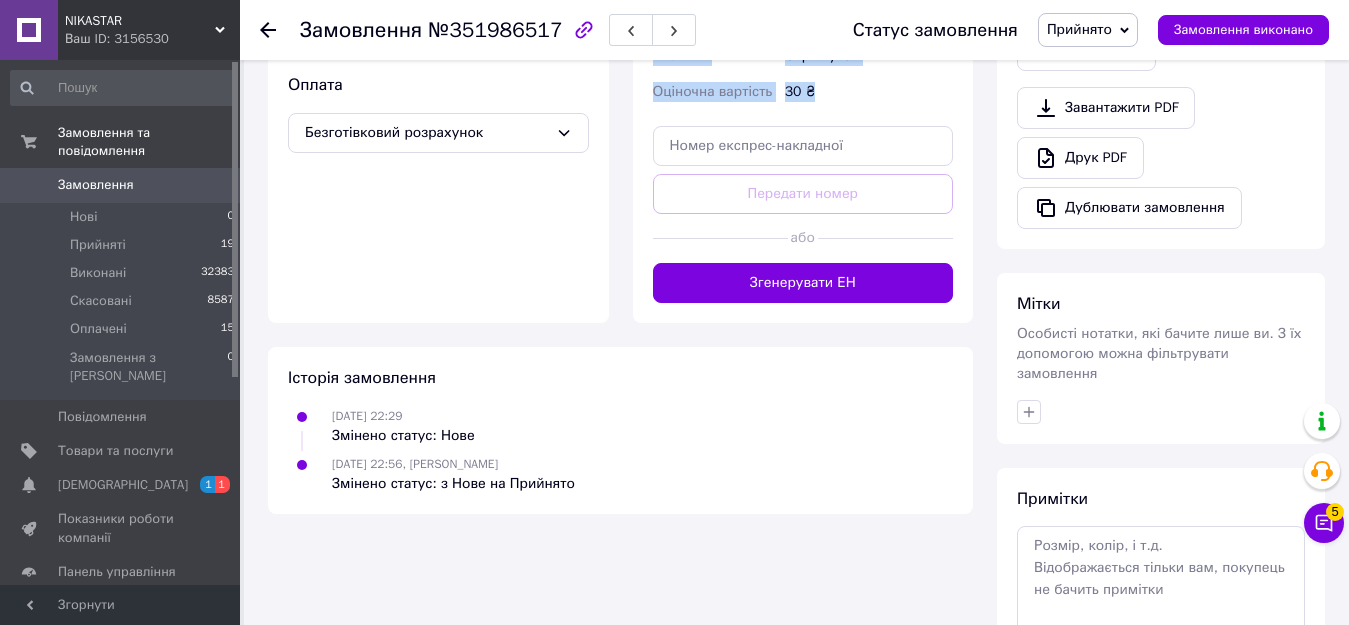 scroll, scrollTop: 700, scrollLeft: 0, axis: vertical 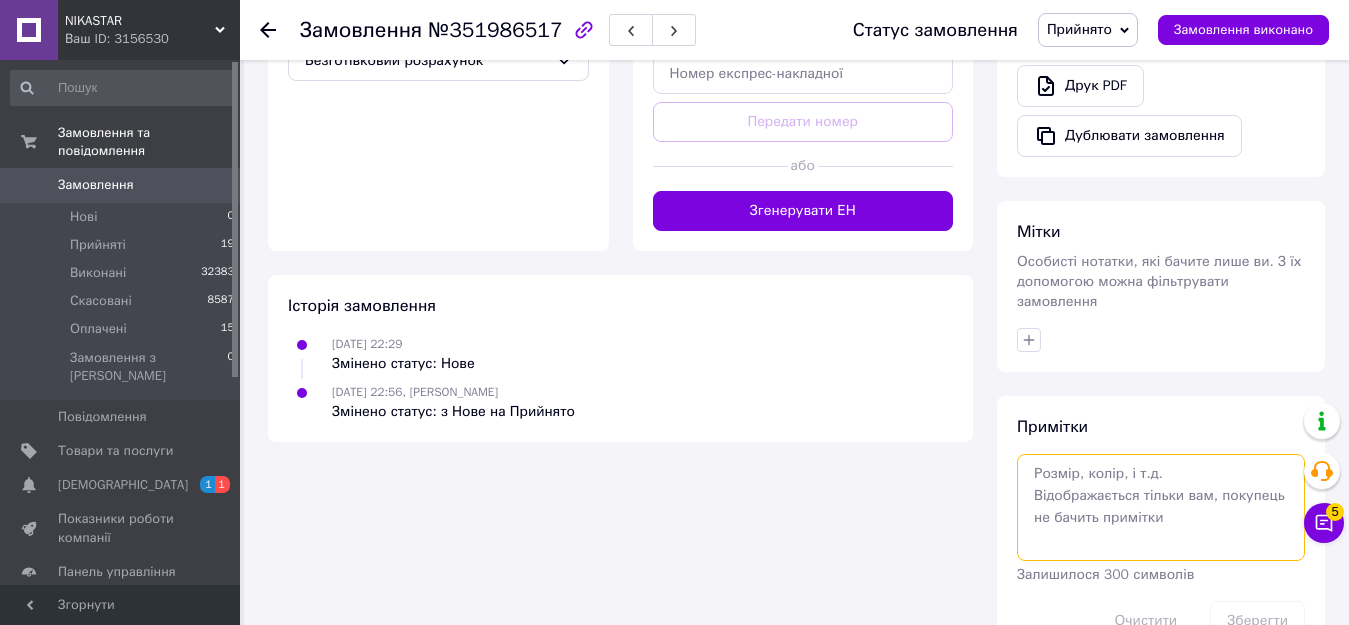 paste on "Нова Пошта (безкоштовно від 3000 ₴)
Отримувач
Ткачук Анастасія
Телефон отримувача
+380983209570
Адреса
Чортків, №1: вул. Залізнична, 85
Дата відправки
10.07.2025
Платник
Отримувач
Оціночна вартість
30 ₴" 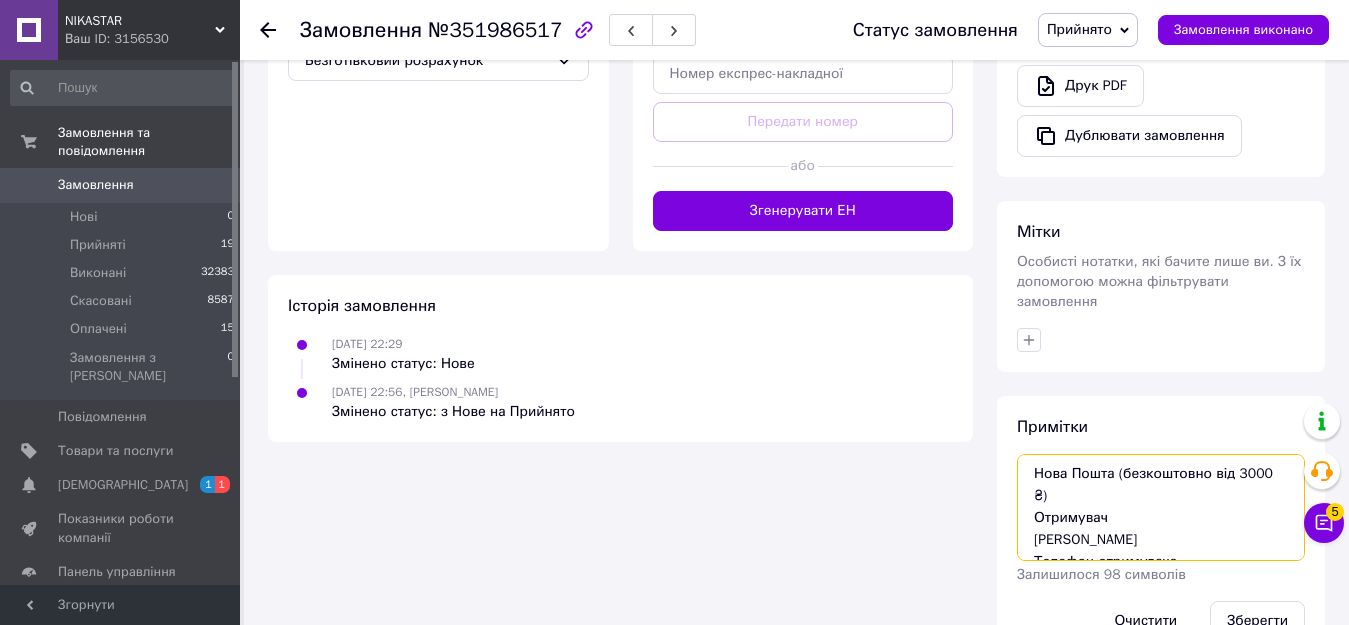 scroll, scrollTop: 210, scrollLeft: 0, axis: vertical 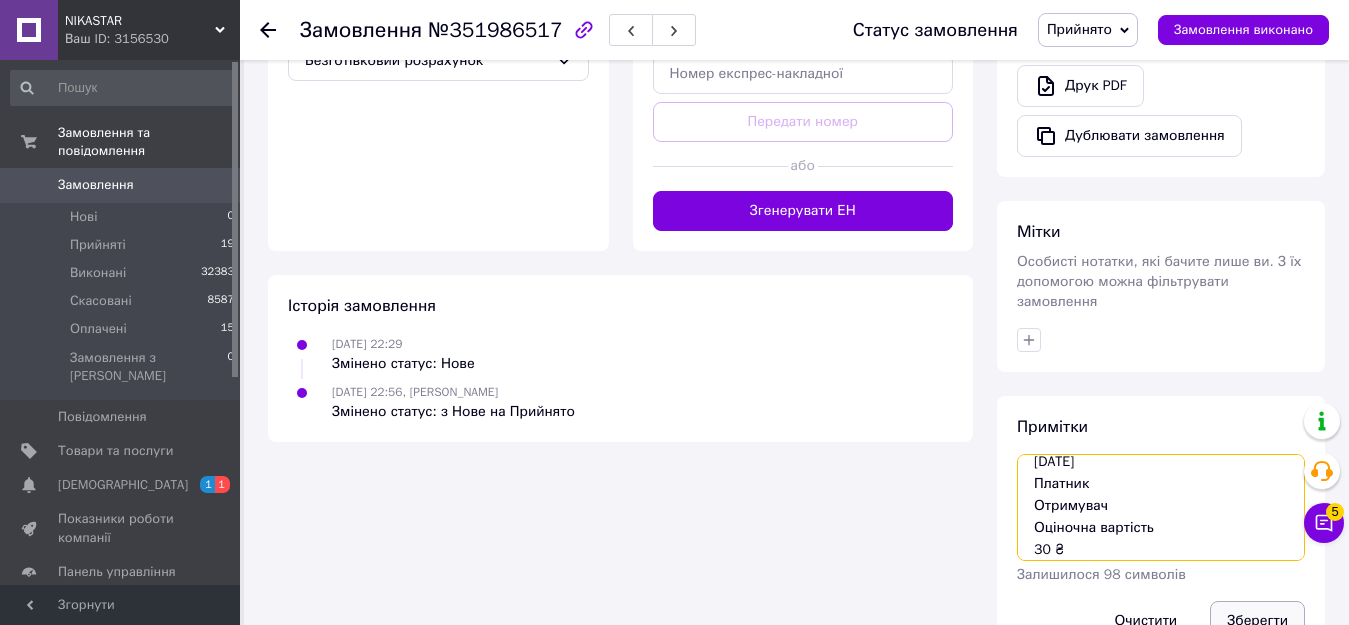 type on "Нова Пошта (безкоштовно від 3000 ₴)
Отримувач
Ткачук Анастасія
Телефон отримувача
+380983209570
Адреса
Чортків, №1: вул. Залізнична, 85
Дата відправки
10.07.2025
Платник
Отримувач
Оціночна вартість
30 ₴" 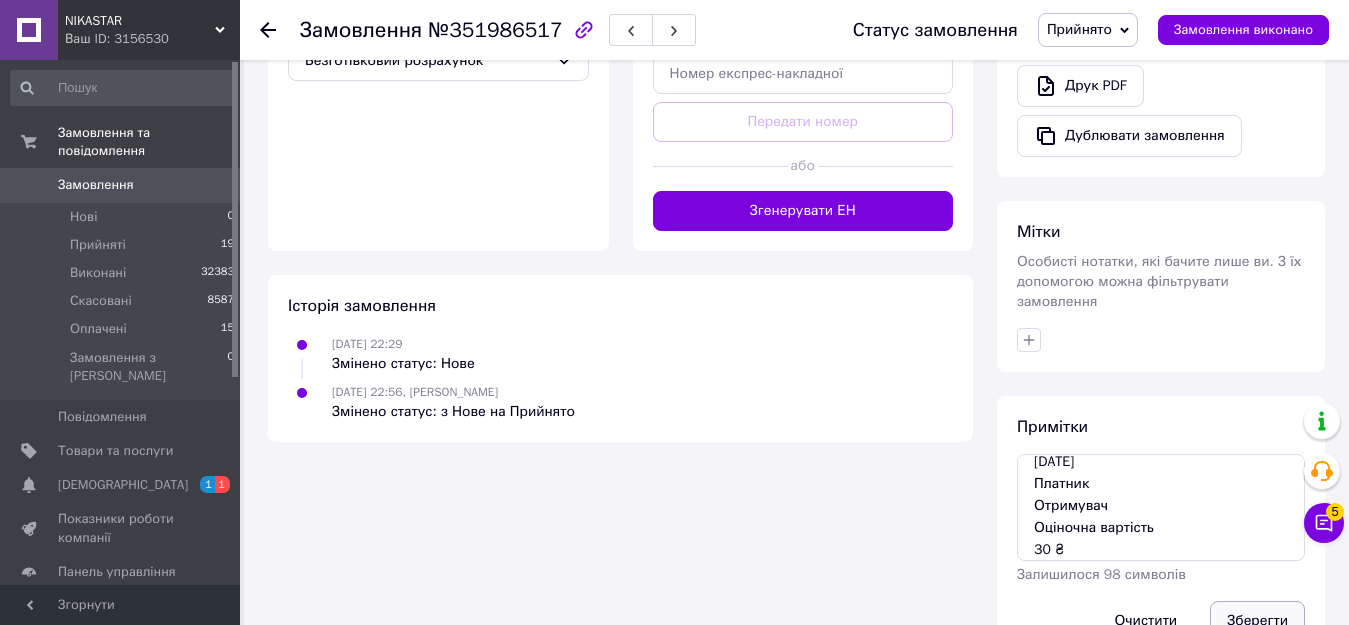 click on "Зберегти" at bounding box center (1257, 621) 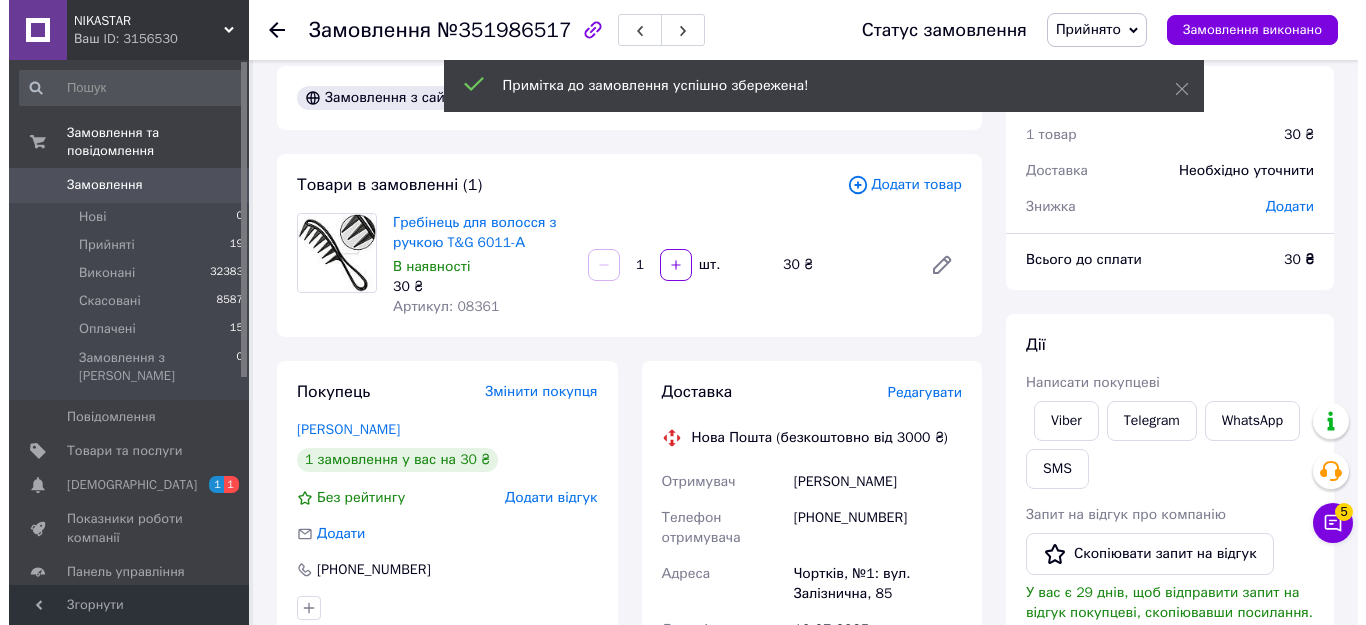 scroll, scrollTop: 0, scrollLeft: 0, axis: both 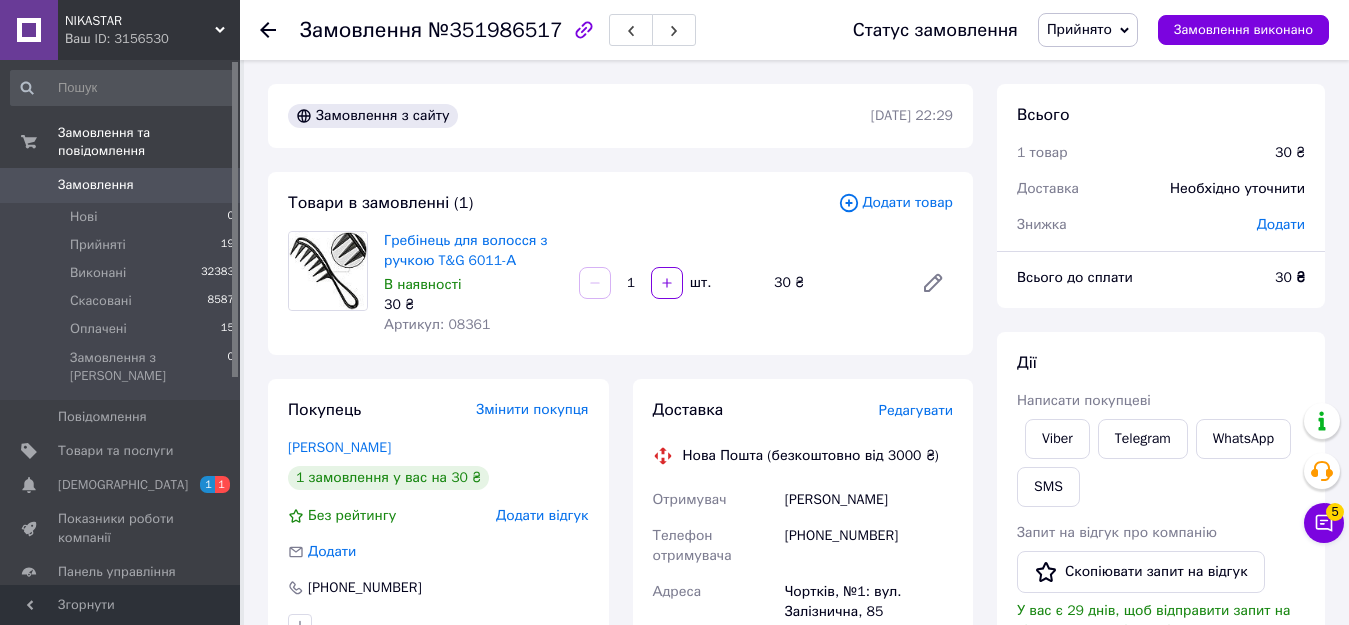 click on "Редагувати" at bounding box center (916, 410) 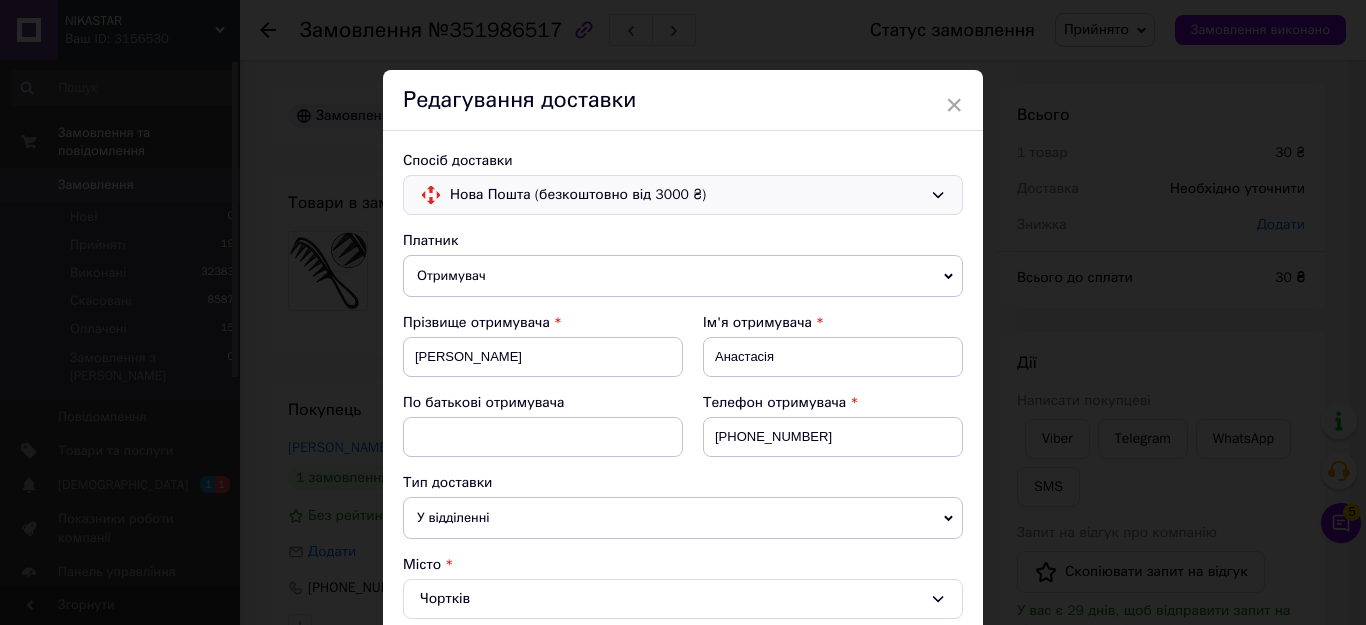 click at bounding box center [431, 195] 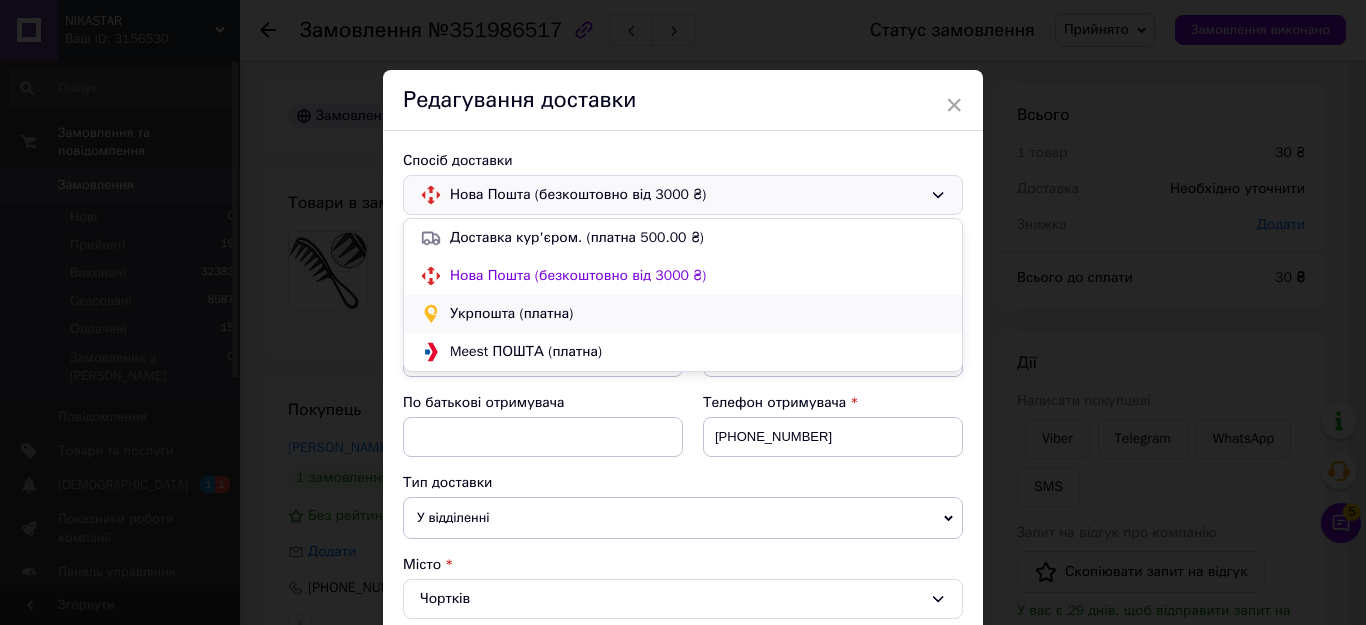 click on "Укрпошта (платна)" at bounding box center (698, 314) 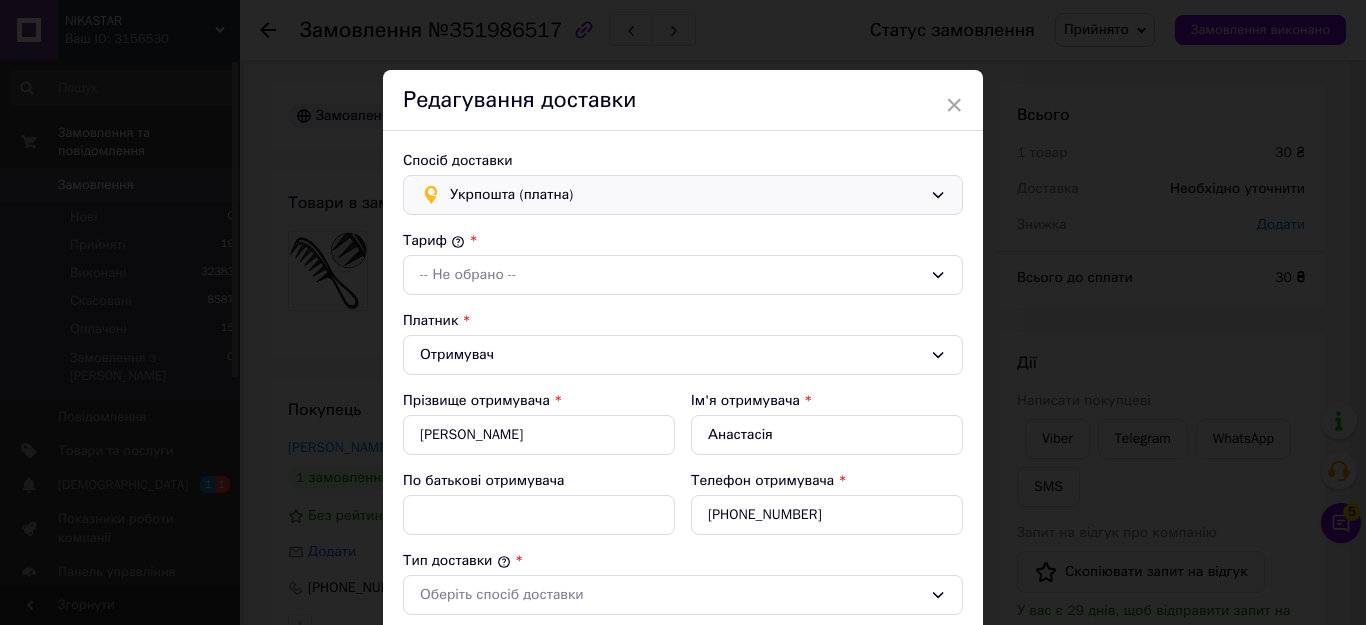 type on "30" 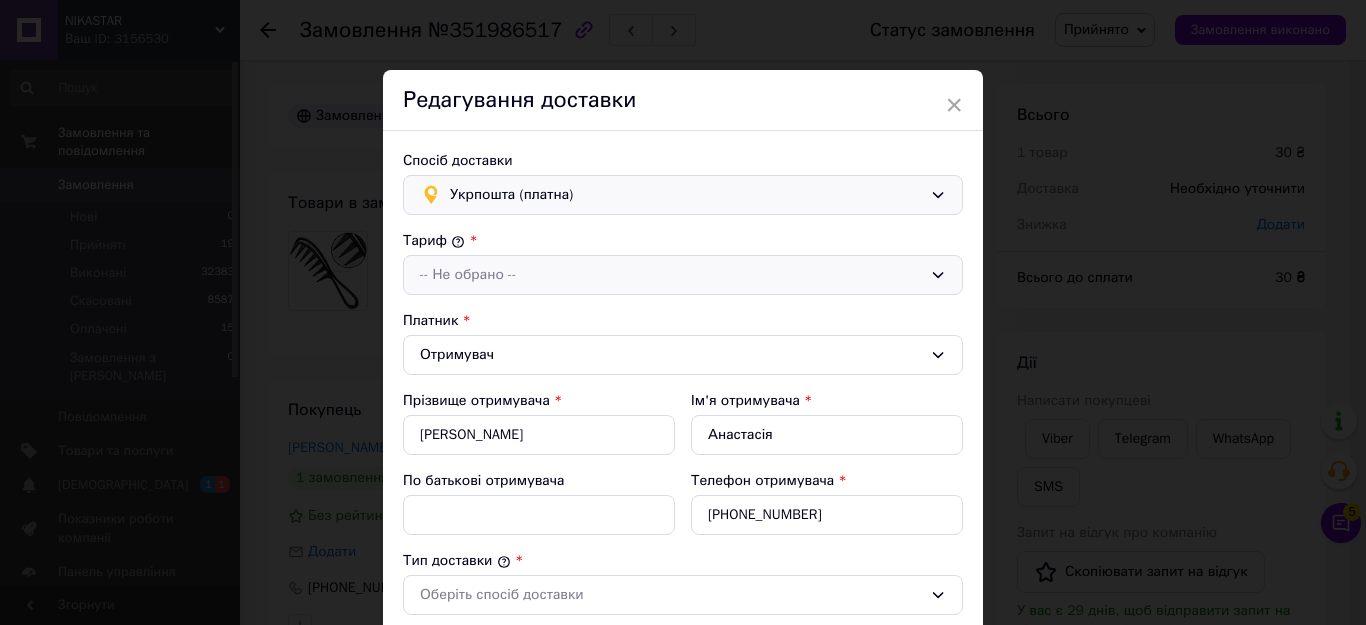 click on "-- Не обрано --" at bounding box center [671, 275] 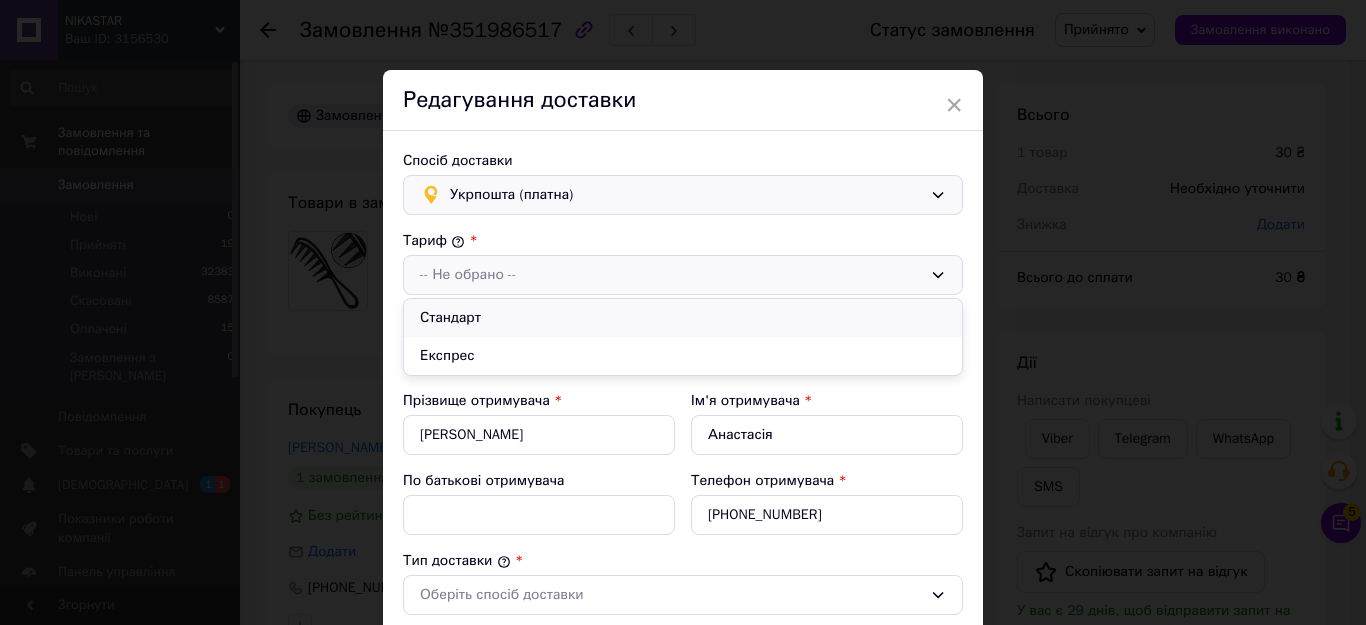 click on "Стандарт" at bounding box center [683, 318] 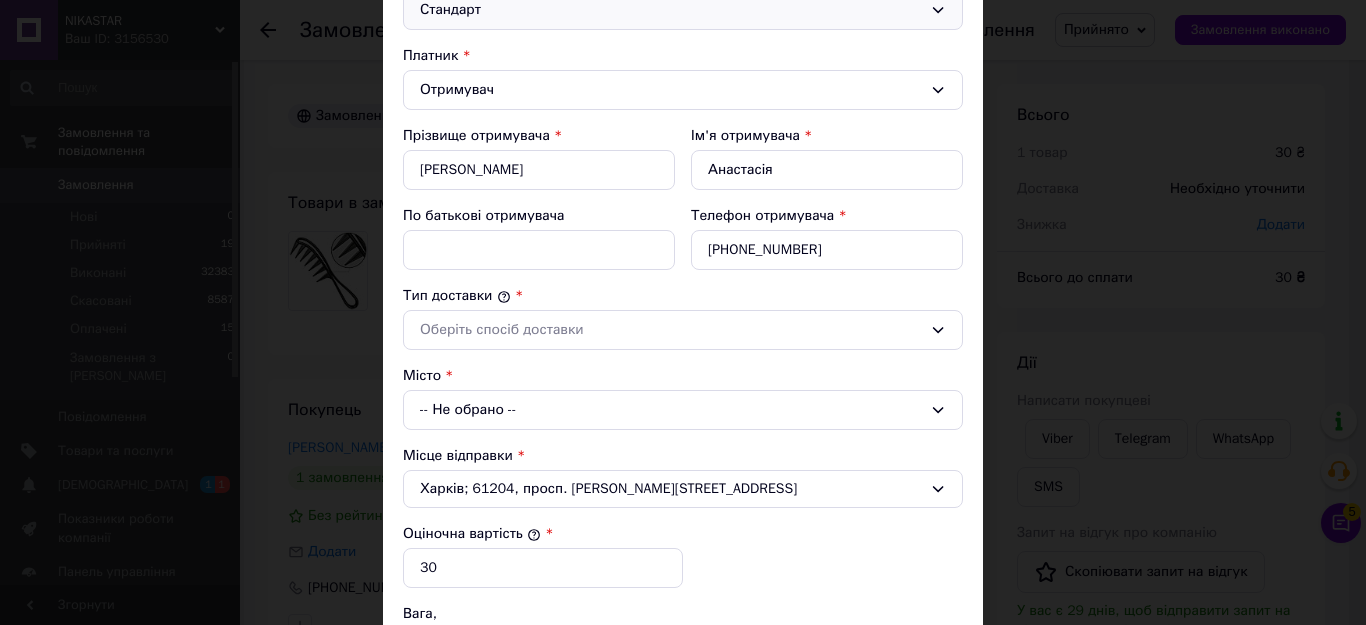 scroll, scrollTop: 300, scrollLeft: 0, axis: vertical 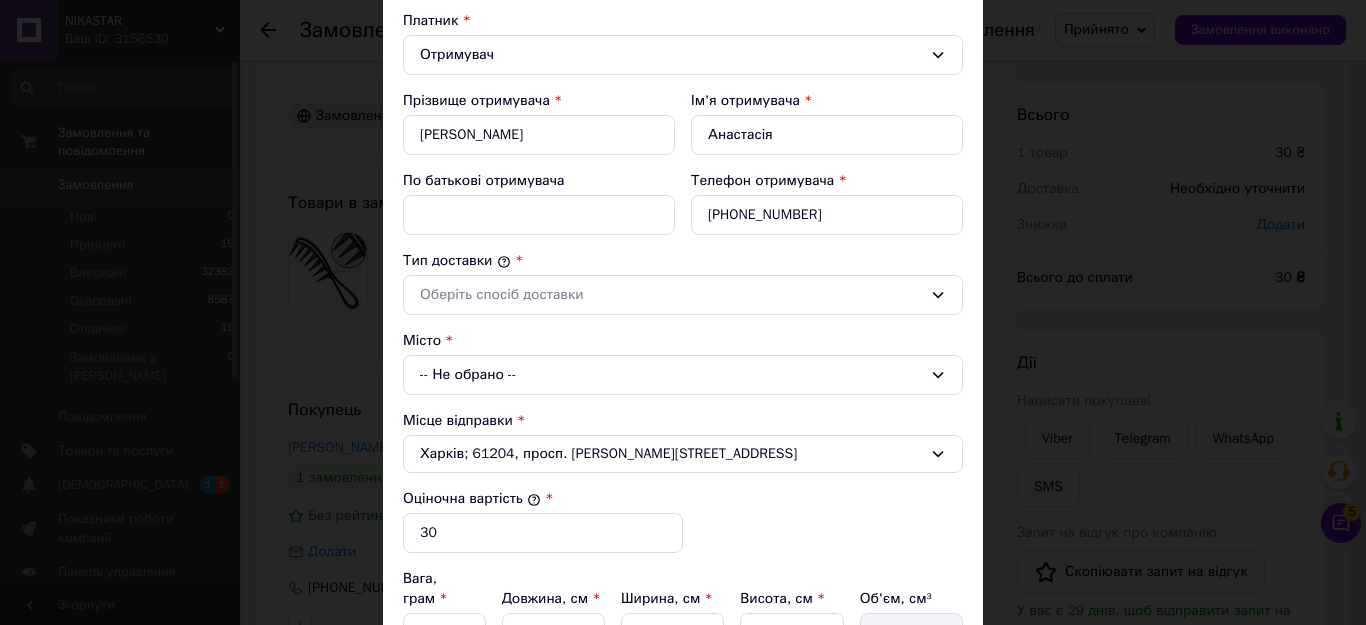 click on "-- Не обрано --" at bounding box center (683, 375) 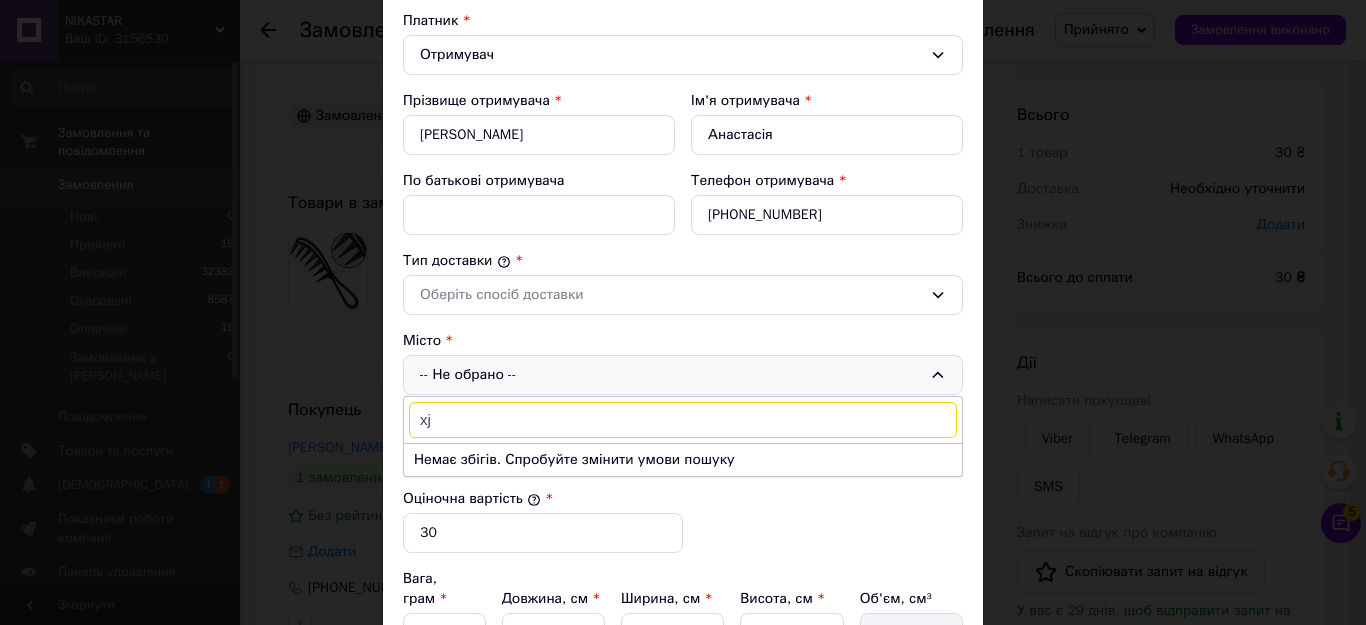 type on "x" 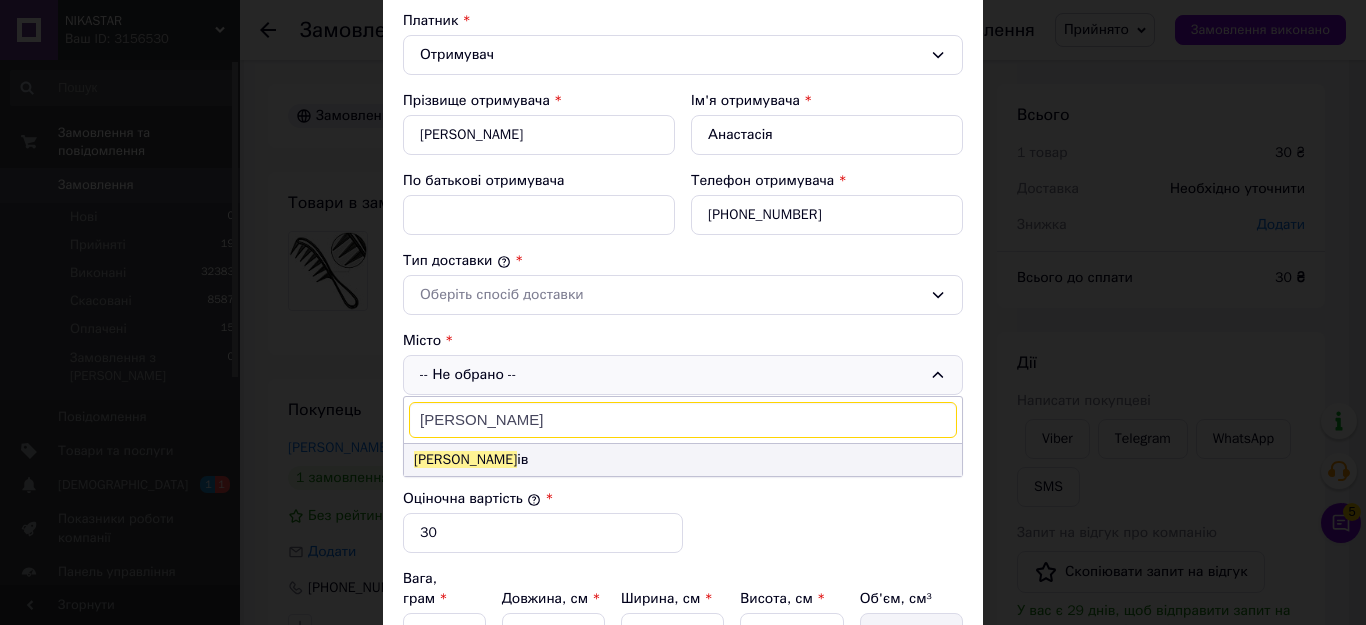 type on "чортк" 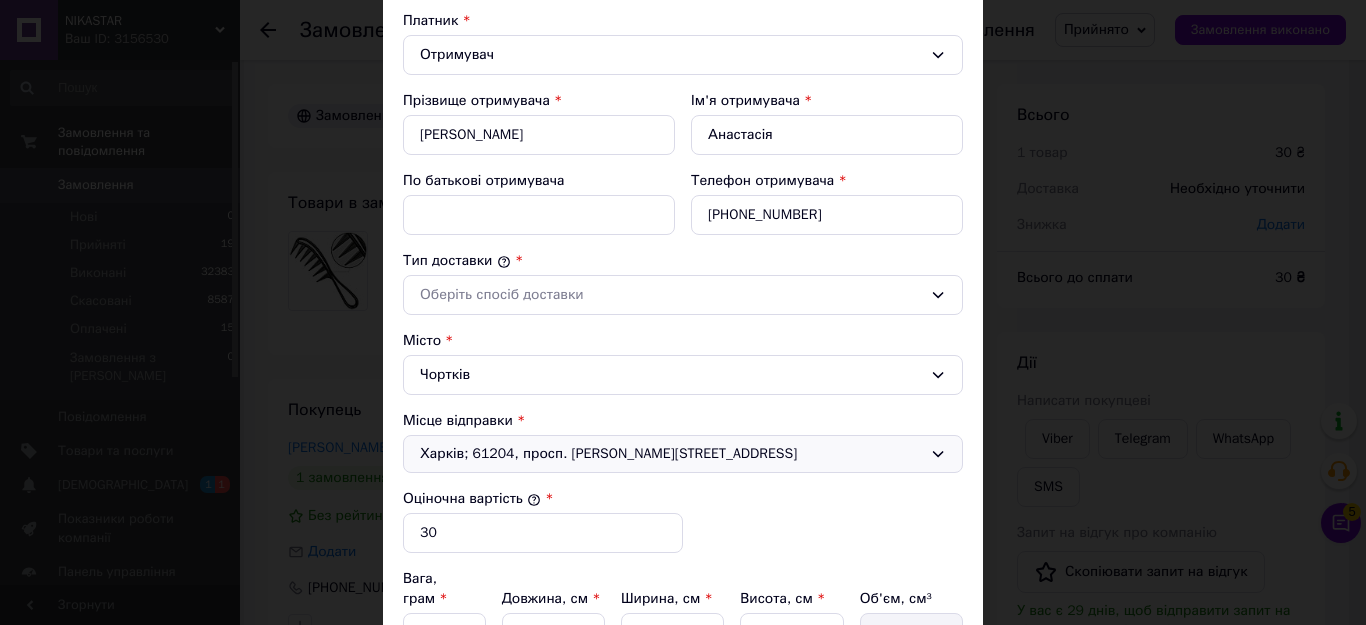 click on "Харків; 61204, просп. [PERSON_NAME][STREET_ADDRESS]" at bounding box center (671, 454) 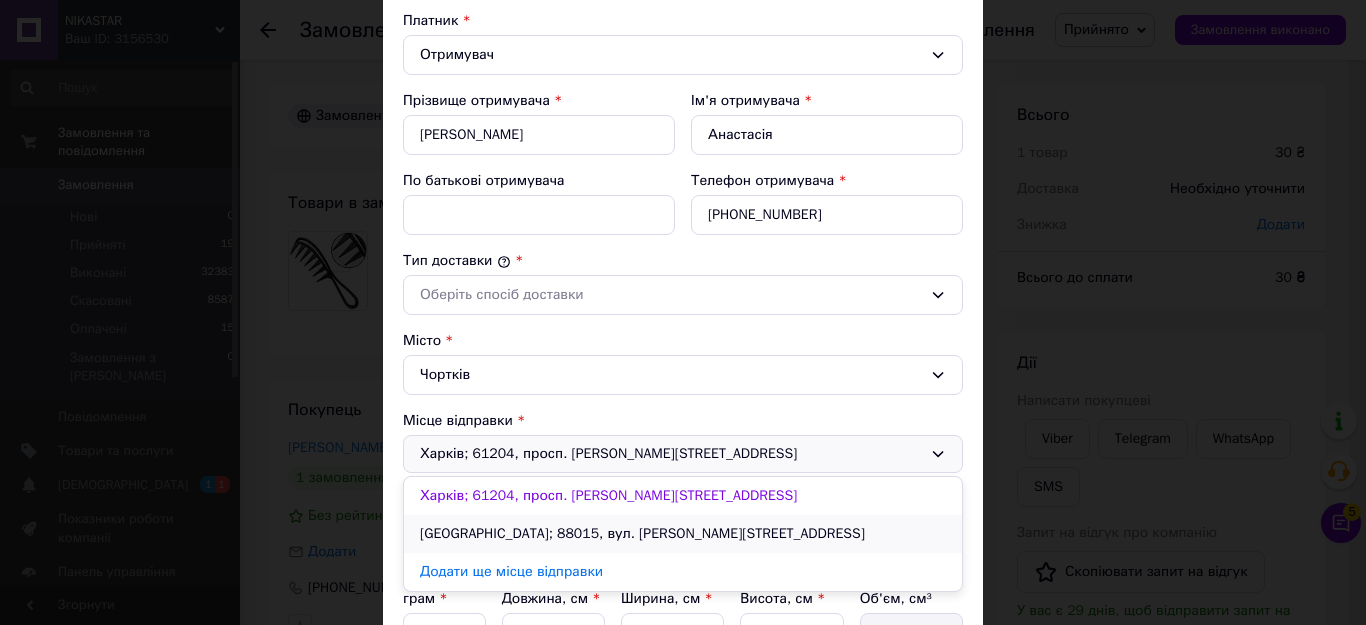 click on "Ужгород; 88015, вул. Грушевського Михайла, 35" at bounding box center (683, 534) 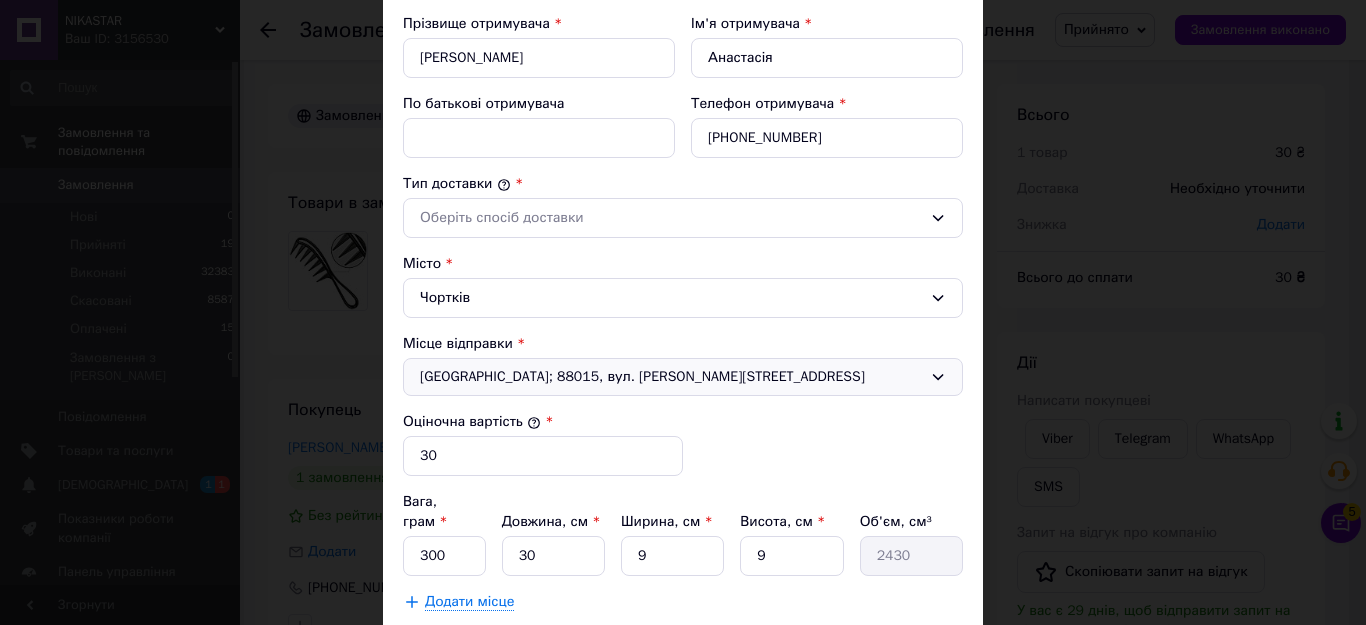 scroll, scrollTop: 500, scrollLeft: 0, axis: vertical 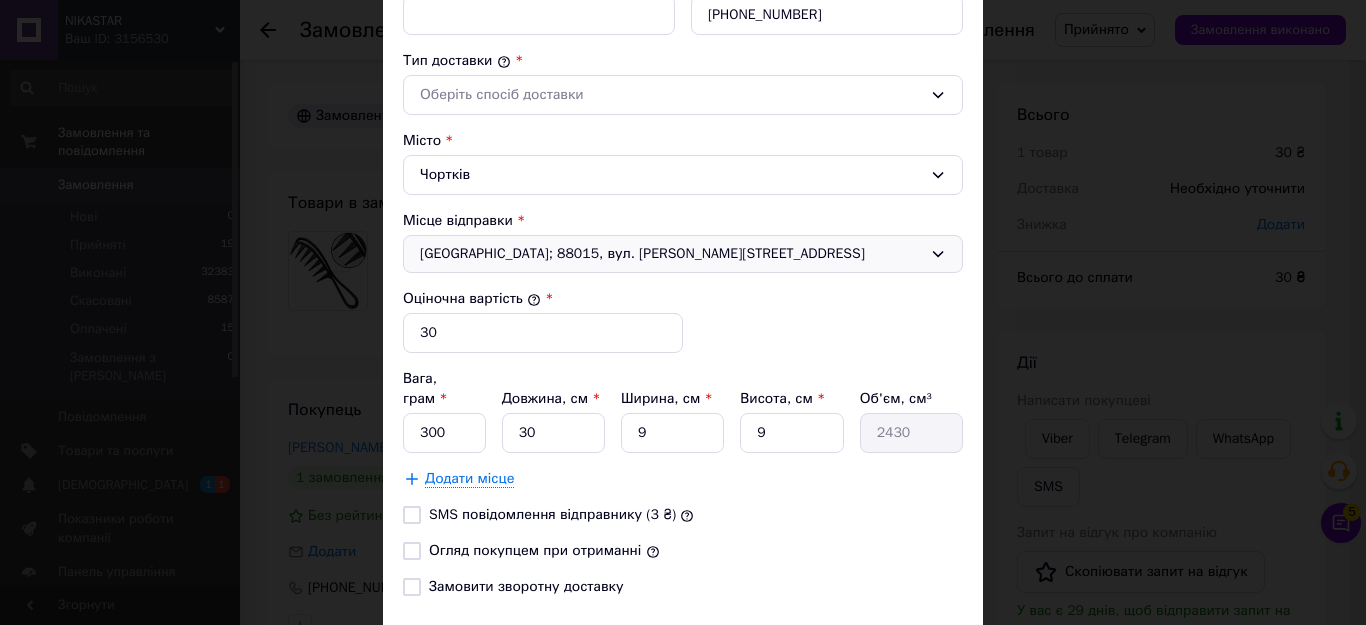 click on "Ужгород; 88015, вул. Грушевського Михайла, 35" at bounding box center (671, 254) 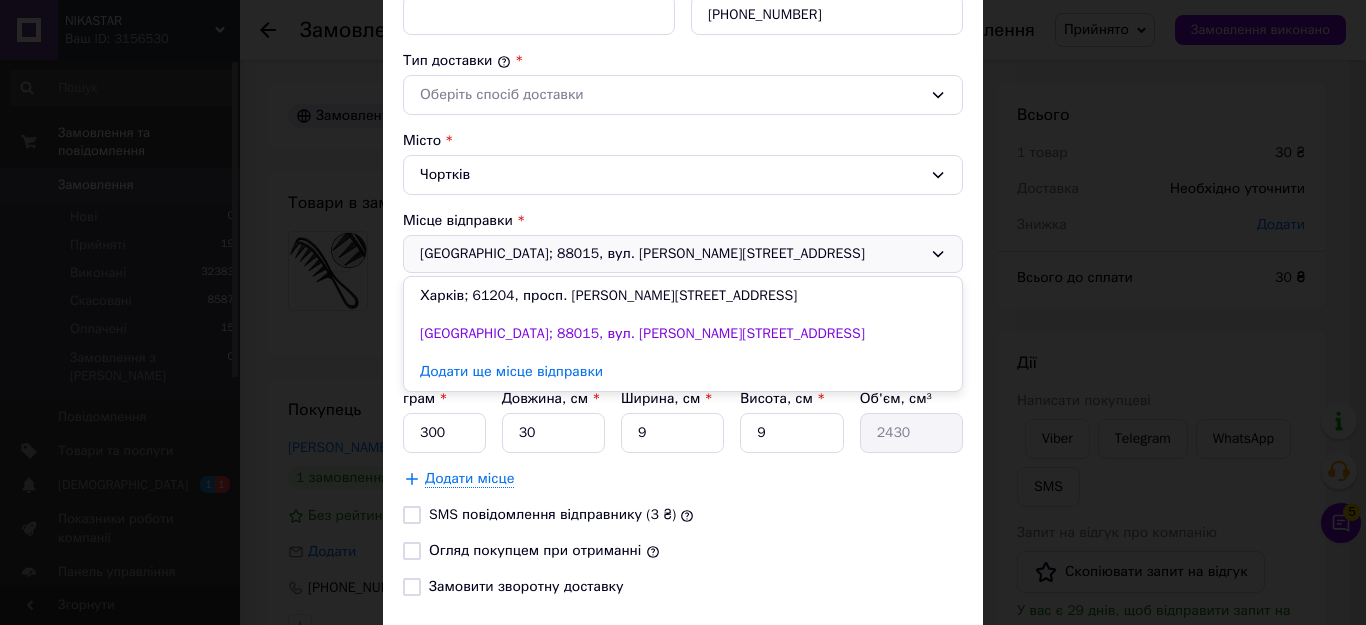 click on "Ужгород; 88015, вул. Грушевського Михайла, 35" at bounding box center [671, 254] 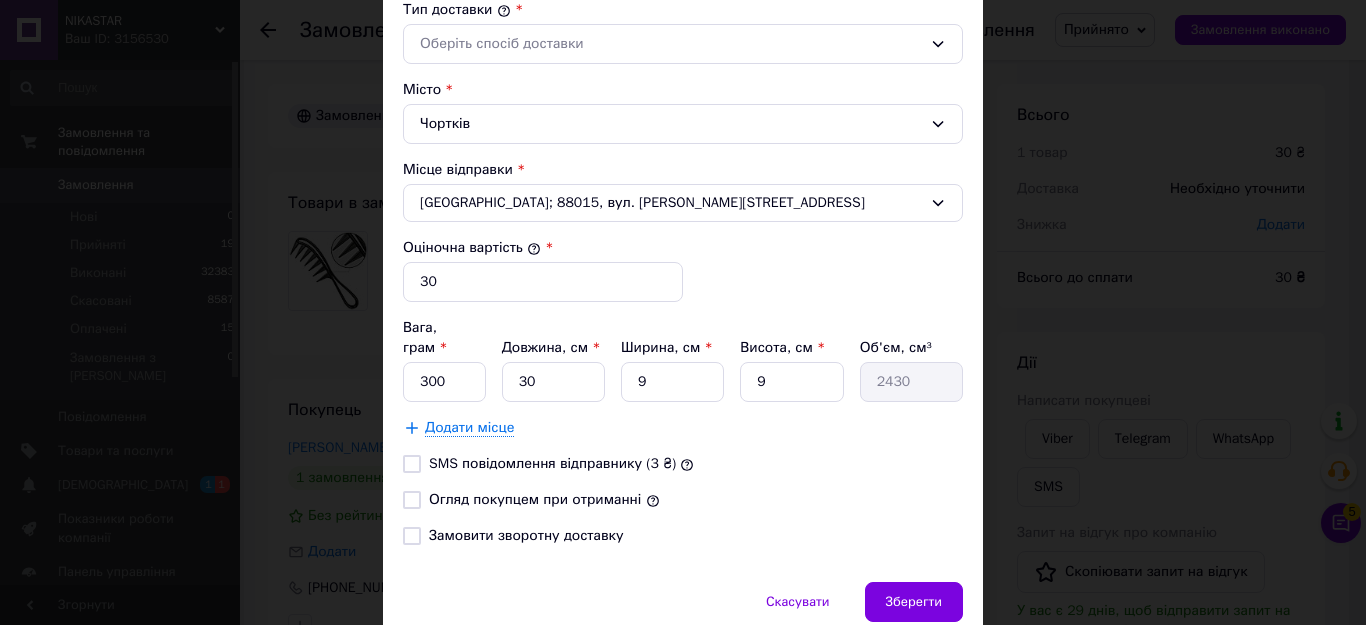 scroll, scrollTop: 600, scrollLeft: 0, axis: vertical 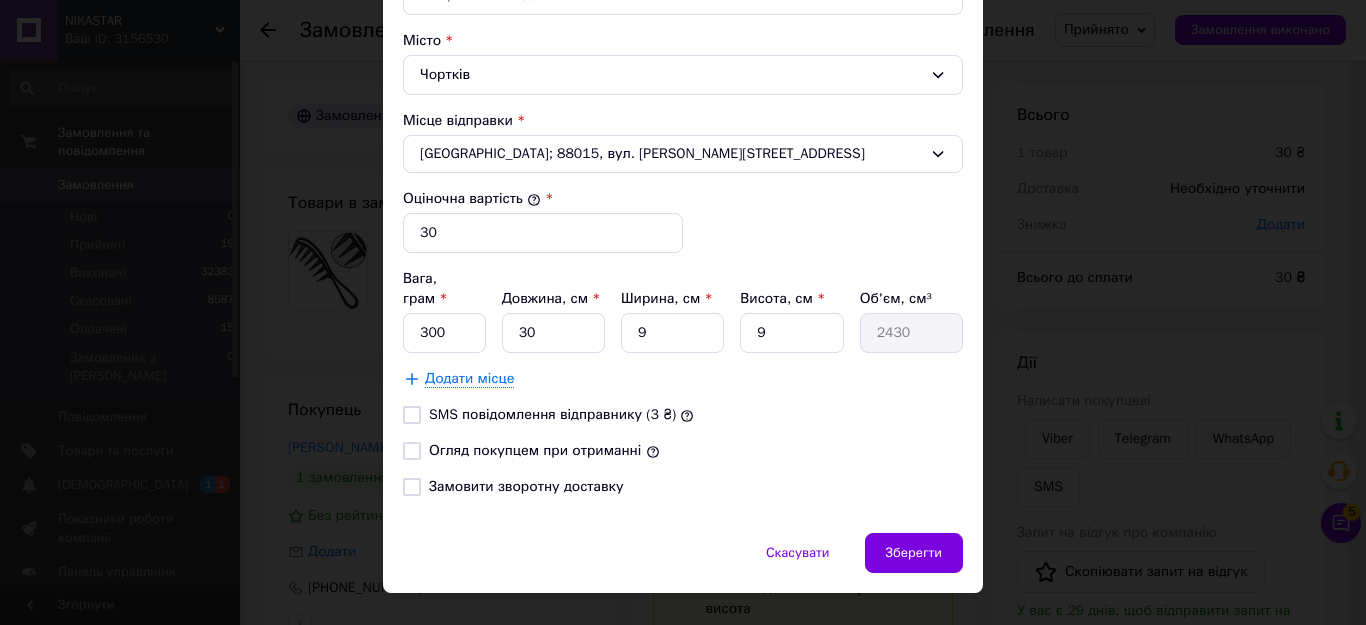 click on "Огляд покупцем при отриманні" at bounding box center [412, 451] 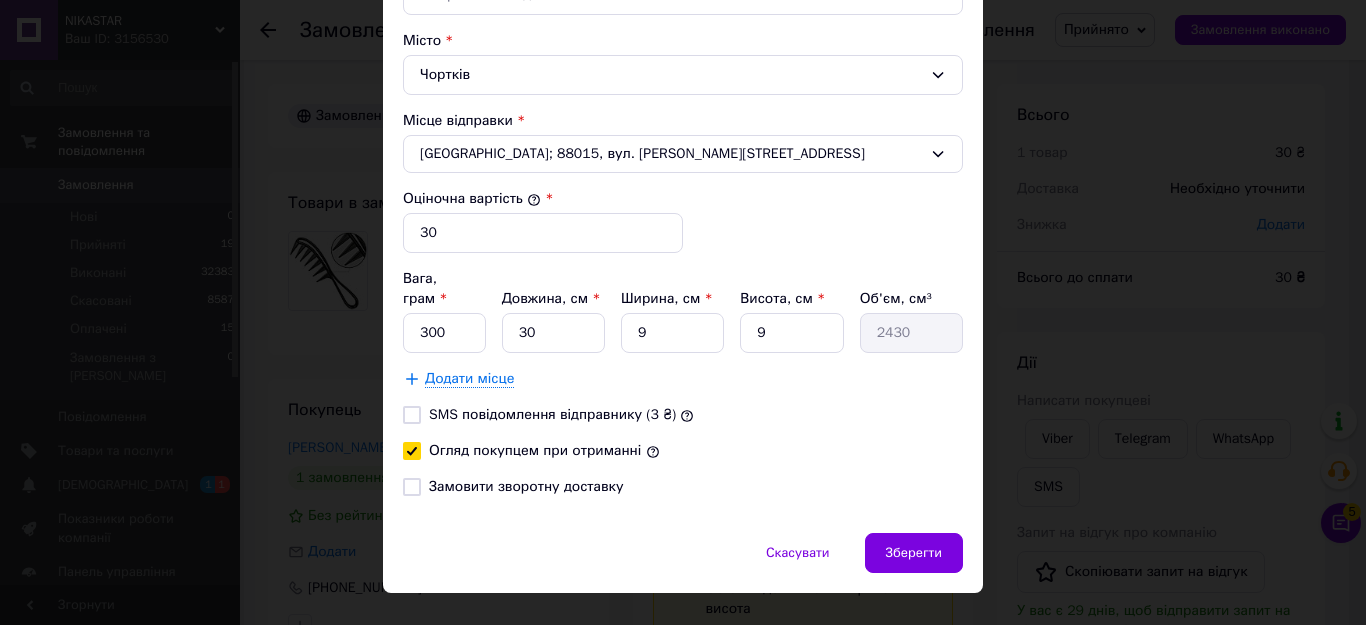 checkbox on "true" 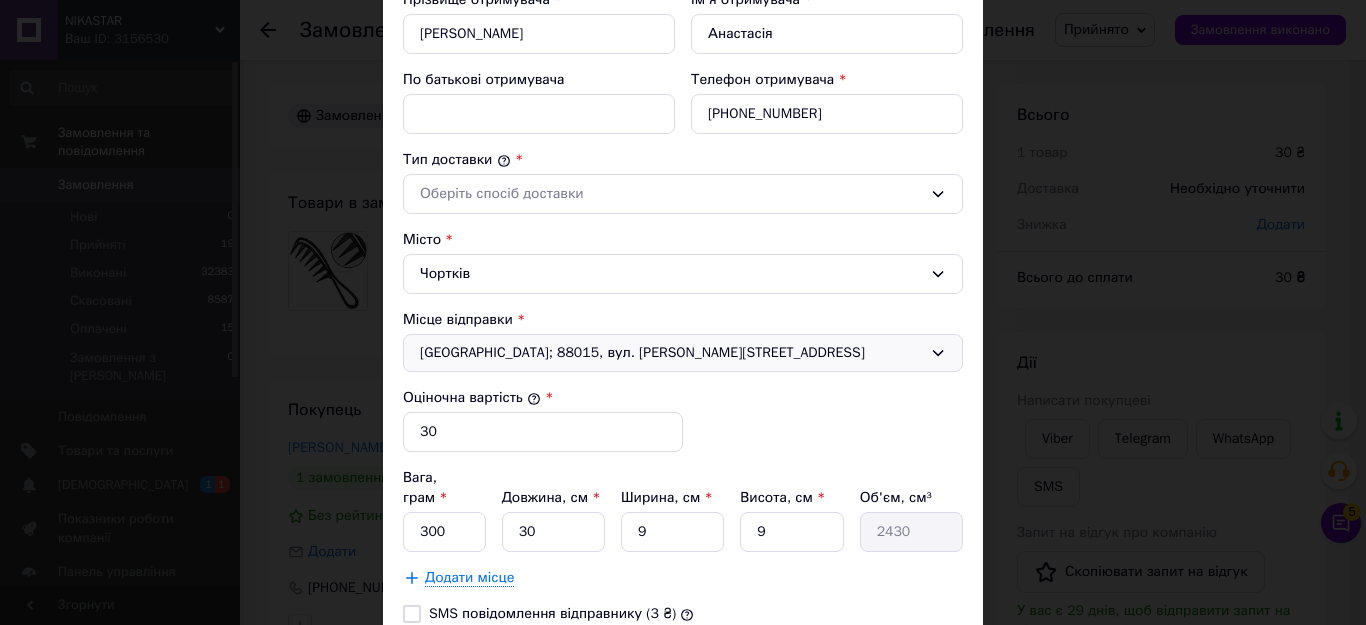 scroll, scrollTop: 400, scrollLeft: 0, axis: vertical 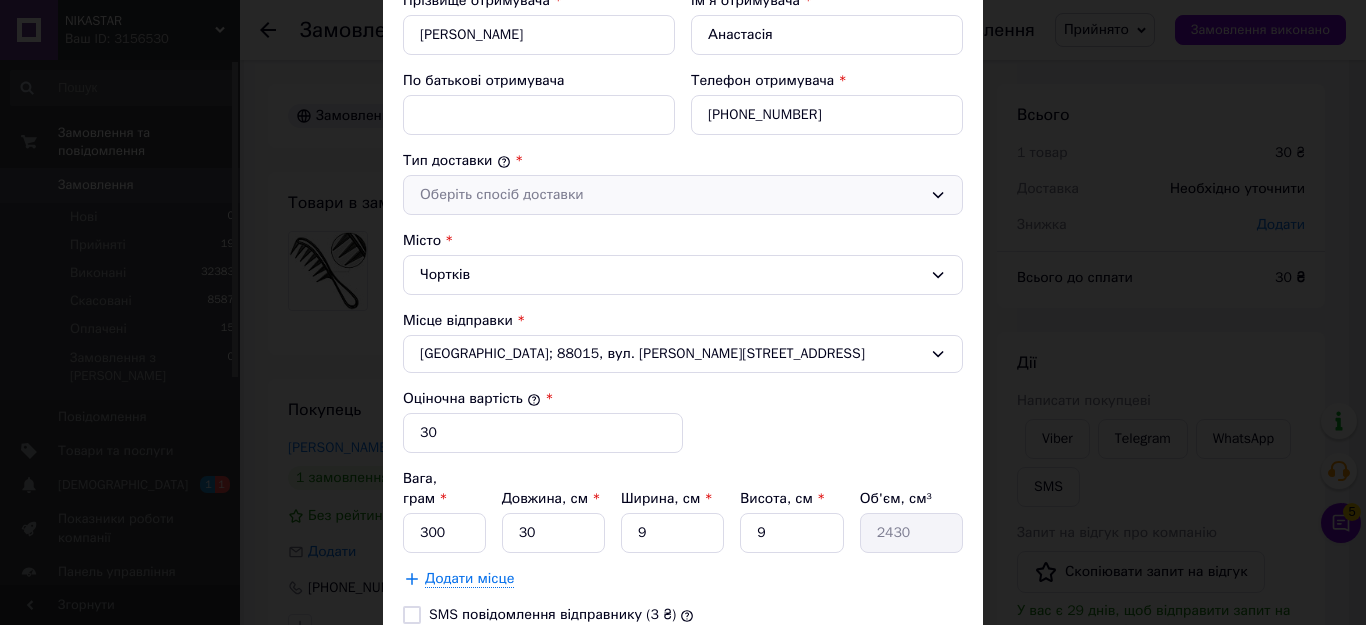 click on "Оберіть спосіб доставки" at bounding box center (671, 195) 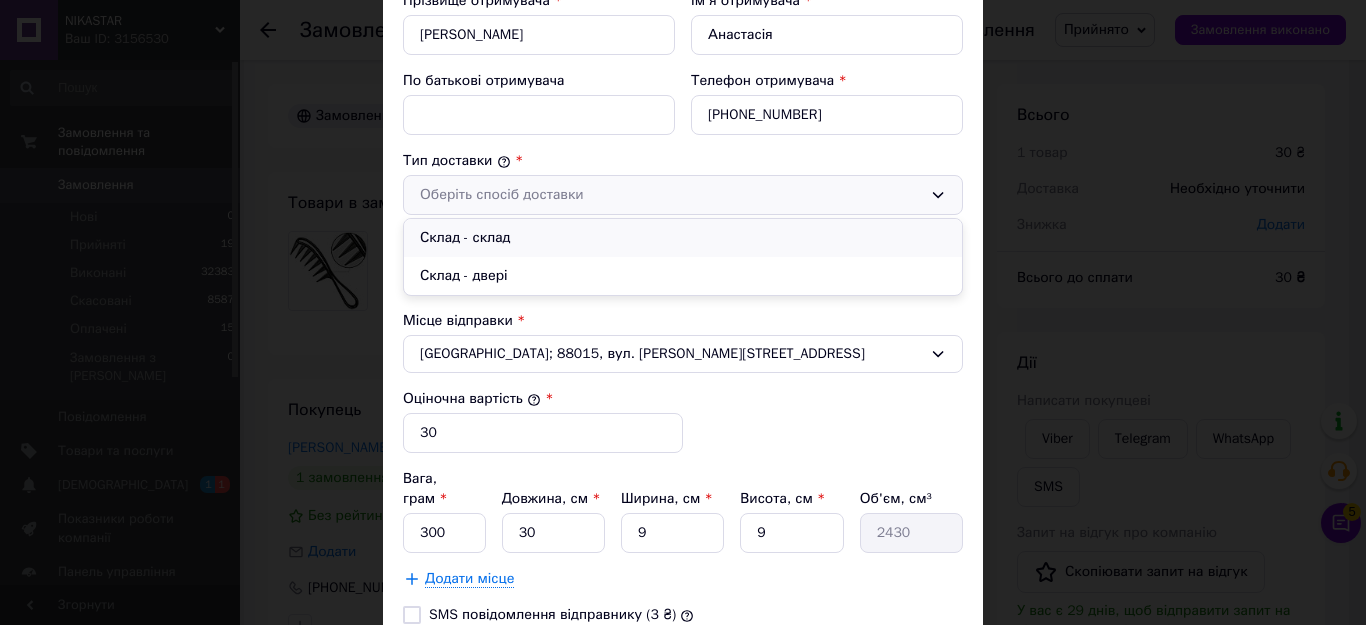 click on "Склад - склад" at bounding box center (683, 238) 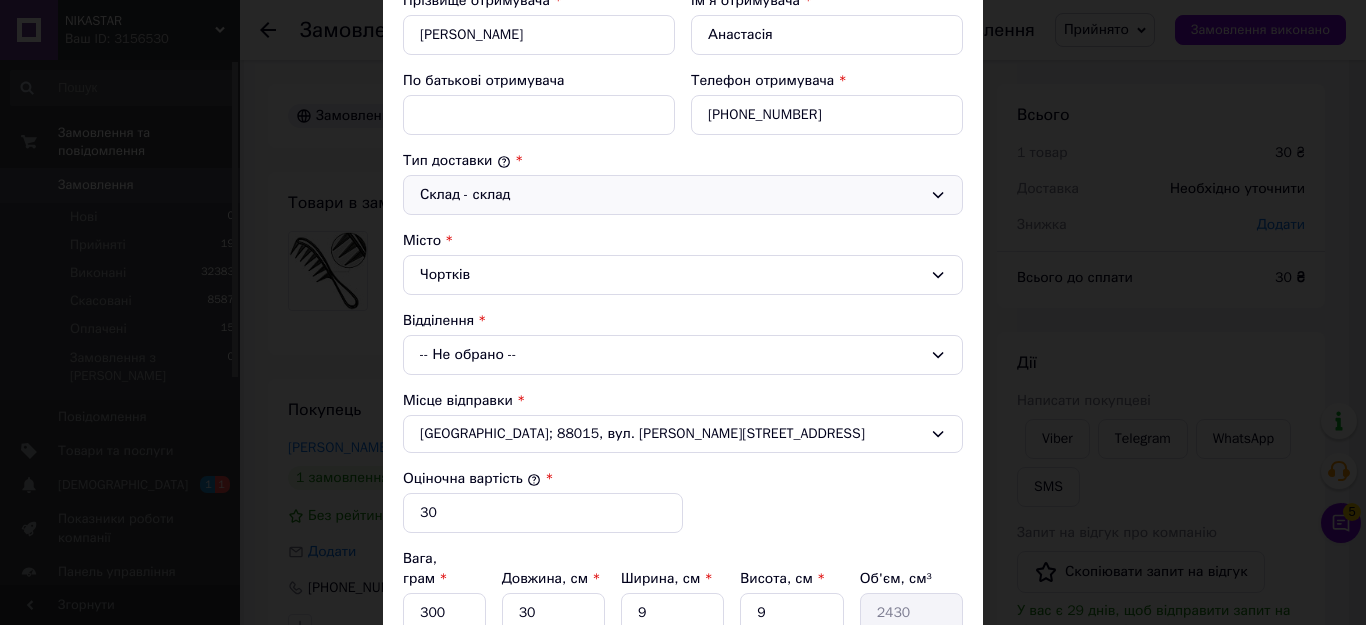click on "-- Не обрано --" at bounding box center [683, 355] 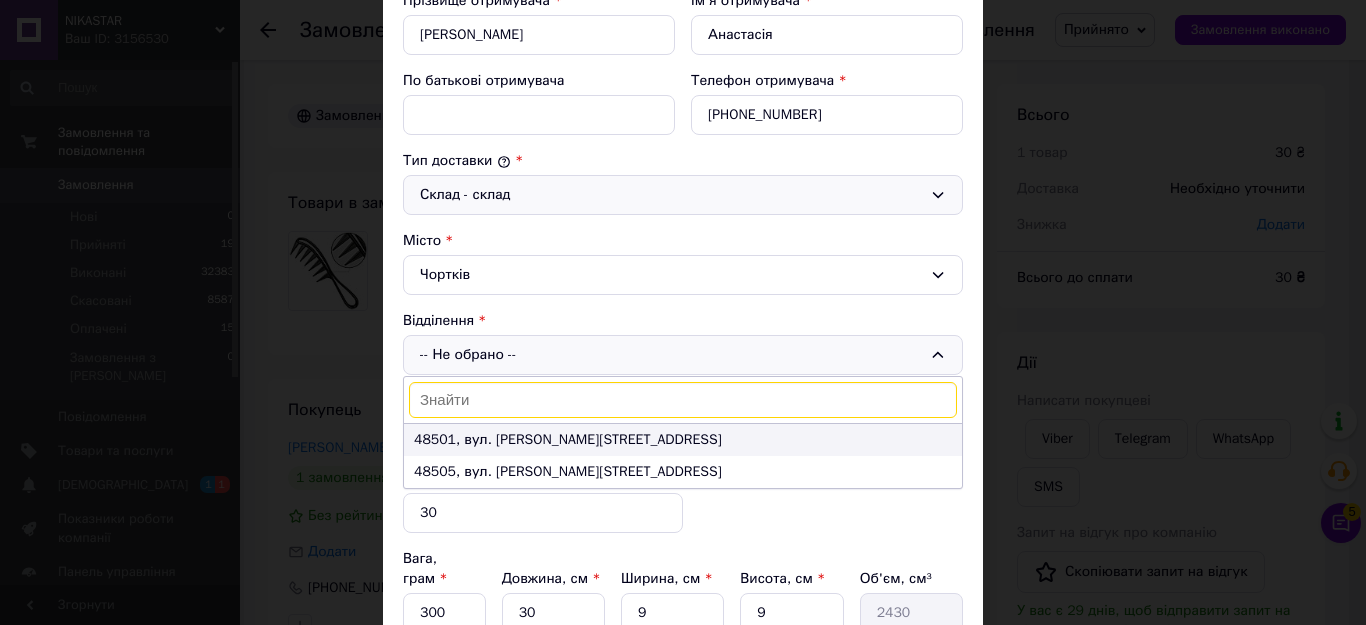 click on "48501, вул. Степана Бандери, 38" at bounding box center [683, 440] 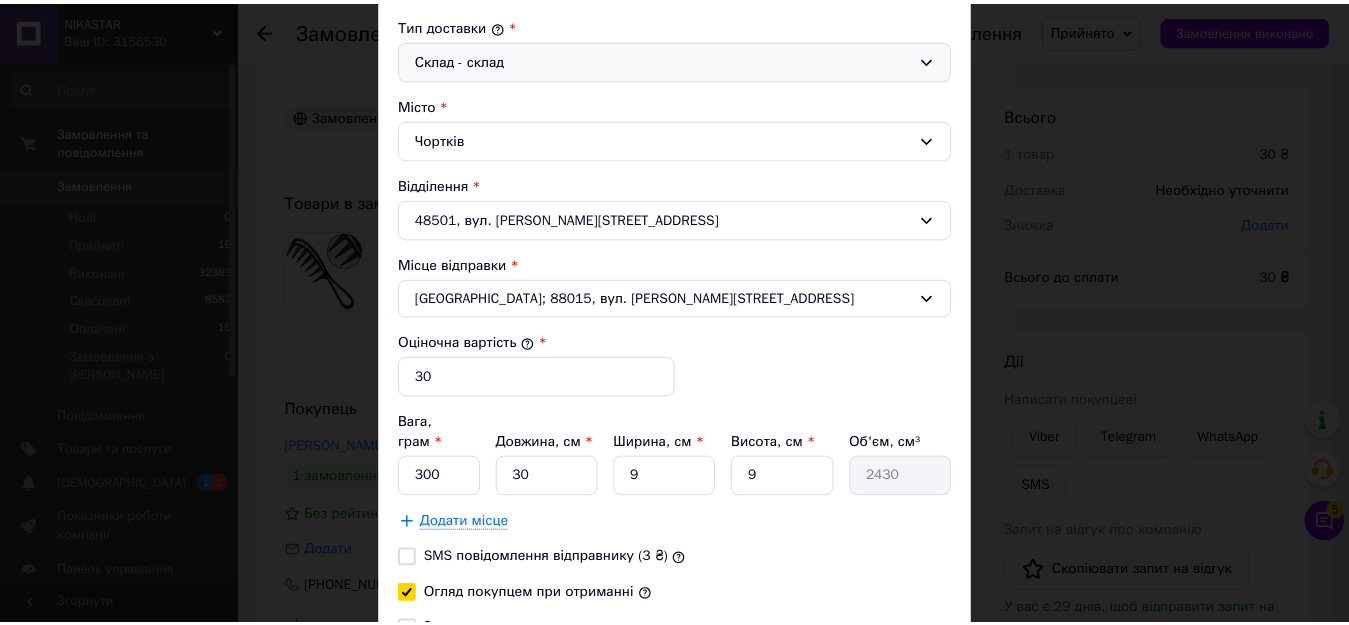 scroll, scrollTop: 698, scrollLeft: 0, axis: vertical 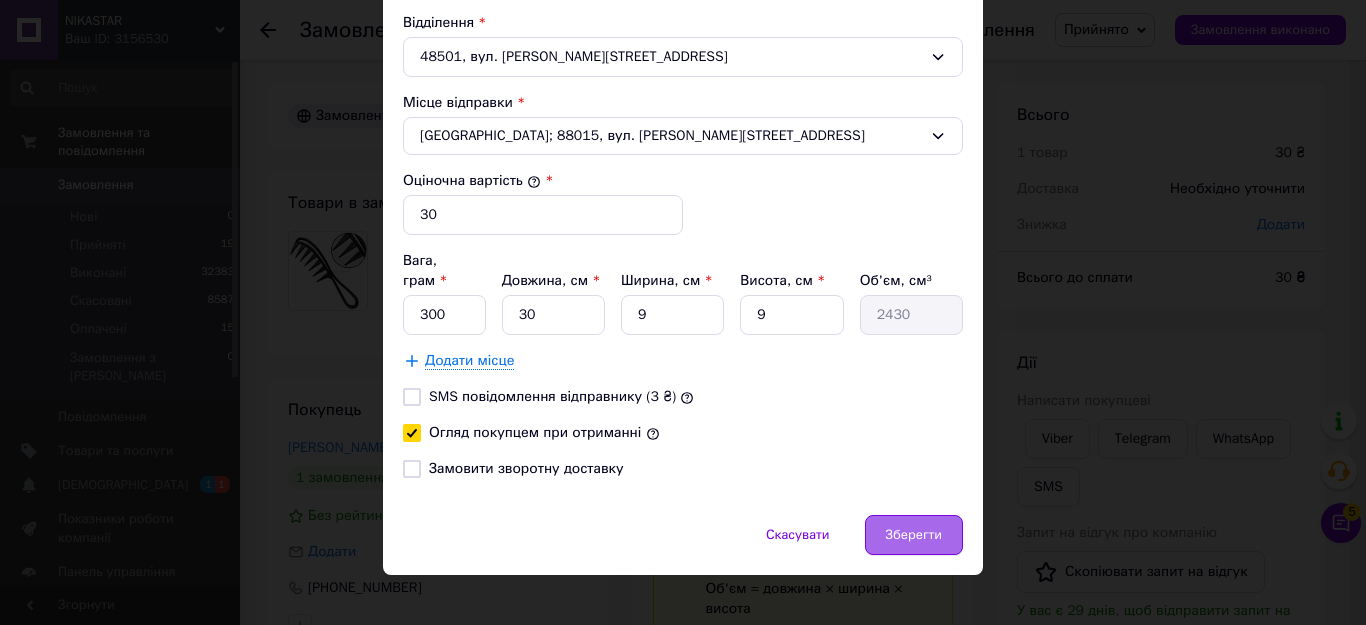 click on "Зберегти" at bounding box center (914, 535) 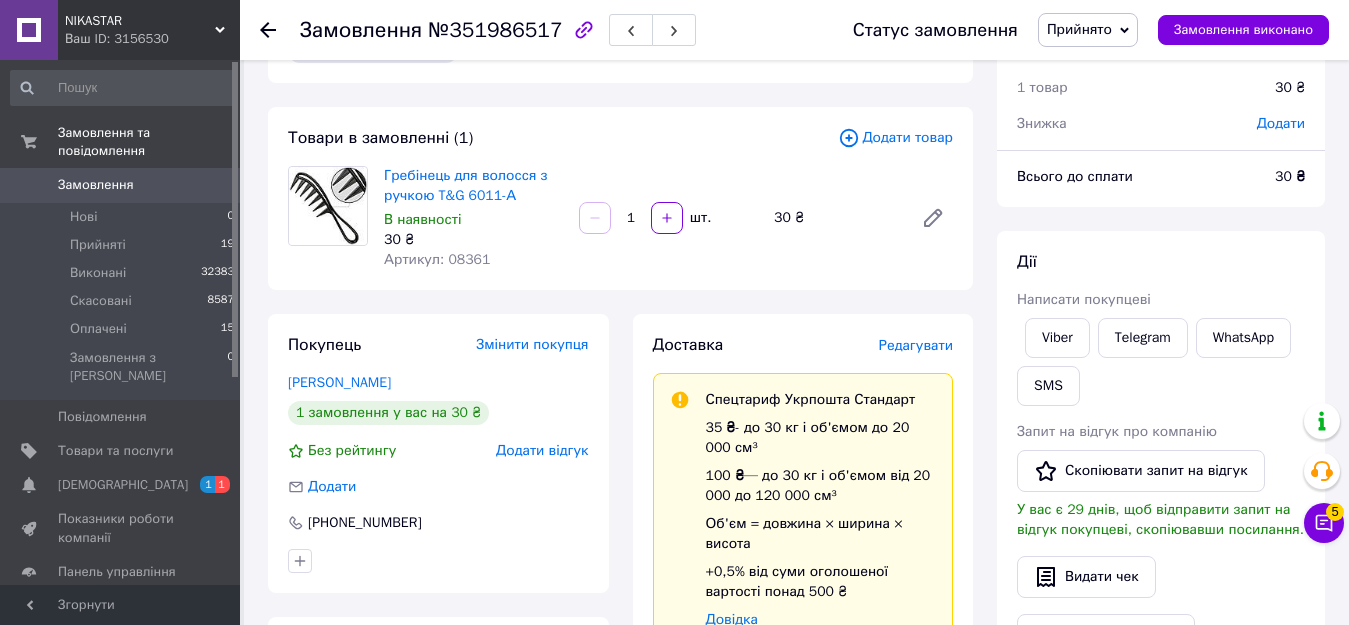 scroll, scrollTop: 100, scrollLeft: 0, axis: vertical 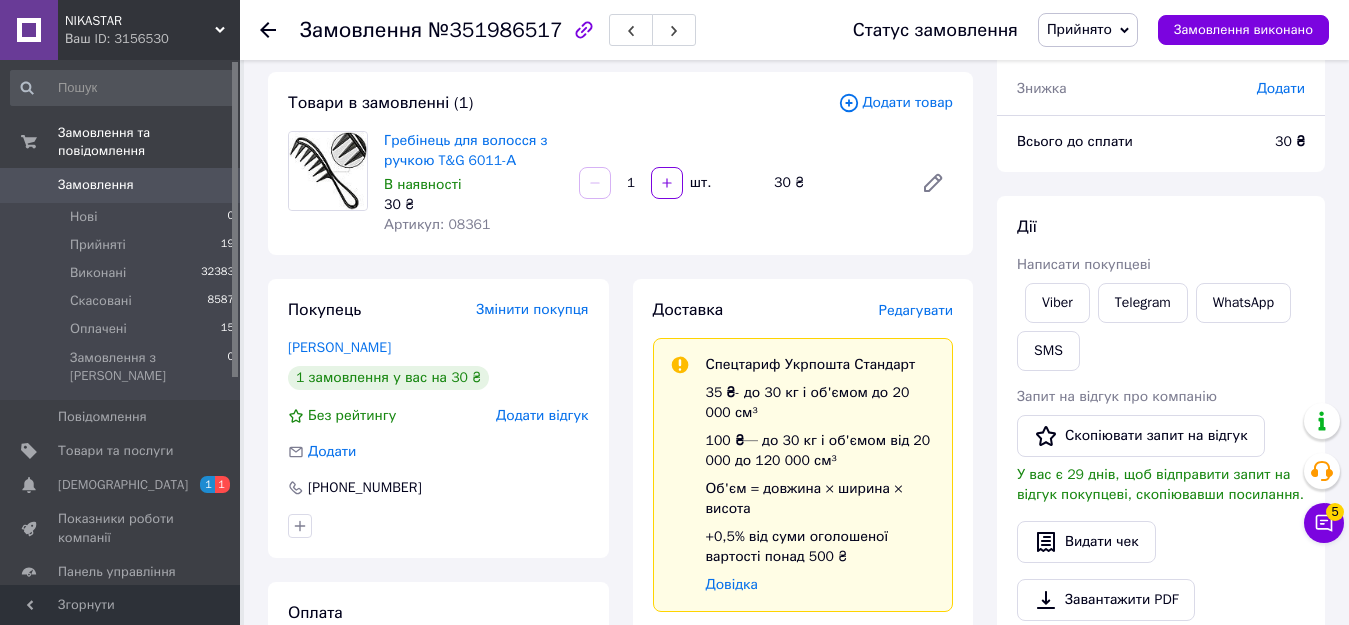 click on "Замовлення №351986517 Статус замовлення Прийнято Виконано Скасовано Оплачено Замовлення виконано Замовлення з сайту 09.07.2025 | 22:29 Товари в замовленні (1) Додати товар Гребінець для волосся з ручкою T&G 6011-А В наявності 30 ₴ Артикул: 08361 1   шт. 30 ₴ Покупець Змінити покупця Ткачук Анастасія 1 замовлення у вас на 30 ₴ Без рейтингу   Додати відгук Додати +380983209570 Оплата Безготівковий розрахунок Доставка Редагувати Спецтариф Укрпошта Стандарт 35 ₴  - до 30 кг і об'ємом до 20 000 см³ 100 ₴  — до 30 кг і об'ємом від 20 000 до 120 000 см³ Об'єм = довжина × ширина × висота Довідка Тариф 30 ₴" at bounding box center (796, 812) 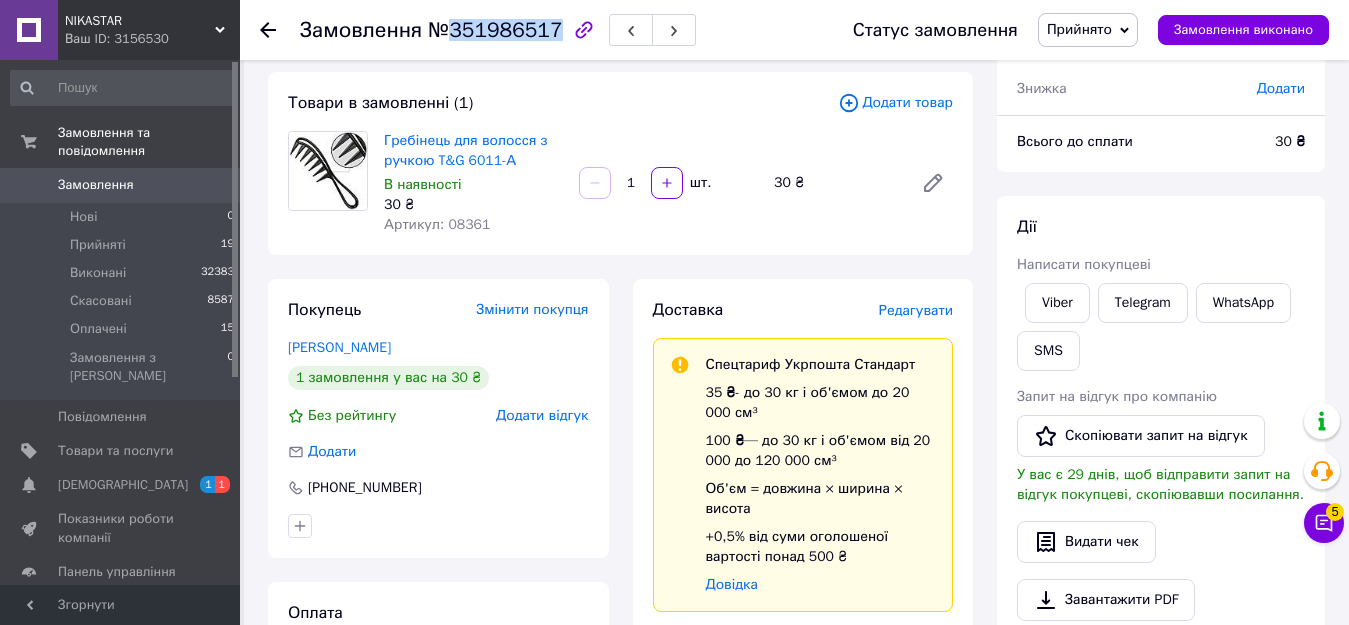 click on "№351986517" at bounding box center (495, 30) 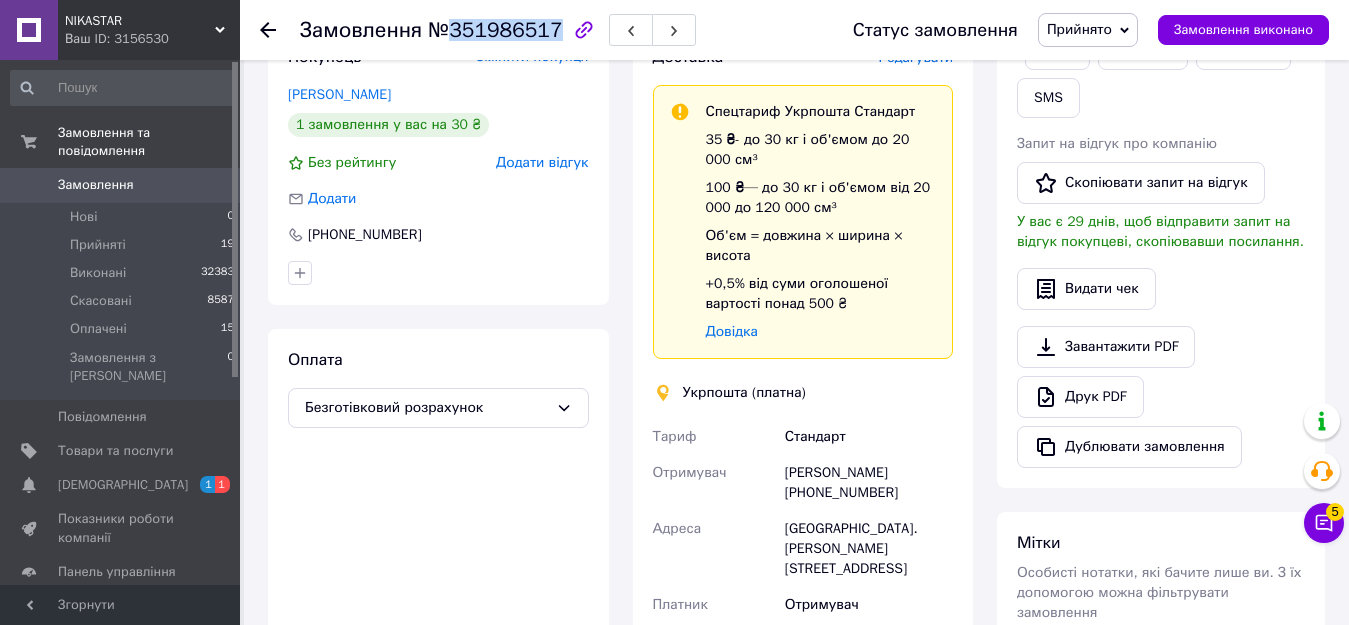 scroll, scrollTop: 500, scrollLeft: 0, axis: vertical 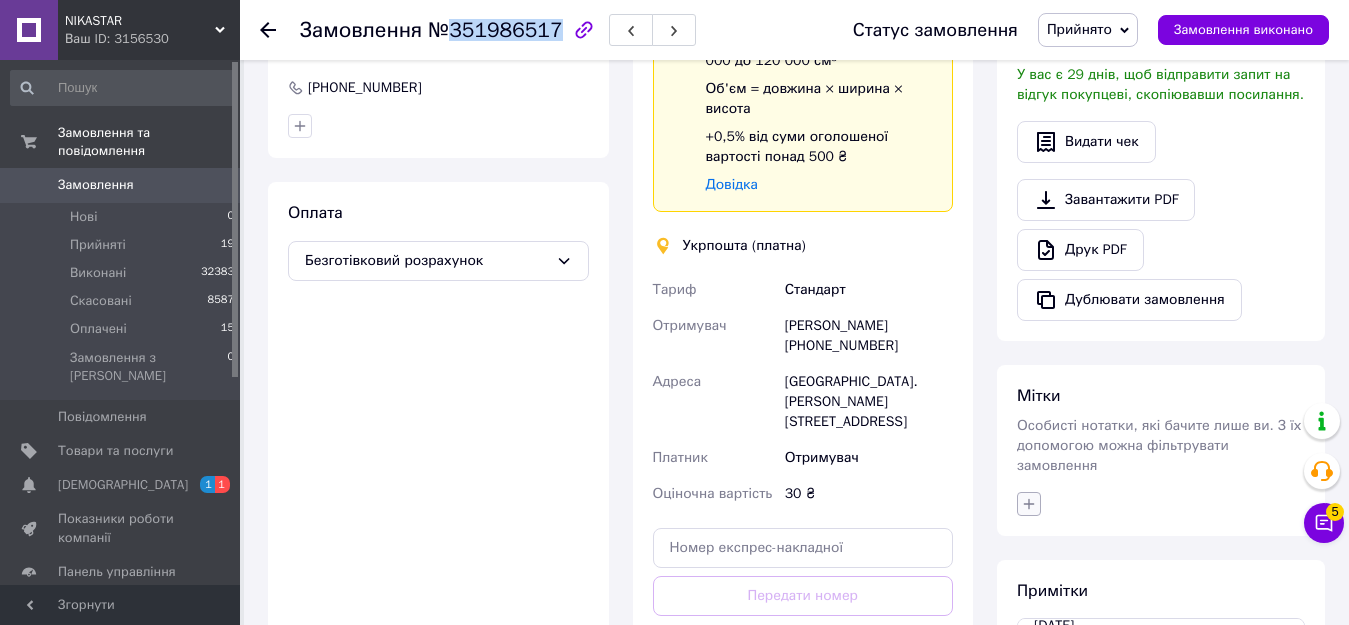 click 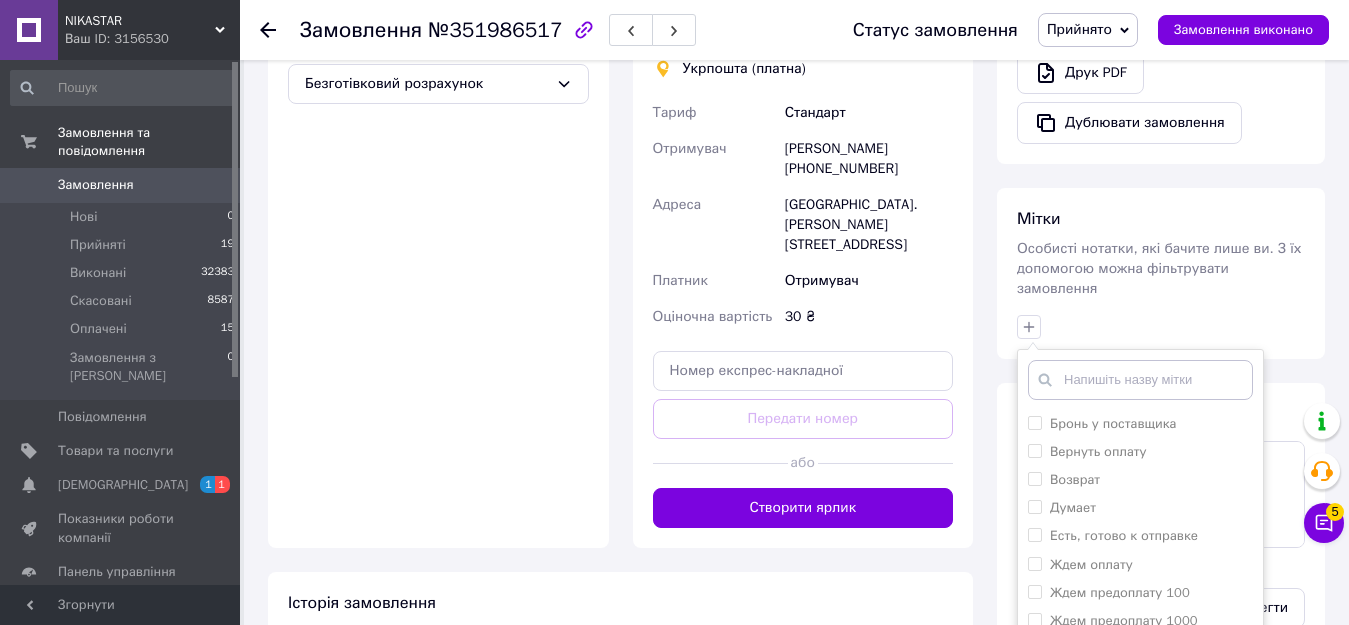 scroll, scrollTop: 800, scrollLeft: 0, axis: vertical 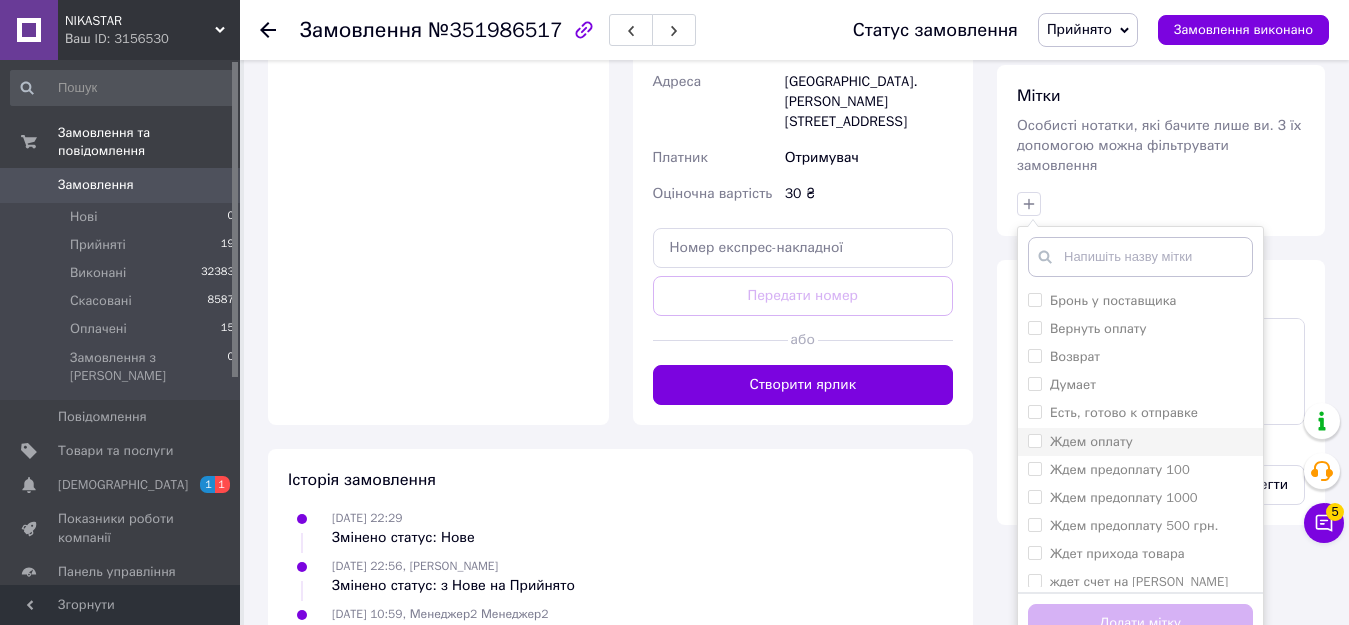 click on "Ждем оплату" at bounding box center [1091, 441] 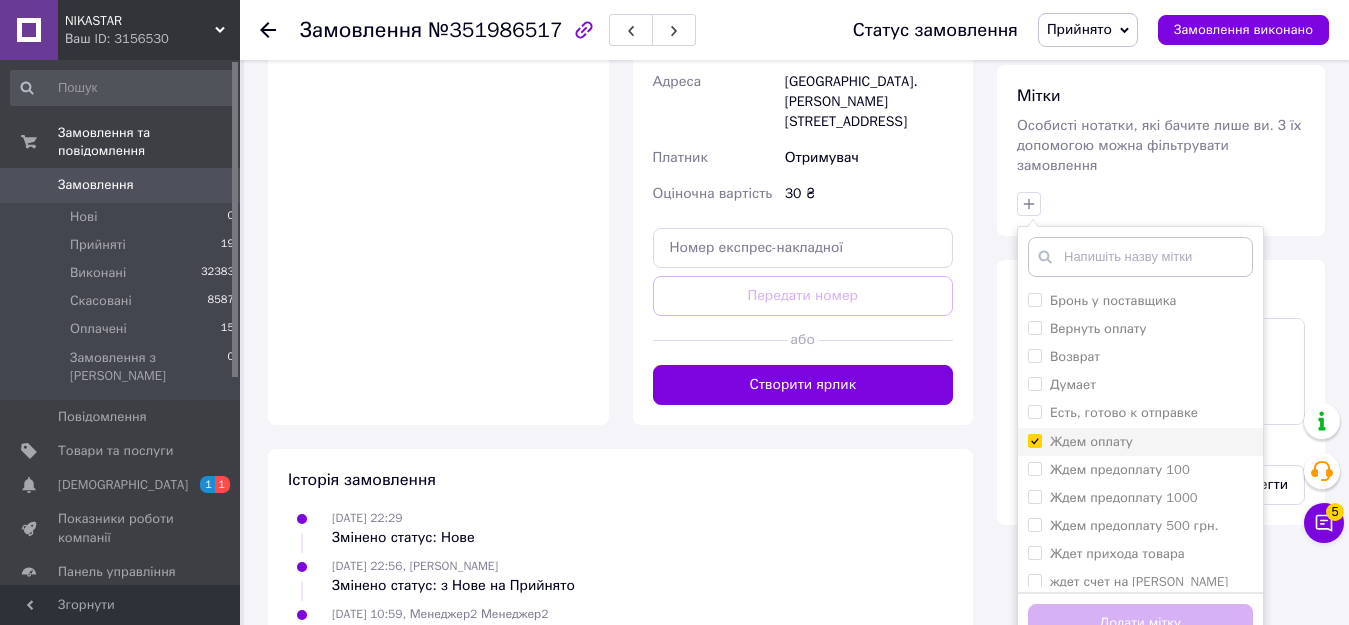 checkbox on "true" 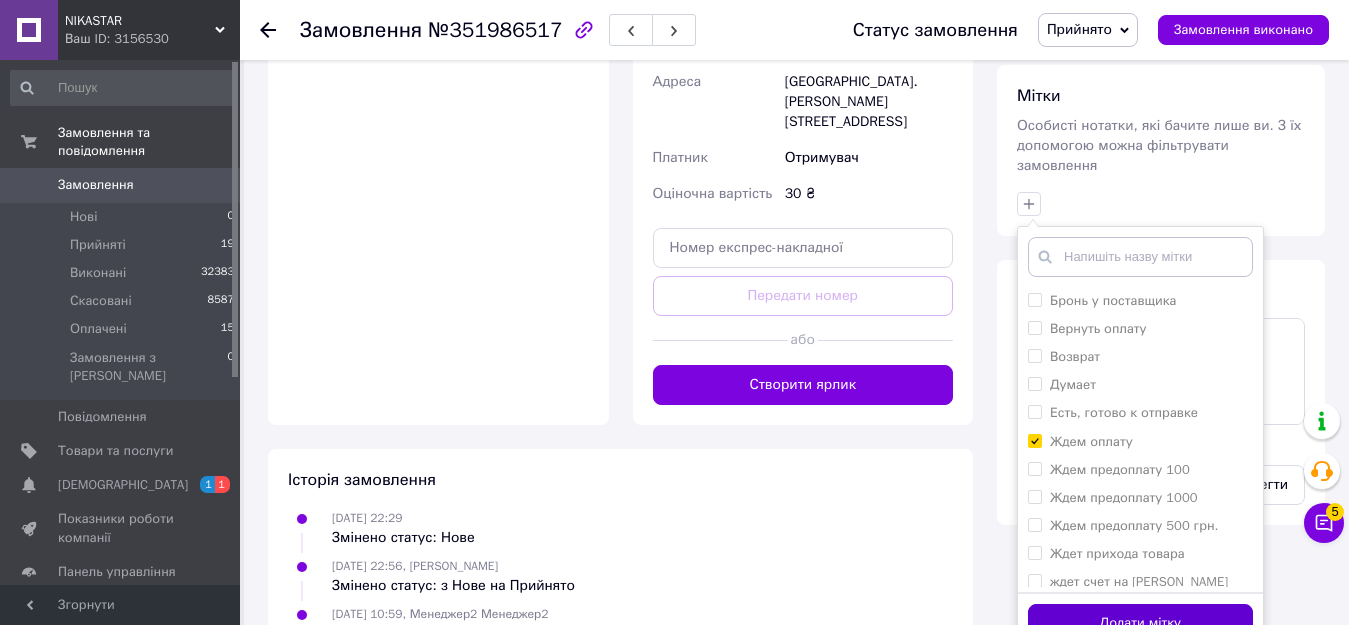 click on "Додати мітку" at bounding box center (1140, 623) 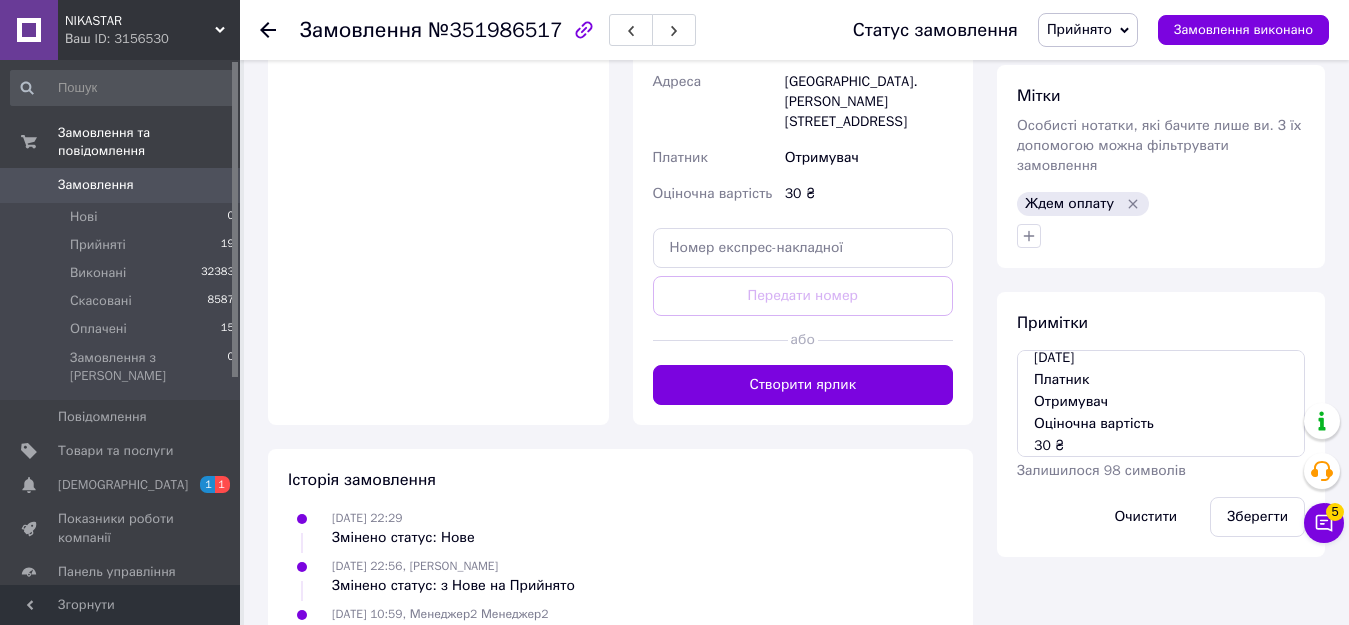 click 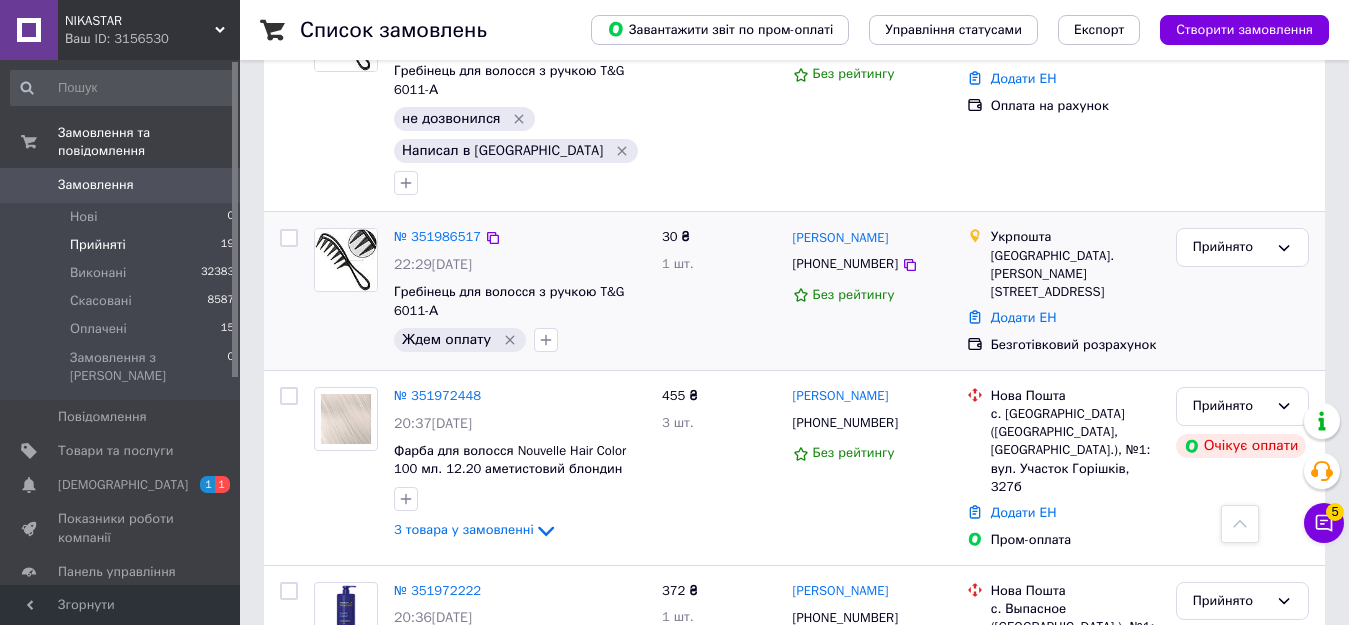 scroll, scrollTop: 900, scrollLeft: 0, axis: vertical 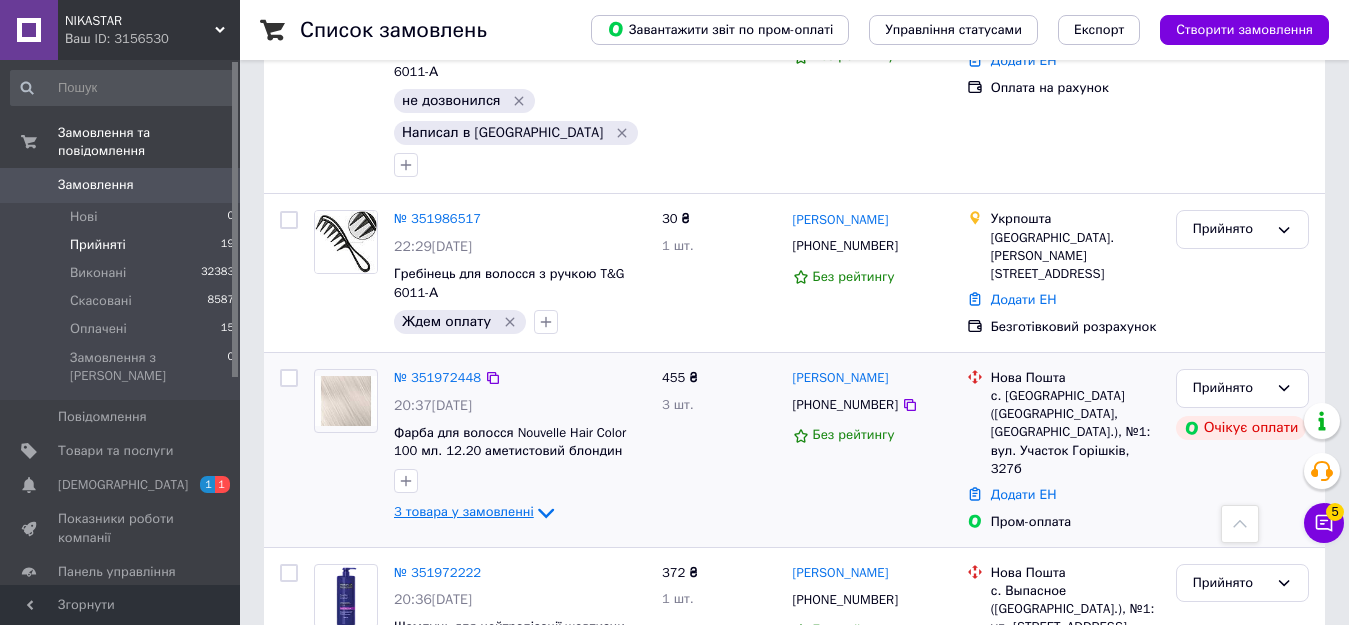 click 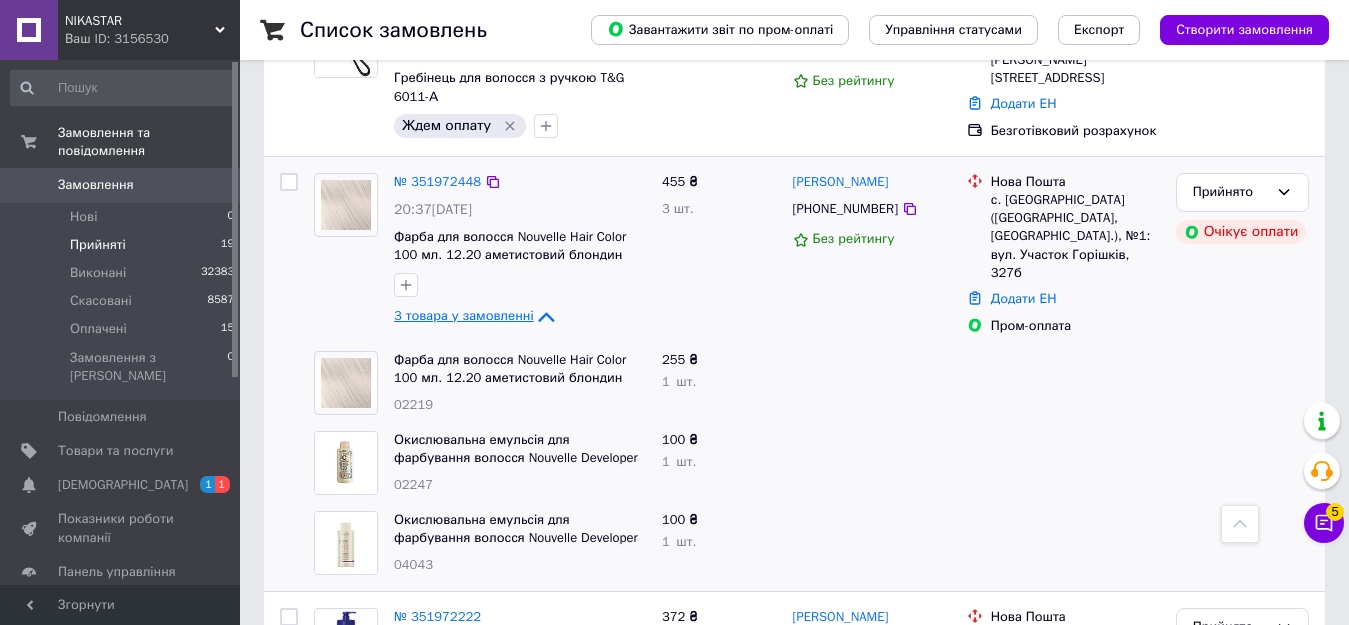 scroll, scrollTop: 1100, scrollLeft: 0, axis: vertical 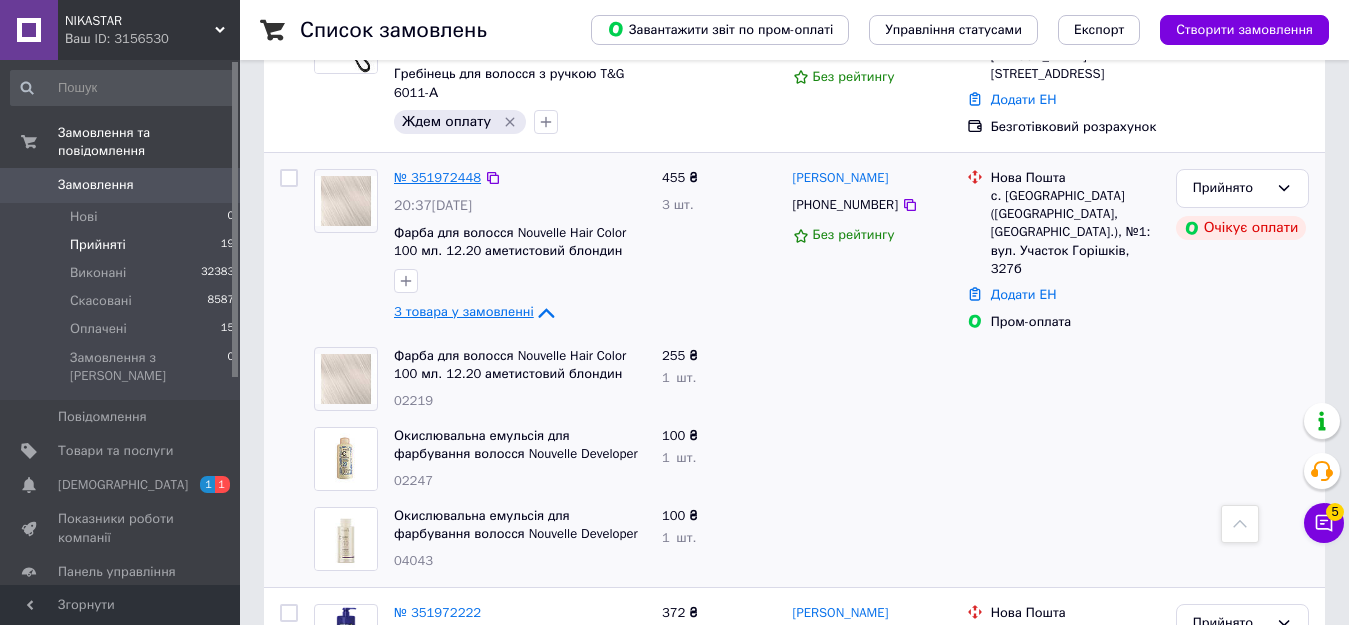 click on "№ 351972448" at bounding box center (437, 177) 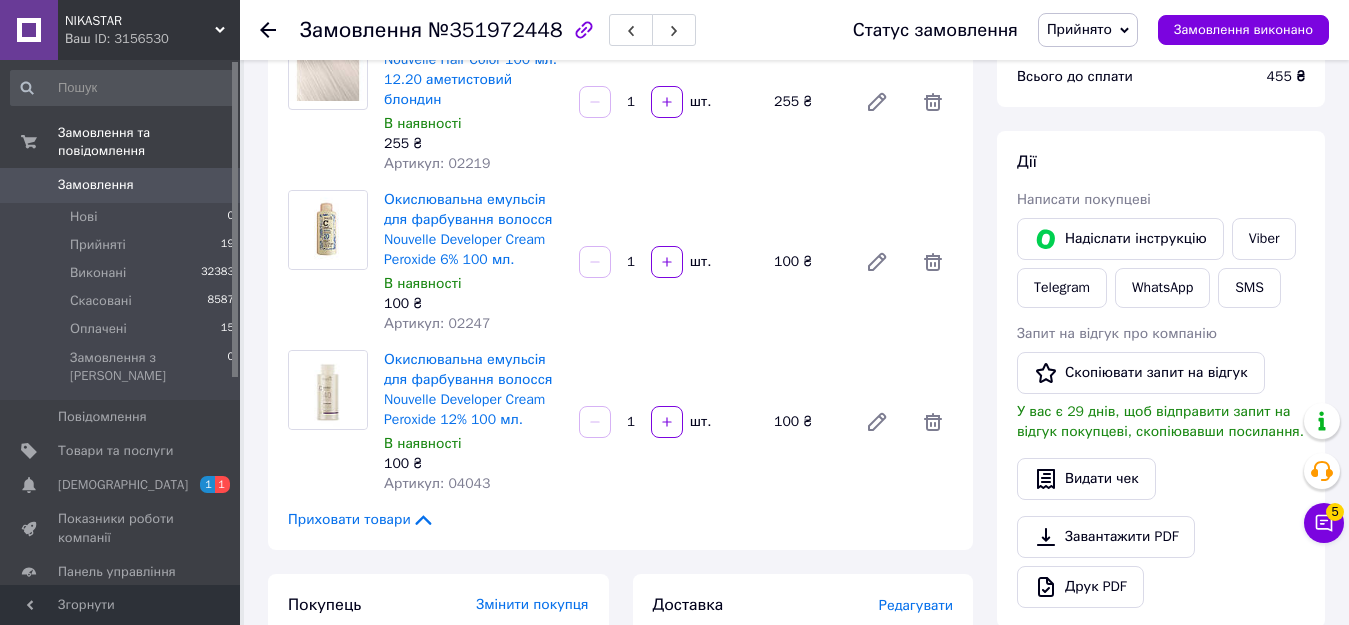 scroll, scrollTop: 200, scrollLeft: 0, axis: vertical 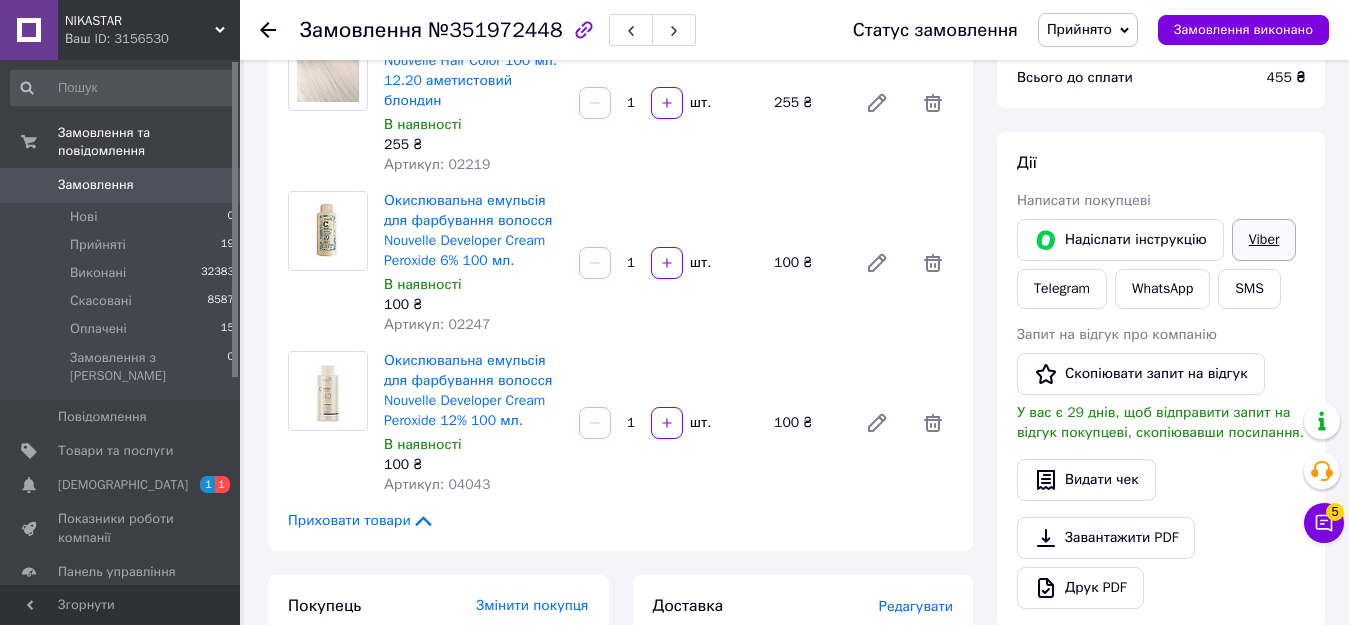 click on "Viber" at bounding box center [1264, 240] 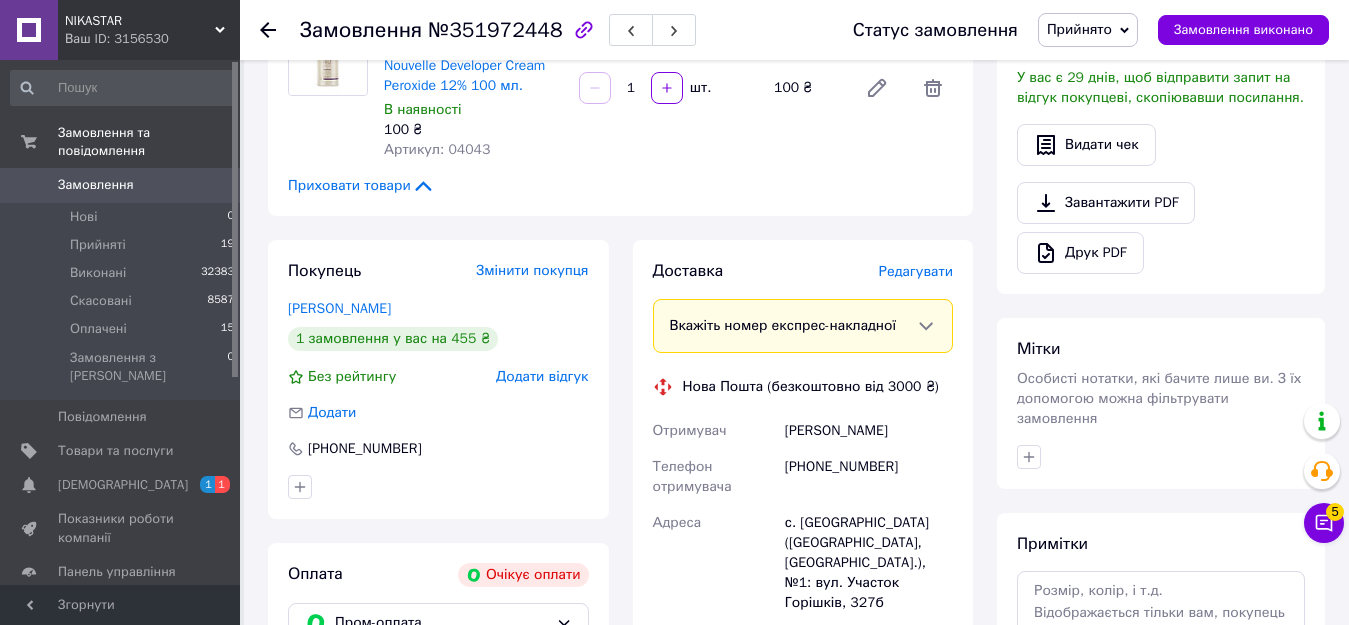 scroll, scrollTop: 500, scrollLeft: 0, axis: vertical 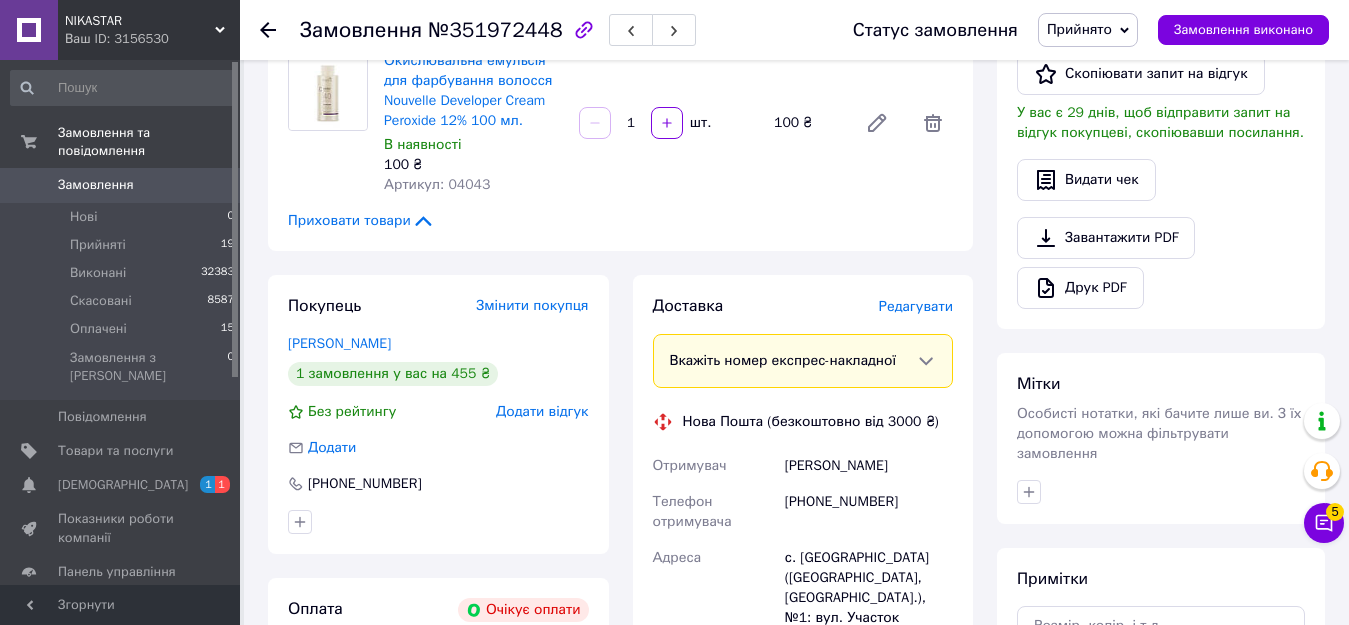 click on "Всього 3 товари 455 ₴ Доставка Необхідно уточнити Знижка Додати Всього до сплати 455 ₴ Дії Написати покупцеві   Надіслати інструкцію Viber Telegram WhatsApp SMS Запит на відгук про компанію   Скопіювати запит на відгук У вас є 29 днів, щоб відправити запит на відгук покупцеві, скопіювавши посилання.   Видати чек   Завантажити PDF   Друк PDF Мітки Особисті нотатки, які бачите лише ви. З їх допомогою можна фільтрувати замовлення Примітки Залишилося 300 символів Очистити Зберегти" at bounding box center [1161, 198] 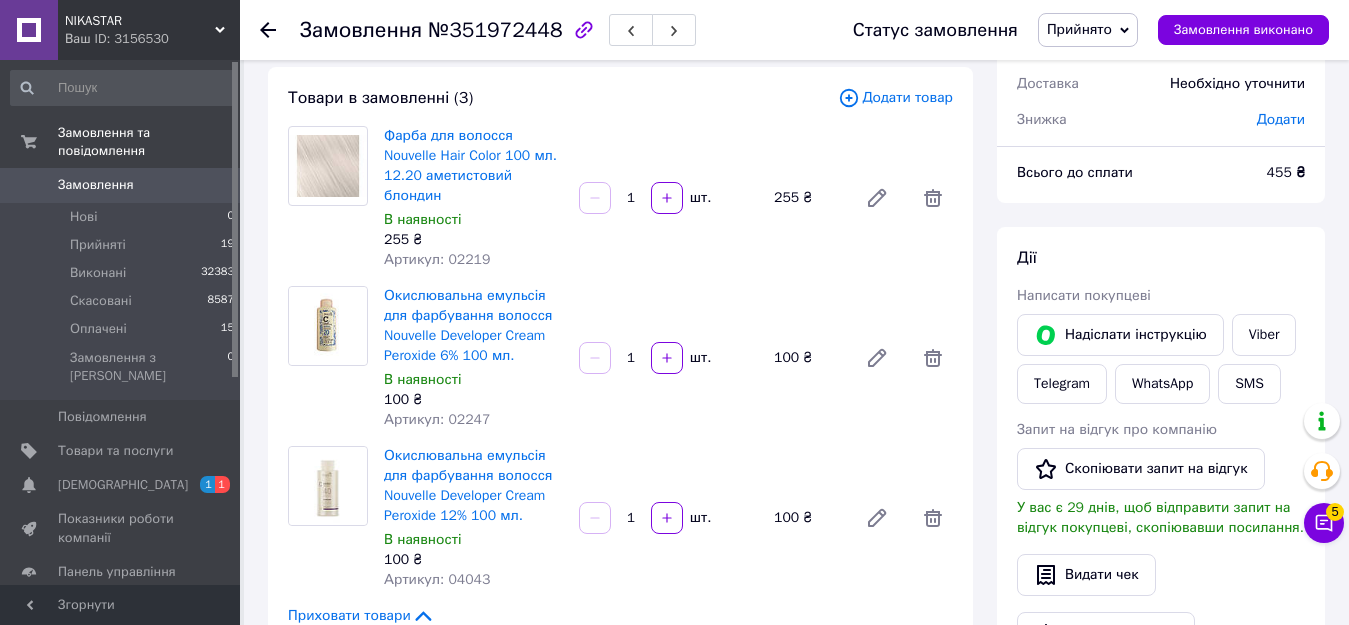 scroll, scrollTop: 100, scrollLeft: 0, axis: vertical 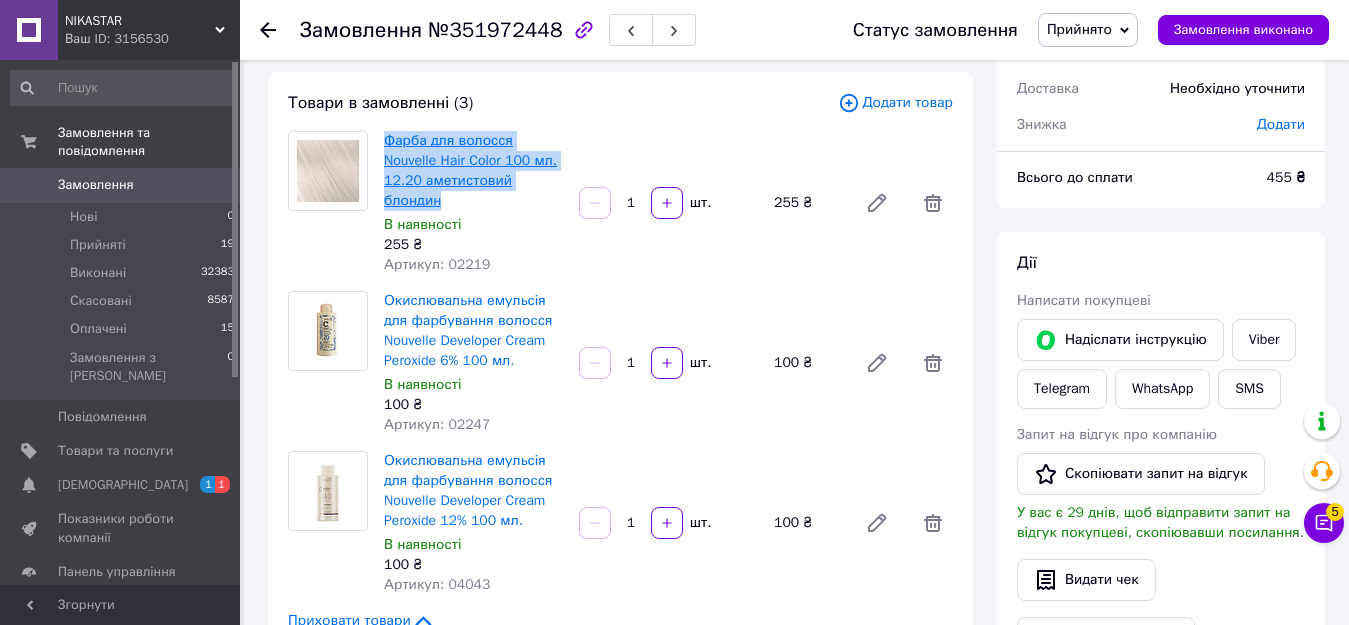 drag, startPoint x: 569, startPoint y: 185, endPoint x: 384, endPoint y: 142, distance: 189.93156 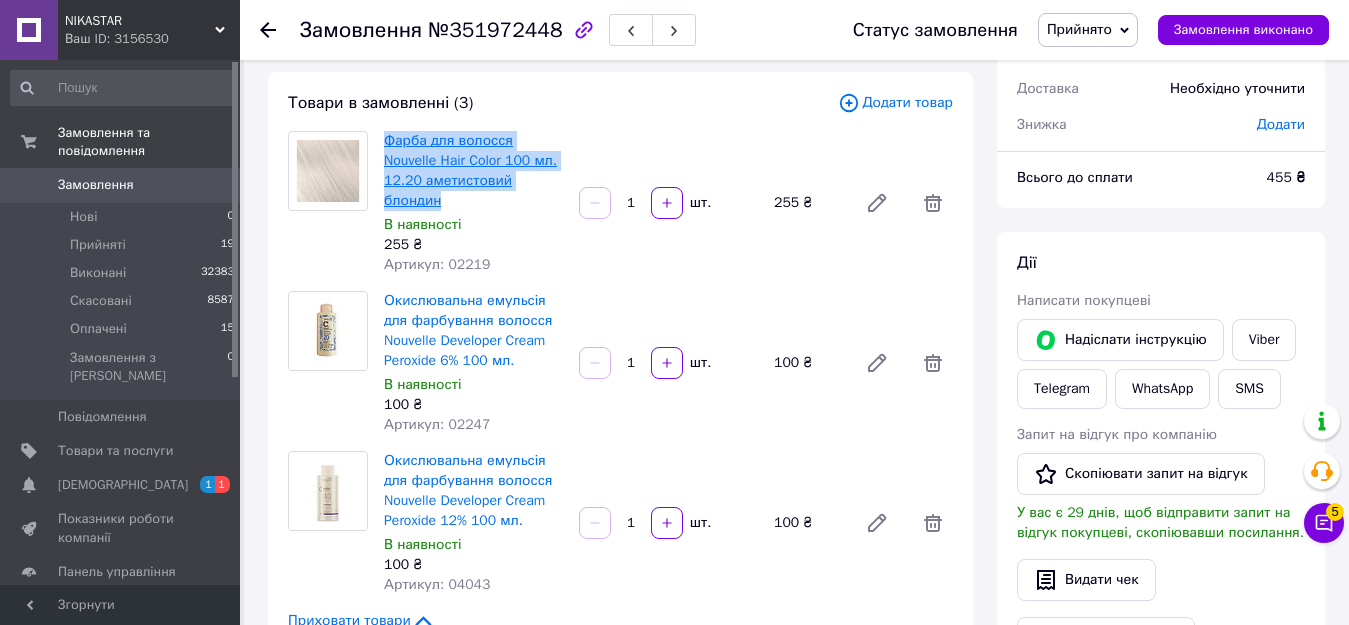click on "Фарба для волосся Nouvelle Hair Color 100 мл. 12.20 аметистовий блондин В наявності 255 ₴ Артикул: 02219" at bounding box center (473, 203) 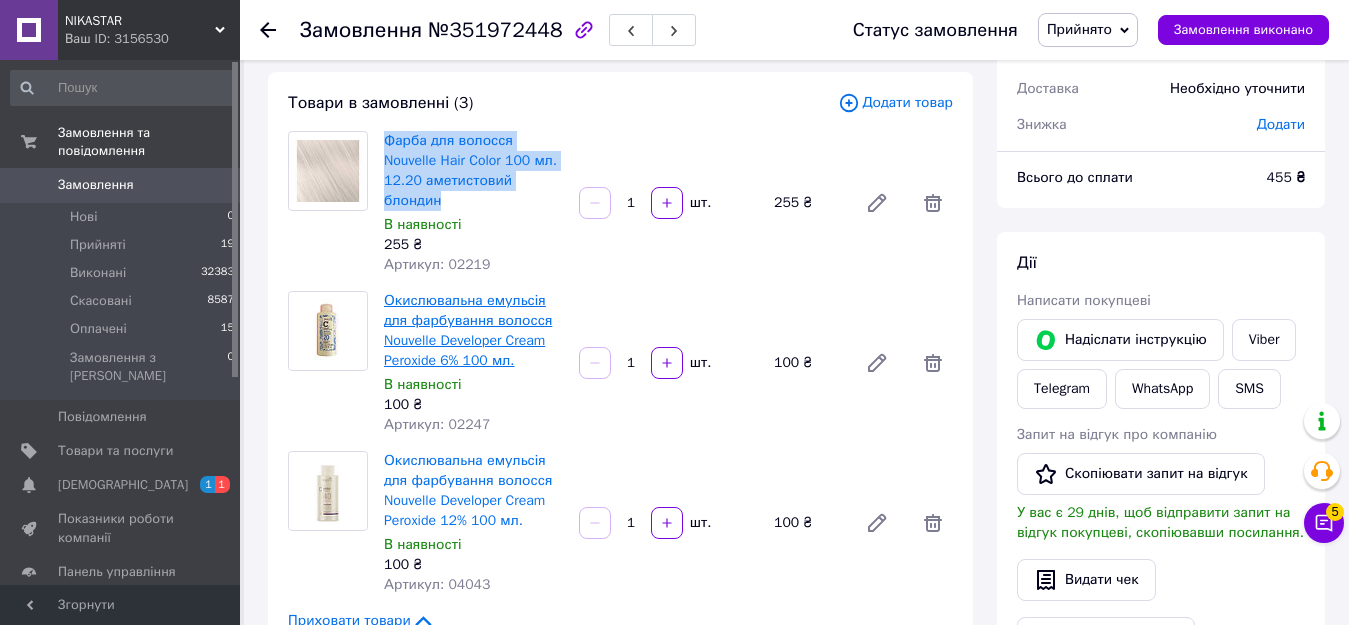 copy on "Фарба для волосся Nouvelle Hair Color 100 мл. 12.20 аметистовий блондин" 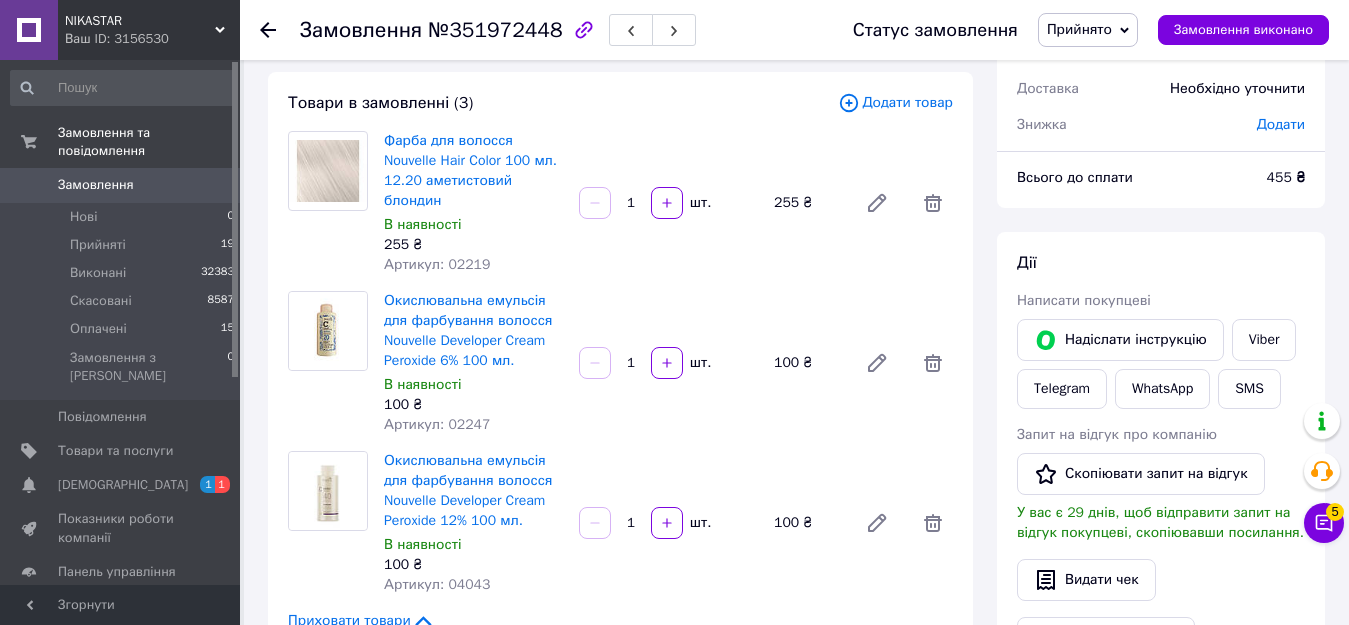 click on "Всього 3 товари 455 ₴ Доставка Необхідно уточнити Знижка Додати Всього до сплати 455 ₴ Дії Написати покупцеві   Надіслати інструкцію Viber Telegram WhatsApp SMS Запит на відгук про компанію   Скопіювати запит на відгук У вас є 29 днів, щоб відправити запит на відгук покупцеві, скопіювавши посилання.   Видати чек   Завантажити PDF   Друк PDF Мітки Особисті нотатки, які бачите лише ви. З їх допомогою можна фільтрувати замовлення Примітки Залишилося 300 символів Очистити Зберегти" at bounding box center (1161, 598) 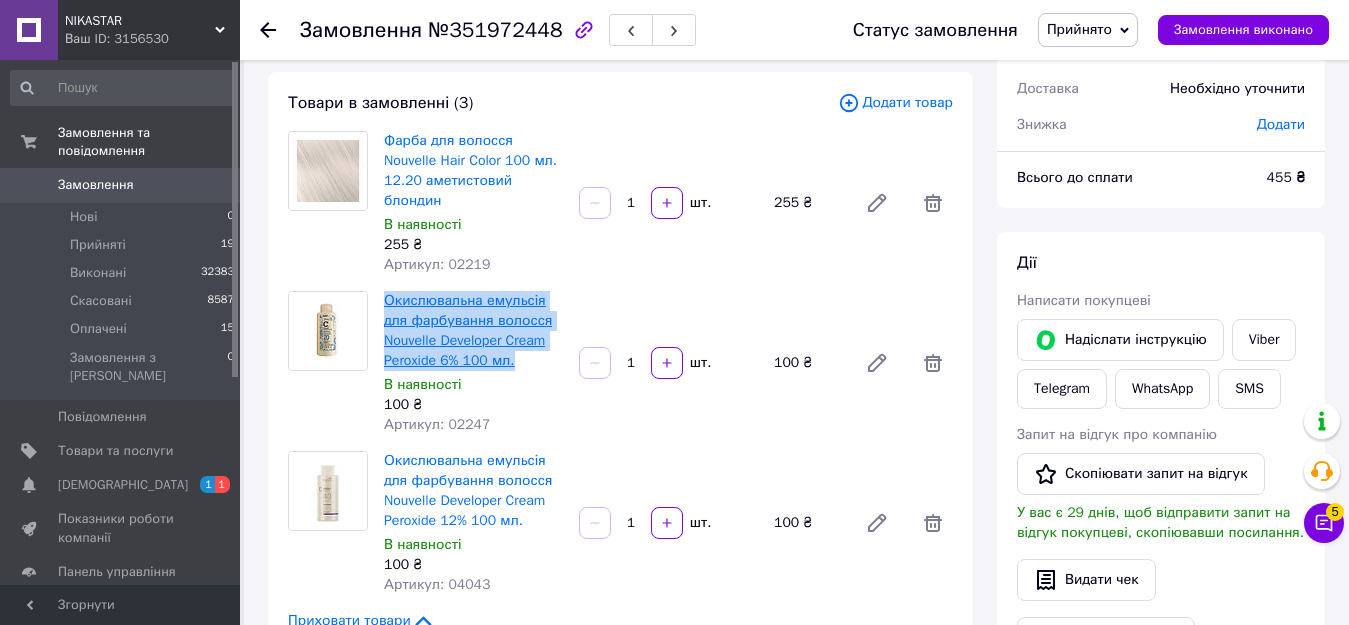 drag, startPoint x: 523, startPoint y: 340, endPoint x: 386, endPoint y: 288, distance: 146.53668 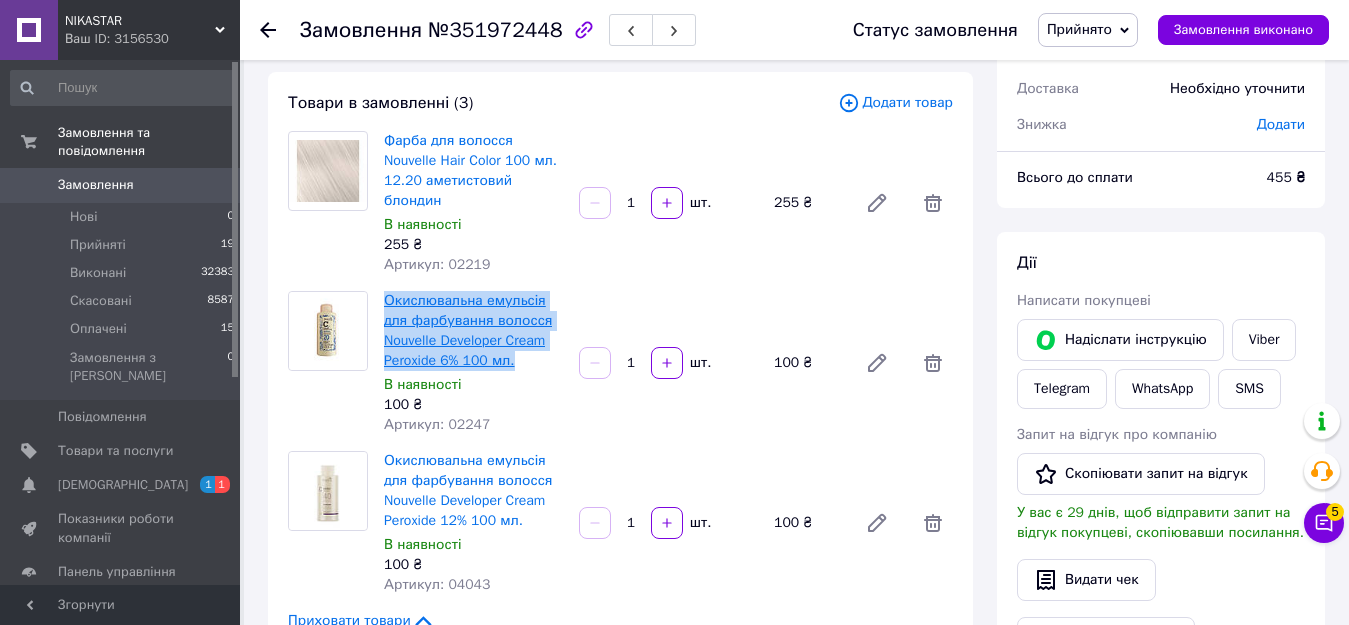 click on "Окислювальна емульсія для фарбування волосся Nouvelle Developer Cream Peroxide 6% 100 мл." at bounding box center [473, 331] 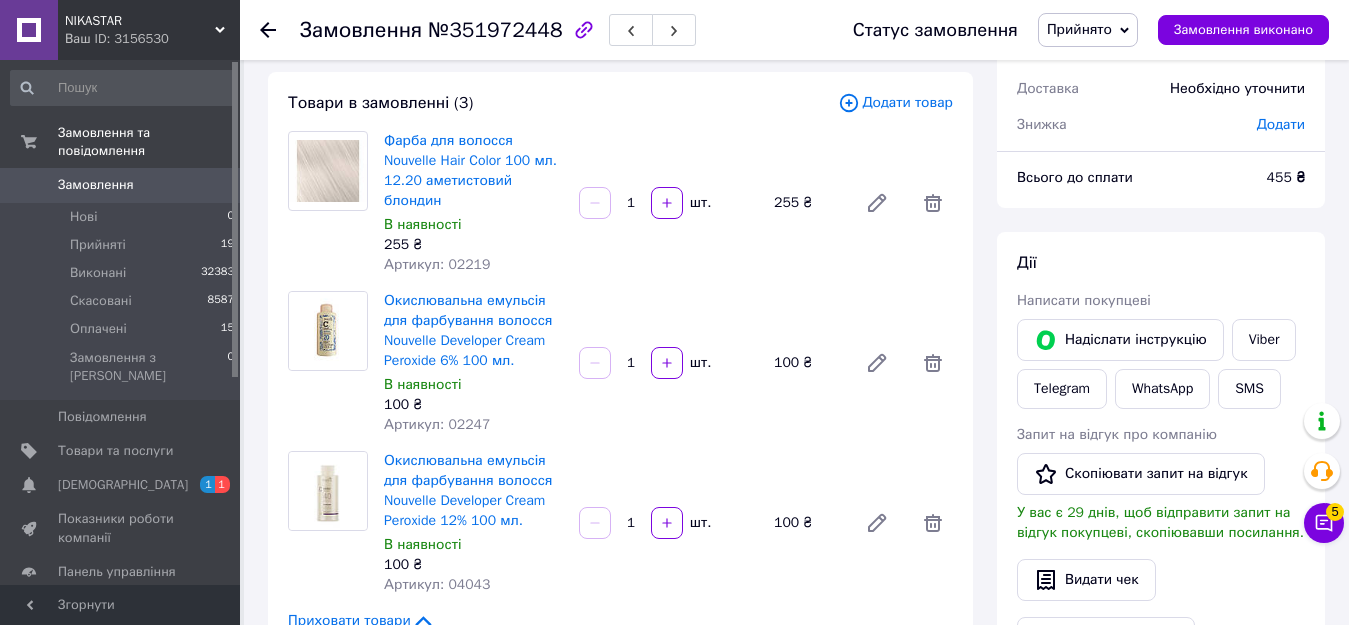 click on "Дії" at bounding box center (1161, 263) 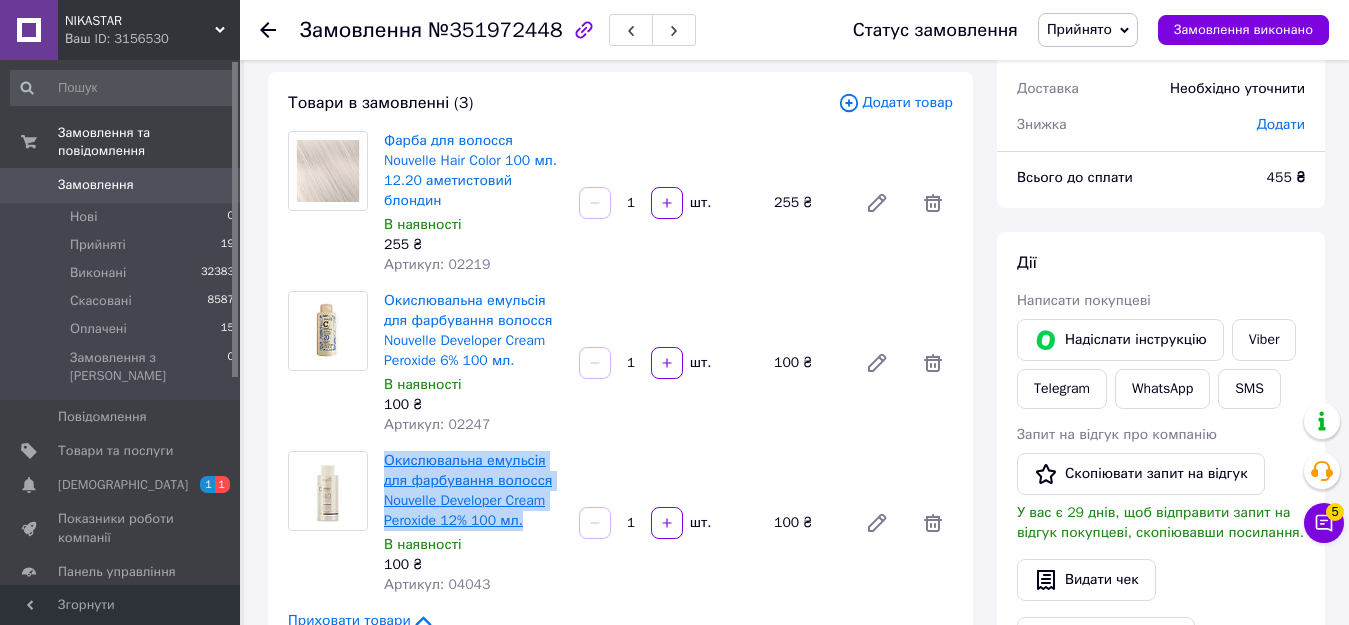 drag, startPoint x: 530, startPoint y: 508, endPoint x: 386, endPoint y: 435, distance: 161.44658 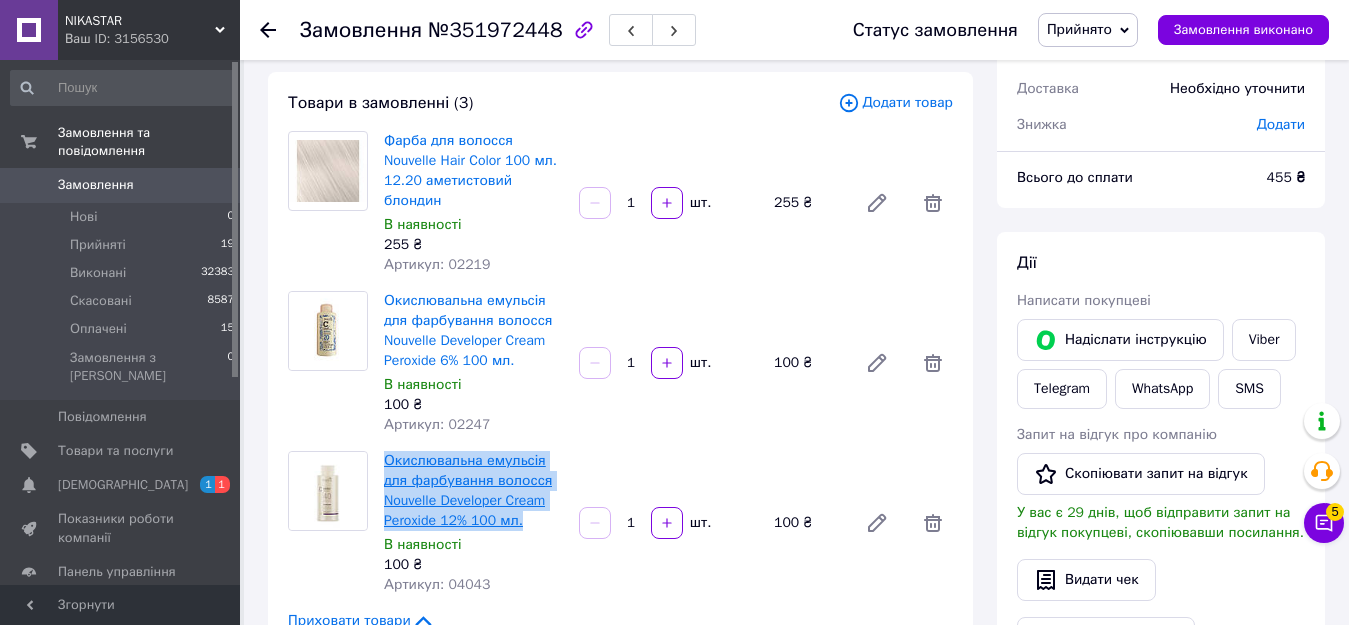 click on "Окислювальна емульсія для фарбування волосся Nouvelle Developer Cream Peroxide 12% 100 мл." at bounding box center [473, 491] 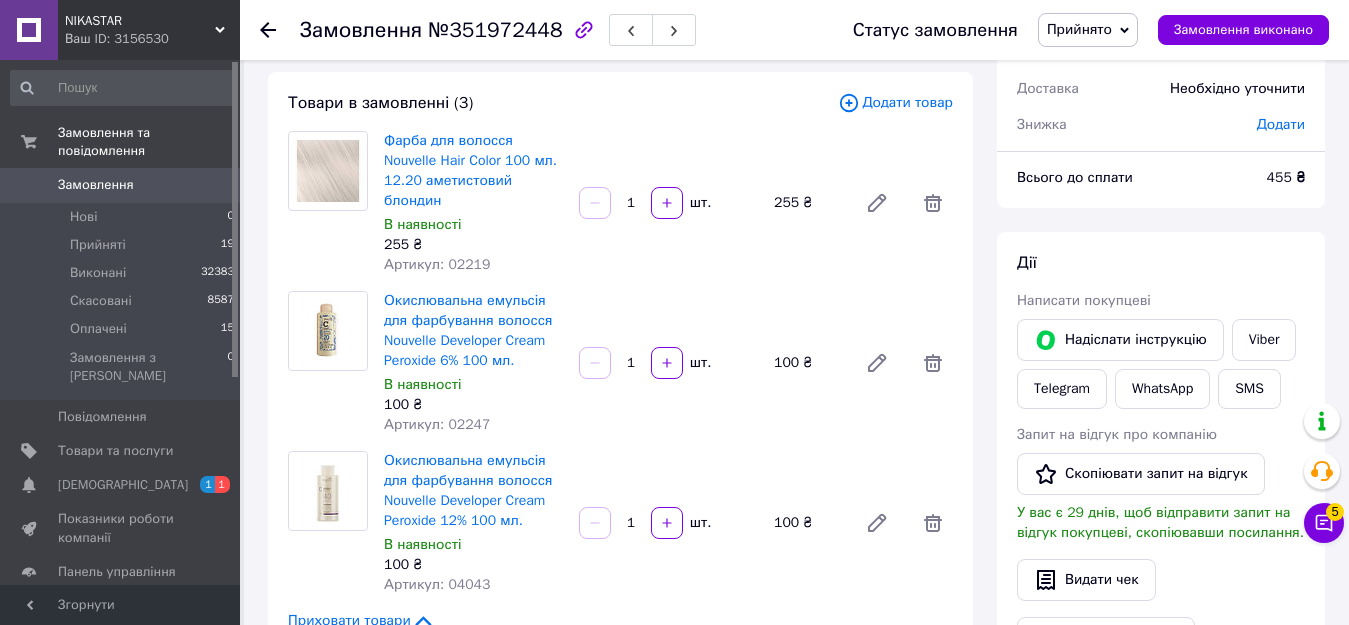 click on "Дії Написати покупцеві   Надіслати інструкцію Viber Telegram WhatsApp SMS Запит на відгук про компанію   Скопіювати запит на відгук У вас є 29 днів, щоб відправити запит на відгук покупцеві, скопіювавши посилання.   Видати чек   Завантажити PDF   Друк PDF" at bounding box center (1161, 480) 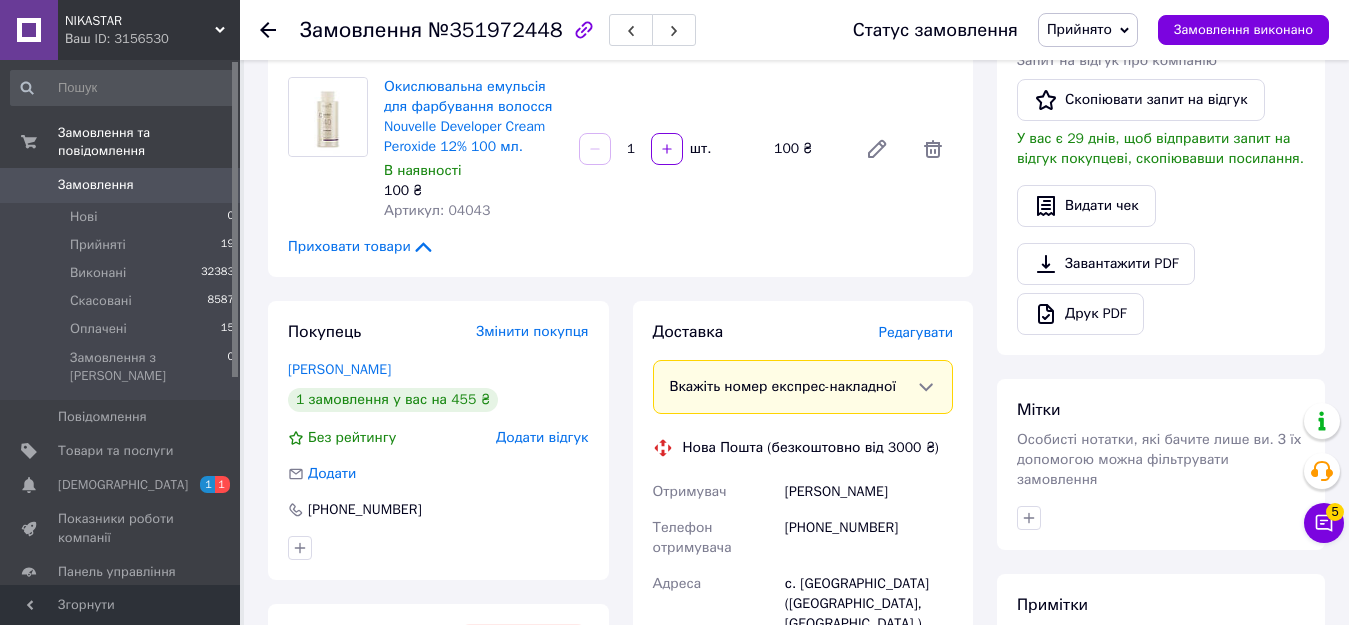 scroll, scrollTop: 500, scrollLeft: 0, axis: vertical 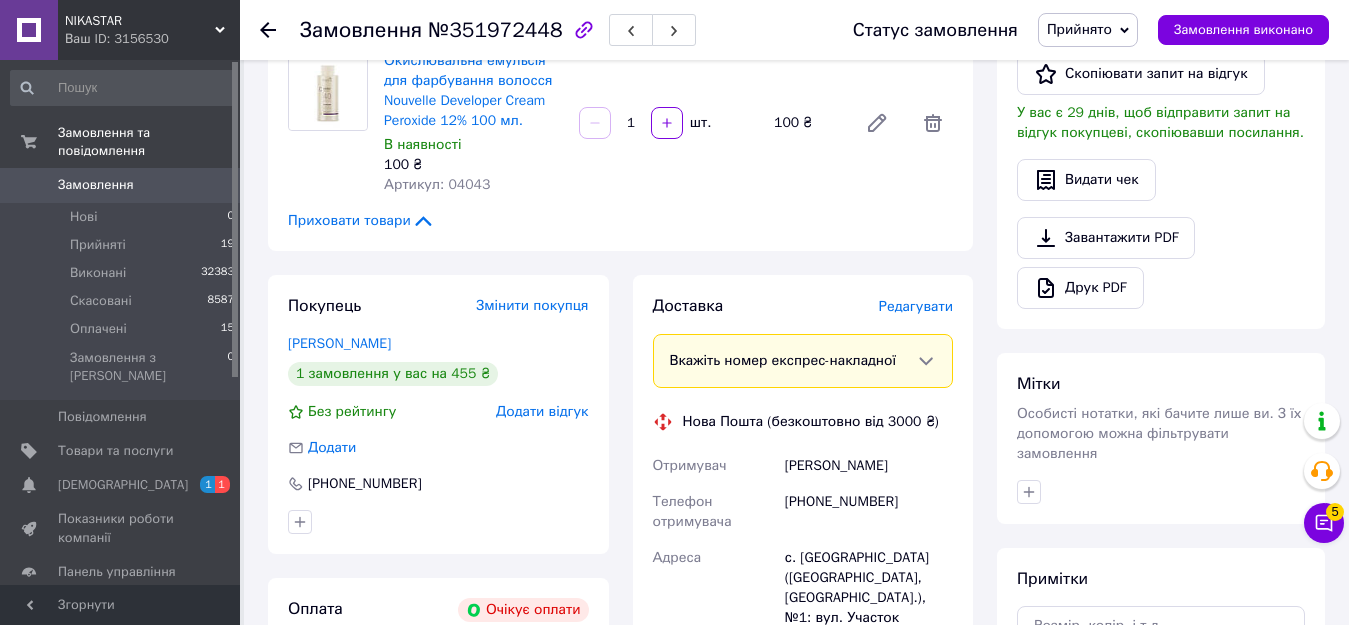 click on "№351972448" at bounding box center (495, 30) 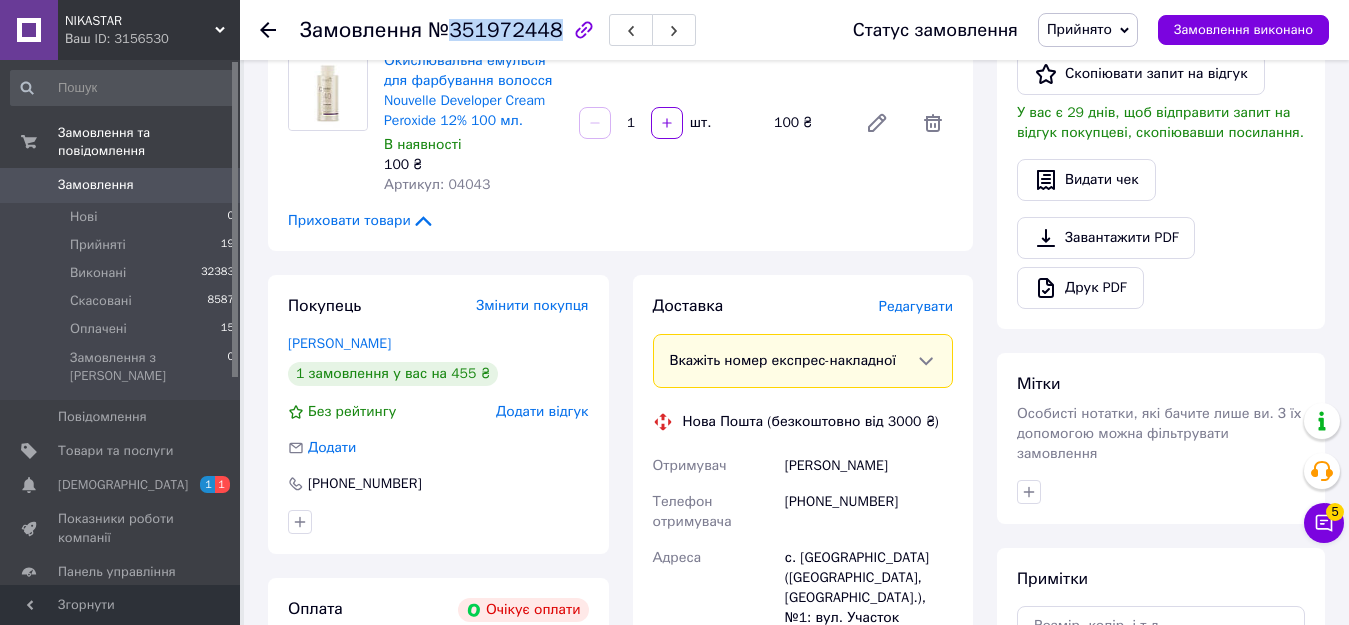 click on "№351972448" at bounding box center [495, 30] 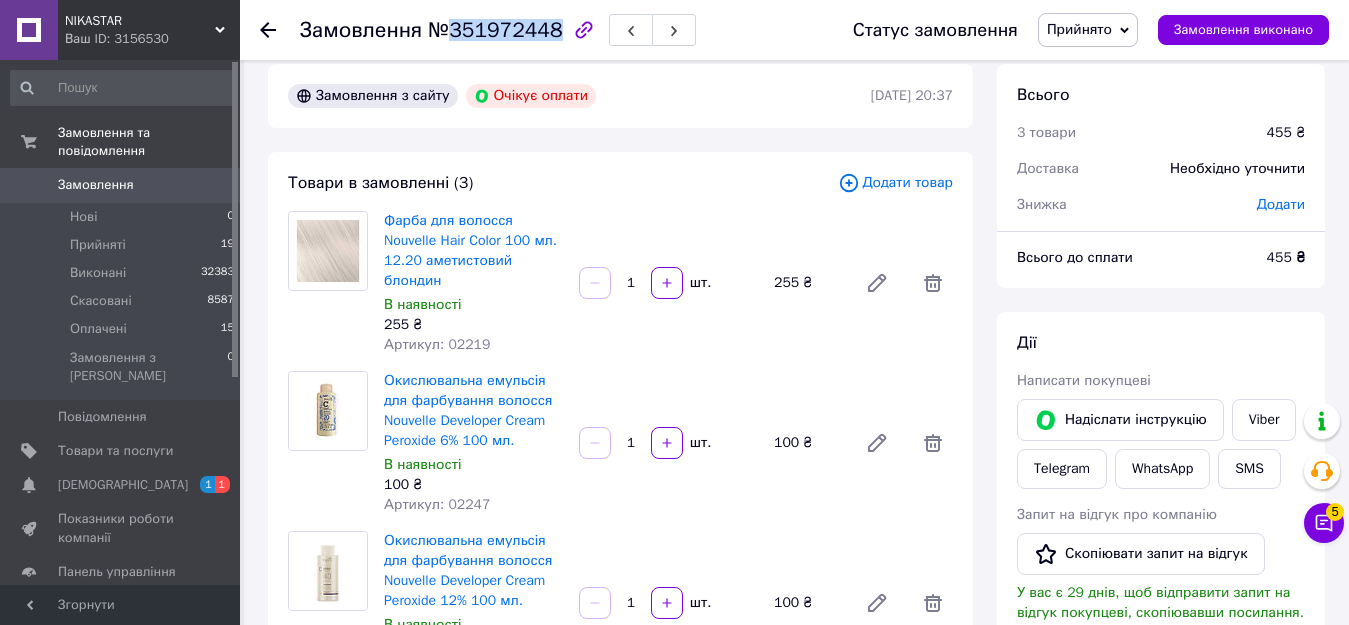 scroll, scrollTop: 0, scrollLeft: 0, axis: both 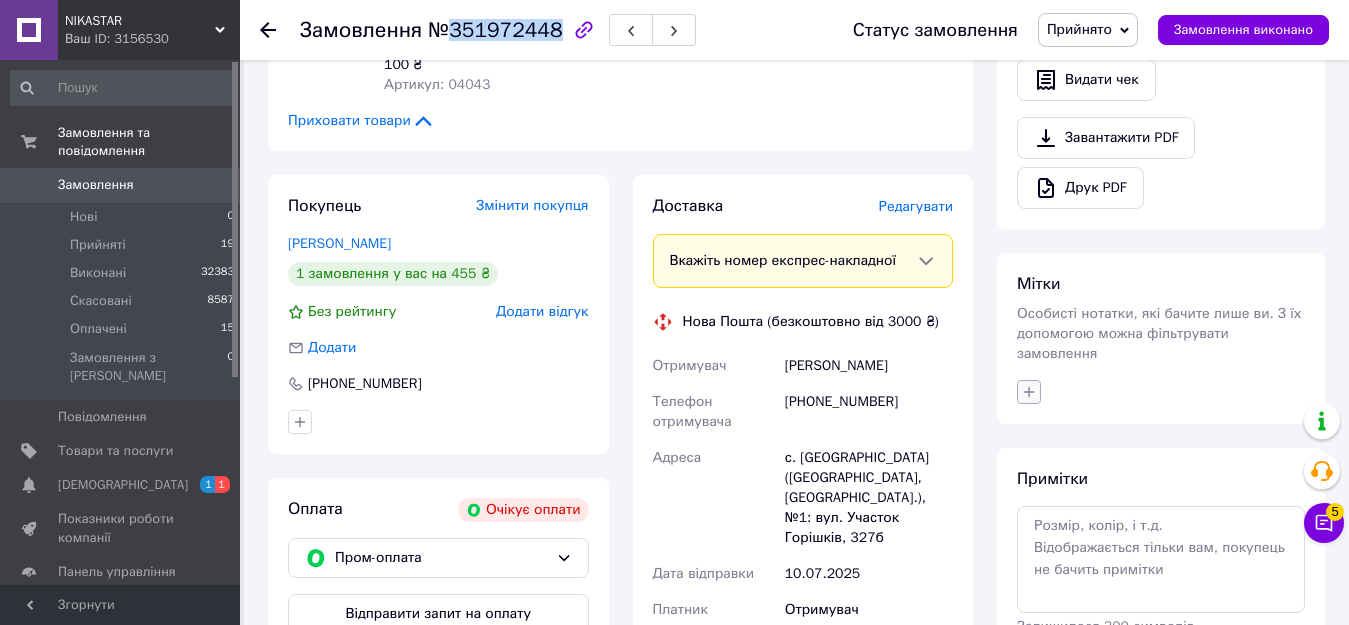 click 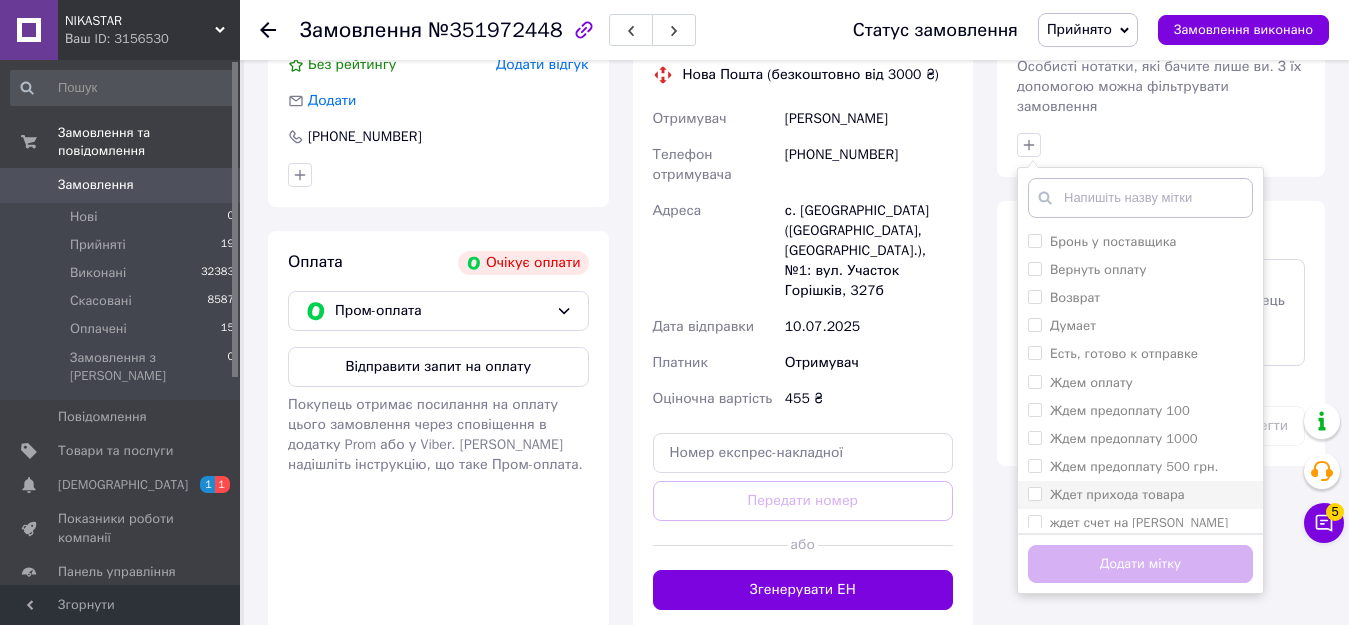 scroll, scrollTop: 900, scrollLeft: 0, axis: vertical 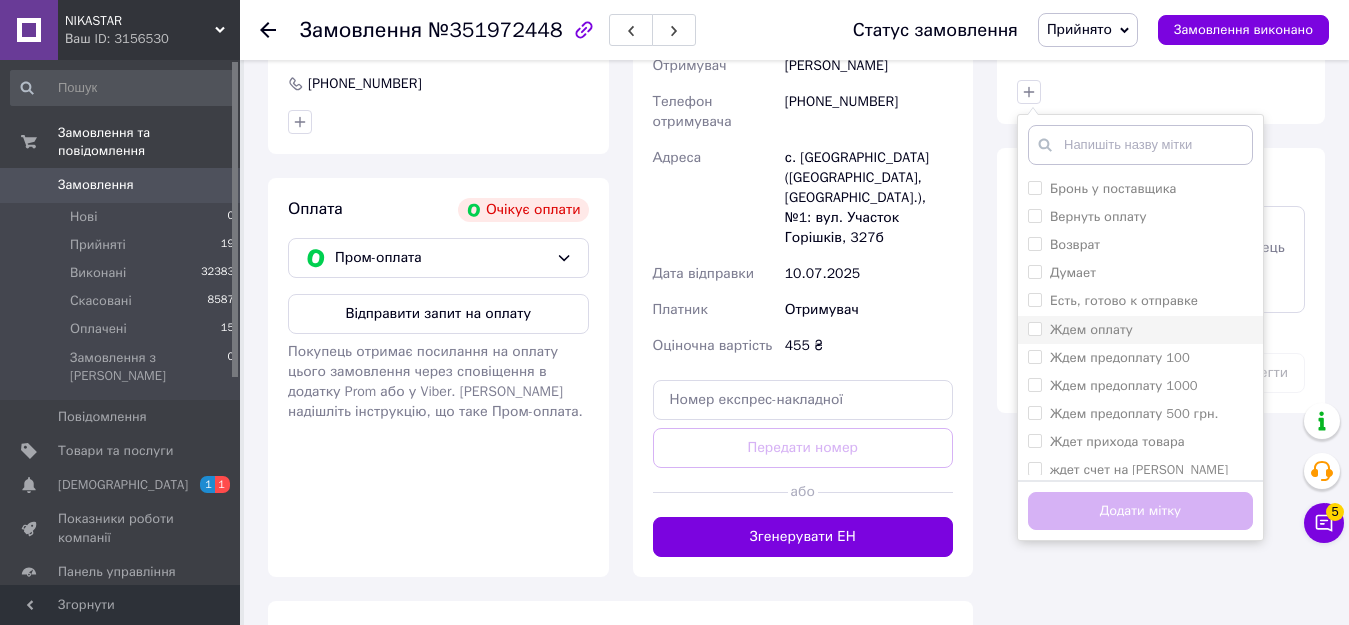 click on "Ждем оплату" at bounding box center (1091, 329) 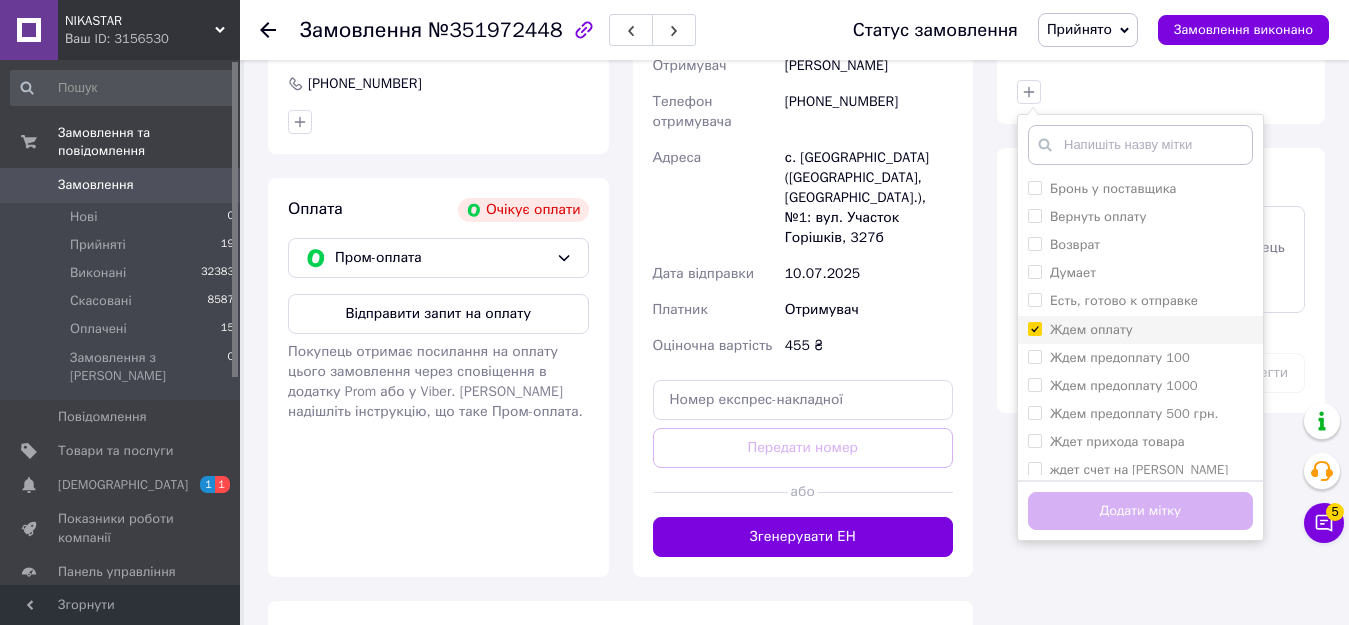 checkbox on "true" 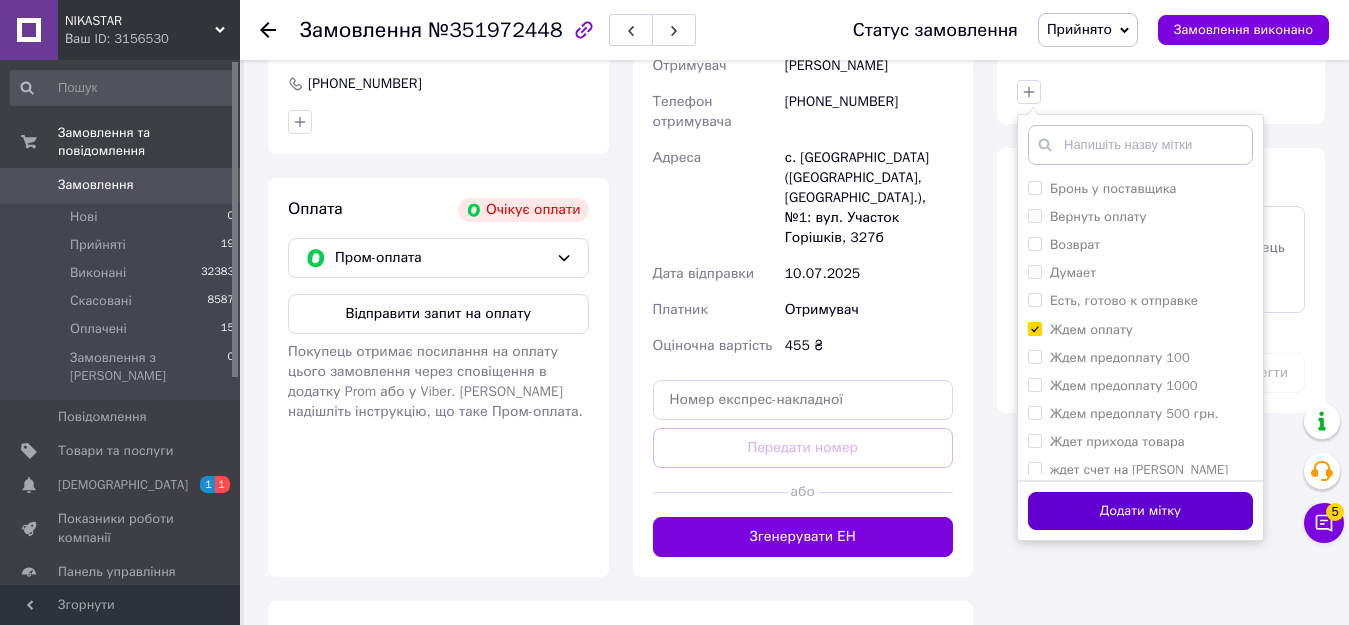 click on "Додати мітку" at bounding box center (1140, 511) 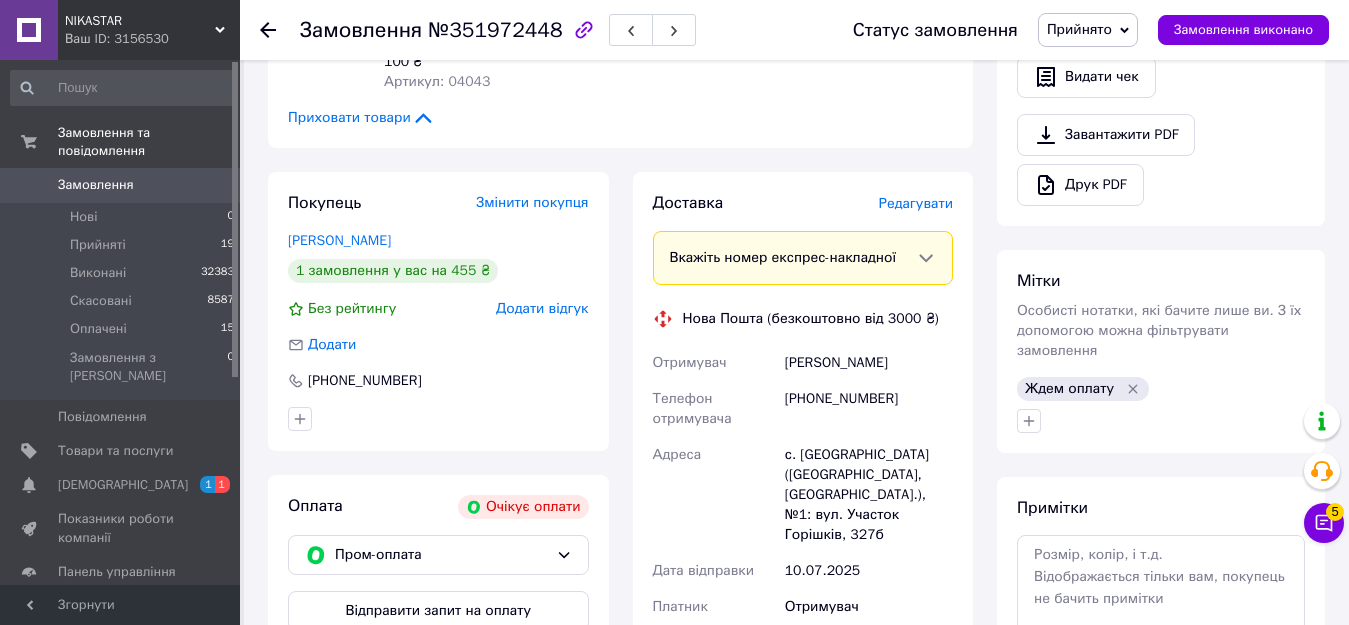 scroll, scrollTop: 600, scrollLeft: 0, axis: vertical 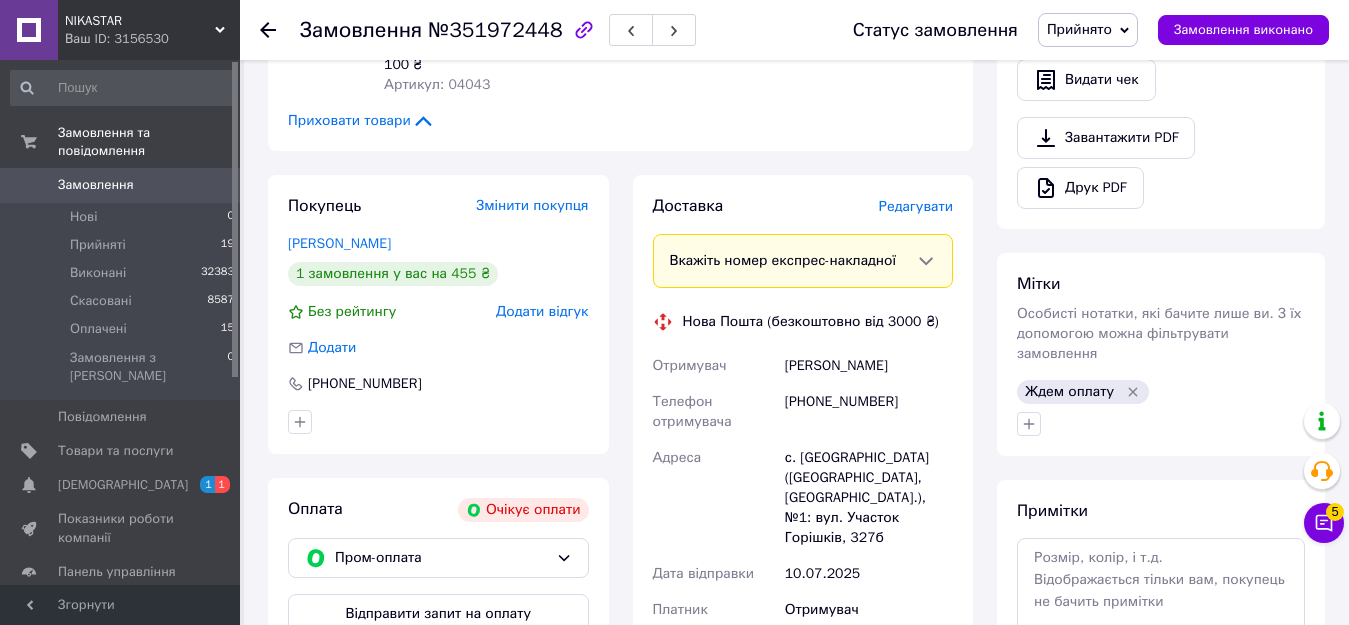 click 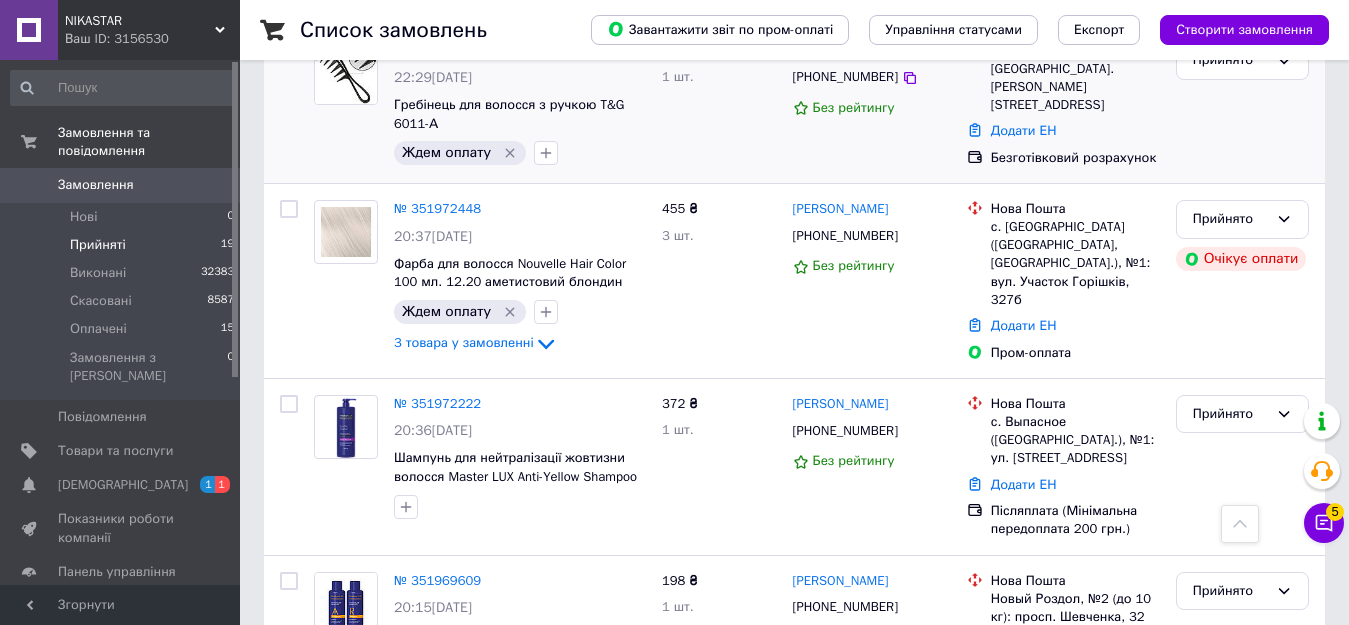 scroll, scrollTop: 1100, scrollLeft: 0, axis: vertical 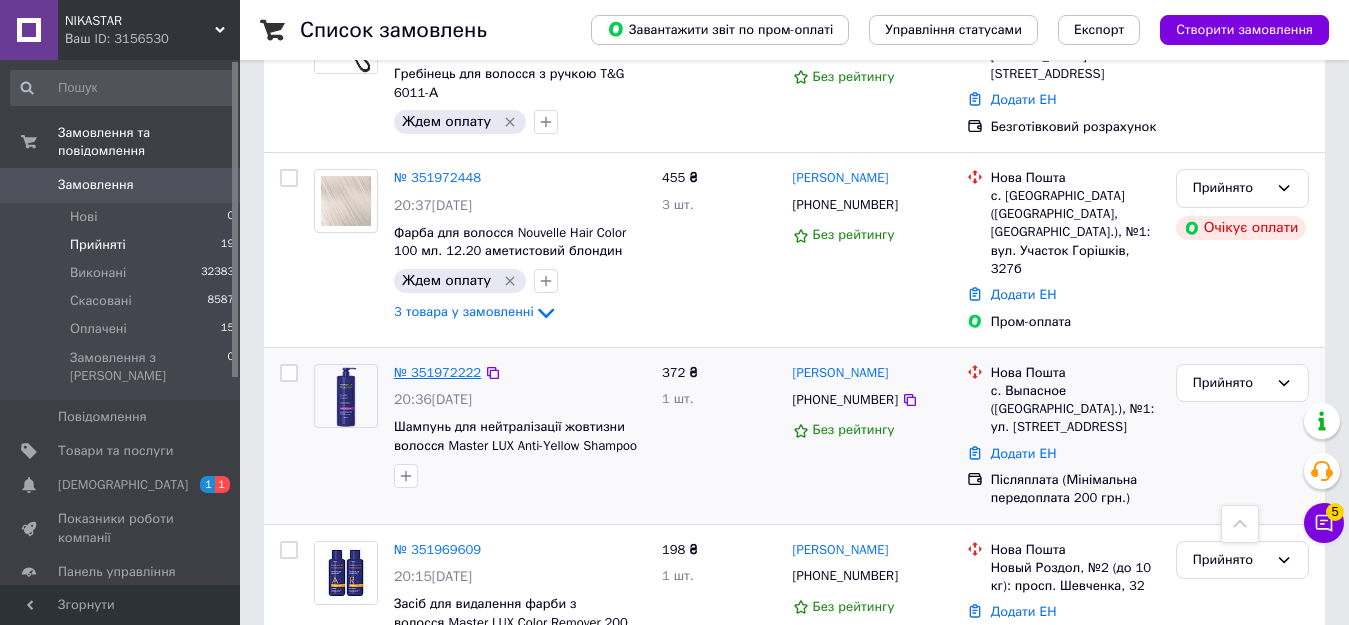click on "№ 351972222" at bounding box center [437, 372] 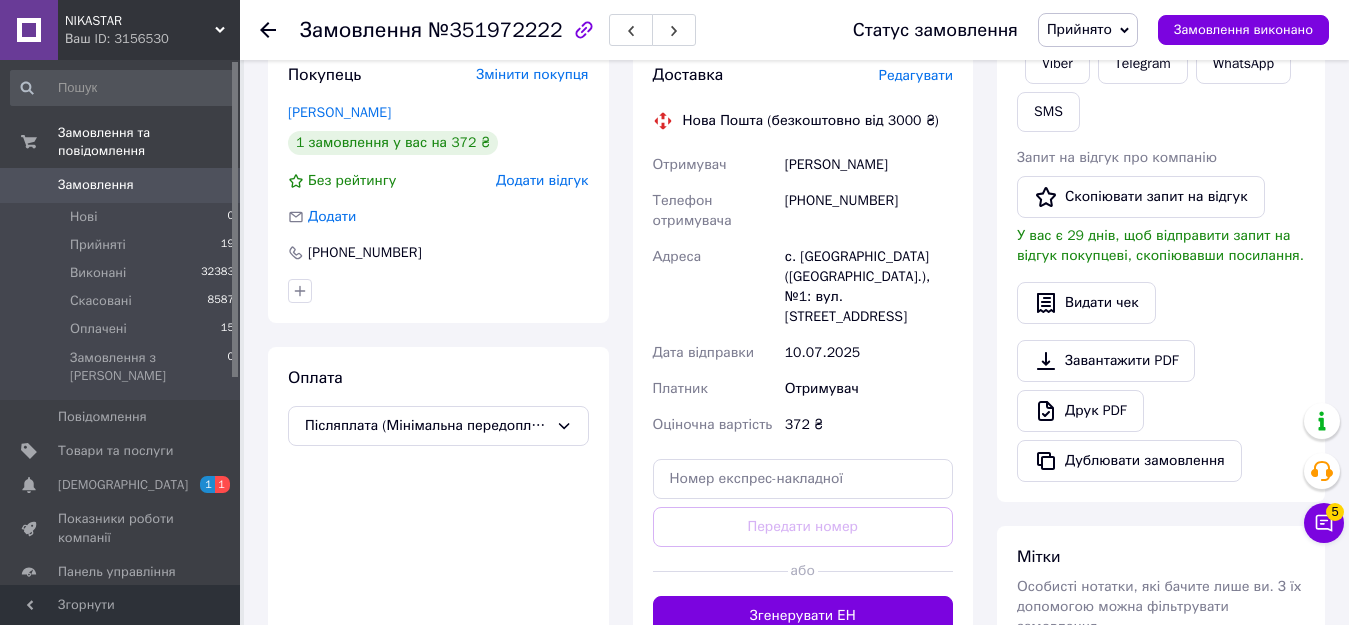 scroll, scrollTop: 340, scrollLeft: 0, axis: vertical 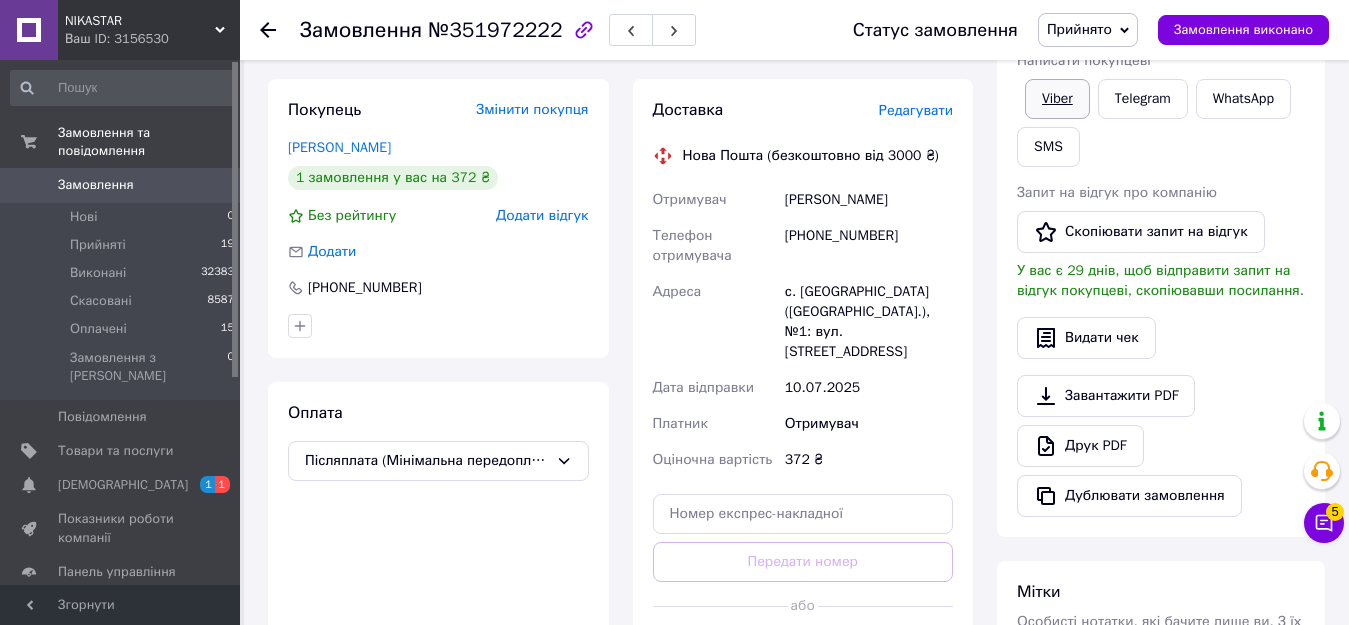 click on "Viber" at bounding box center (1057, 99) 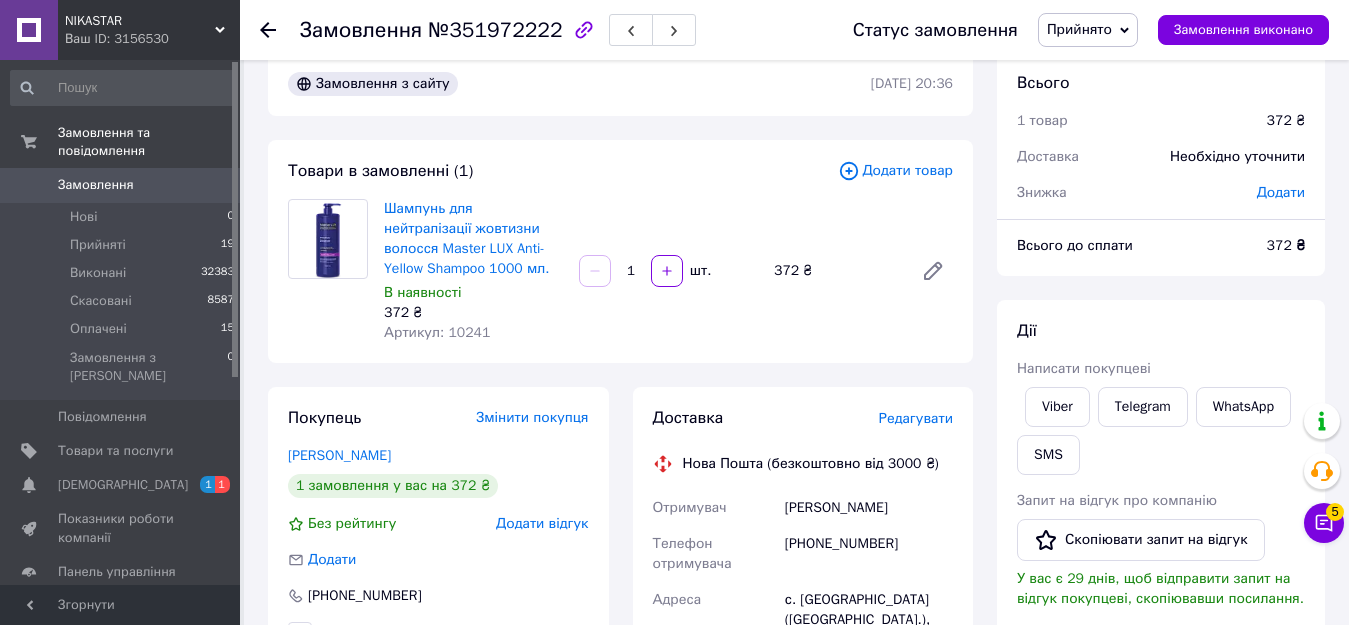 scroll, scrollTop: 0, scrollLeft: 0, axis: both 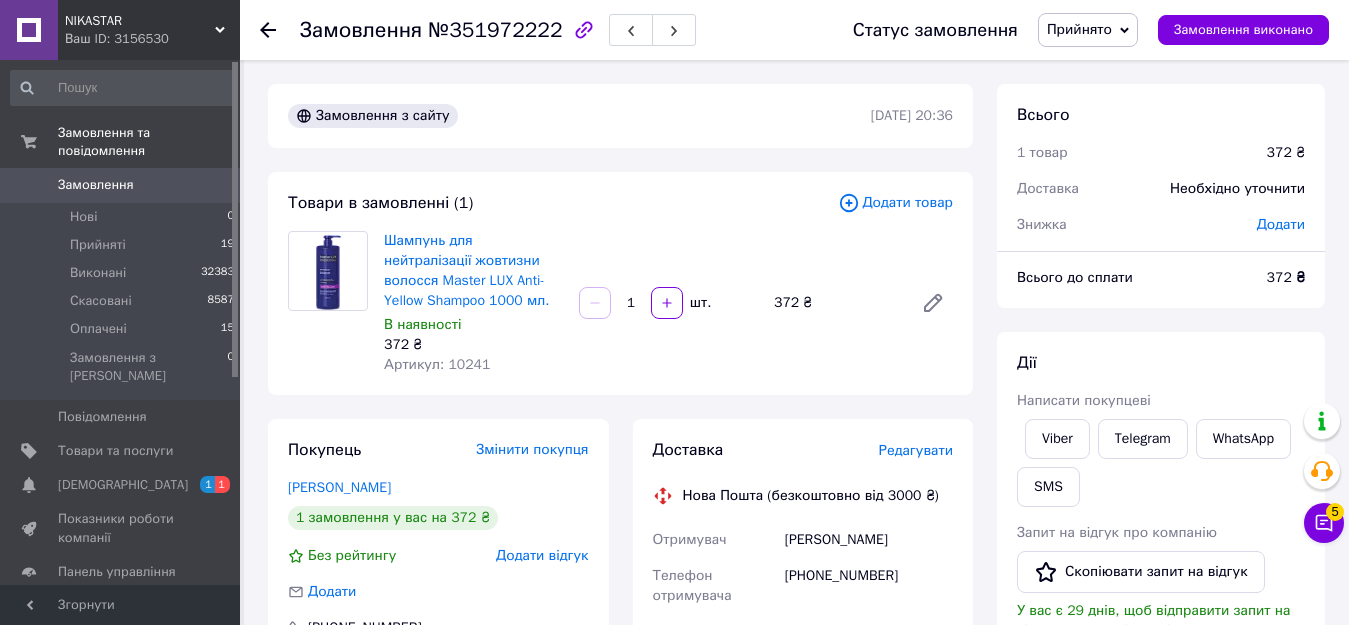 drag, startPoint x: 1329, startPoint y: 310, endPoint x: 1292, endPoint y: 307, distance: 37.12142 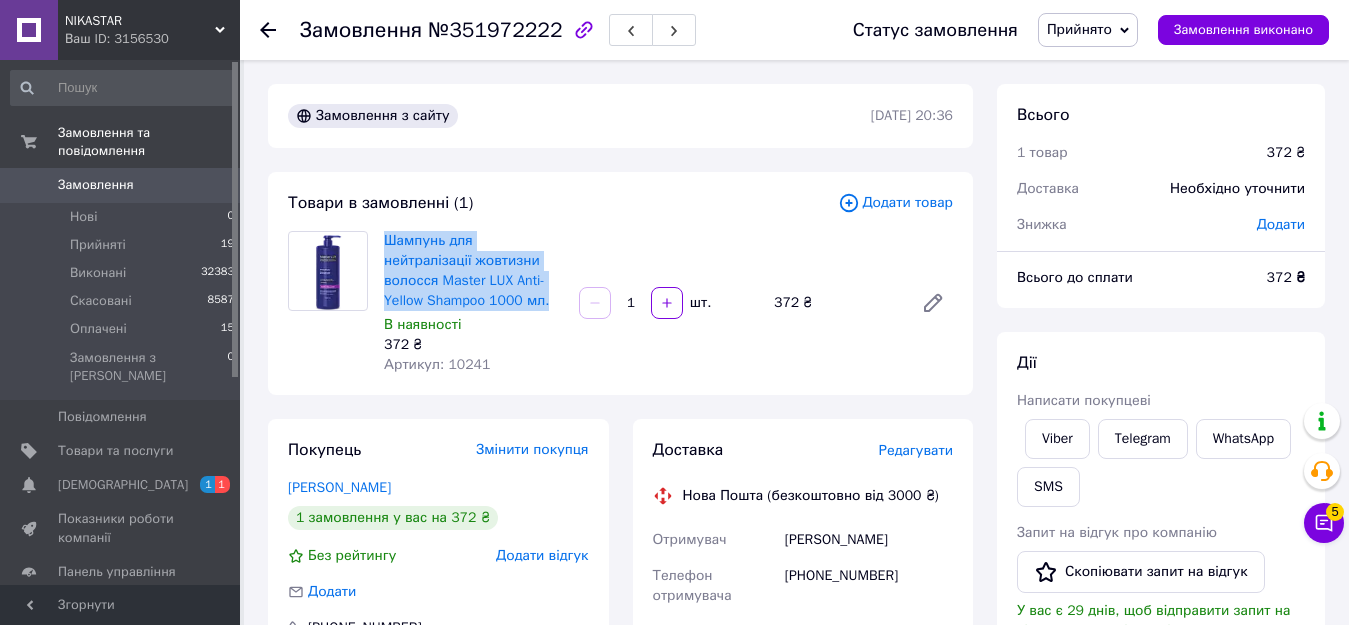 drag, startPoint x: 451, startPoint y: 304, endPoint x: 383, endPoint y: 246, distance: 89.37561 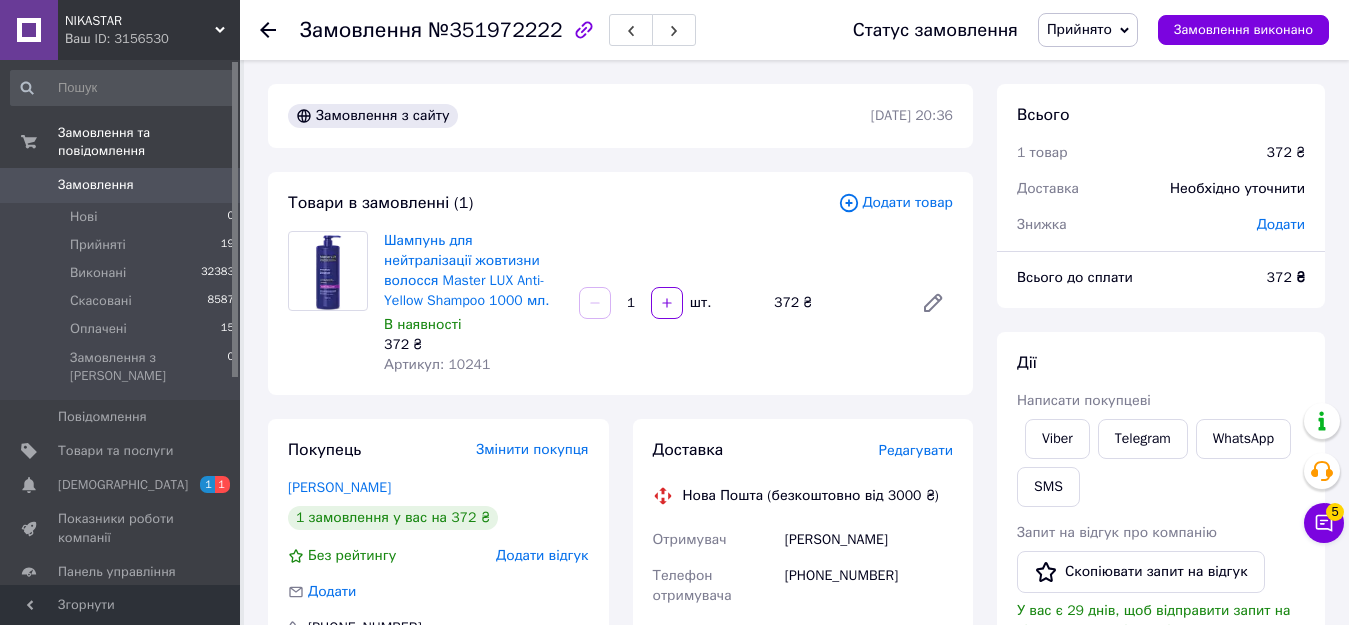 click on "Замовлення №351972222 Статус замовлення Прийнято Виконано Скасовано Оплачено Замовлення виконано Замовлення з сайту 09.07.2025 | 20:36 Товари в замовленні (1) Додати товар Шампунь для нейтралізації жовтизни волосся Master LUX Anti-Yellow Shampoo 1000 мл. В наявності 372 ₴ Артикул: 10241 1   шт. 372 ₴ Покупець Змінити покупця Лисовая Светлана 1 замовлення у вас на 372 ₴ Без рейтингу   Додати відгук Додати +380685546460 Оплата Післяплата (Мінімальна передоплата 200 грн.) Доставка Редагувати Нова Пошта (безкоштовно від 3000 ₴) Отримувач Лисовая Светлана Телефон отримувача +380685546460 Адреса 10.07.2025 372 ₴ 372" at bounding box center (796, 722) 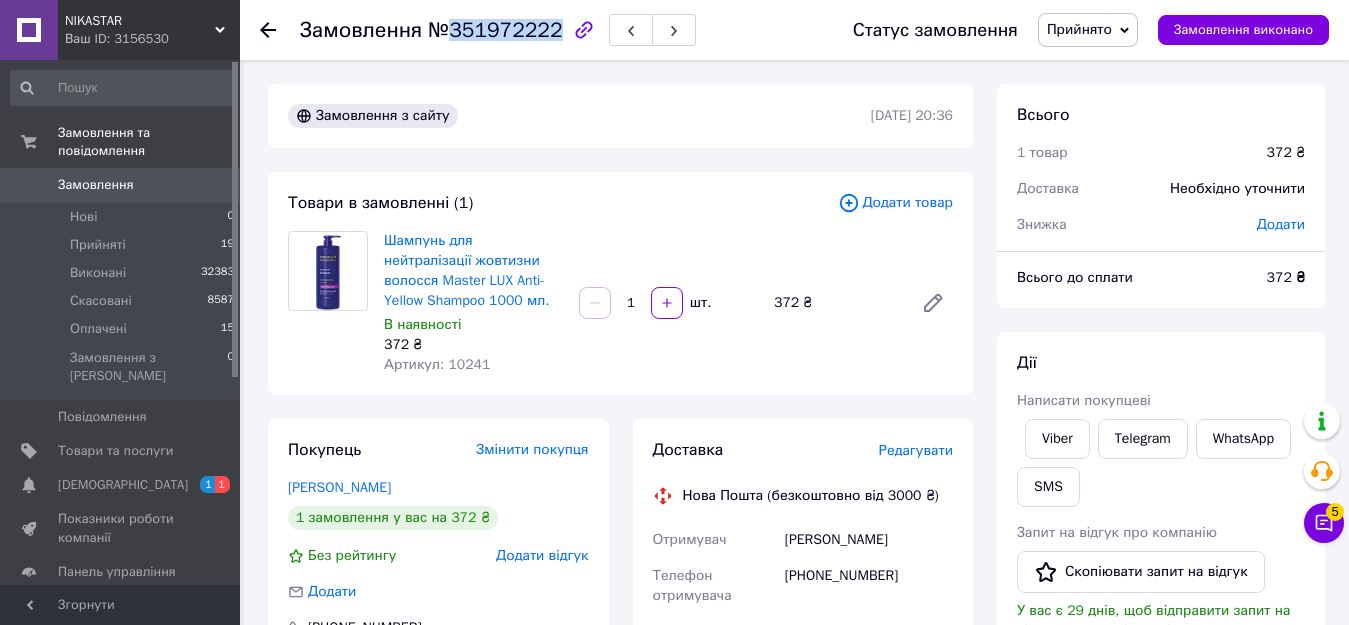click on "№351972222" at bounding box center (495, 30) 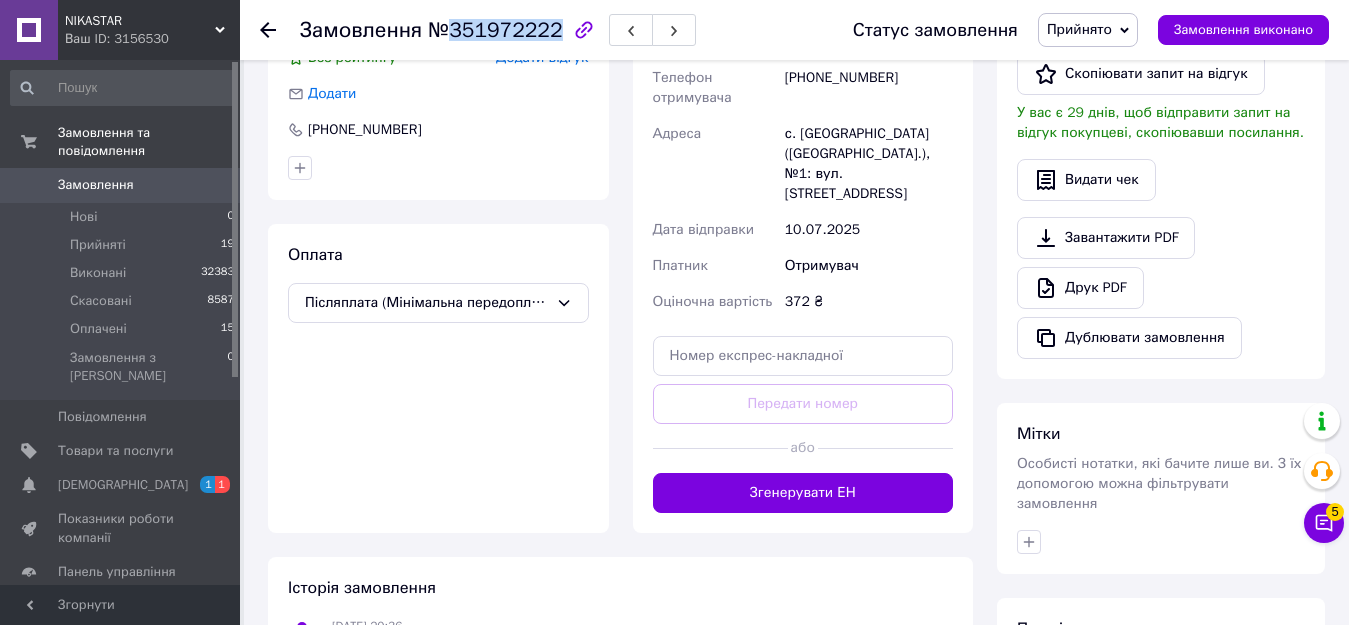 scroll, scrollTop: 600, scrollLeft: 0, axis: vertical 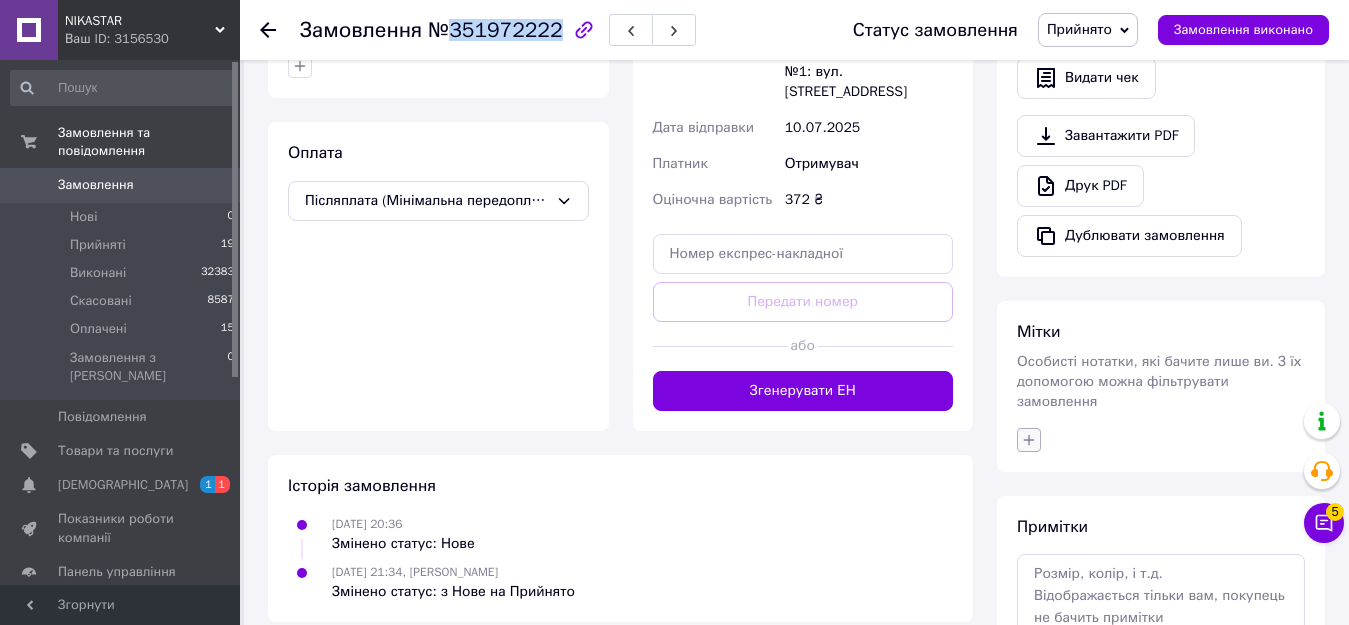 click 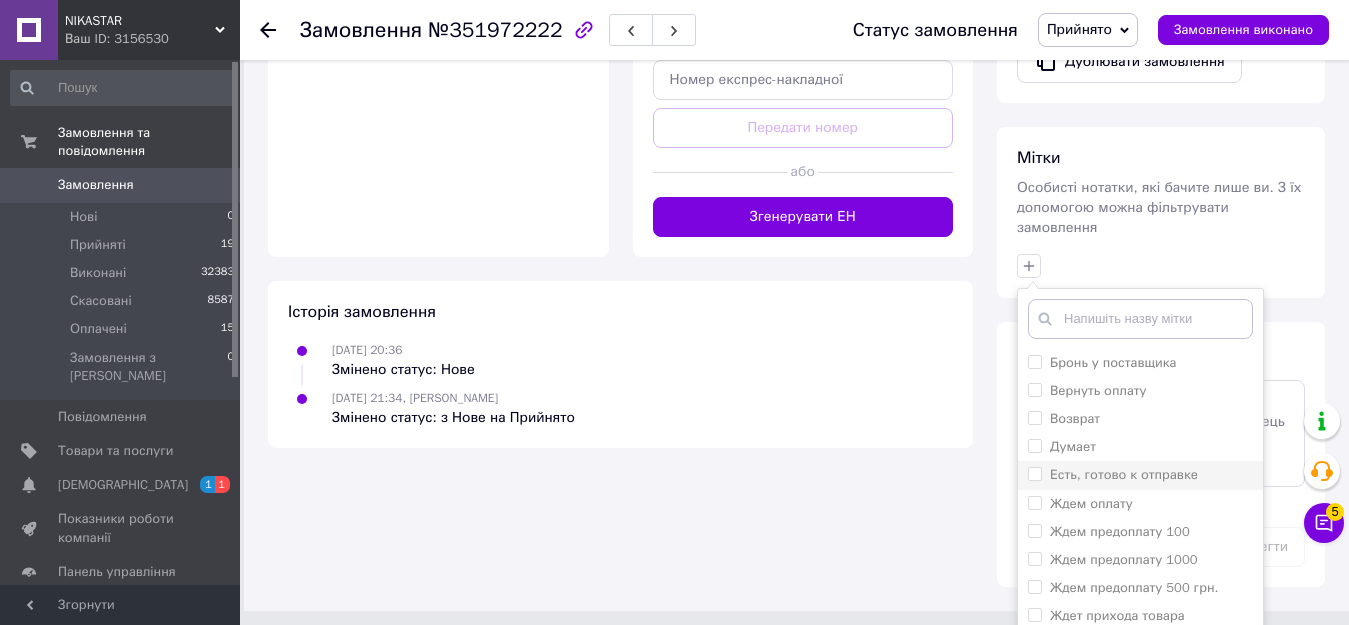scroll, scrollTop: 800, scrollLeft: 0, axis: vertical 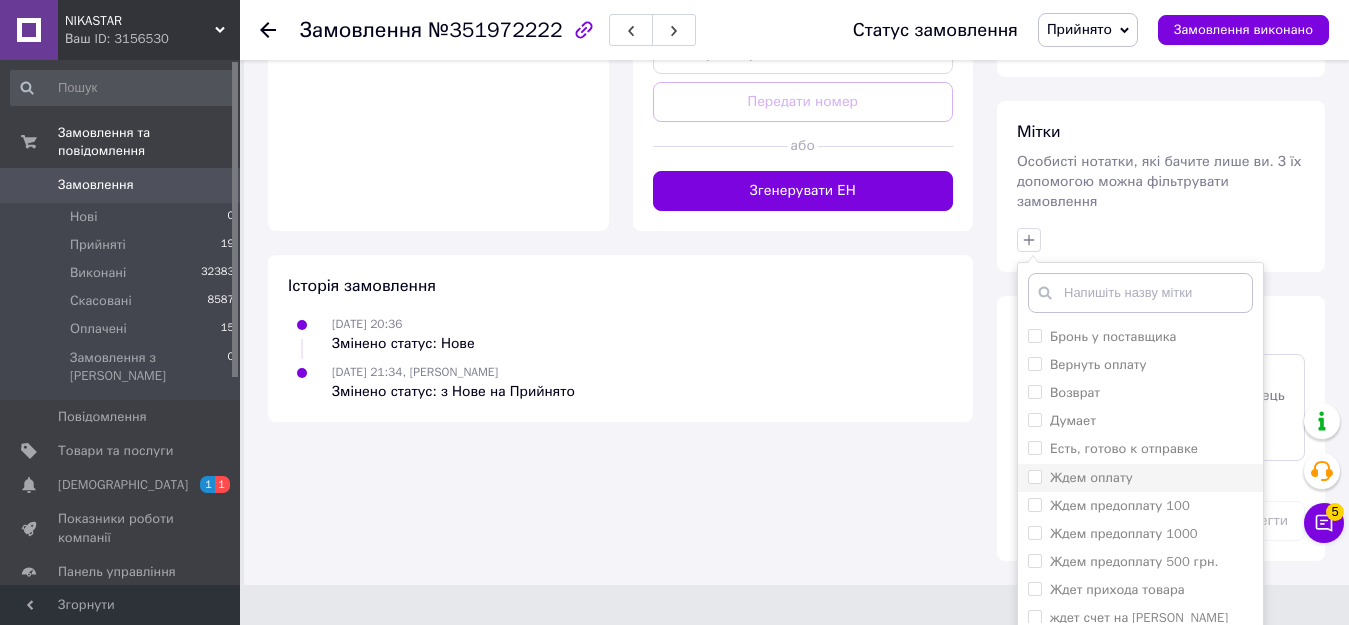 click on "Ждем оплату" at bounding box center (1091, 477) 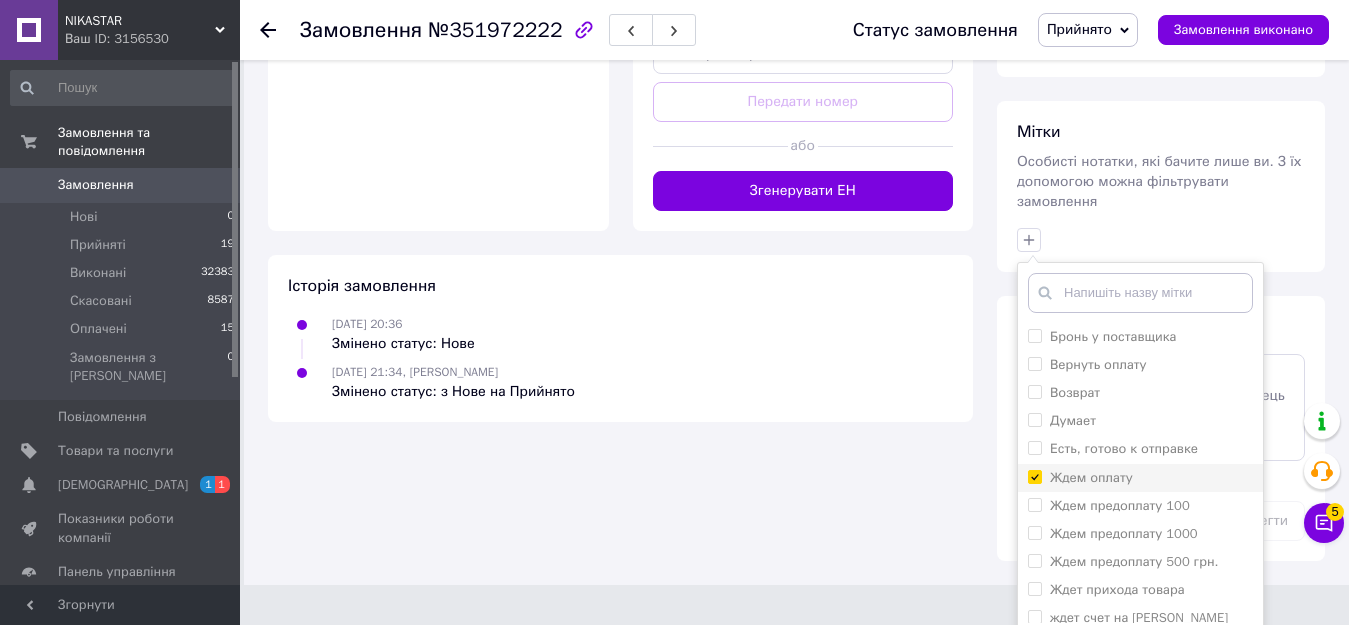 checkbox on "true" 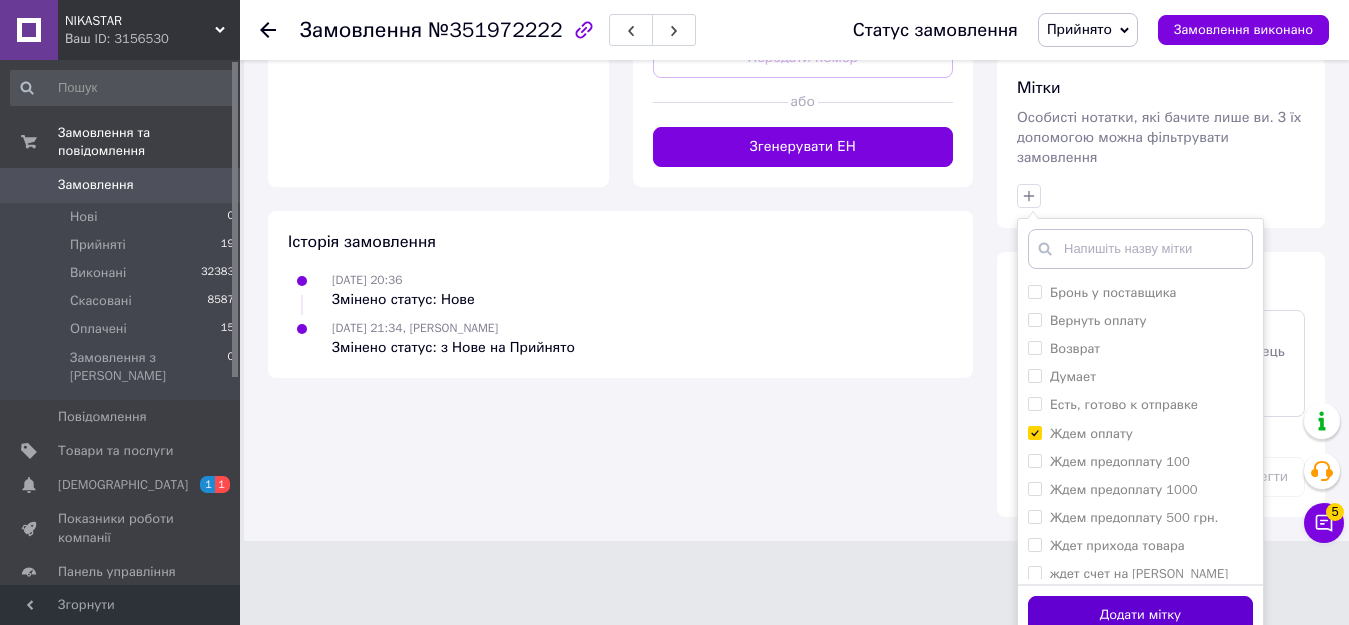 click on "Додати мітку" at bounding box center [1140, 615] 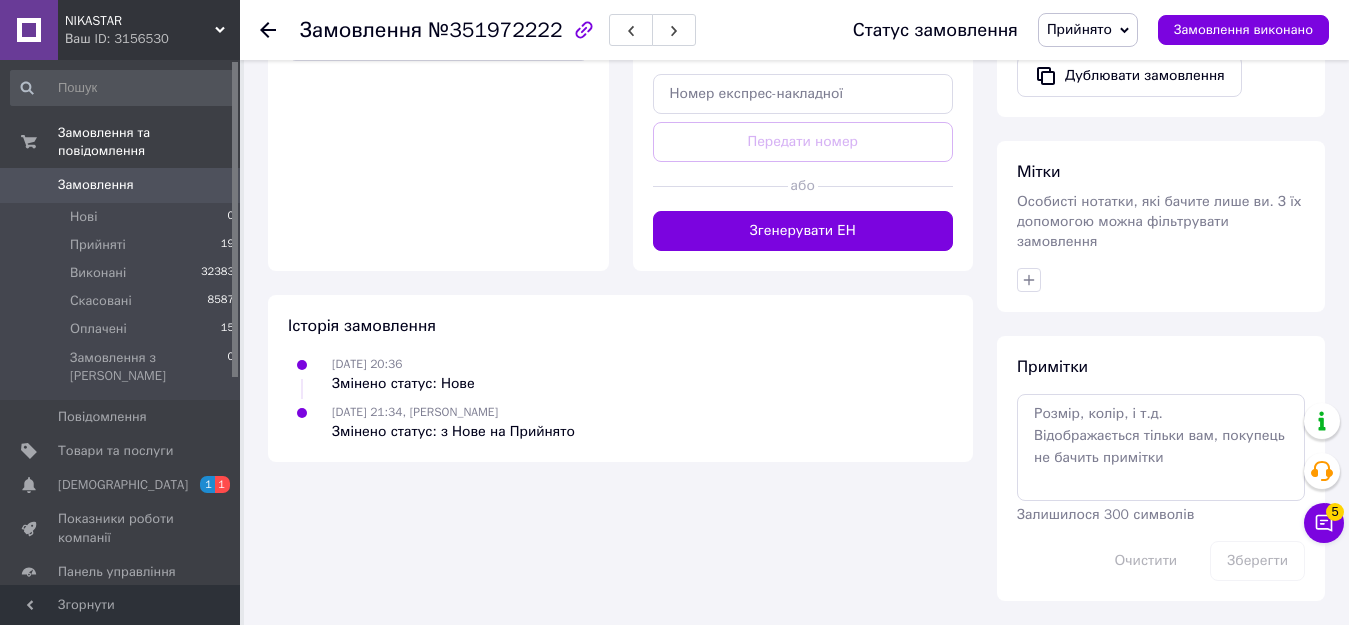 scroll, scrollTop: 740, scrollLeft: 0, axis: vertical 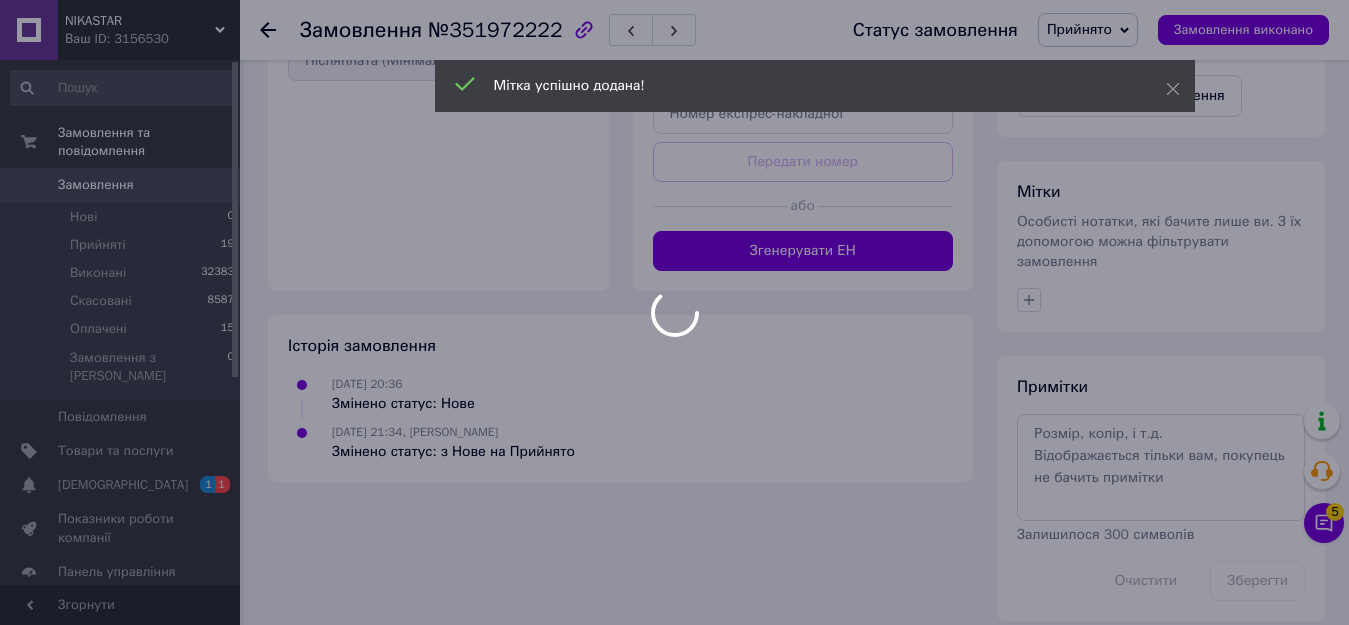 click at bounding box center [674, 312] 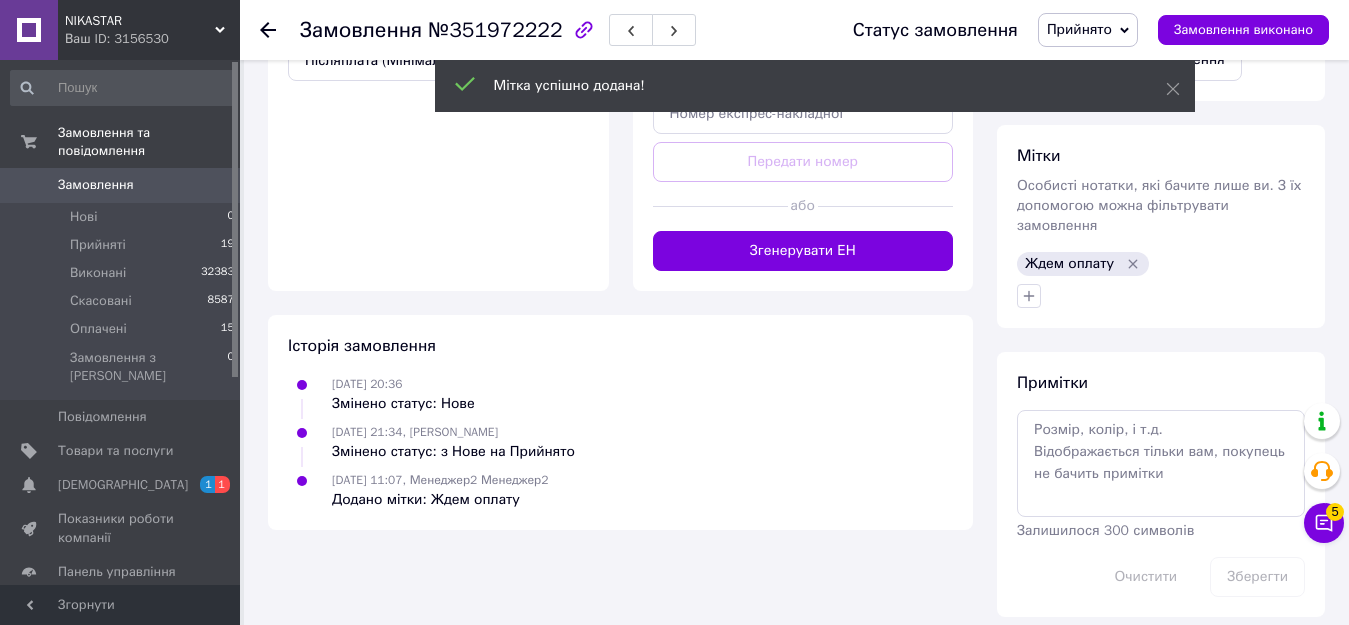 scroll, scrollTop: 736, scrollLeft: 0, axis: vertical 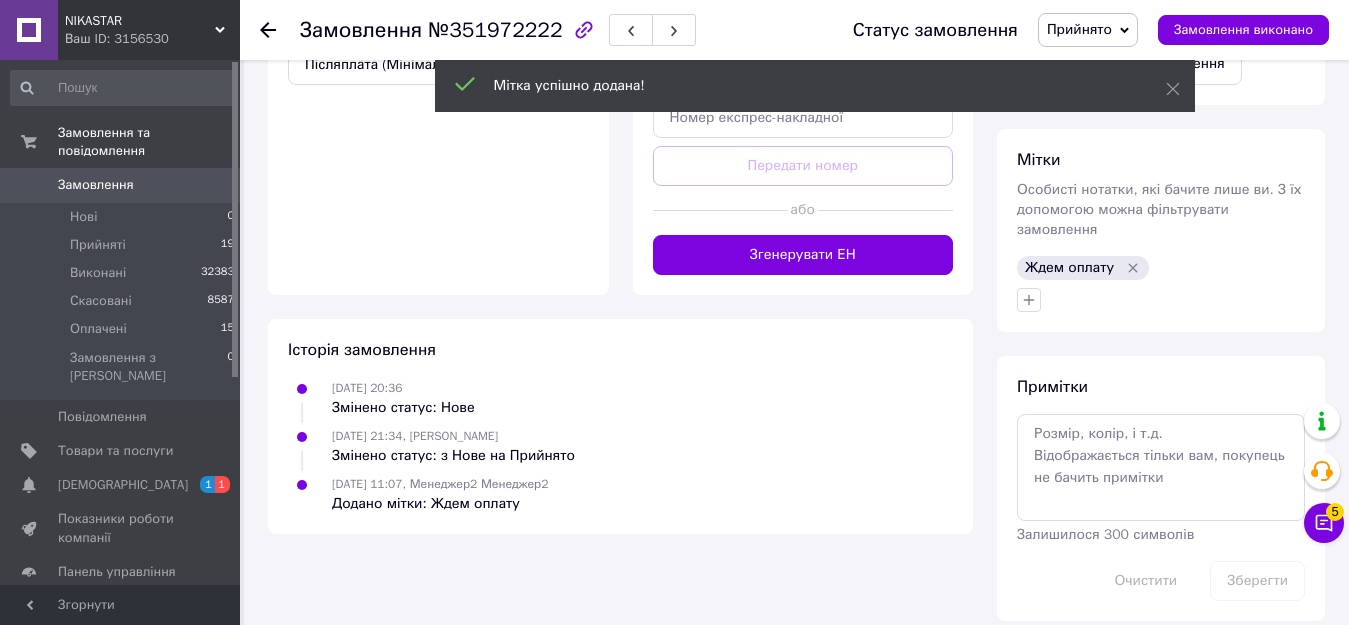 click 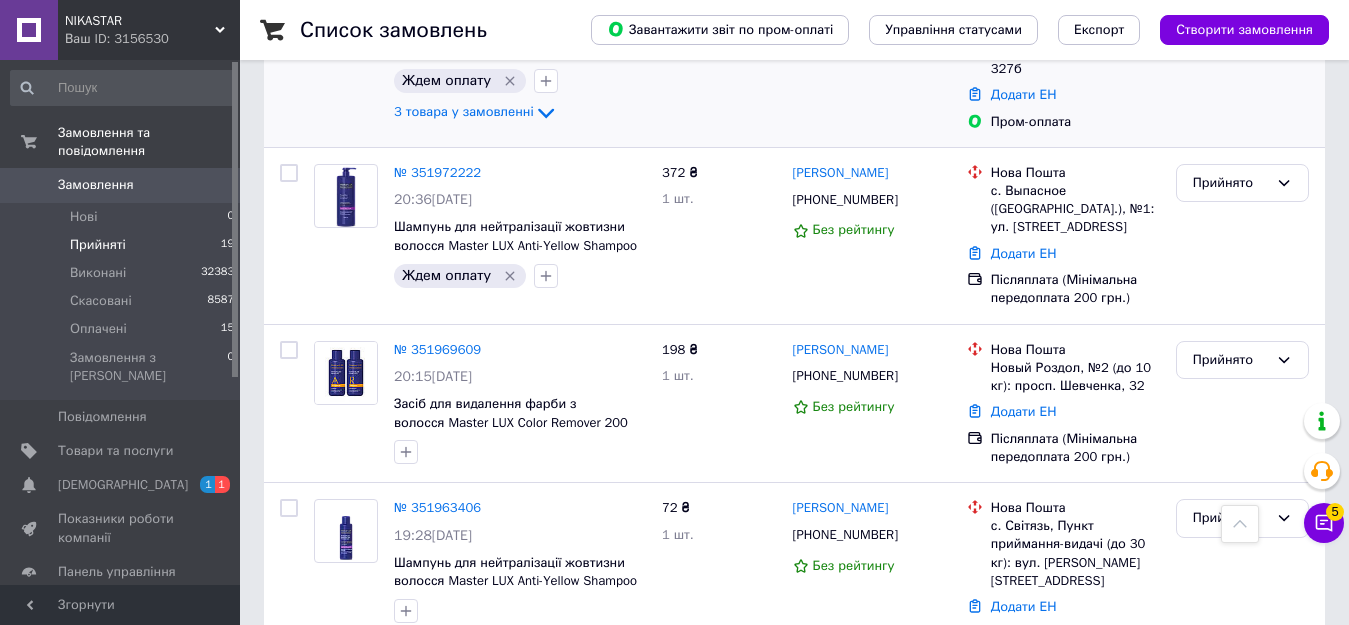 scroll, scrollTop: 1400, scrollLeft: 0, axis: vertical 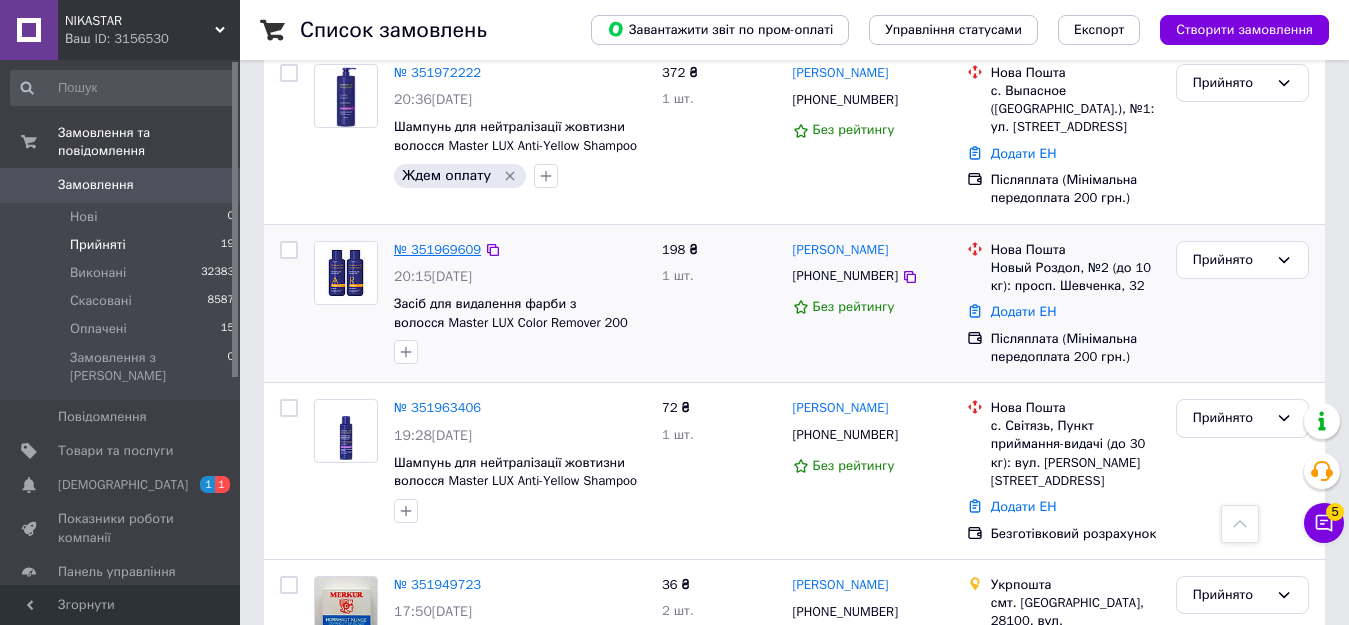 click on "№ 351969609" at bounding box center (437, 249) 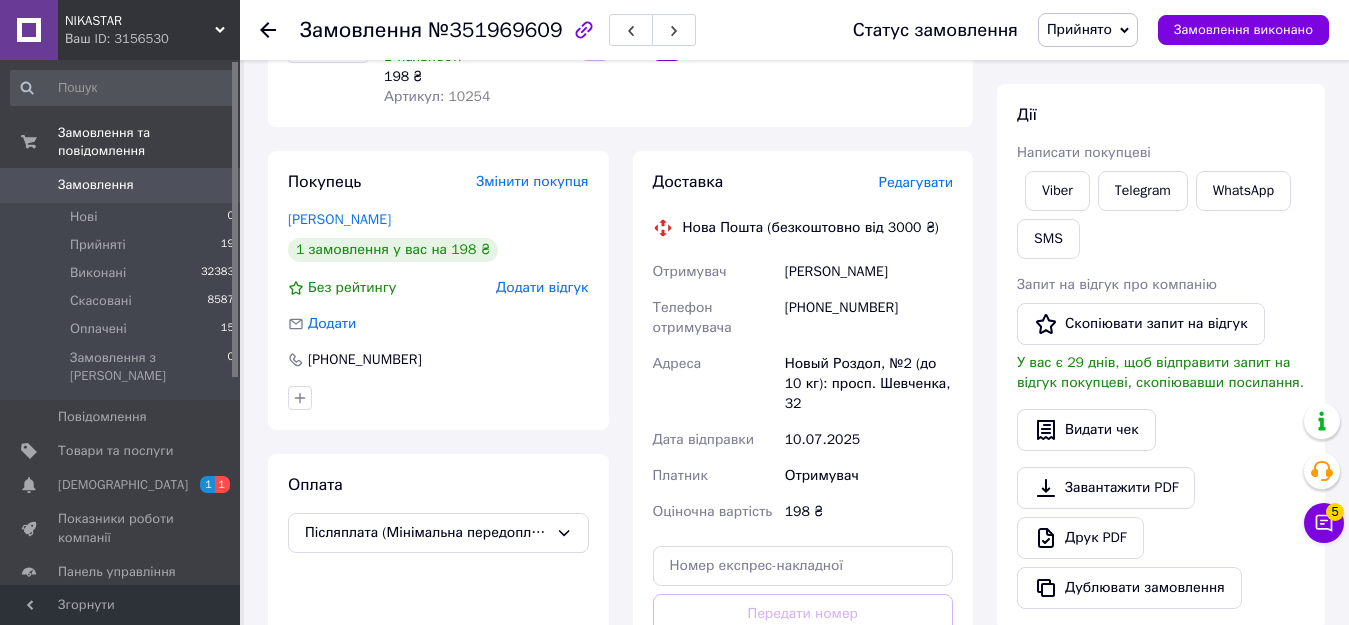 scroll, scrollTop: 48, scrollLeft: 0, axis: vertical 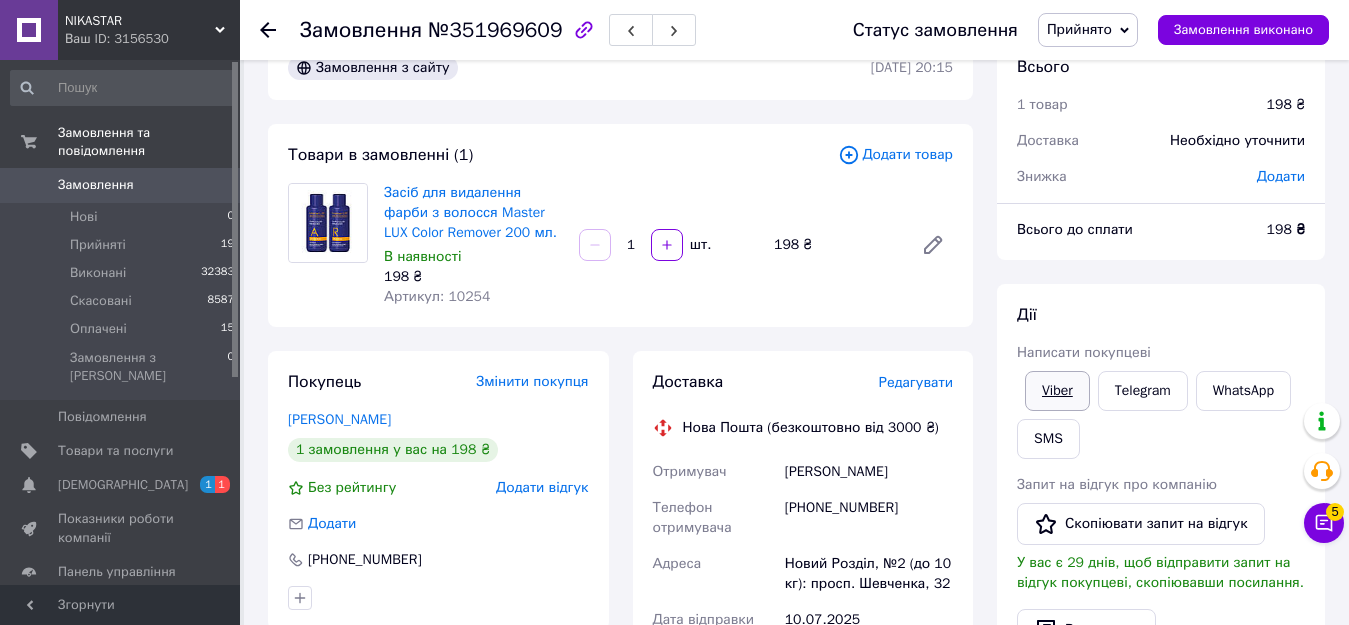click on "Viber" at bounding box center [1057, 391] 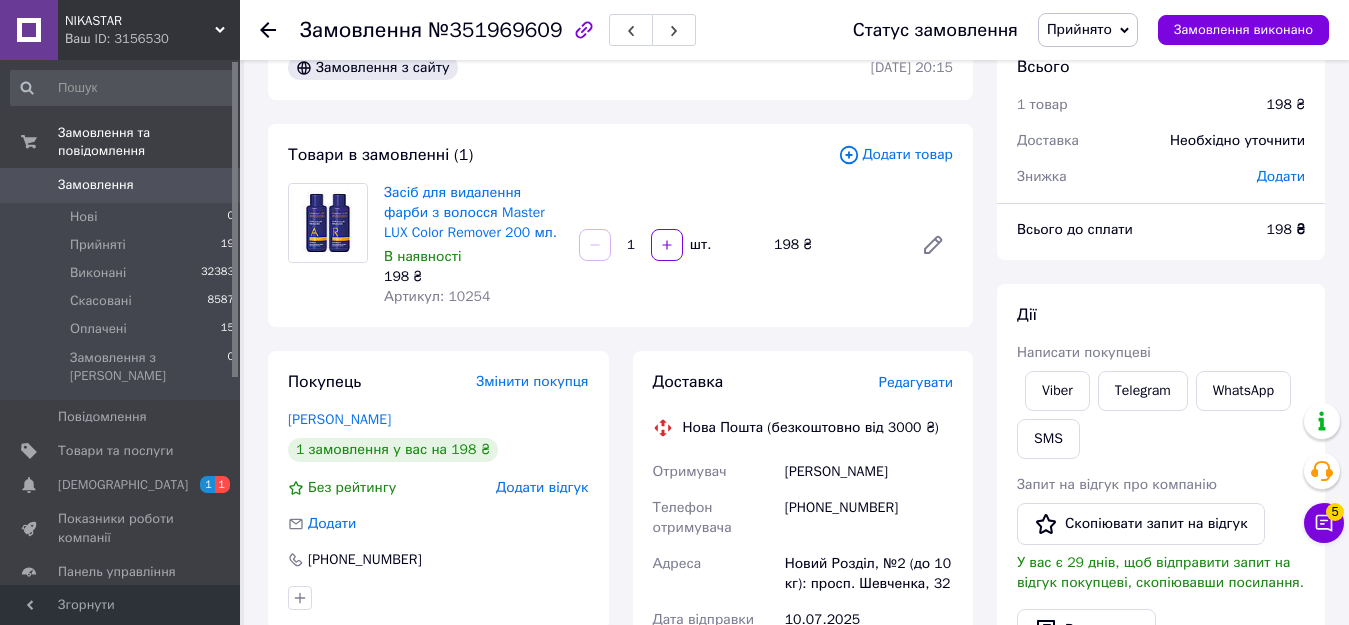 click on "Всього 1 товар 198 ₴ Доставка Необхідно уточнити Знижка Додати Всього до сплати 198 ₴ Дії Написати покупцеві Viber Telegram WhatsApp SMS Запит на відгук про компанію   Скопіювати запит на відгук У вас є 29 днів, щоб відправити запит на відгук покупцеві, скопіювавши посилання.   Видати чек   Завантажити PDF   Друк PDF   Дублювати замовлення Мітки Особисті нотатки, які бачите лише ви. З їх допомогою можна фільтрувати замовлення Примітки Залишилося 300 символів Очистити Зберегти" at bounding box center (1161, 674) 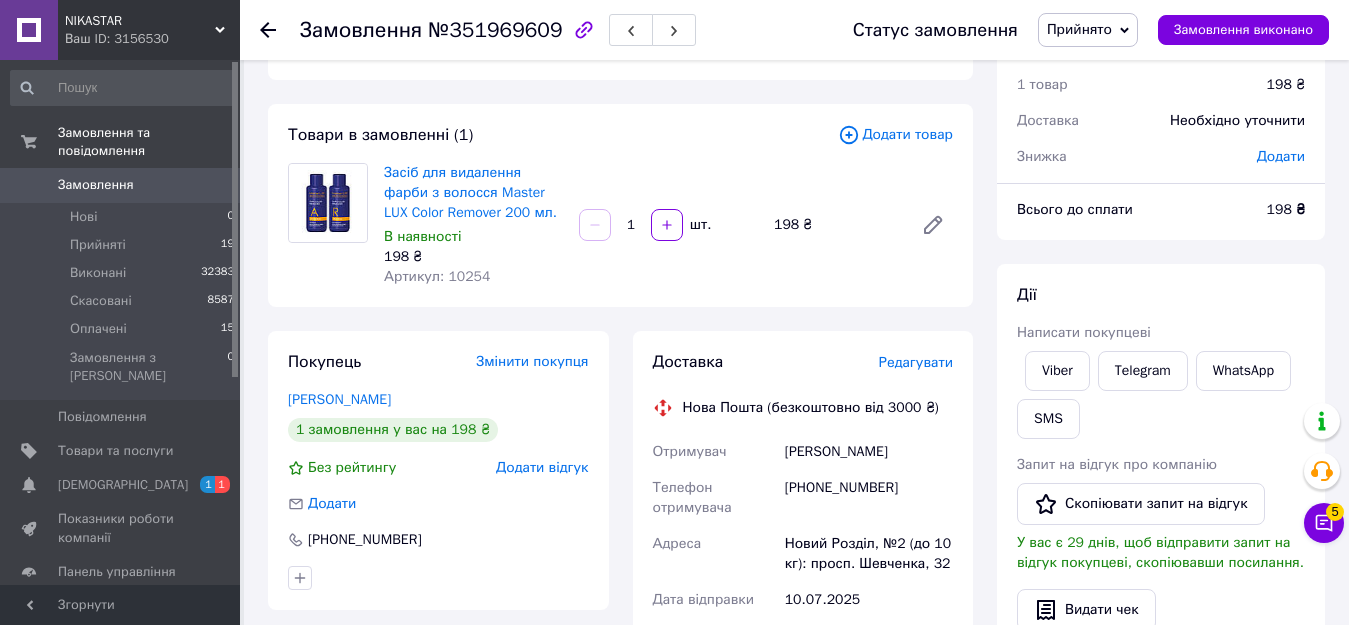 scroll, scrollTop: 48, scrollLeft: 0, axis: vertical 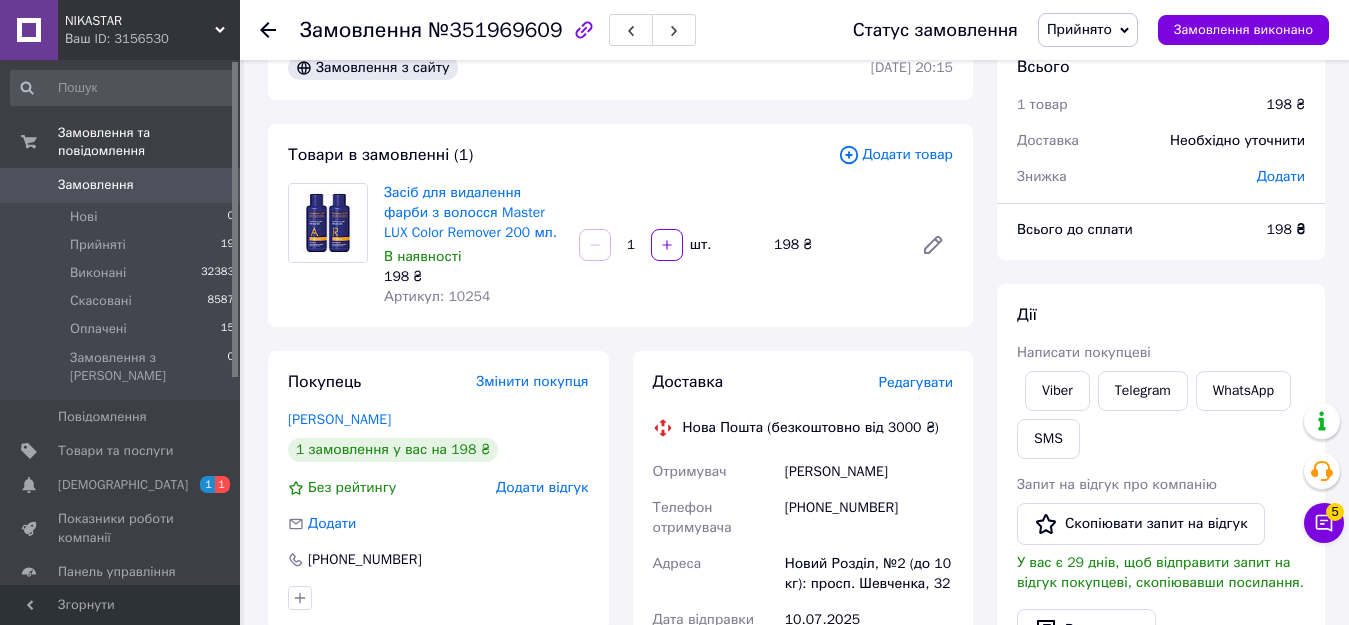 click on "Всього 1 товар 198 ₴ Доставка Необхідно уточнити Знижка Додати Всього до сплати 198 ₴ Дії Написати покупцеві Viber Telegram WhatsApp SMS Запит на відгук про компанію   Скопіювати запит на відгук У вас є 29 днів, щоб відправити запит на відгук покупцеві, скопіювавши посилання.   Видати чек   Завантажити PDF   Друк PDF   Дублювати замовлення Мітки Особисті нотатки, які бачите лише ви. З їх допомогою можна фільтрувати замовлення Примітки Залишилося 300 символів Очистити Зберегти" at bounding box center (1161, 674) 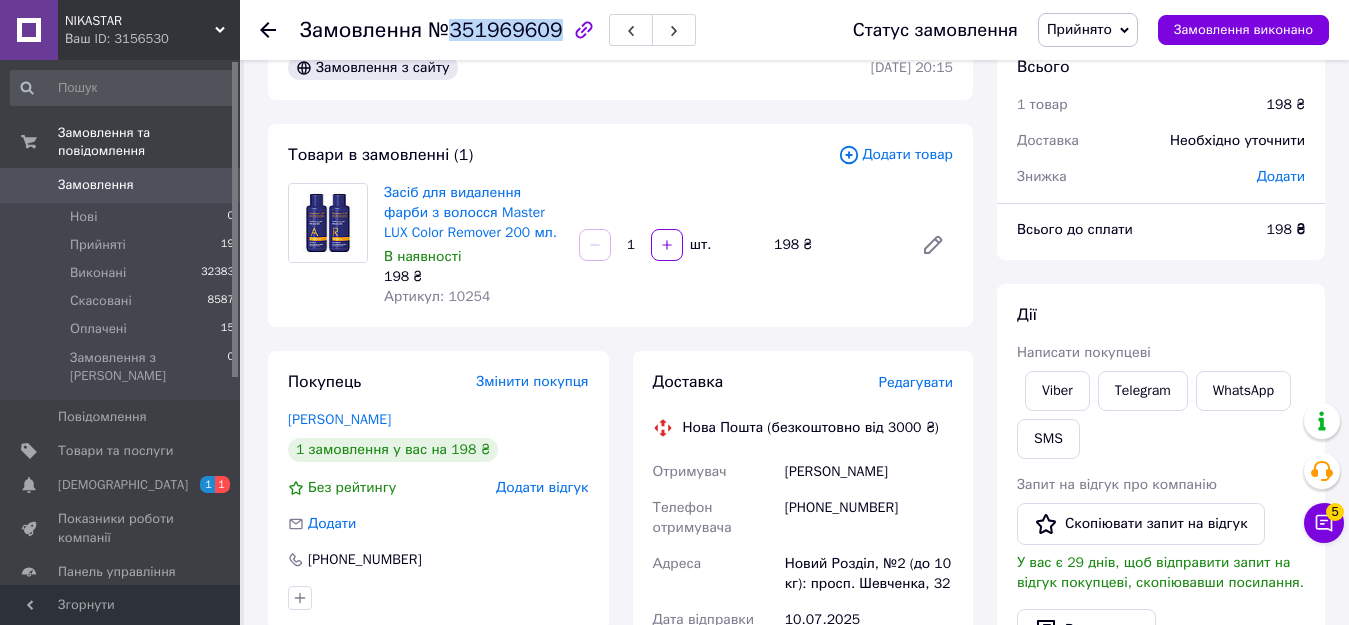 click on "№351969609" at bounding box center (495, 30) 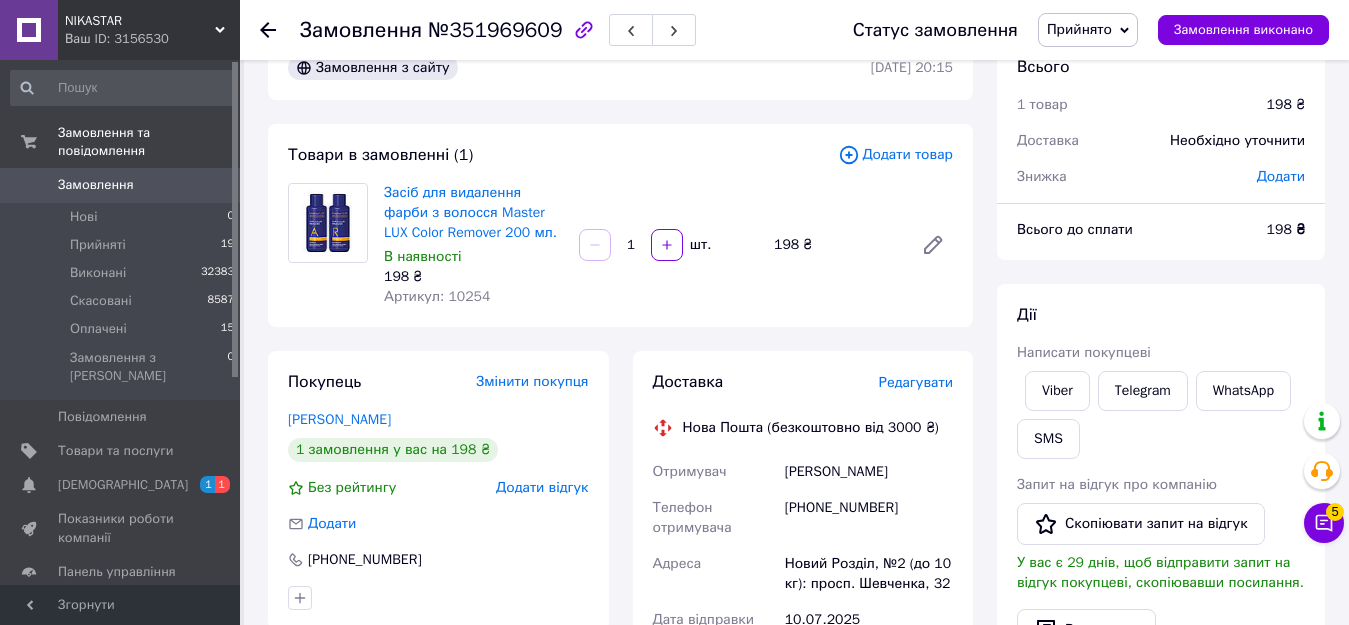 click on "Замовлення №351969609 Статус замовлення Прийнято Виконано Скасовано Оплачено Замовлення виконано Замовлення з сайту 09.07.2025 | 20:15 Товари в замовленні (1) Додати товар Засіб для видалення фарби з волосся Master LUX Color Remover 200 мл. В наявності 198 ₴ Артикул: 10254 1   шт. 198 ₴ Покупець Змінити покупця Дзундза Михайлина 1 замовлення у вас на 198 ₴ Без рейтингу   Додати відгук Додати +380933752369 Оплата Післяплата (Мінімальна передоплата 200 грн.) Доставка Редагувати Нова Пошта (безкоштовно від 3000 ₴) Отримувач Дзундза Михайлина Телефон отримувача +380933752369 Адреса Дата відправки 10.07.2025 <" at bounding box center [796, 674] 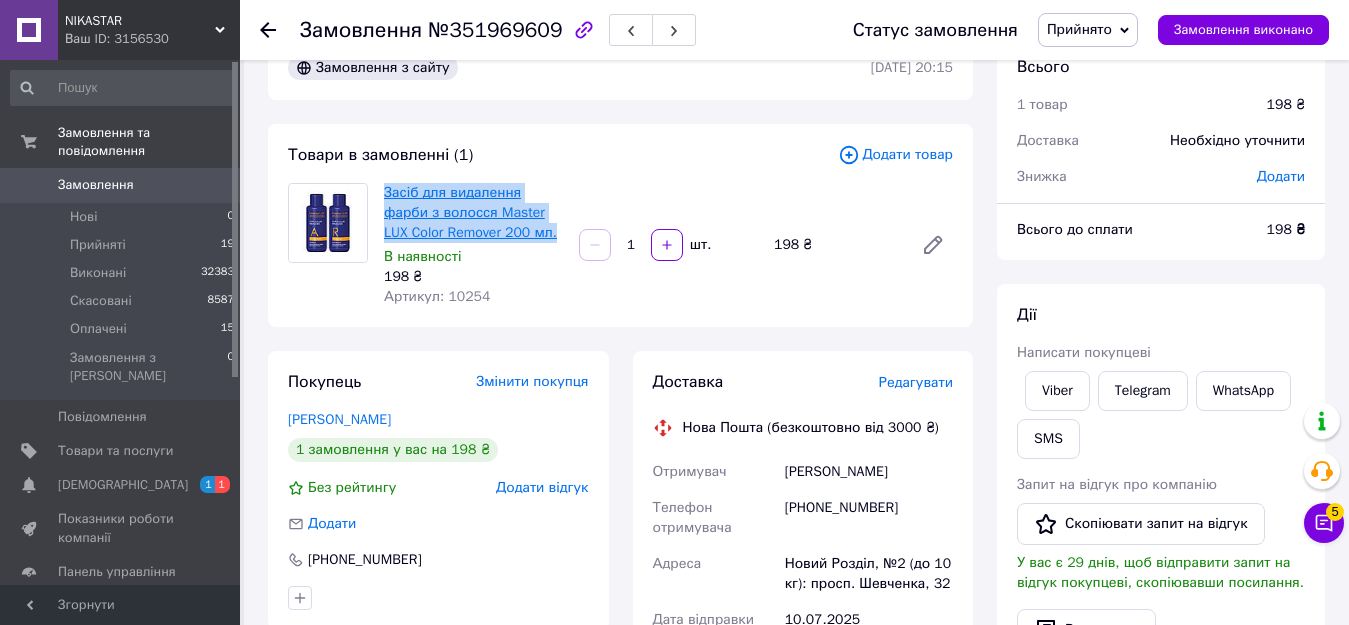 drag, startPoint x: 507, startPoint y: 232, endPoint x: 387, endPoint y: 195, distance: 125.57468 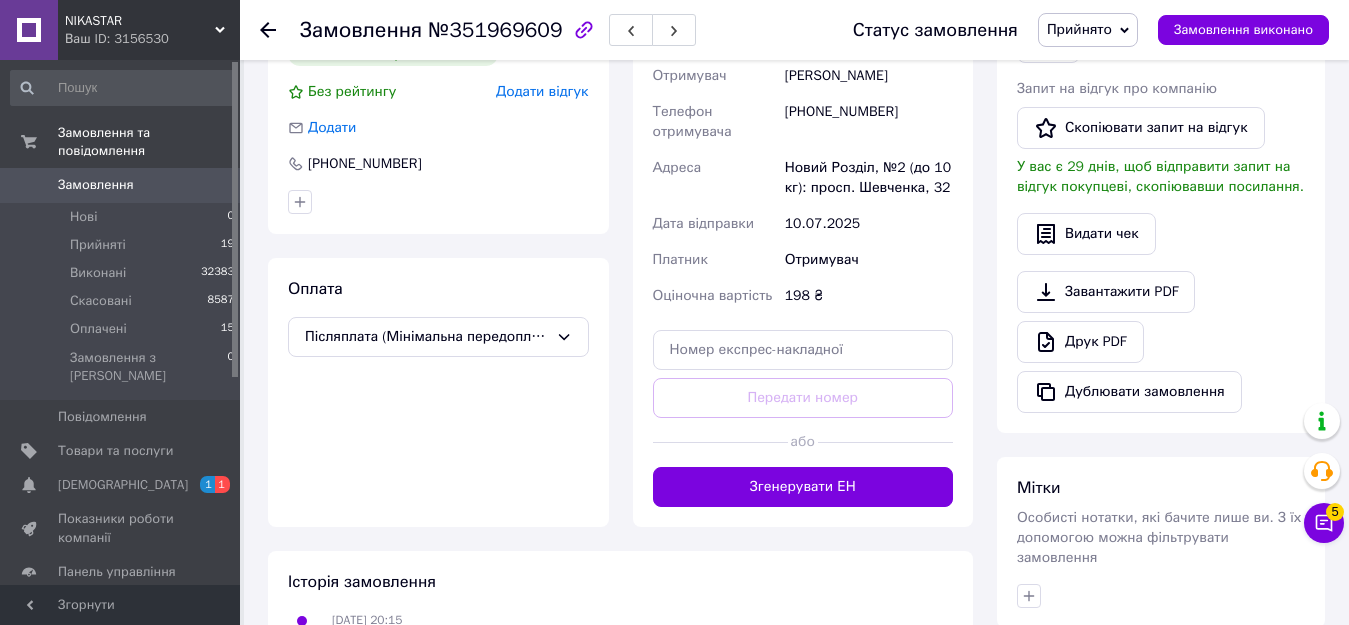 scroll, scrollTop: 548, scrollLeft: 0, axis: vertical 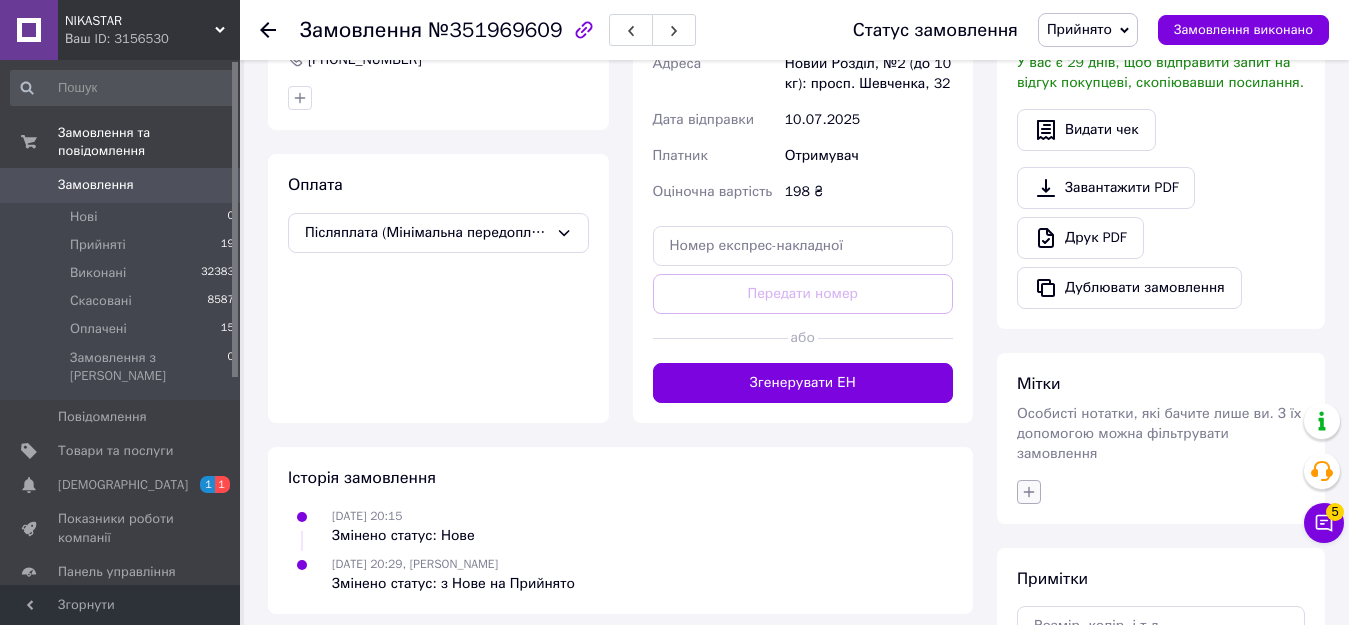 click 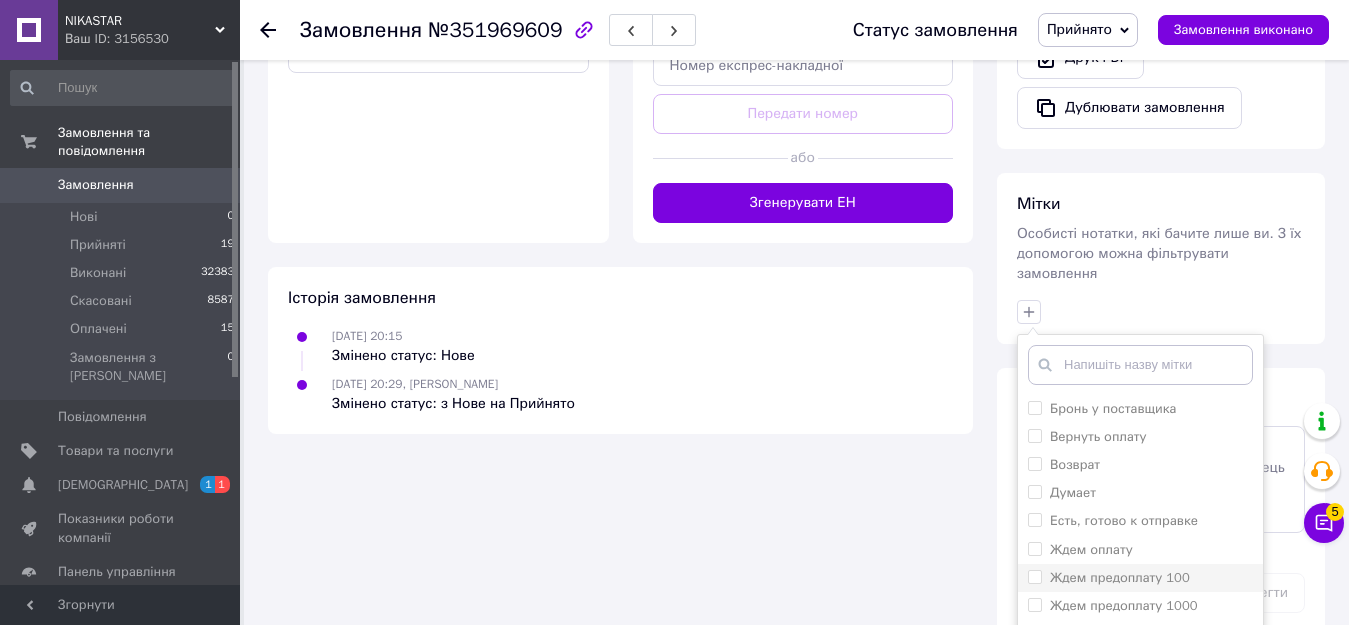 scroll, scrollTop: 844, scrollLeft: 0, axis: vertical 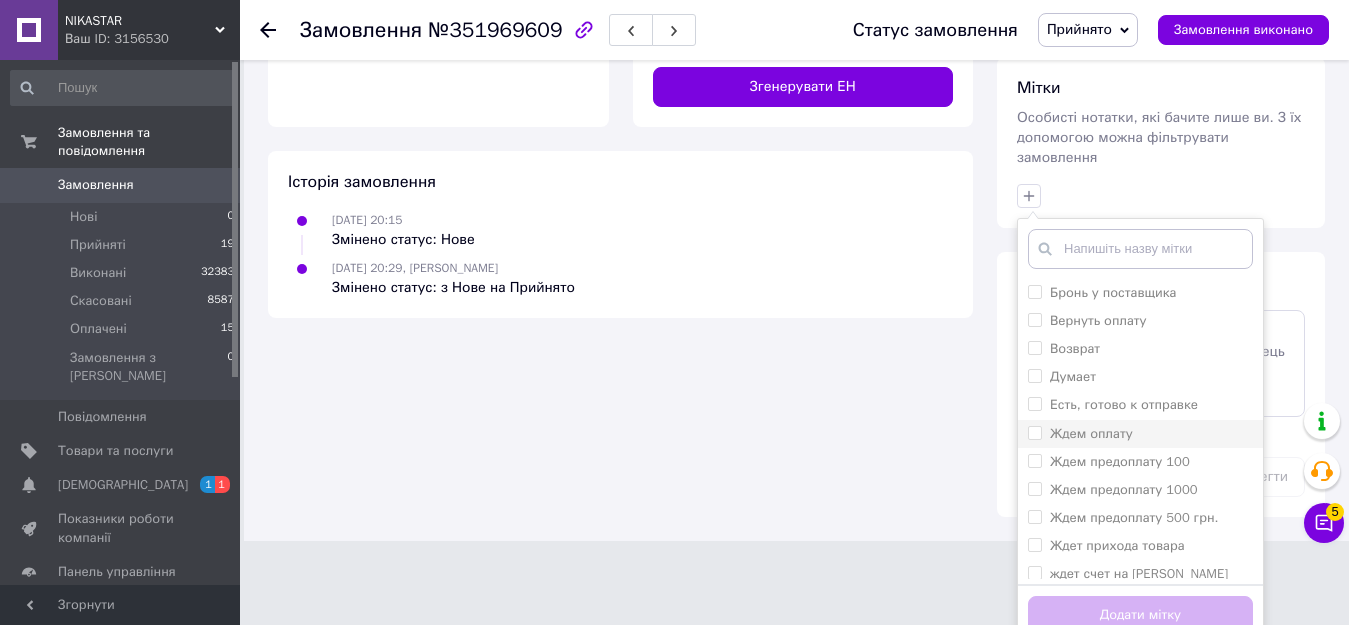 click on "Ждем оплату" at bounding box center (1140, 434) 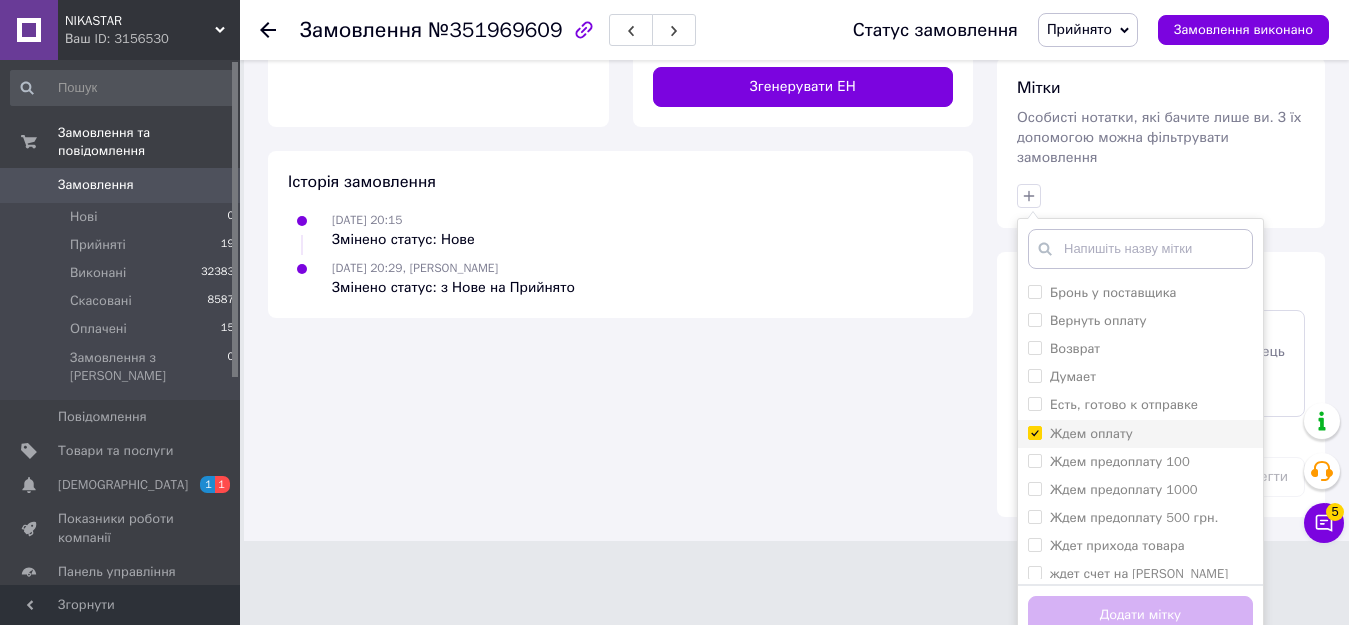 checkbox on "true" 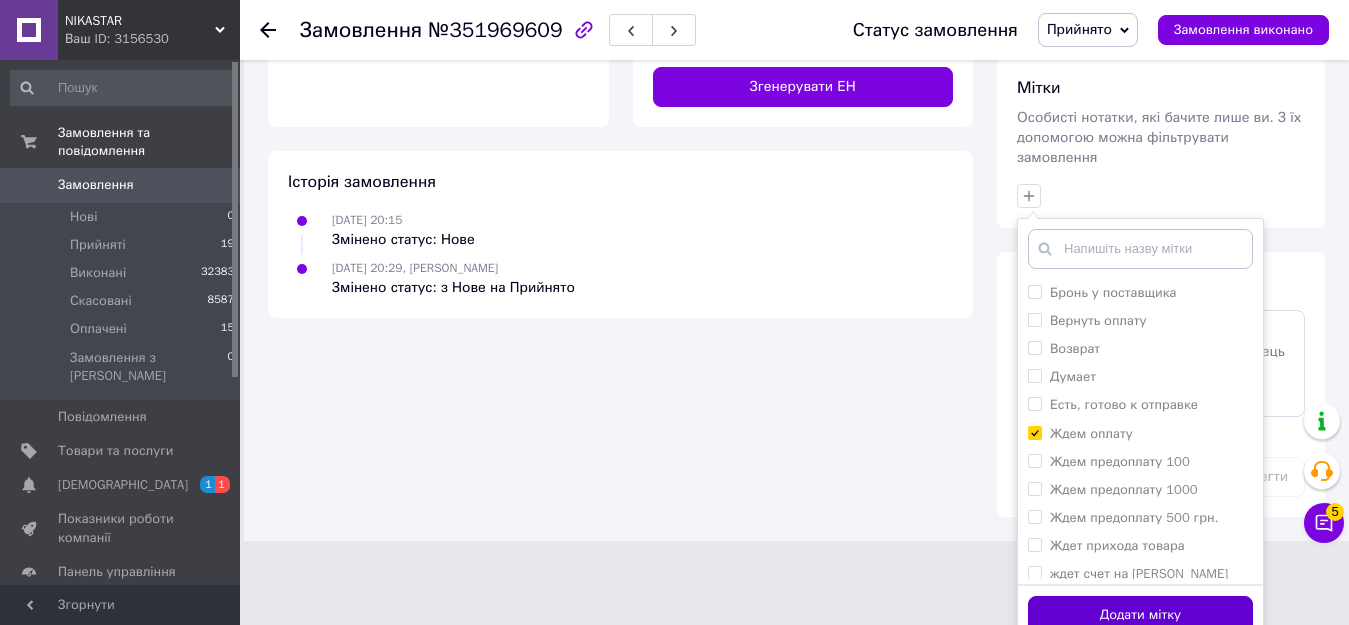 click on "Додати мітку" at bounding box center [1140, 615] 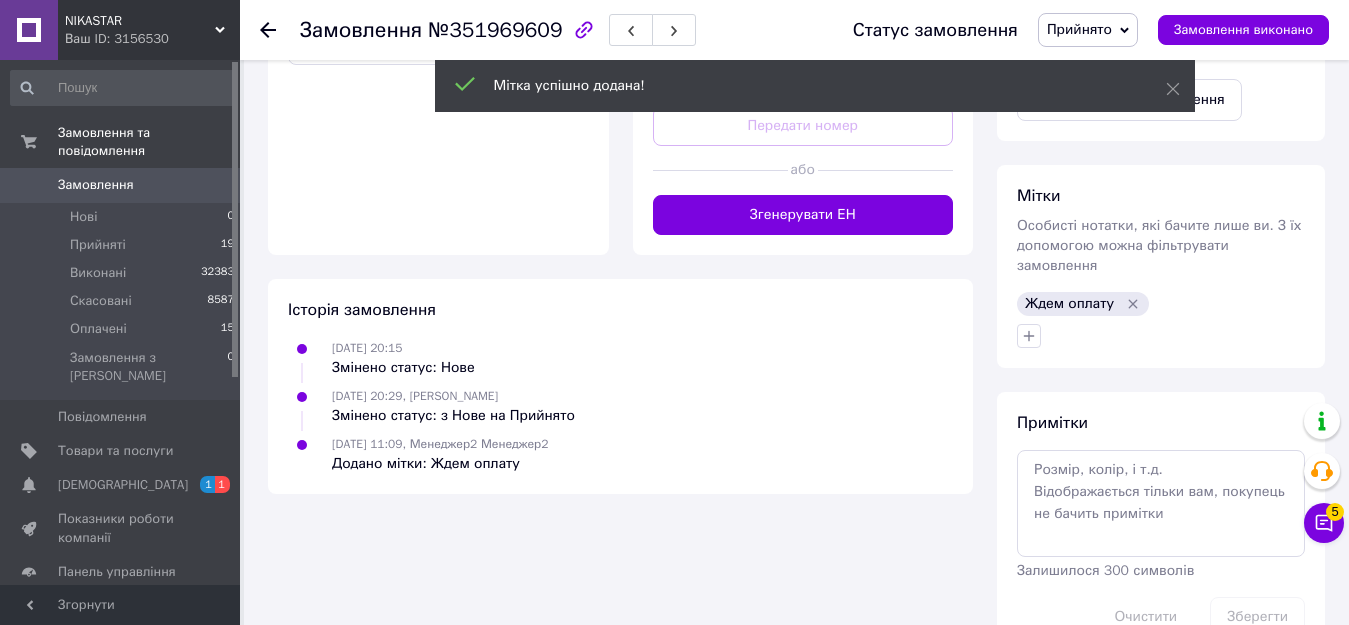 scroll, scrollTop: 772, scrollLeft: 0, axis: vertical 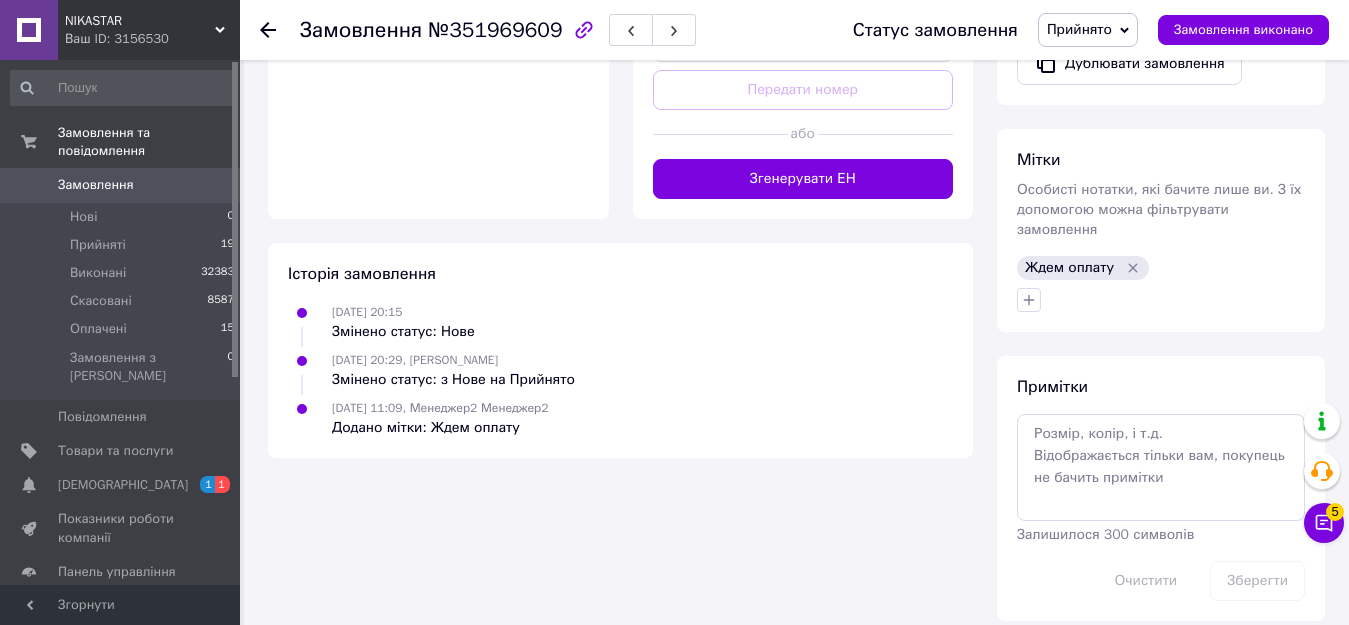 click 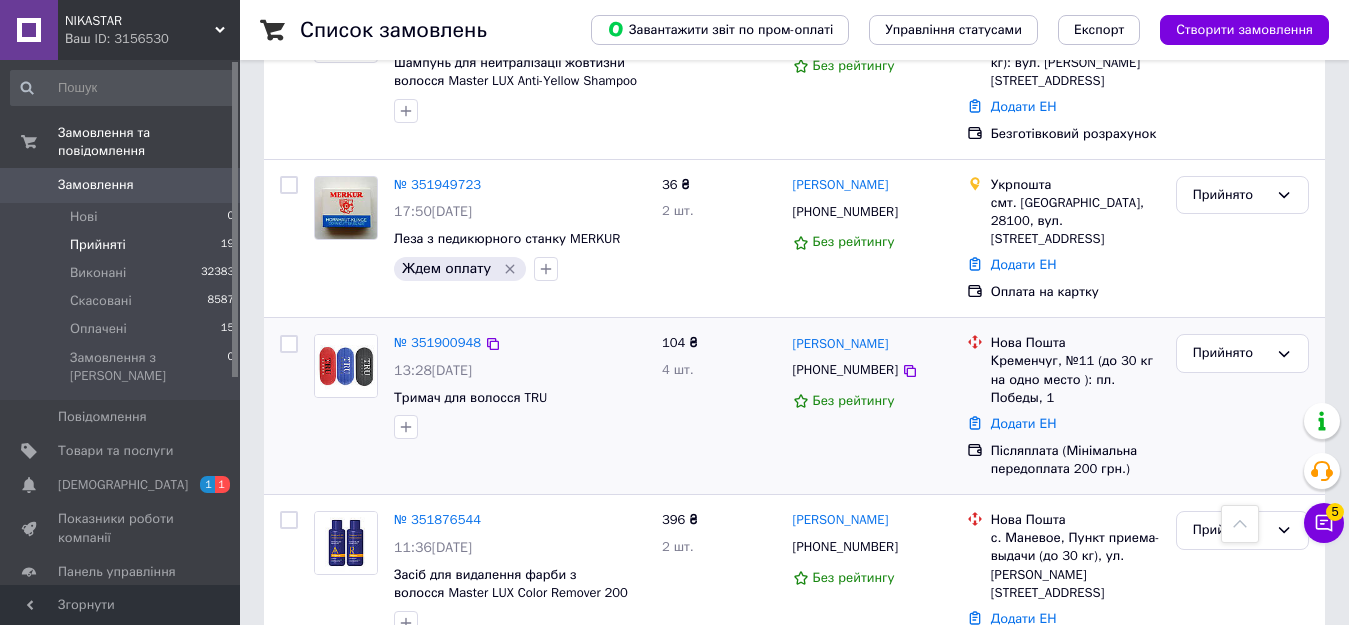 scroll, scrollTop: 1900, scrollLeft: 0, axis: vertical 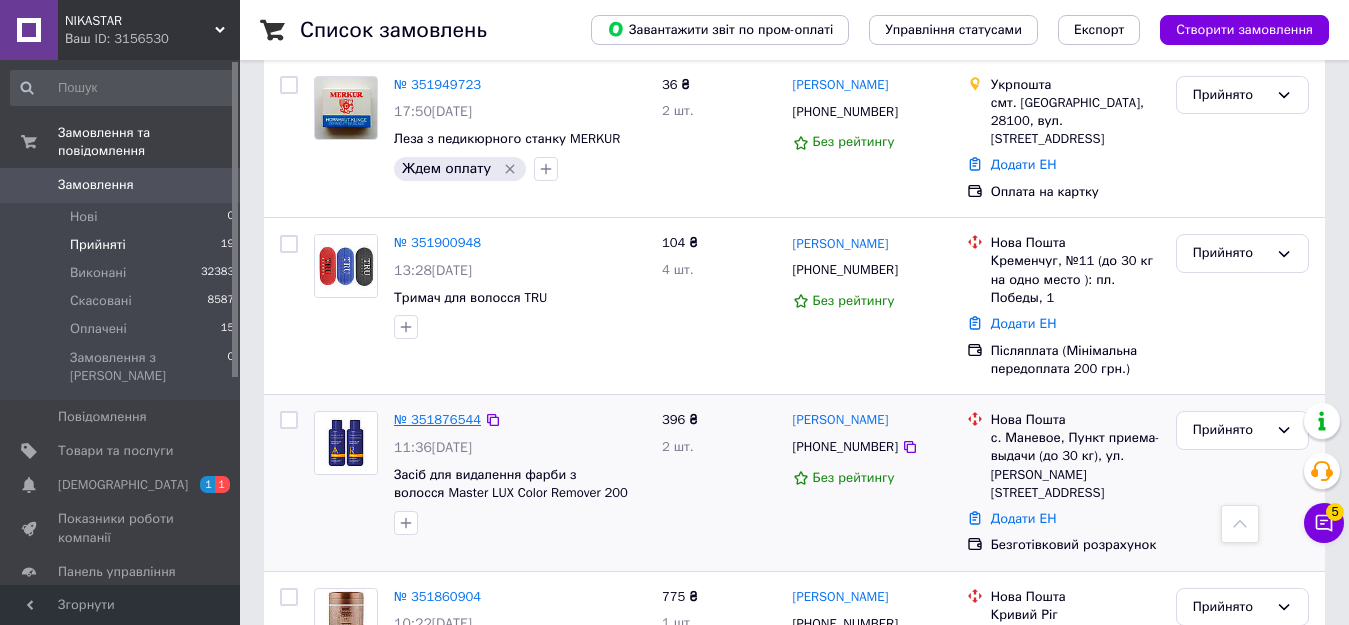 click on "№ 351876544" at bounding box center [437, 419] 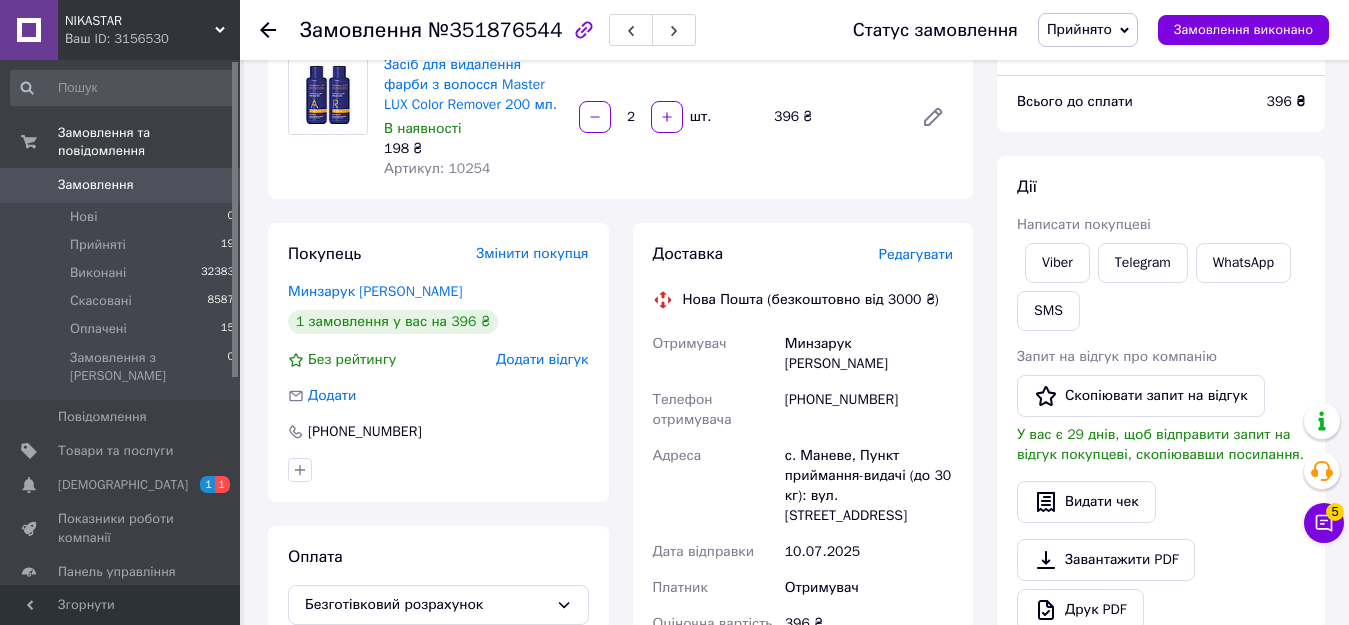scroll, scrollTop: 140, scrollLeft: 0, axis: vertical 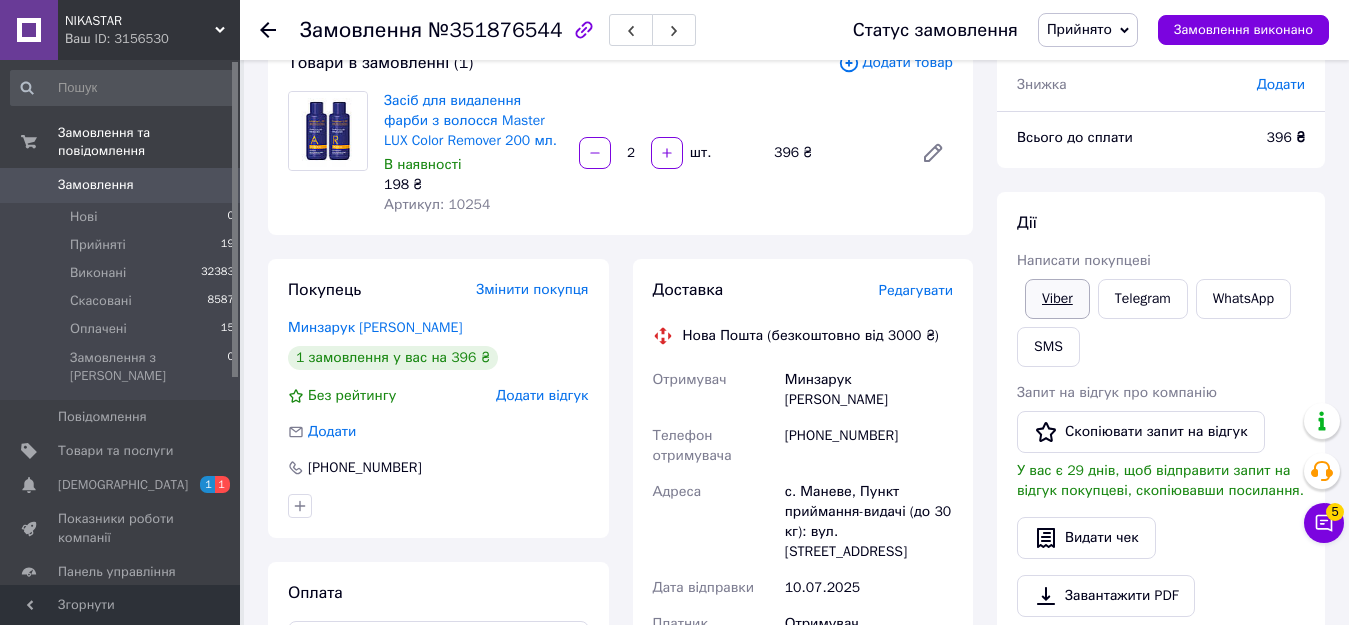 click on "Viber" at bounding box center [1057, 299] 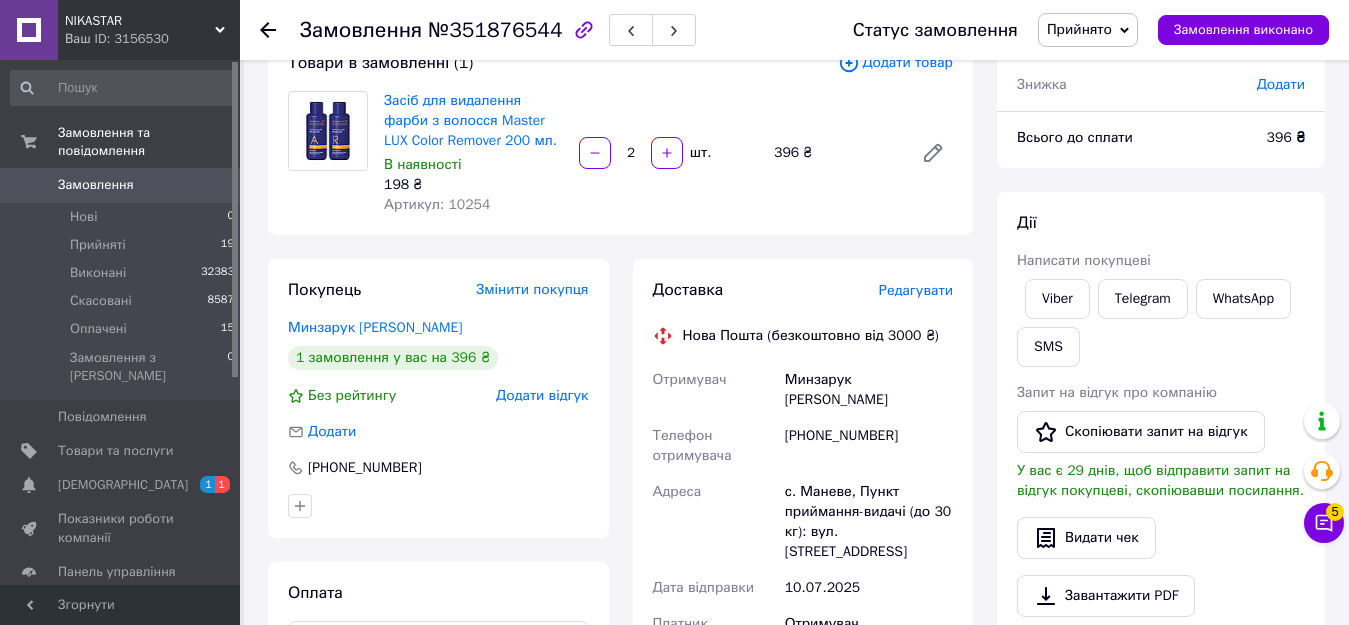 click on "Замовлення №351876544 Статус замовлення Прийнято Виконано Скасовано Оплачено Замовлення виконано Замовлення з сайту 09.07.2025 | 11:36 Товари в замовленні (1) Додати товар Засіб для видалення фарби з волосся Master LUX Color Remover 200 мл. В наявності 198 ₴ Артикул: 10254 2   шт. 396 ₴ Покупець Змінити покупця Минзарук Людмила 1 замовлення у вас на 396 ₴ Без рейтингу   Додати відгук Додати +380963697031 Оплата Безготівковий розрахунок Доставка Редагувати Нова Пошта (безкоштовно від 3000 ₴) Отримувач Минзарук Людмила Телефон отримувача +380963697031 Адреса Дата відправки 10.07.2025 Платник Отримувач 396" at bounding box center [796, 582] 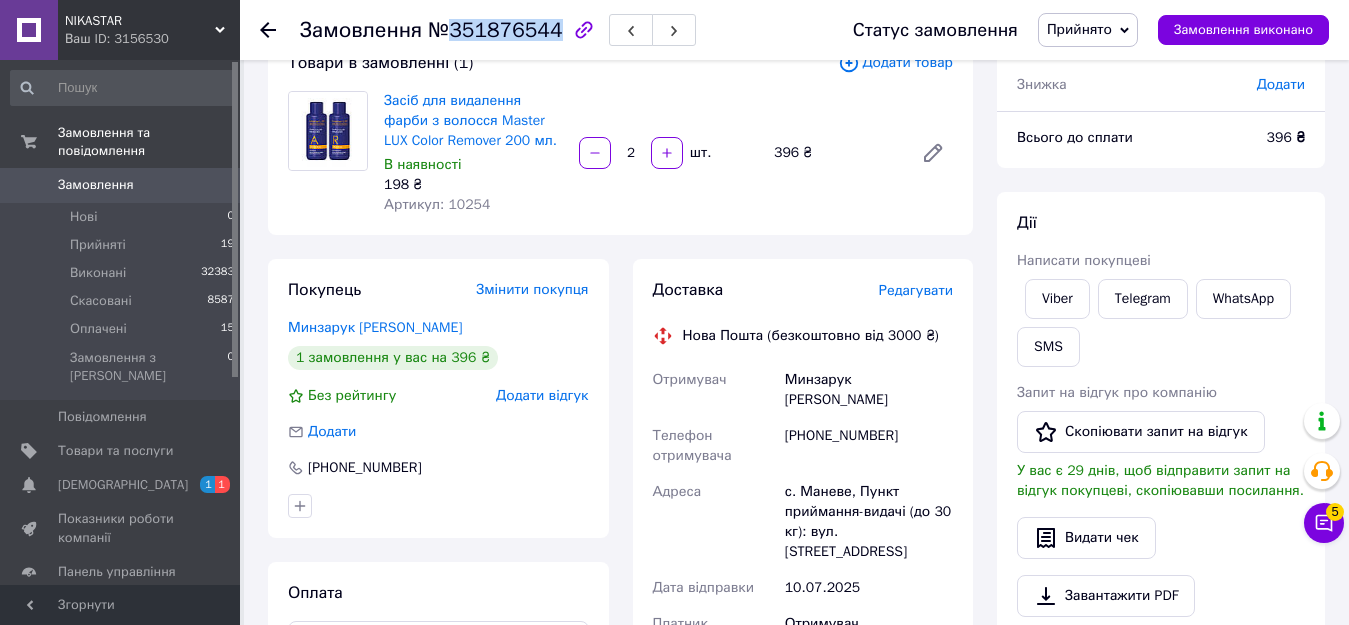 click on "№351876544" at bounding box center (495, 30) 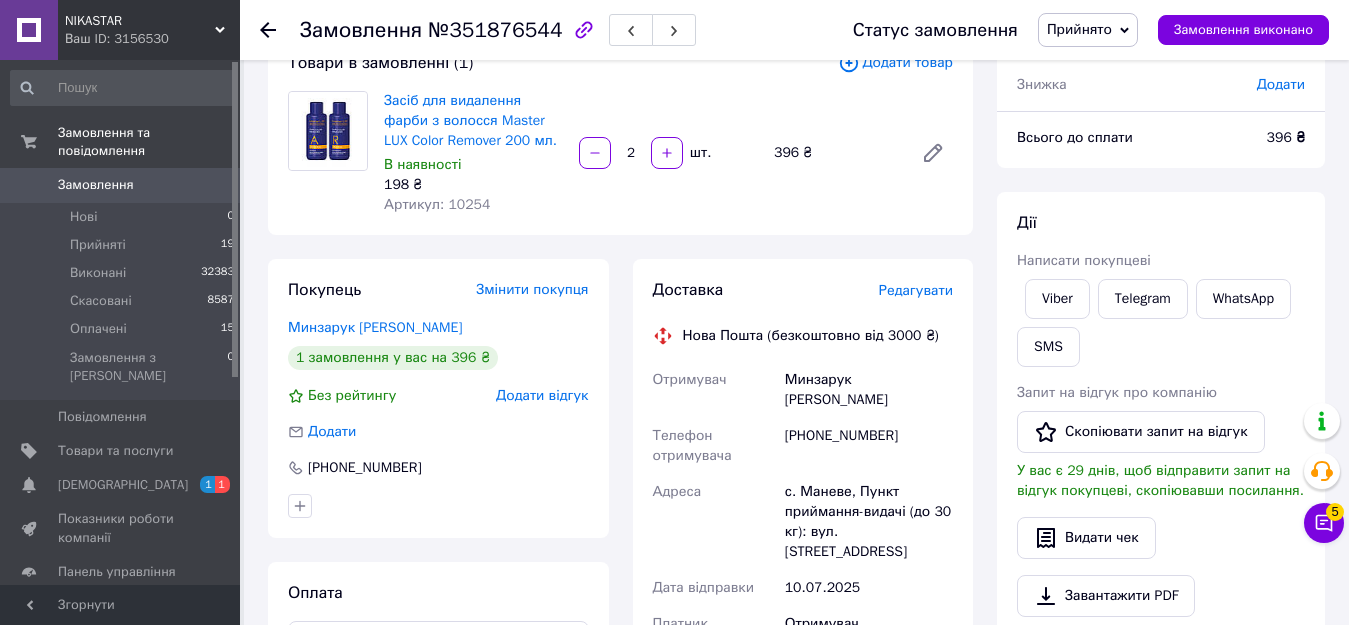 click on "Всього 1 товар 396 ₴ Доставка Необхідно уточнити Знижка Додати Всього до сплати 396 ₴ Дії Написати покупцеві Viber Telegram WhatsApp SMS Запит на відгук про компанію   Скопіювати запит на відгук У вас є 29 днів, щоб відправити запит на відгук покупцеві, скопіювавши посилання.   Видати чек   Завантажити PDF   Друк PDF   Дублювати замовлення Мітки Особисті нотатки, які бачите лише ви. З їх допомогою можна фільтрувати замовлення Примітки Залишилося 300 символів Очистити Зберегти" at bounding box center (1161, 582) 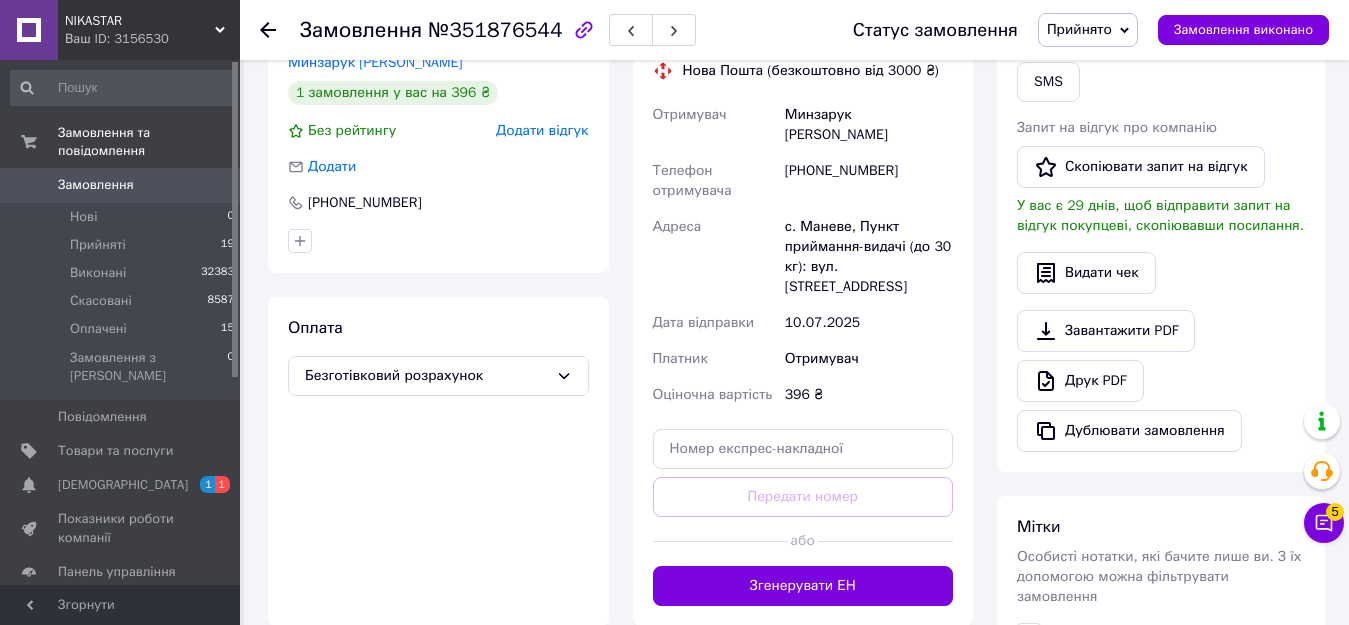 scroll, scrollTop: 540, scrollLeft: 0, axis: vertical 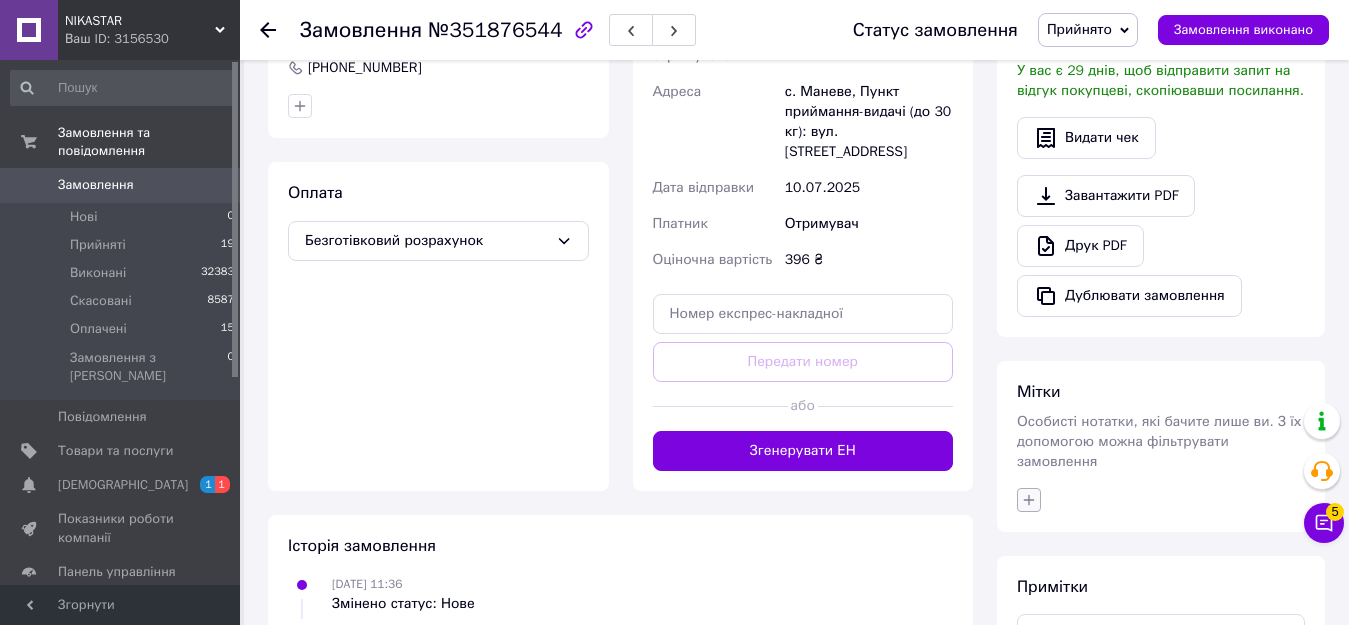 click 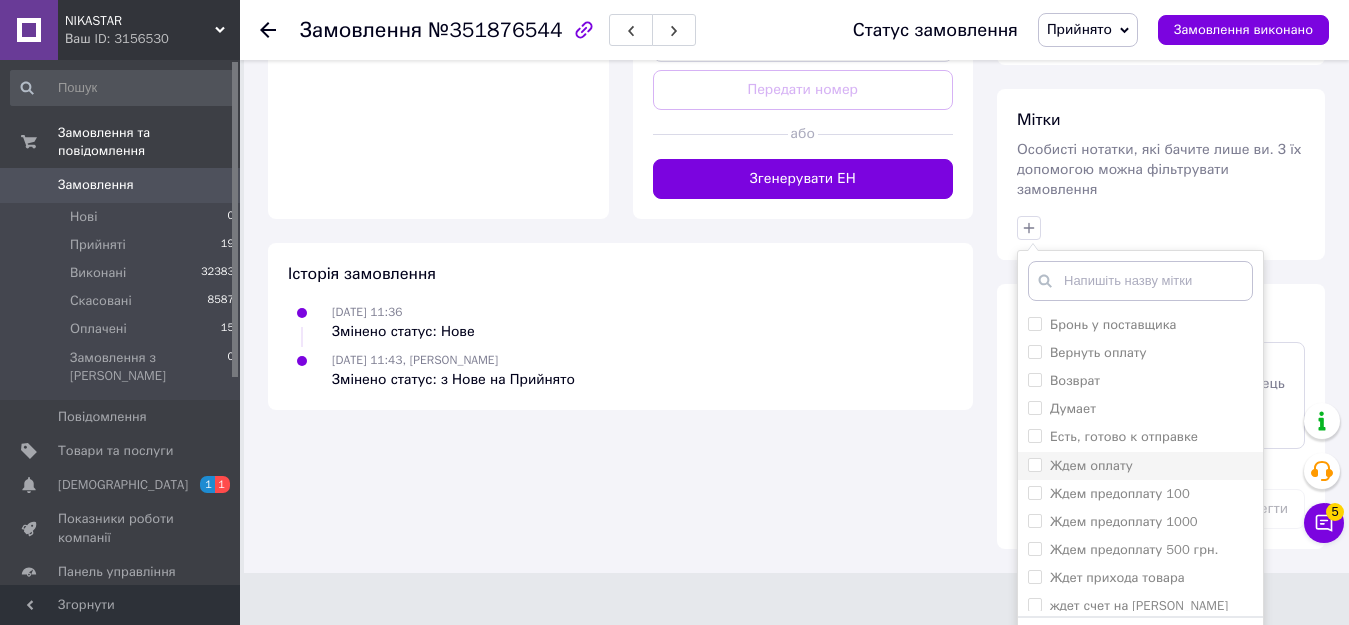 scroll, scrollTop: 840, scrollLeft: 0, axis: vertical 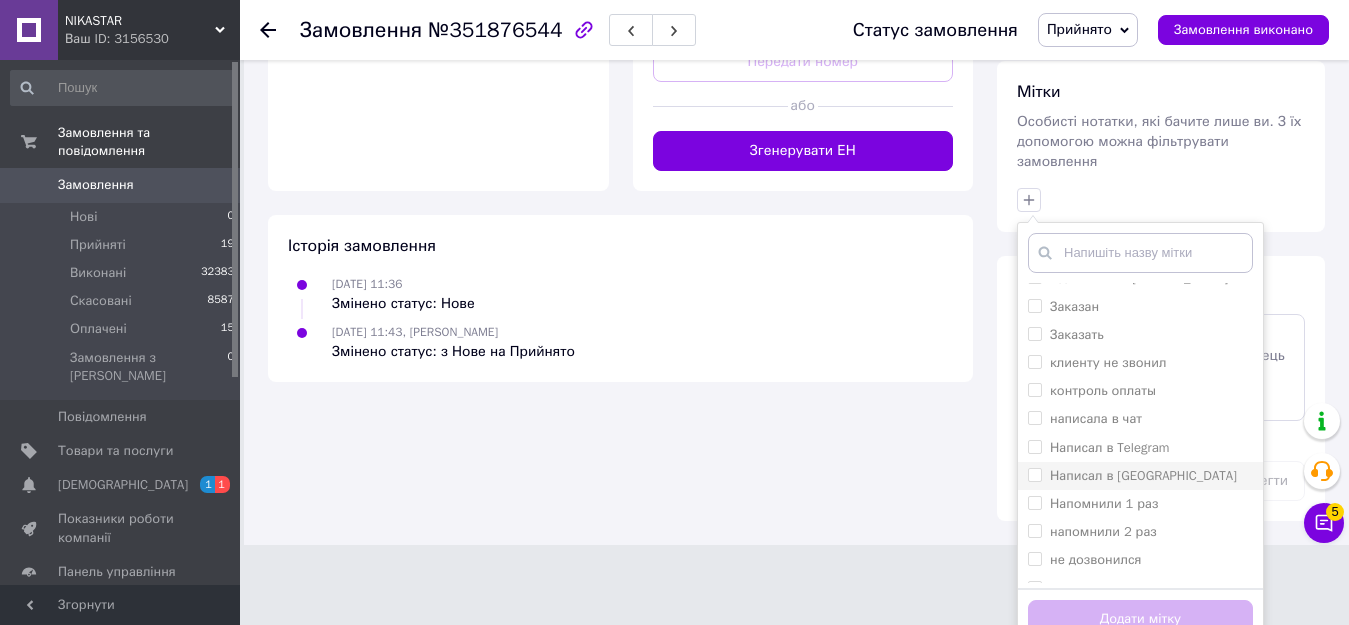 click on "Написал в [GEOGRAPHIC_DATA]" at bounding box center [1143, 475] 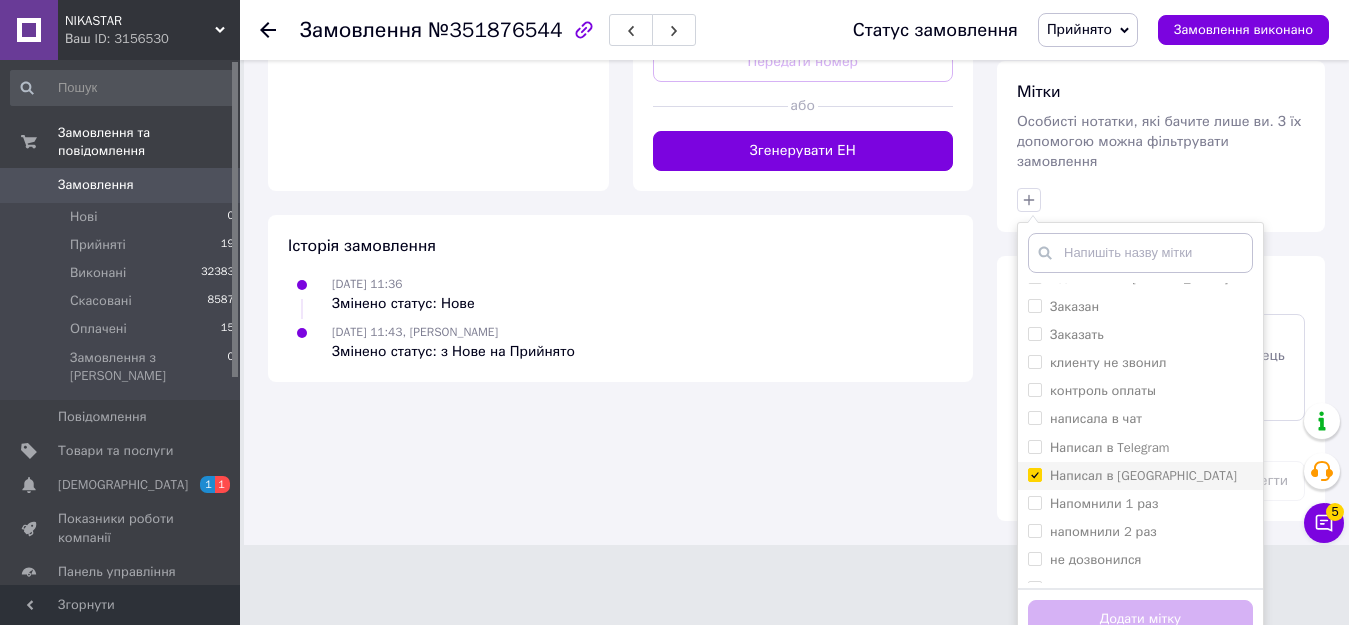checkbox on "true" 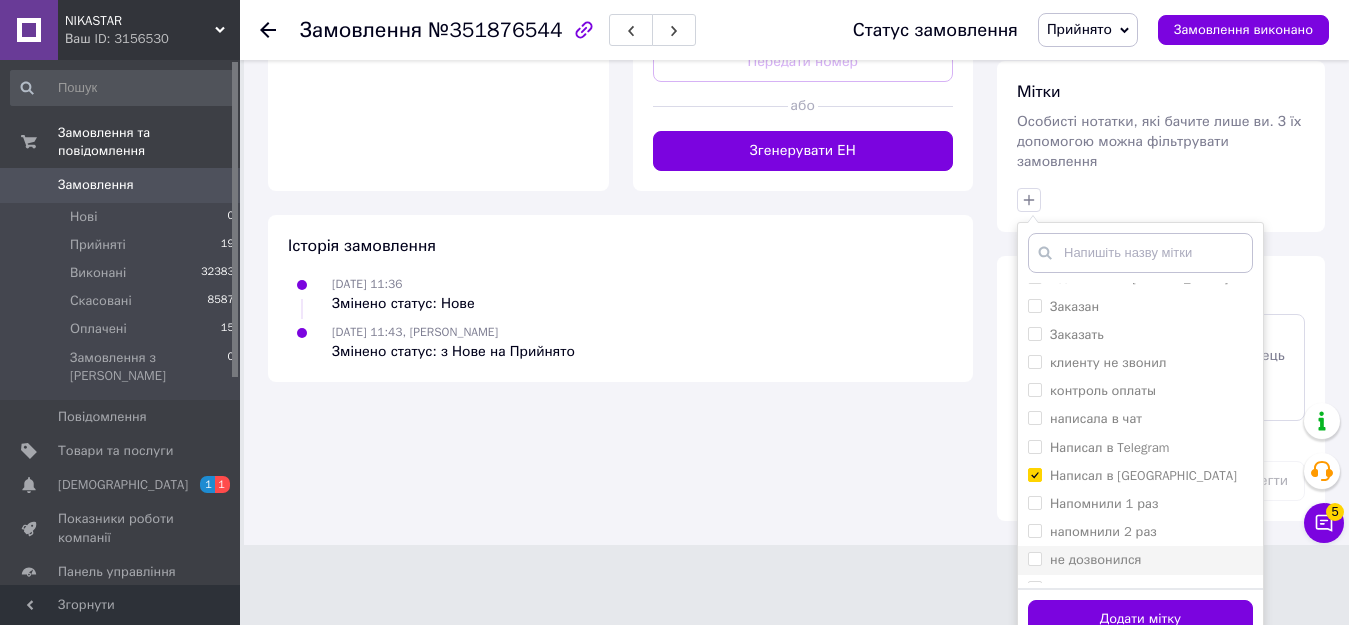 click on "не дозвонился" at bounding box center [1096, 559] 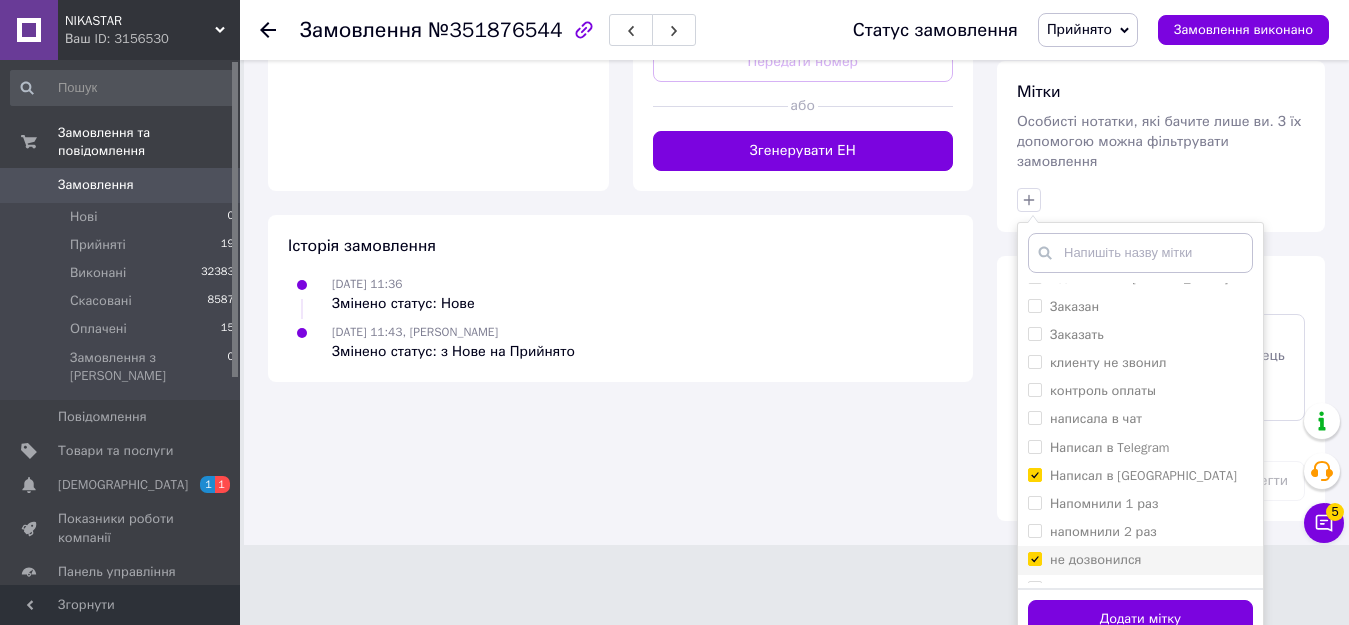checkbox on "true" 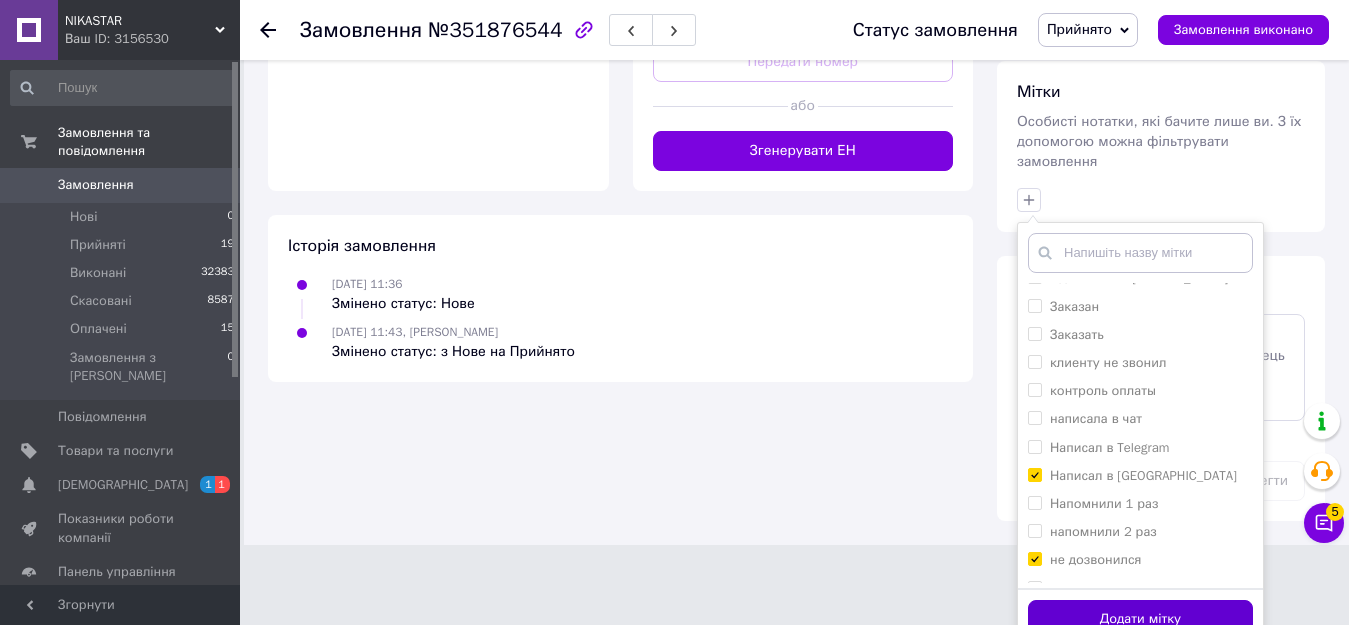 click on "Додати мітку" at bounding box center [1140, 619] 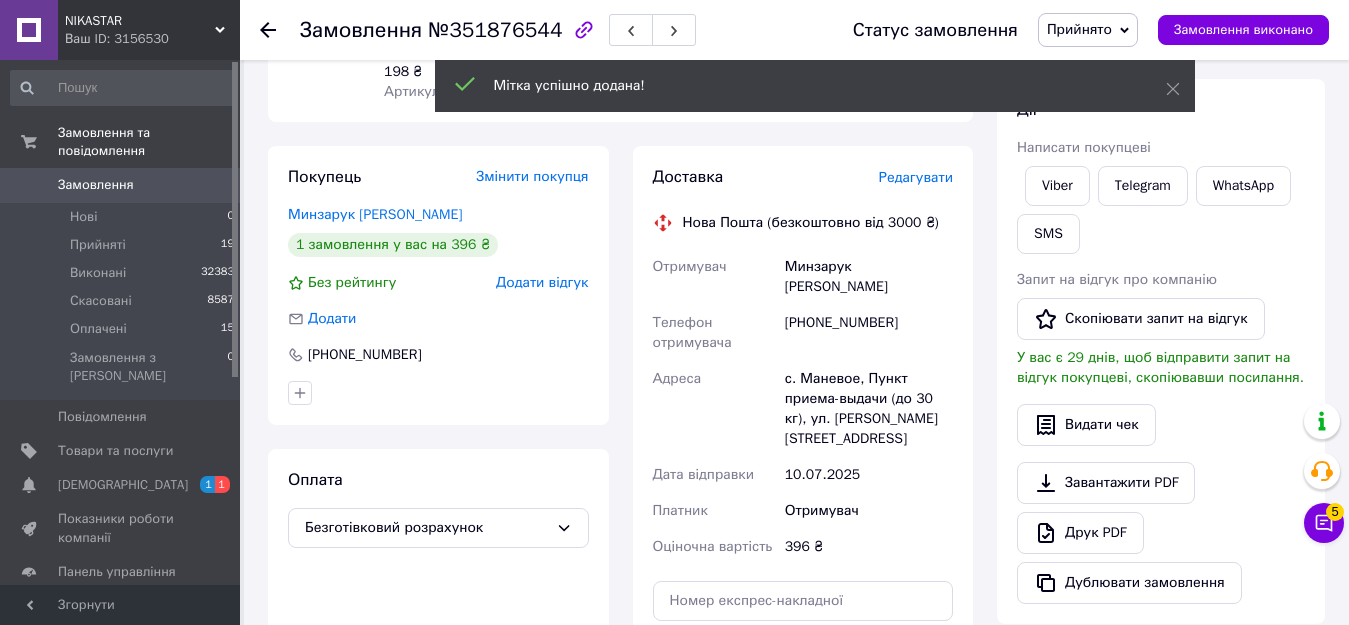scroll, scrollTop: 0, scrollLeft: 0, axis: both 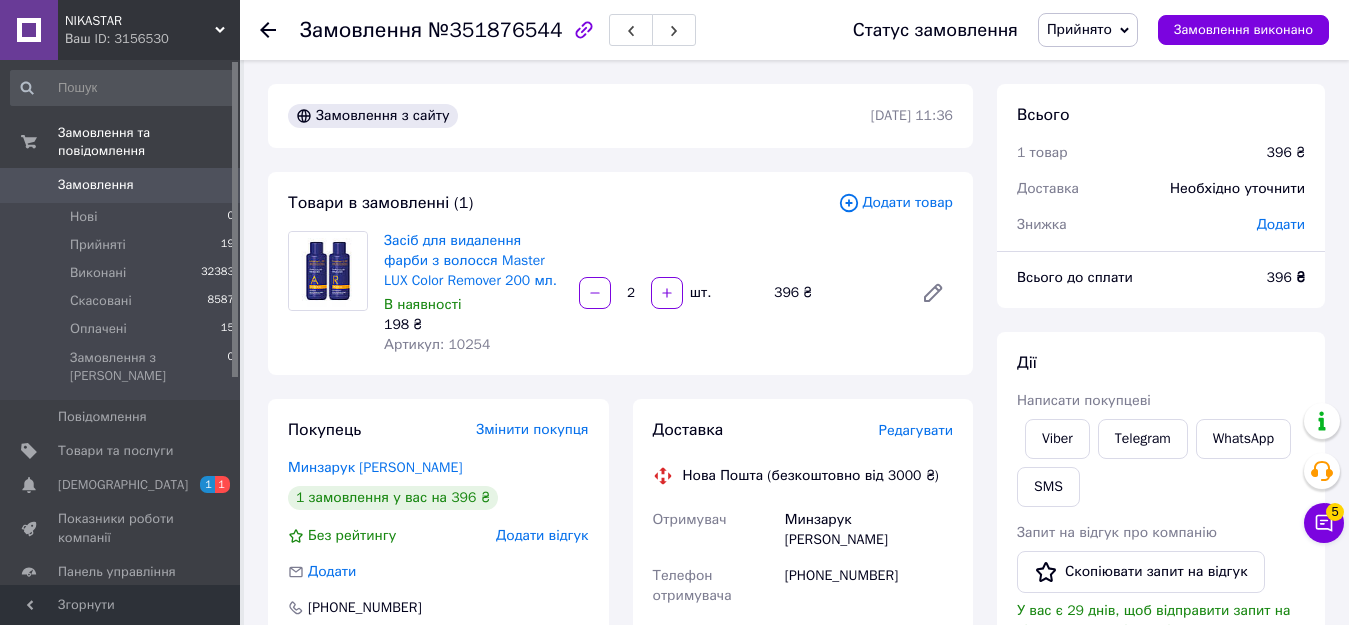 click 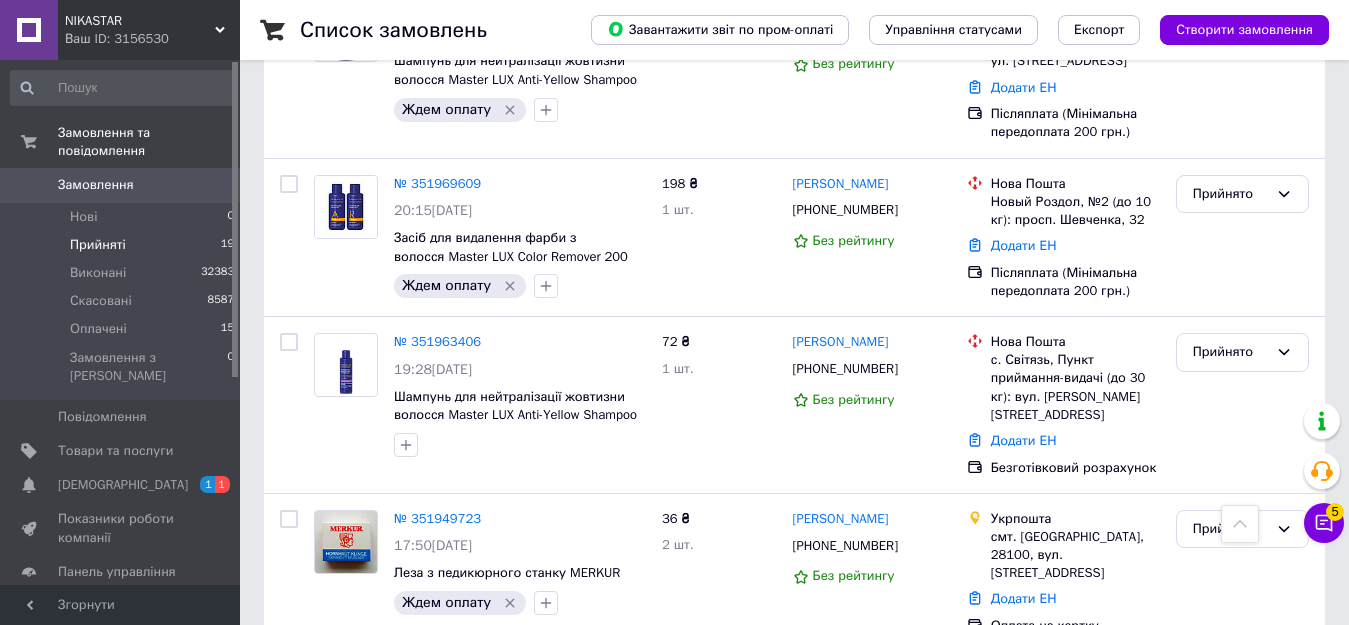 scroll, scrollTop: 1500, scrollLeft: 0, axis: vertical 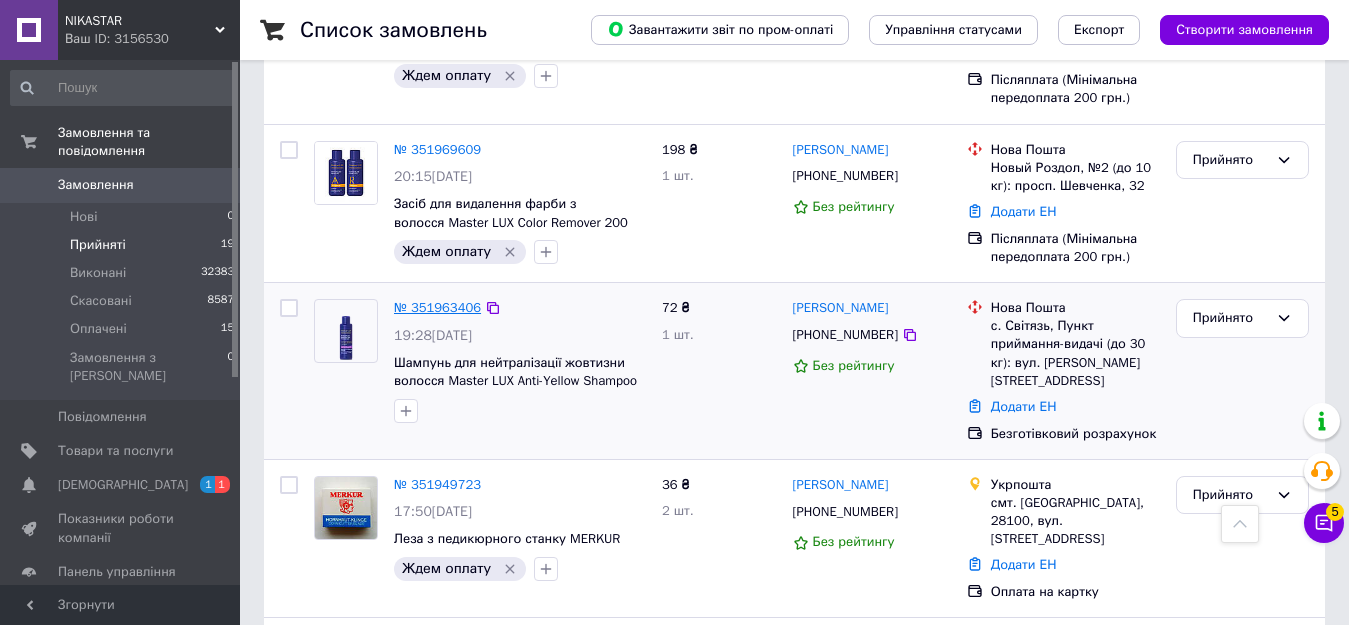click on "№ 351963406" at bounding box center (437, 307) 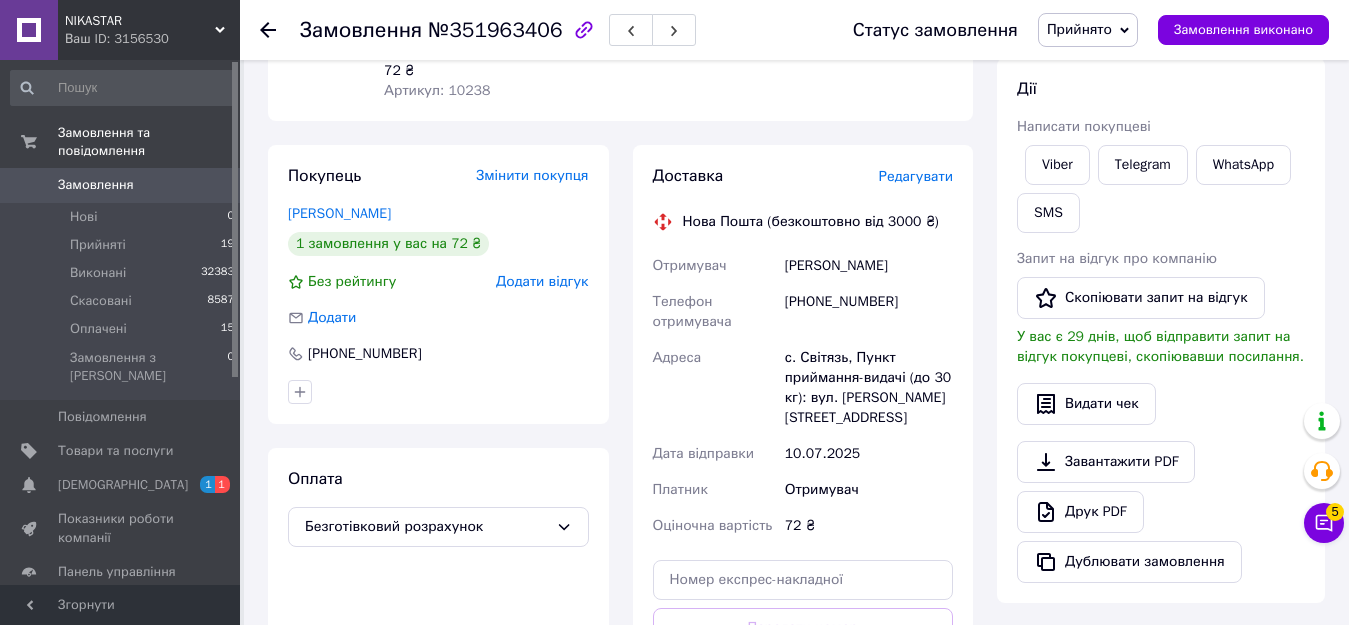 scroll, scrollTop: 240, scrollLeft: 0, axis: vertical 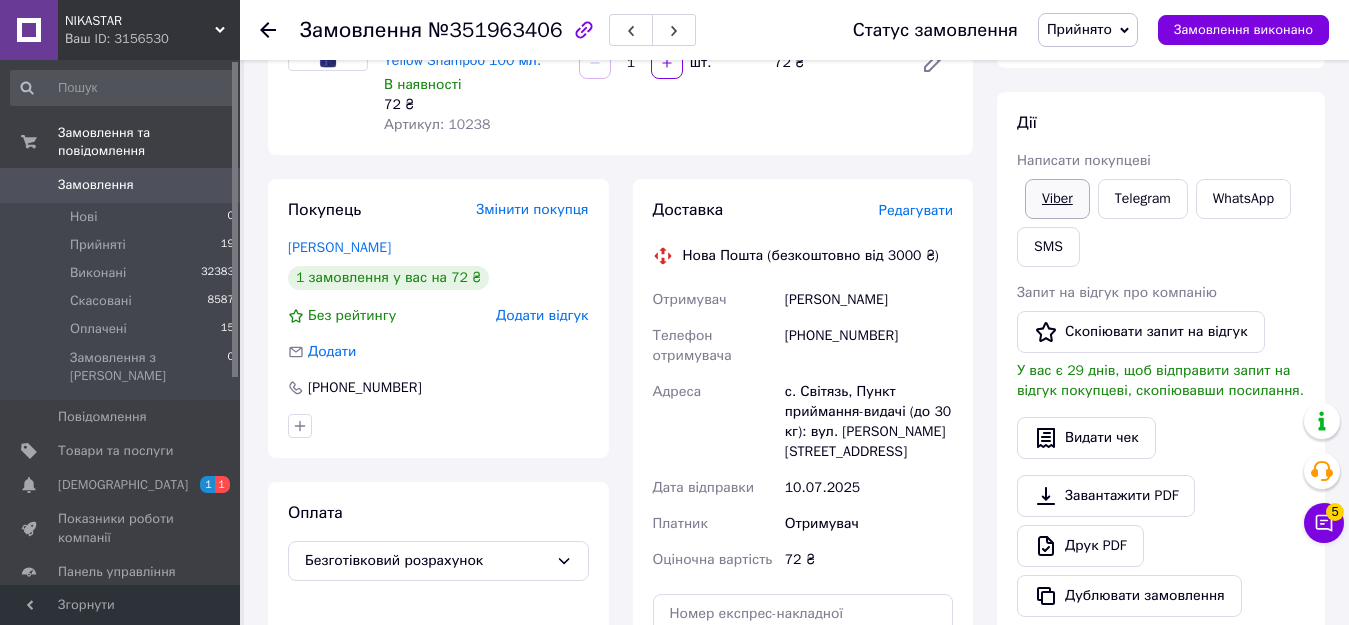 click on "Viber" at bounding box center [1057, 199] 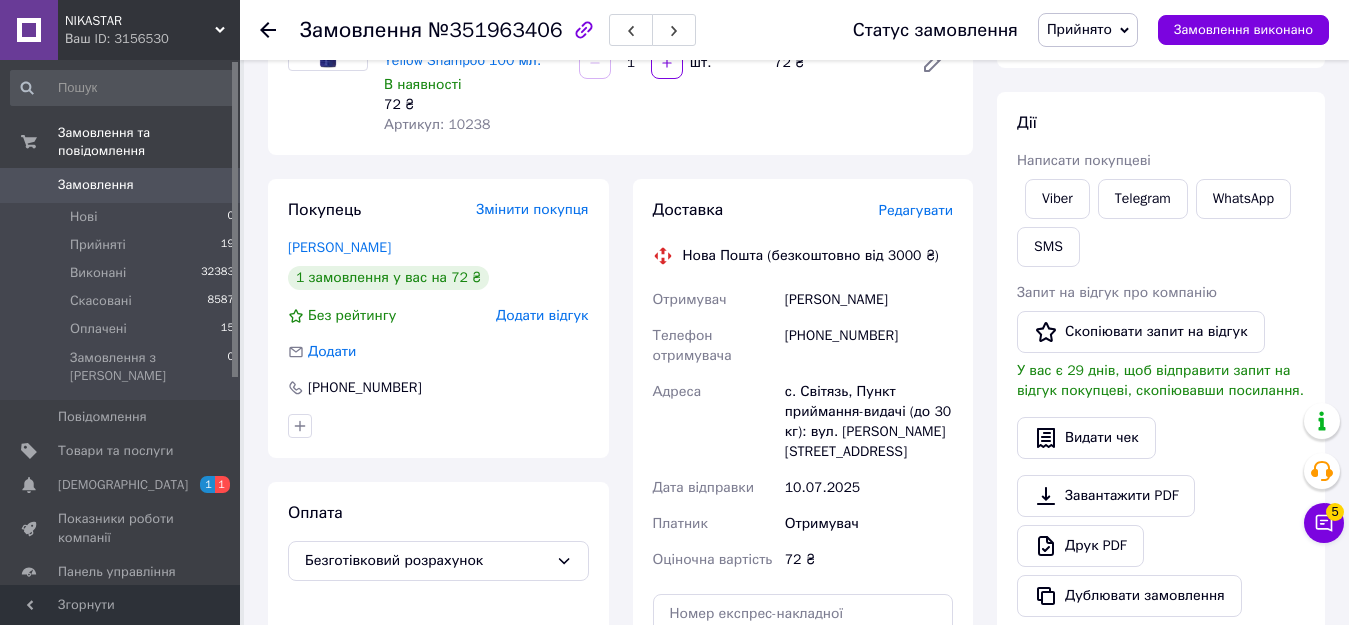 click on "Всього 1 товар 72 ₴ Доставка Необхідно уточнити Знижка Додати Всього до сплати 72 ₴ Дії Написати покупцеві Viber Telegram WhatsApp SMS Запит на відгук про компанію   Скопіювати запит на відгук У вас є 29 днів, щоб відправити запит на відгук покупцеві, скопіювавши посилання.   Видати чек   Завантажити PDF   Друк PDF   Дублювати замовлення Мітки Особисті нотатки, які бачите лише ви. З їх допомогою можна фільтрувати замовлення Примітки Залишилося 300 символів Очистити Зберегти" at bounding box center [1161, 482] 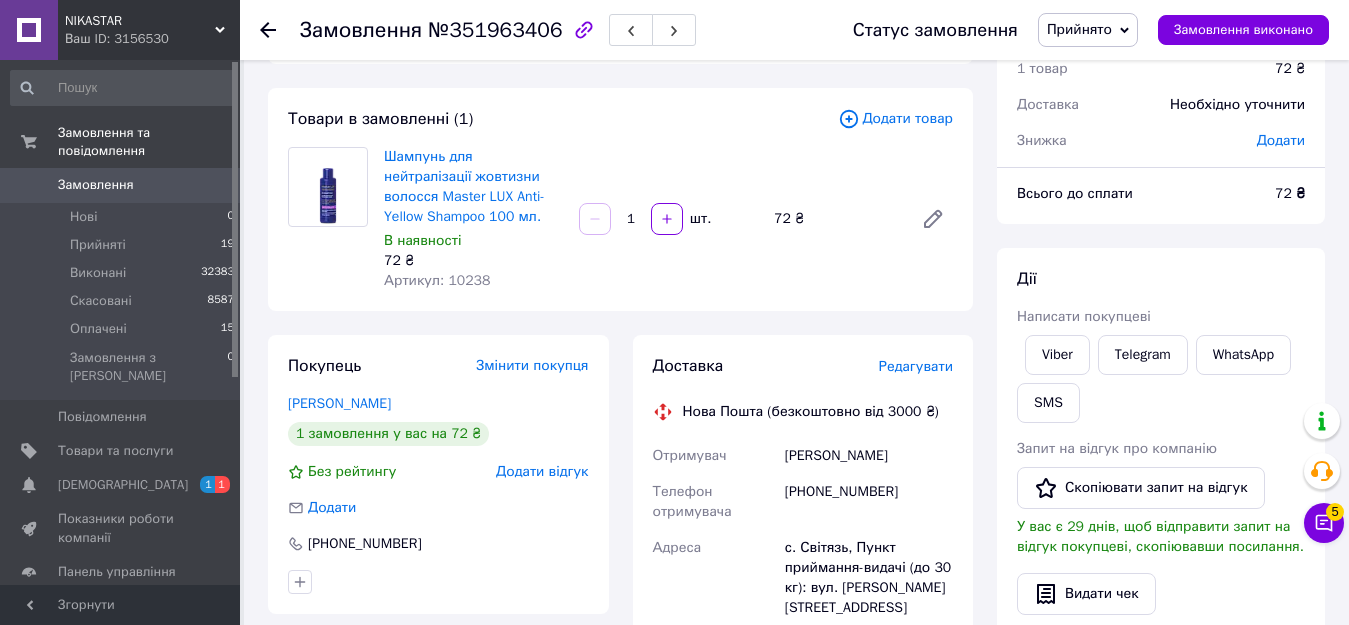 scroll, scrollTop: 40, scrollLeft: 0, axis: vertical 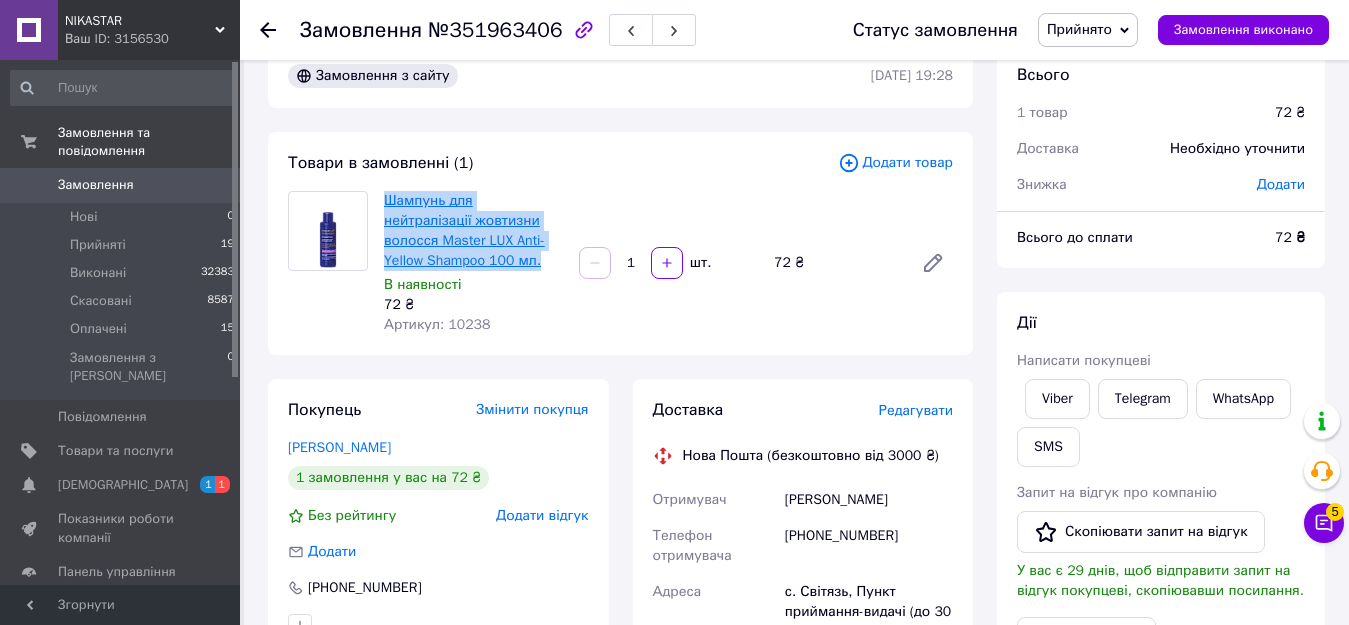 drag, startPoint x: 441, startPoint y: 265, endPoint x: 392, endPoint y: 204, distance: 78.24321 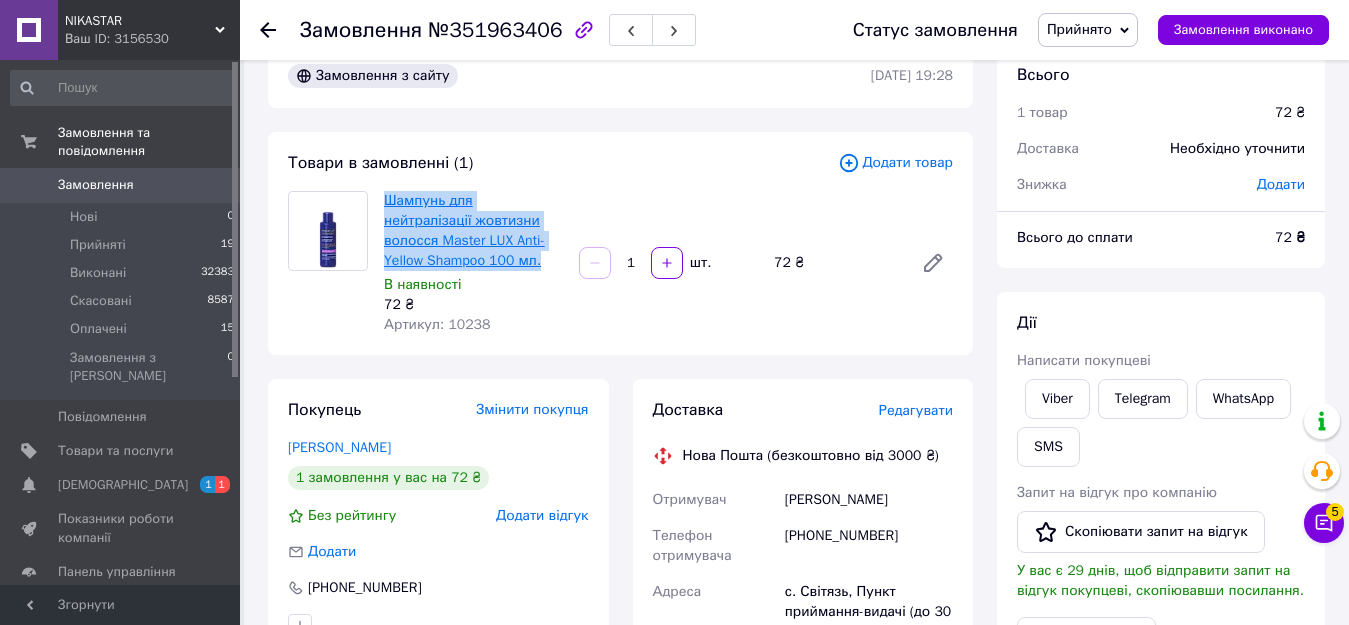 click on "Шампунь для нейтралізації жовтизни волосся Master LUX Anti-Yellow Shampoo 100 мл. В наявності 72 ₴ Артикул: 10238" at bounding box center (473, 263) 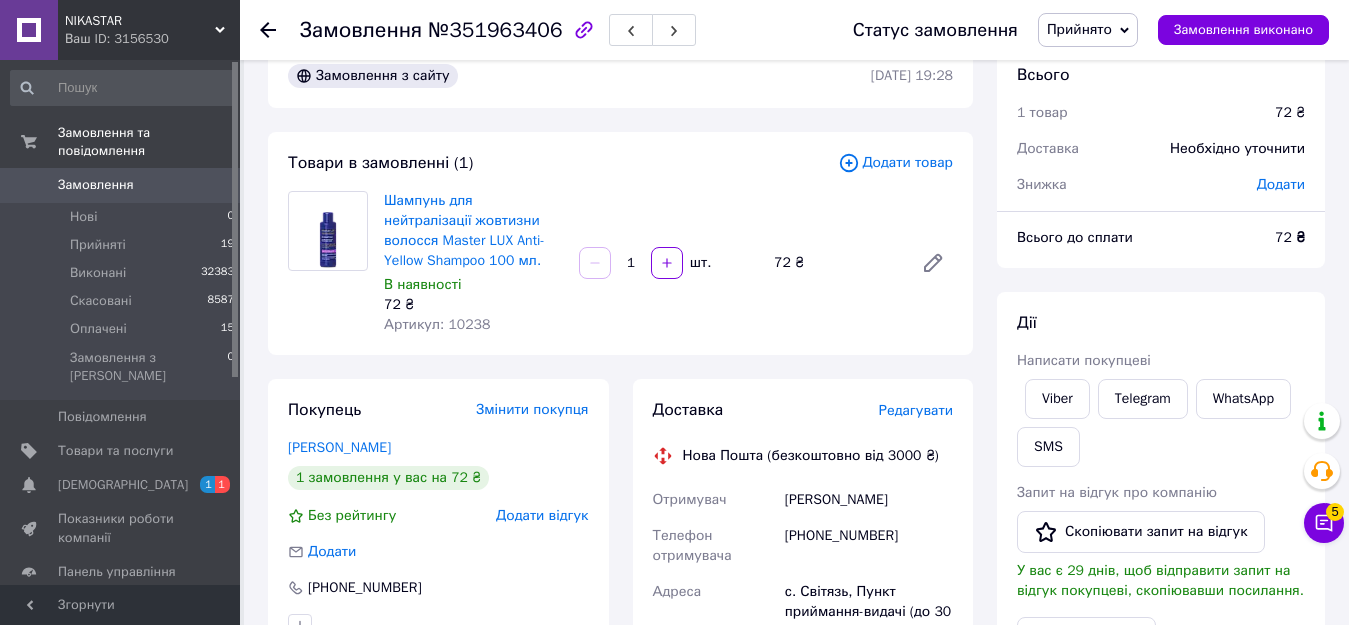 click on "Всього 1 товар 72 ₴ Доставка Необхідно уточнити Знижка Додати Всього до сплати 72 ₴ Дії Написати покупцеві Viber Telegram WhatsApp SMS Запит на відгук про компанію   Скопіювати запит на відгук У вас є 29 днів, щоб відправити запит на відгук покупцеві, скопіювавши посилання.   Видати чек   Завантажити PDF   Друк PDF   Дублювати замовлення Мітки Особисті нотатки, які бачите лише ви. З їх допомогою можна фільтрувати замовлення Примітки Залишилося 300 символів Очистити Зберегти" at bounding box center [1161, 682] 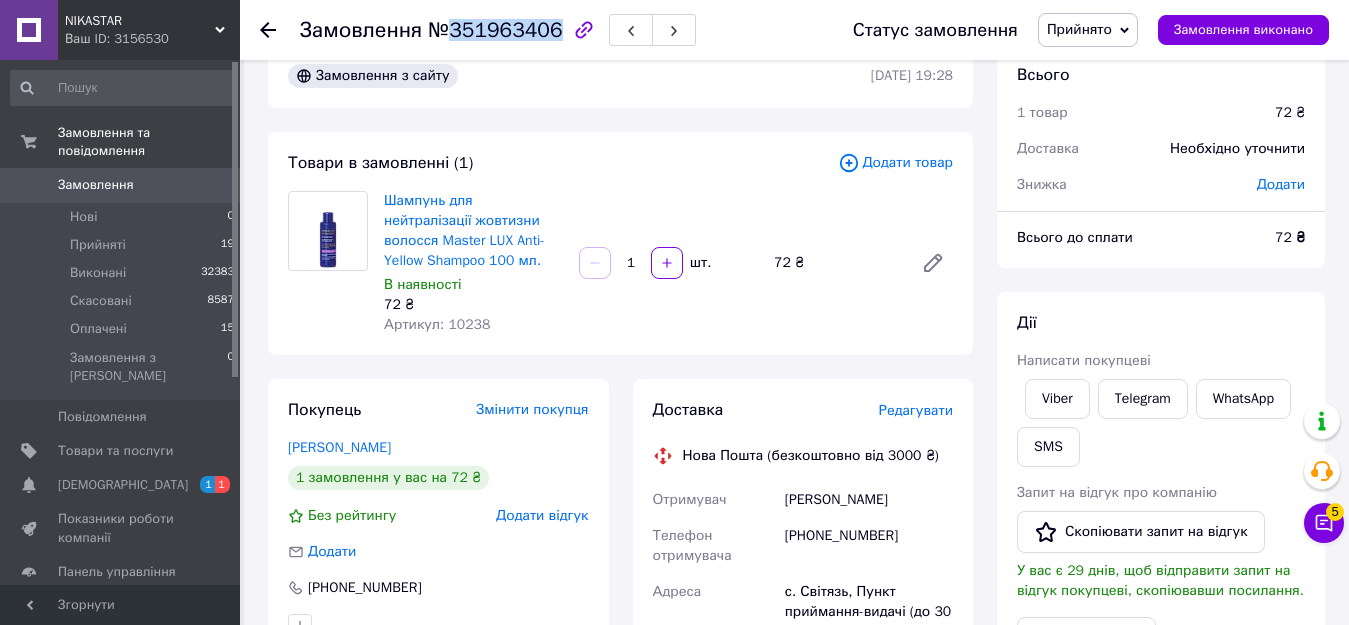 click on "№351963406" at bounding box center (495, 30) 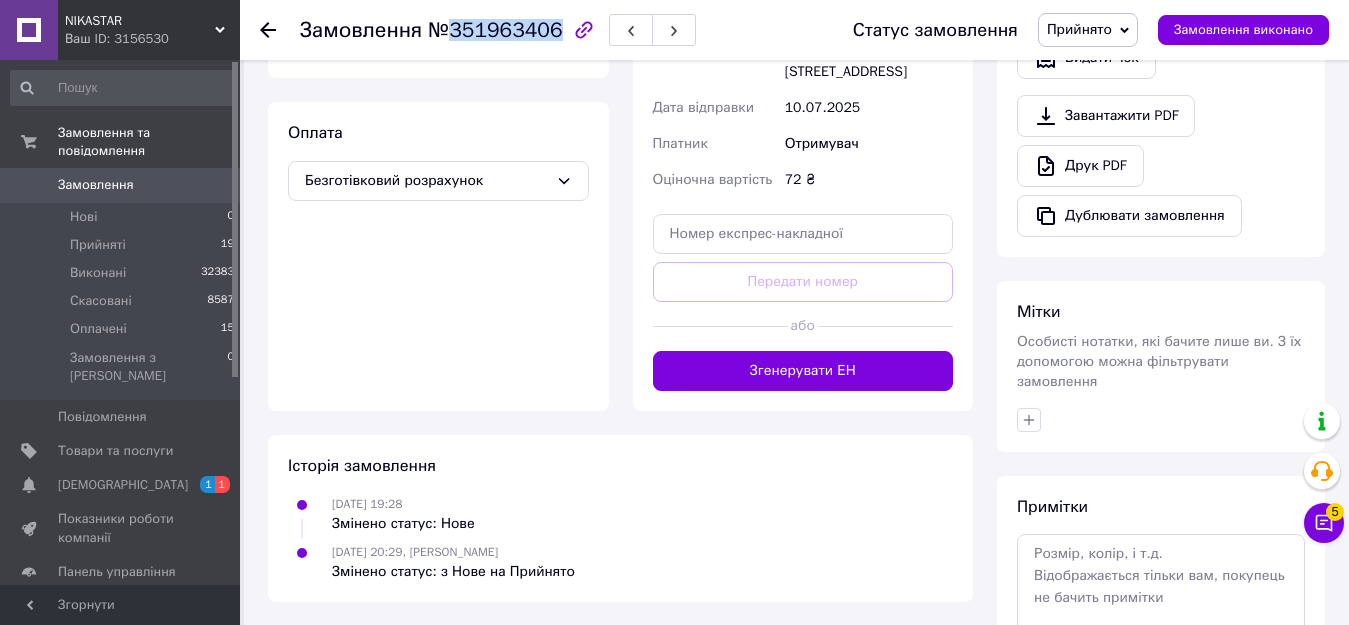 scroll, scrollTop: 640, scrollLeft: 0, axis: vertical 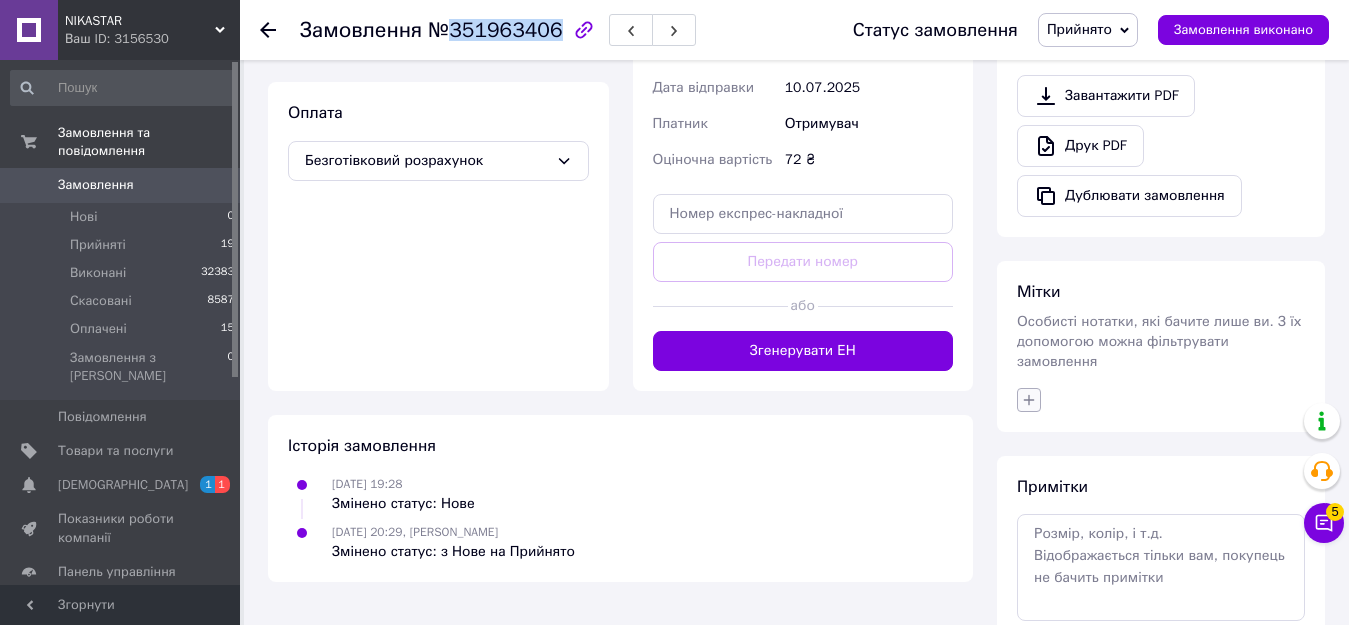 click 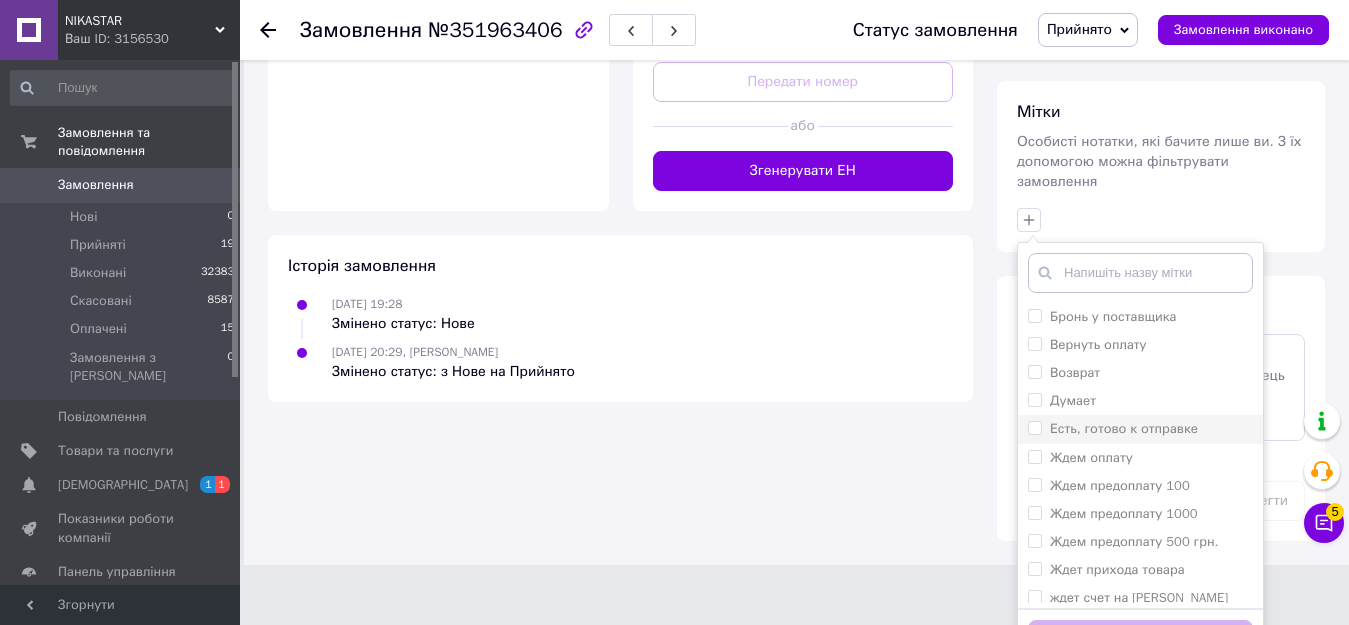 scroll, scrollTop: 844, scrollLeft: 0, axis: vertical 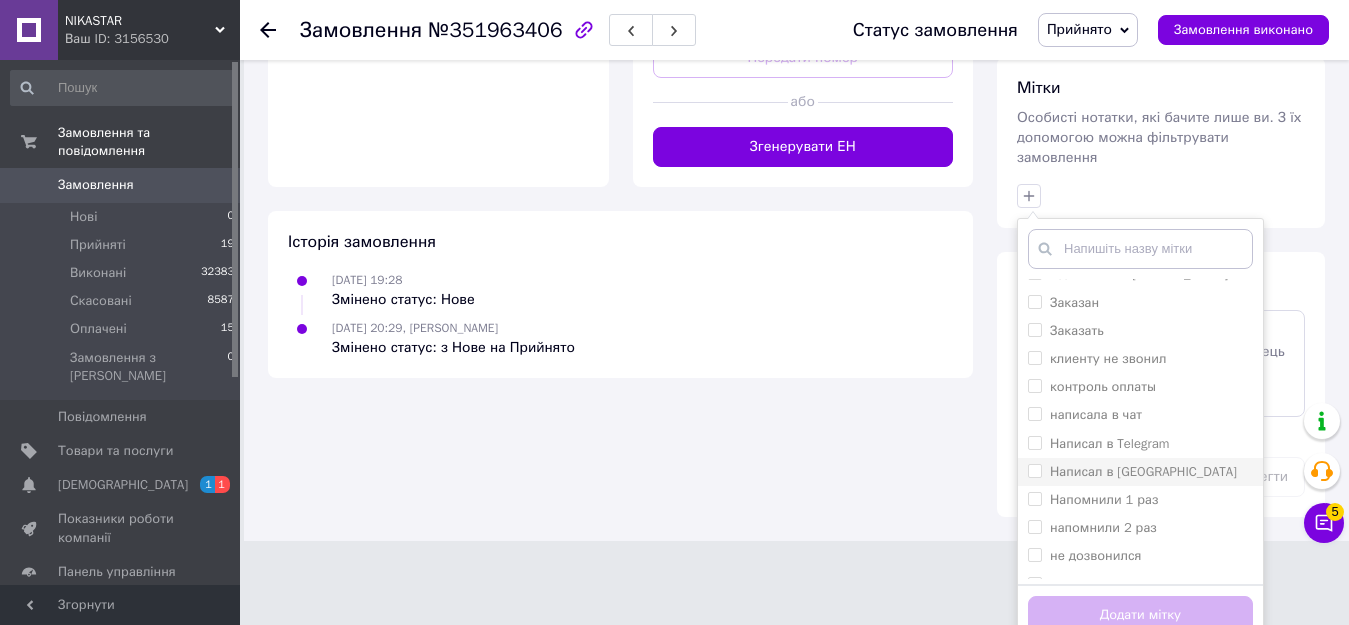 click on "Написал в [GEOGRAPHIC_DATA]" at bounding box center (1143, 471) 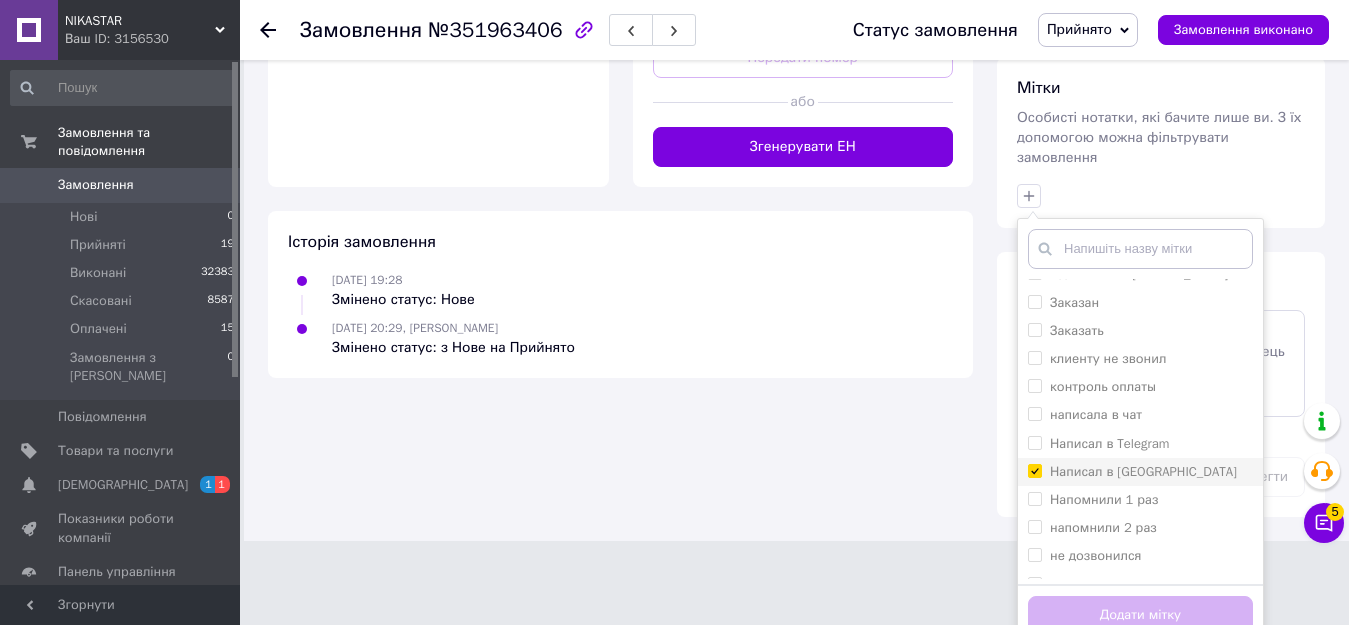 checkbox on "true" 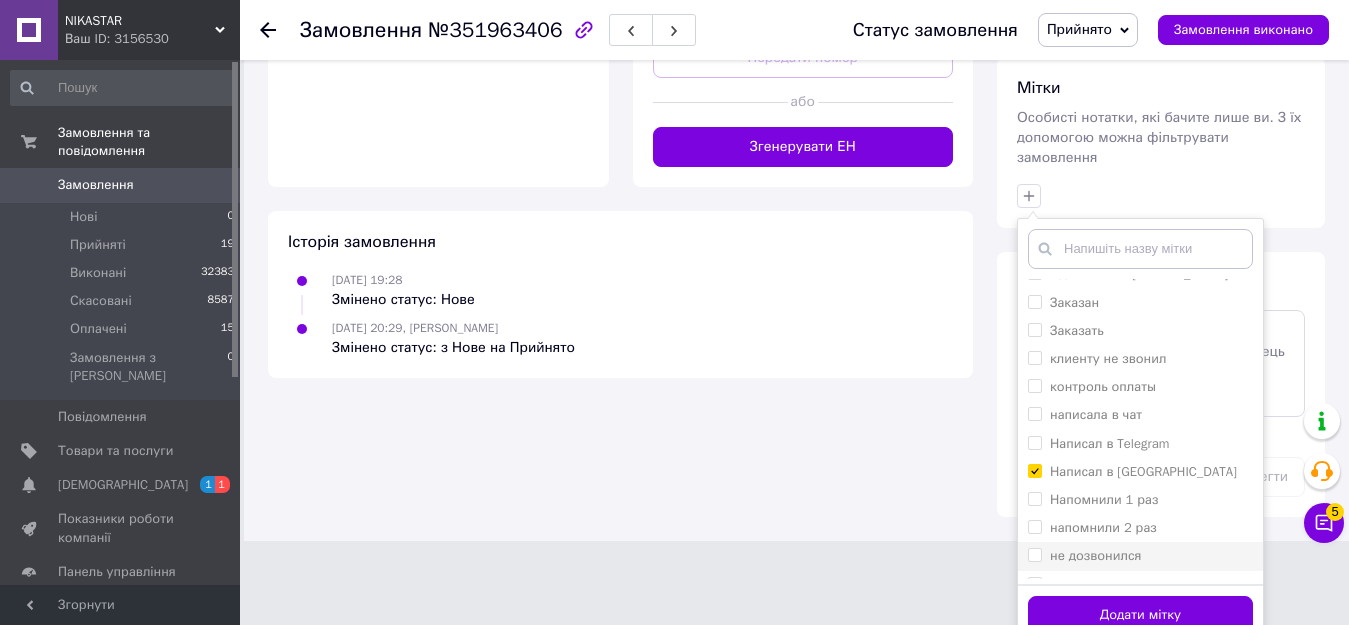 click on "не дозвонился" at bounding box center [1140, 556] 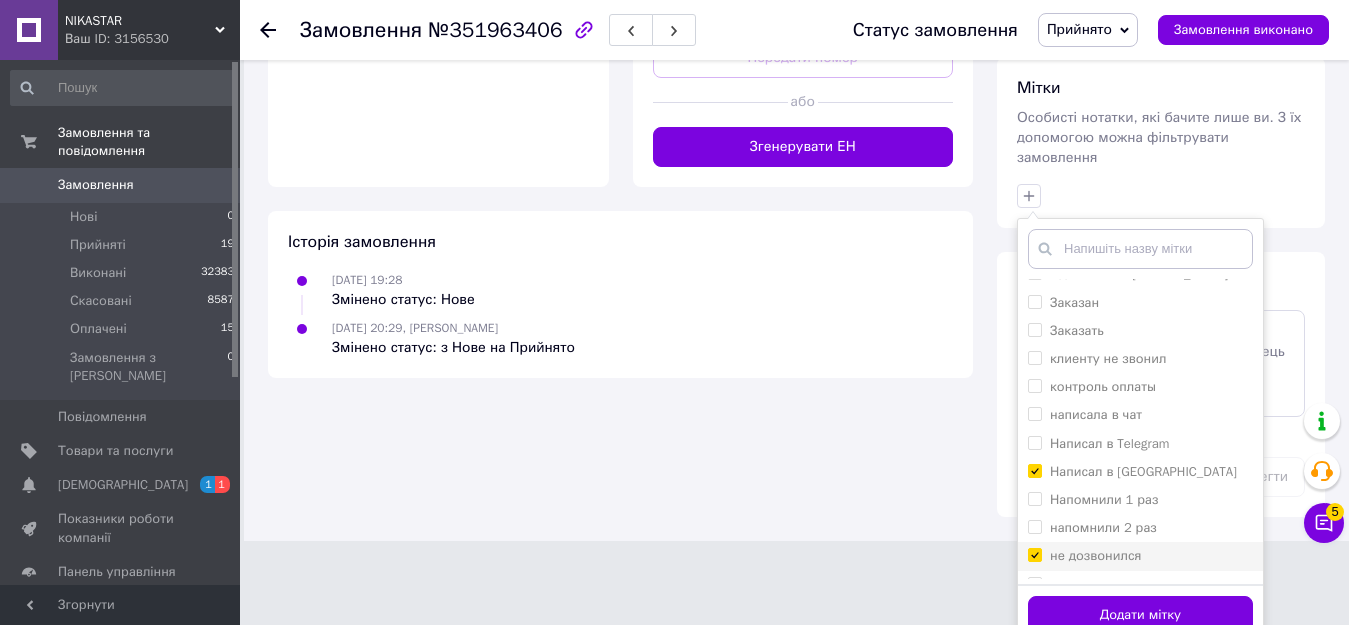 checkbox on "true" 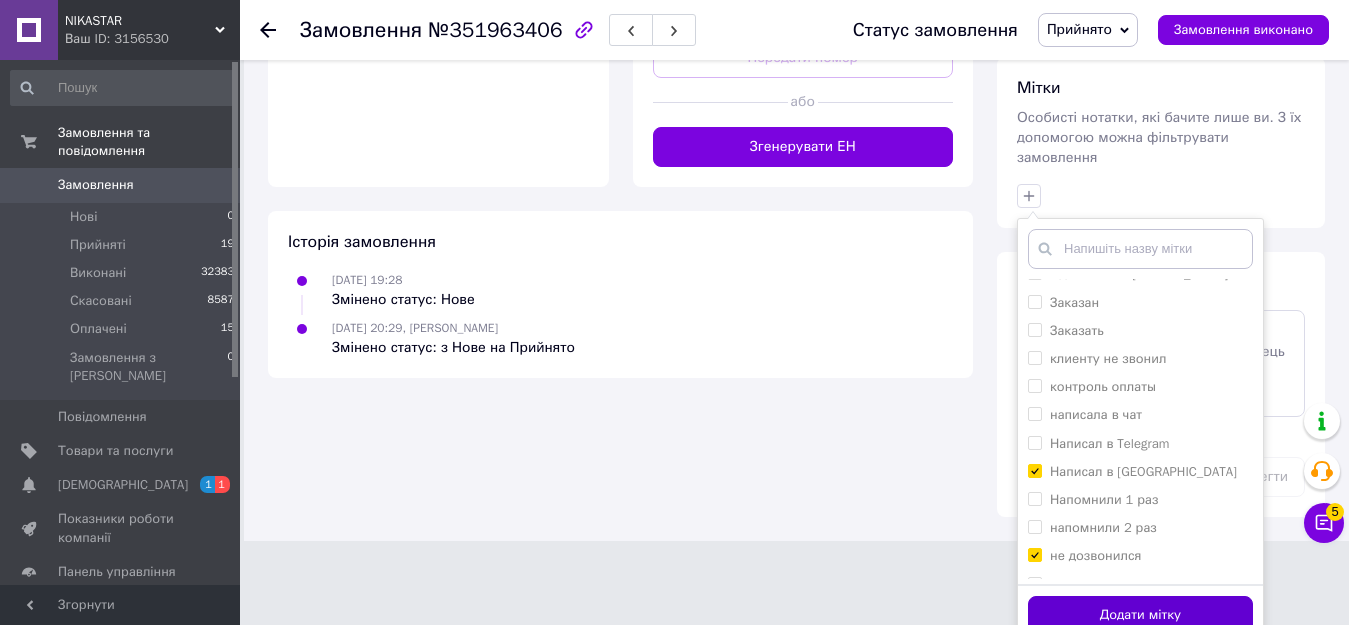 click on "Додати мітку" at bounding box center [1140, 615] 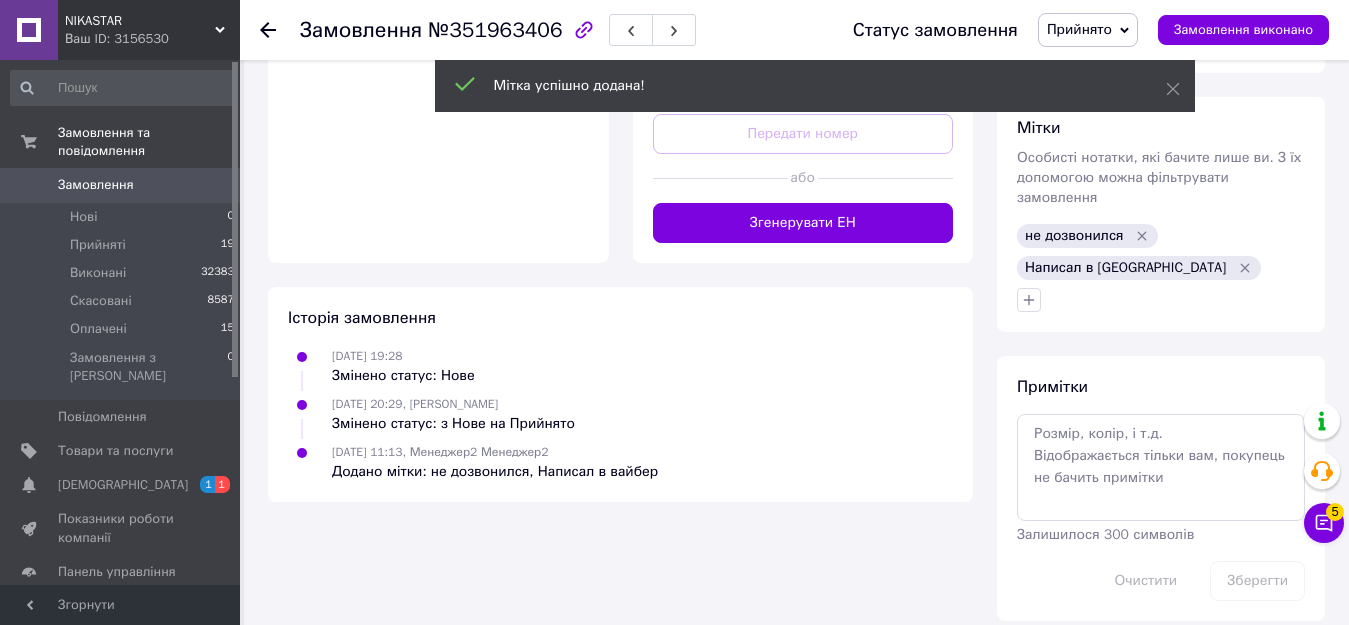scroll, scrollTop: 804, scrollLeft: 0, axis: vertical 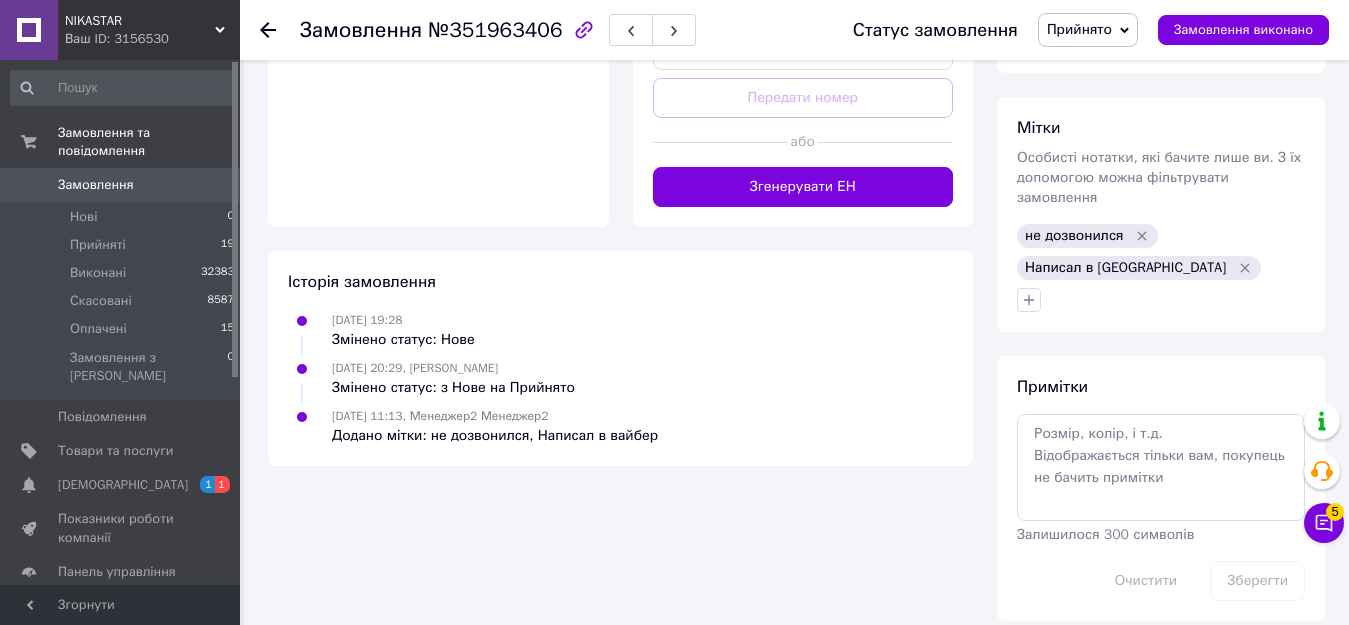 click 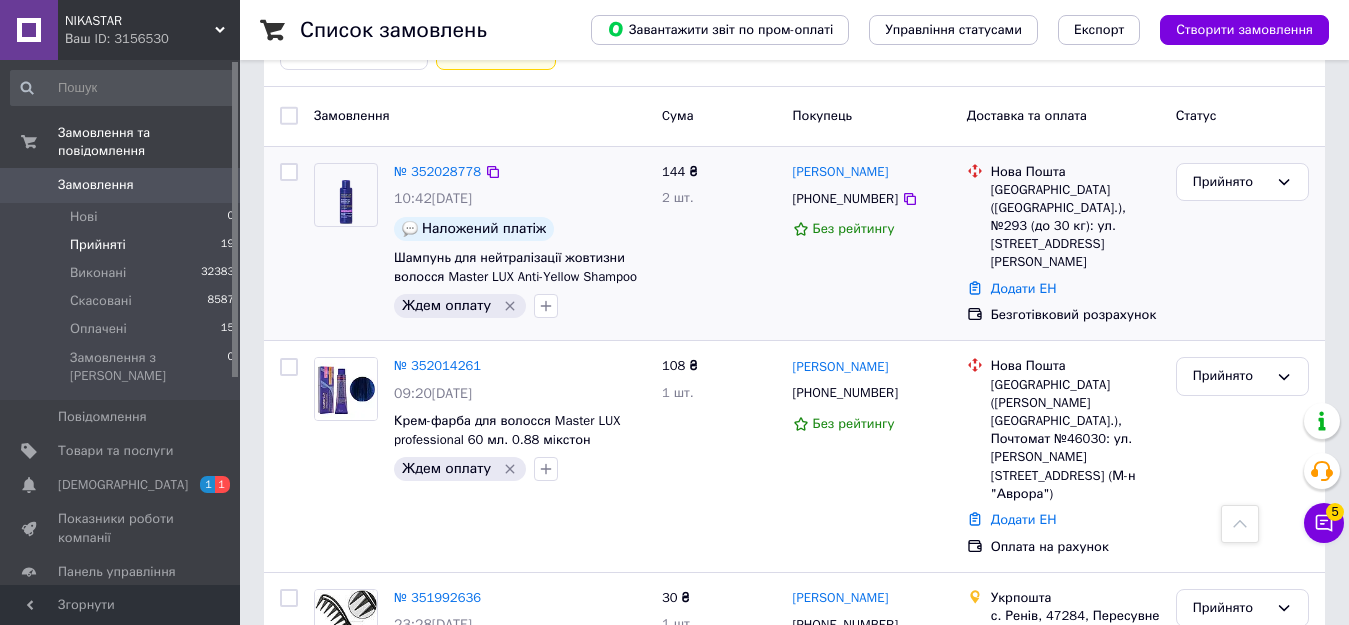 scroll, scrollTop: 300, scrollLeft: 0, axis: vertical 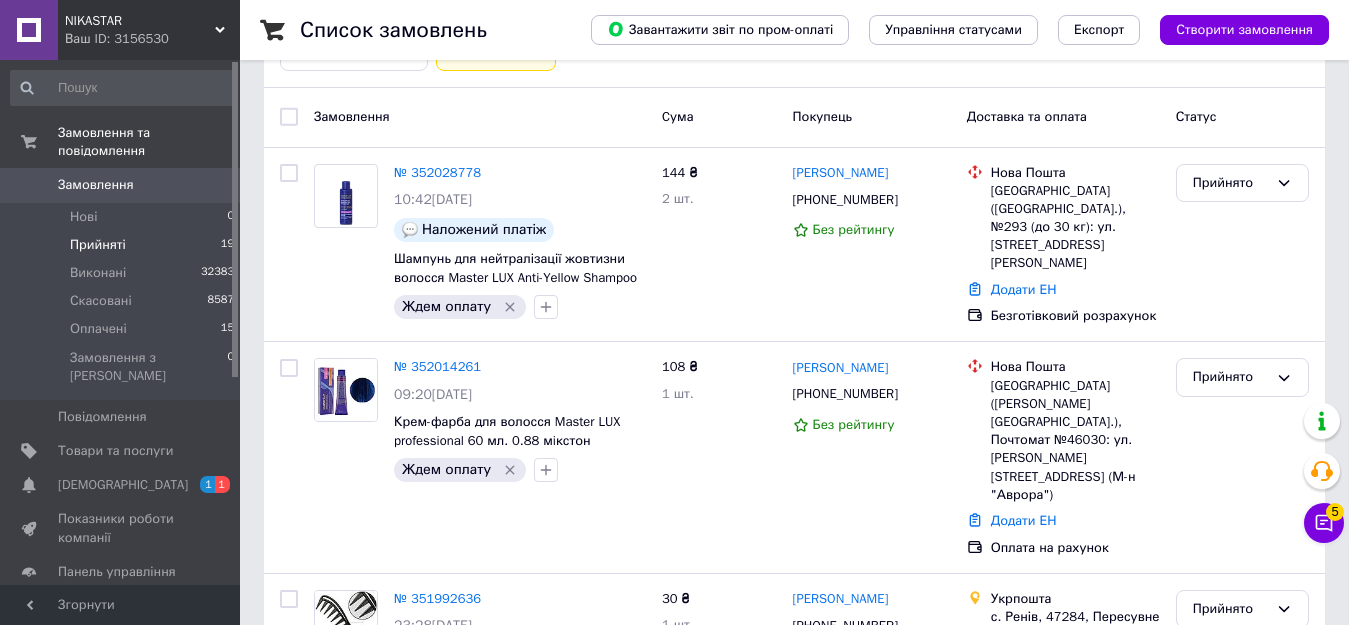 click on "Замовлення" at bounding box center (96, 185) 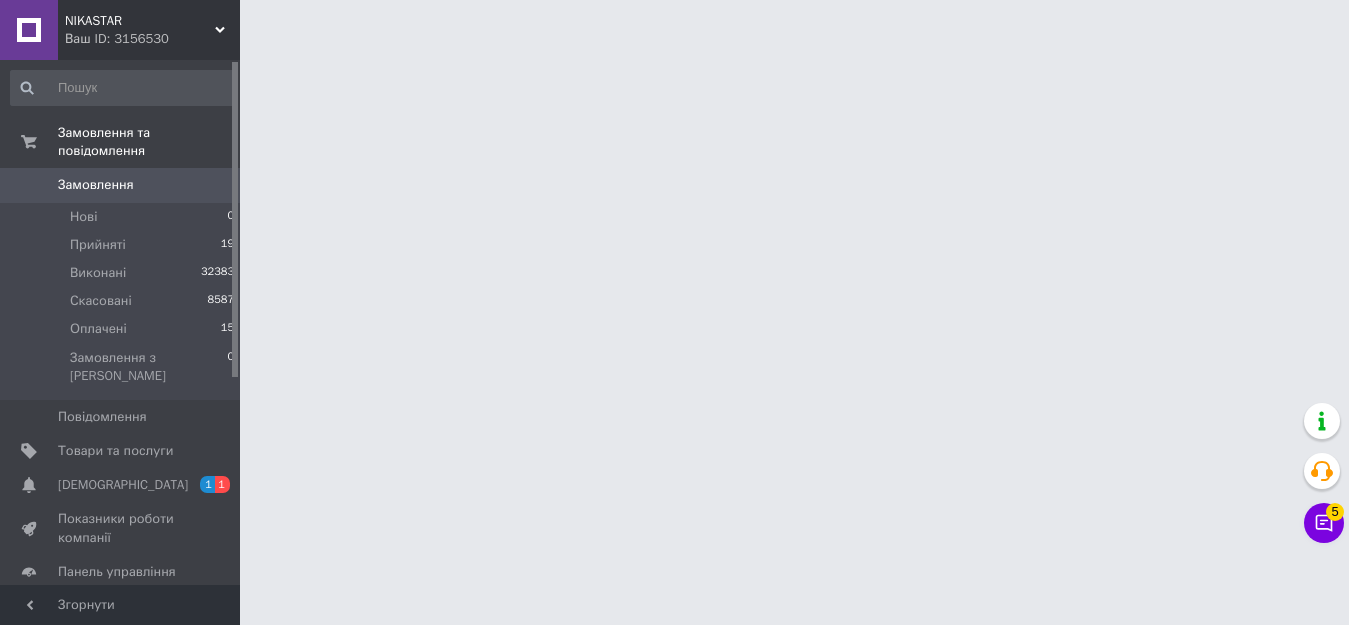 scroll, scrollTop: 0, scrollLeft: 0, axis: both 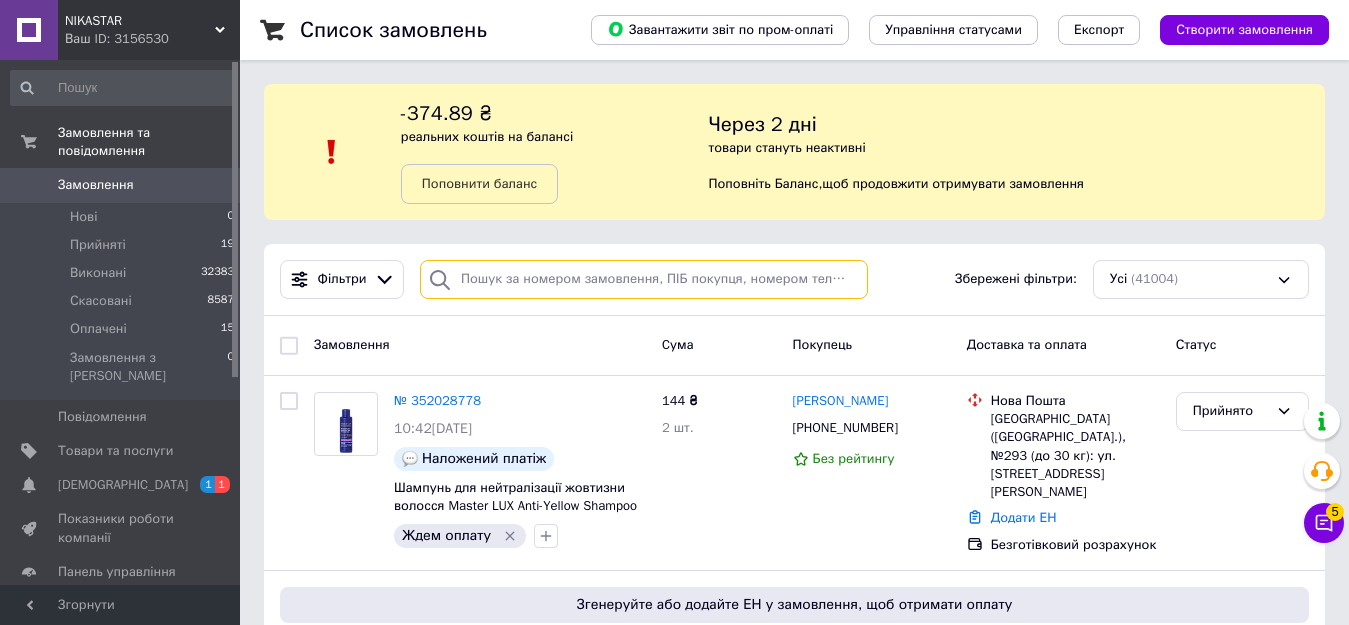 click at bounding box center (644, 279) 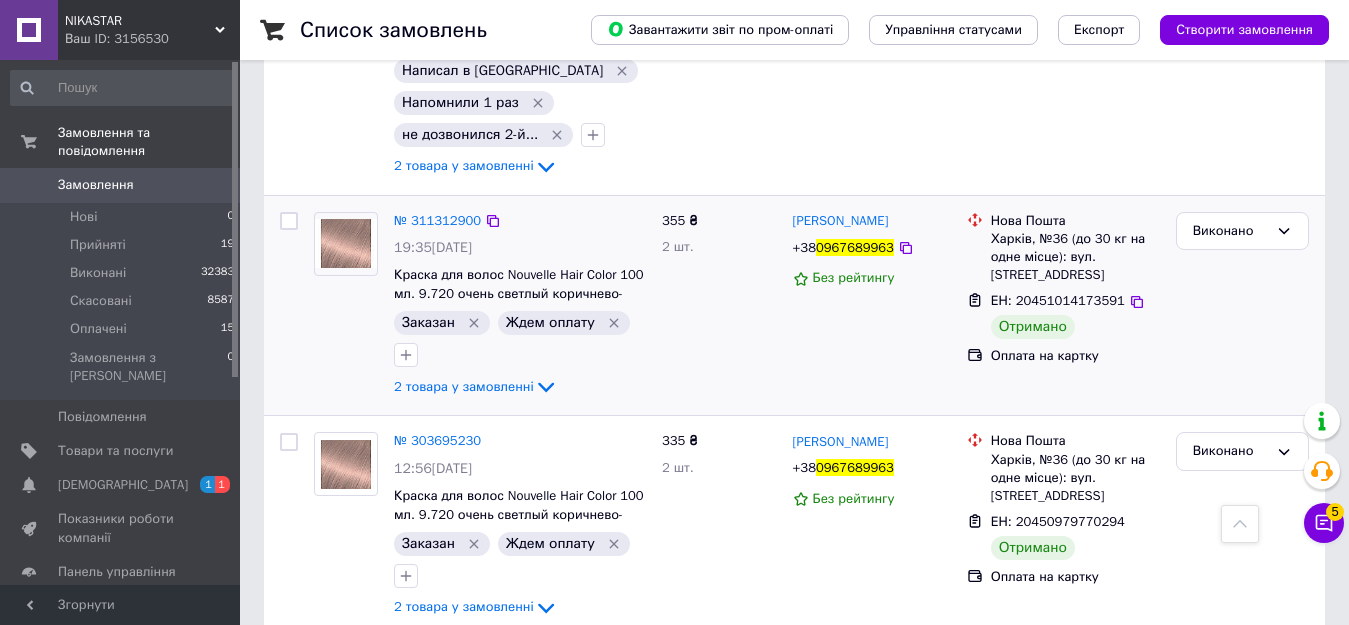 scroll, scrollTop: 500, scrollLeft: 0, axis: vertical 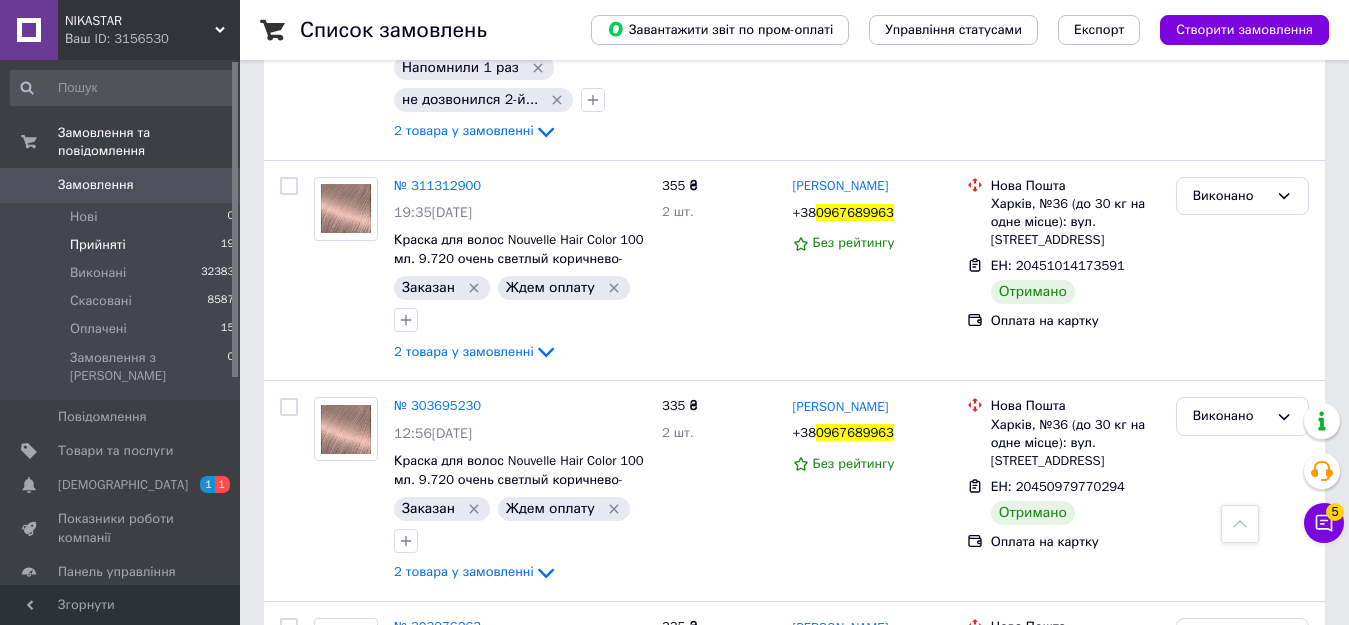 type on "0967689963" 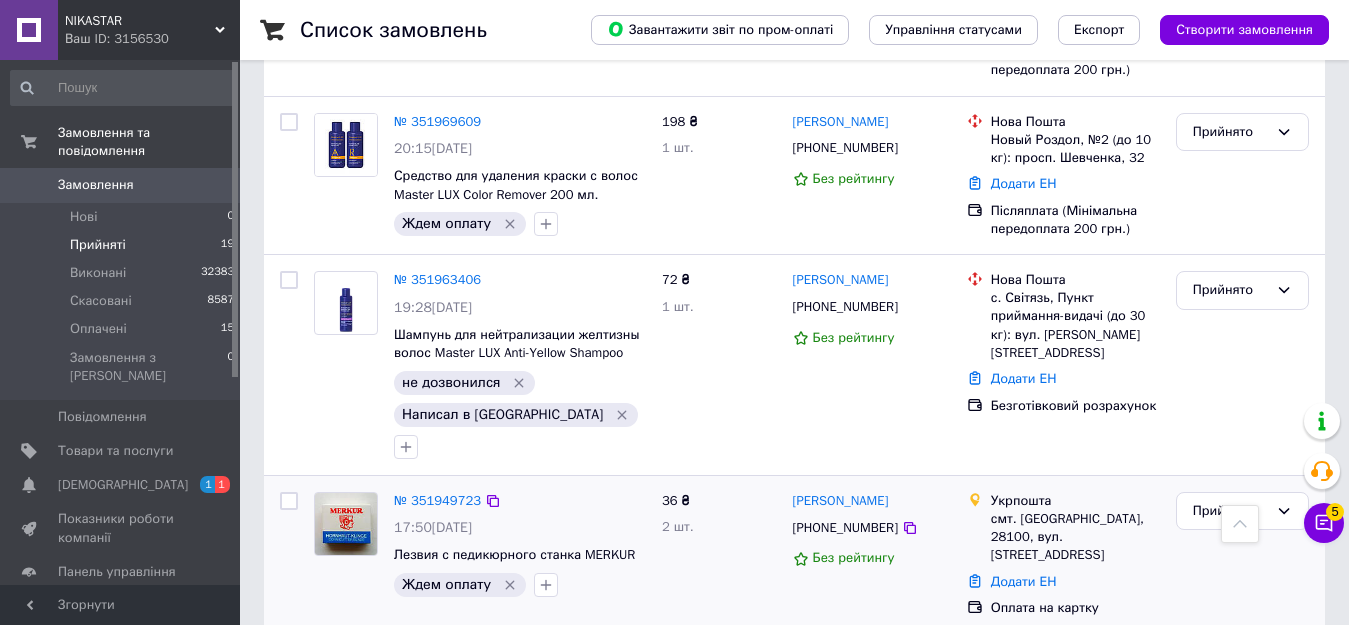 scroll, scrollTop: 1400, scrollLeft: 0, axis: vertical 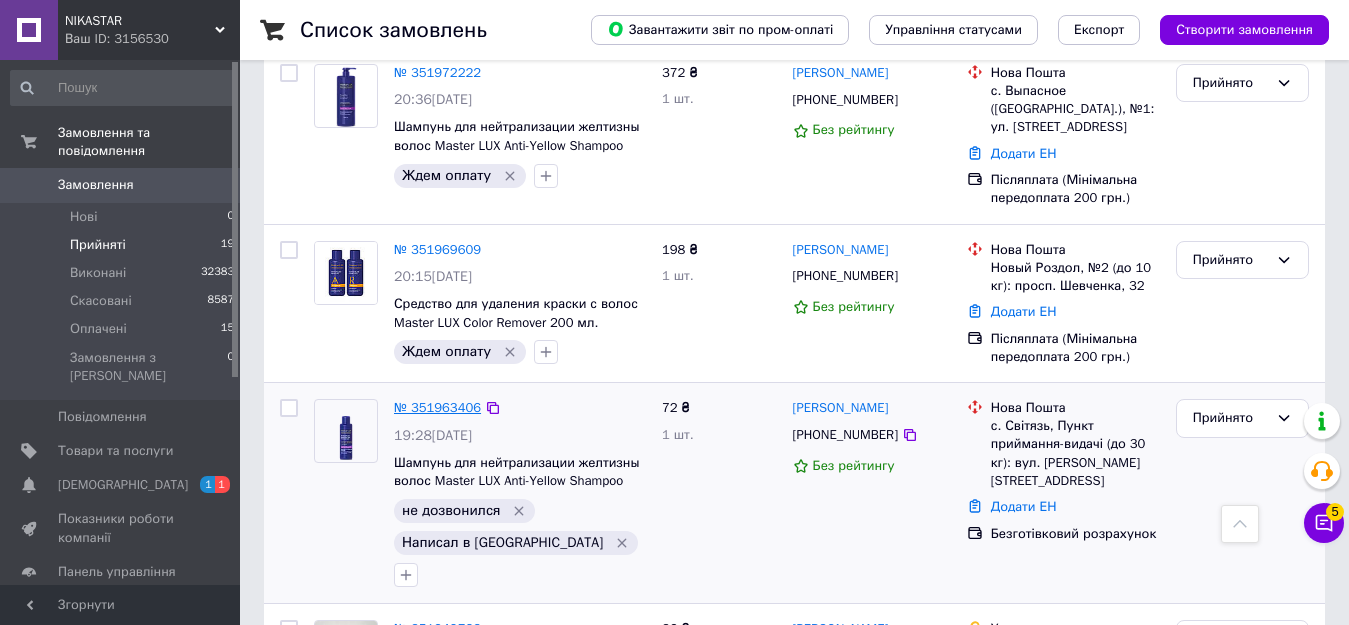 click on "№ 351963406" at bounding box center (437, 407) 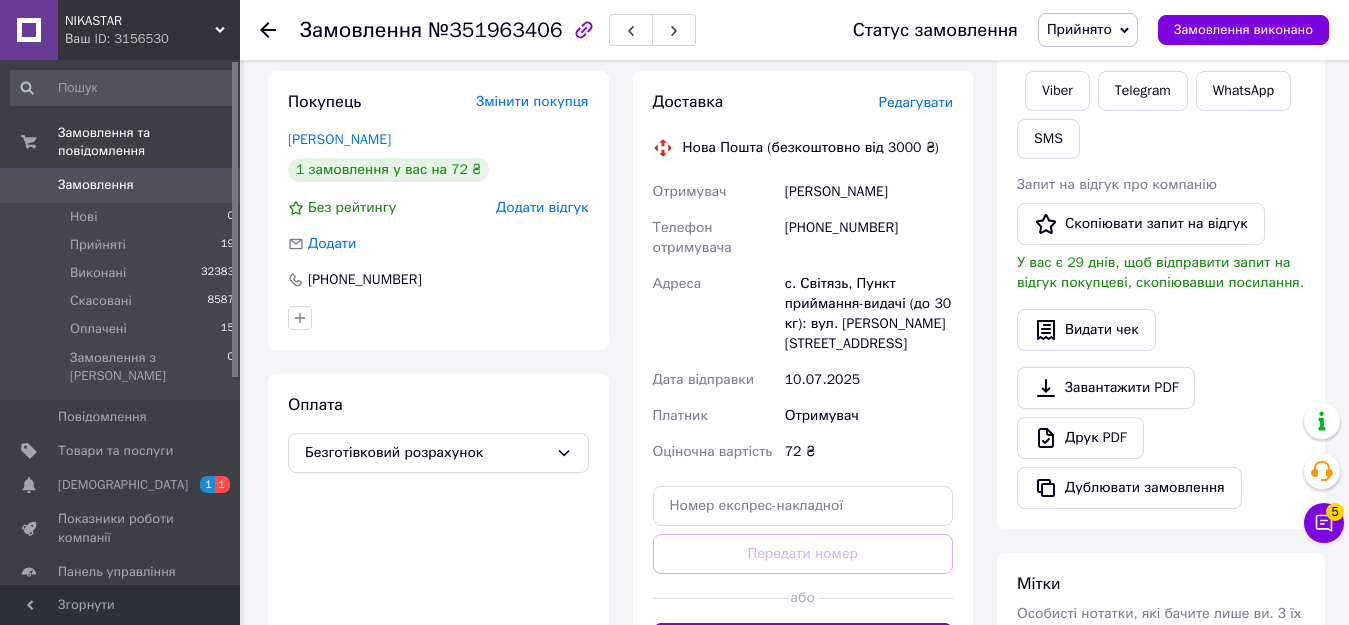 scroll, scrollTop: 304, scrollLeft: 0, axis: vertical 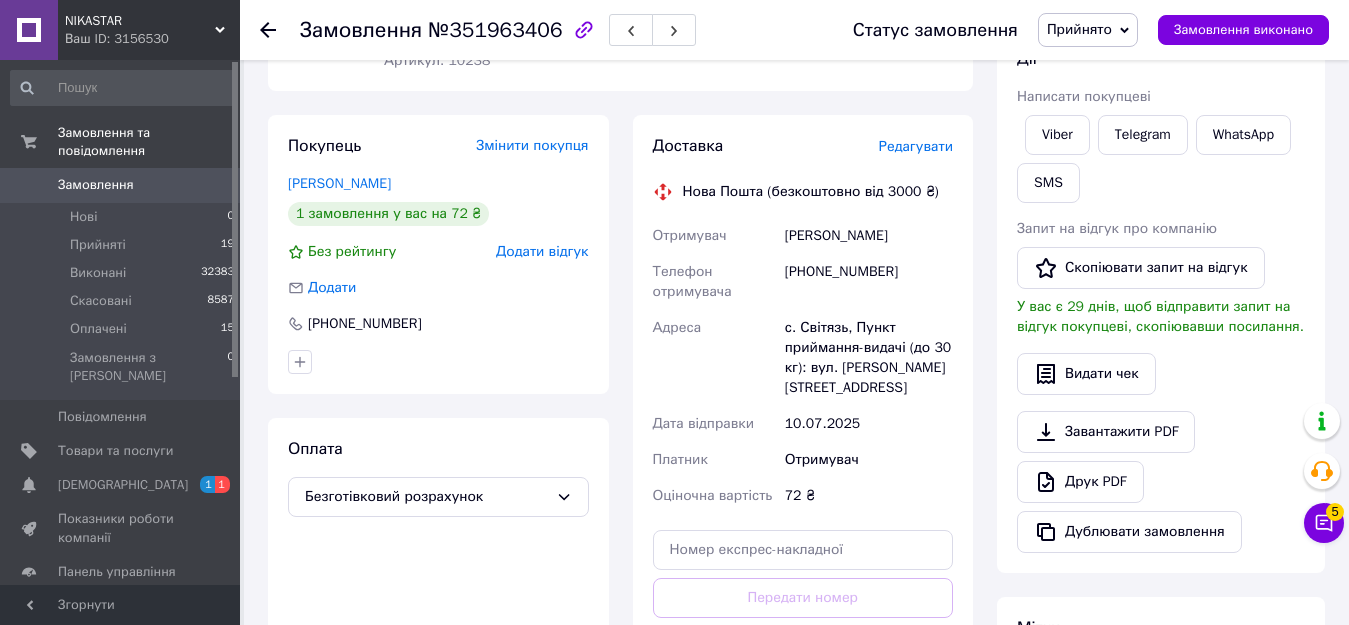 click 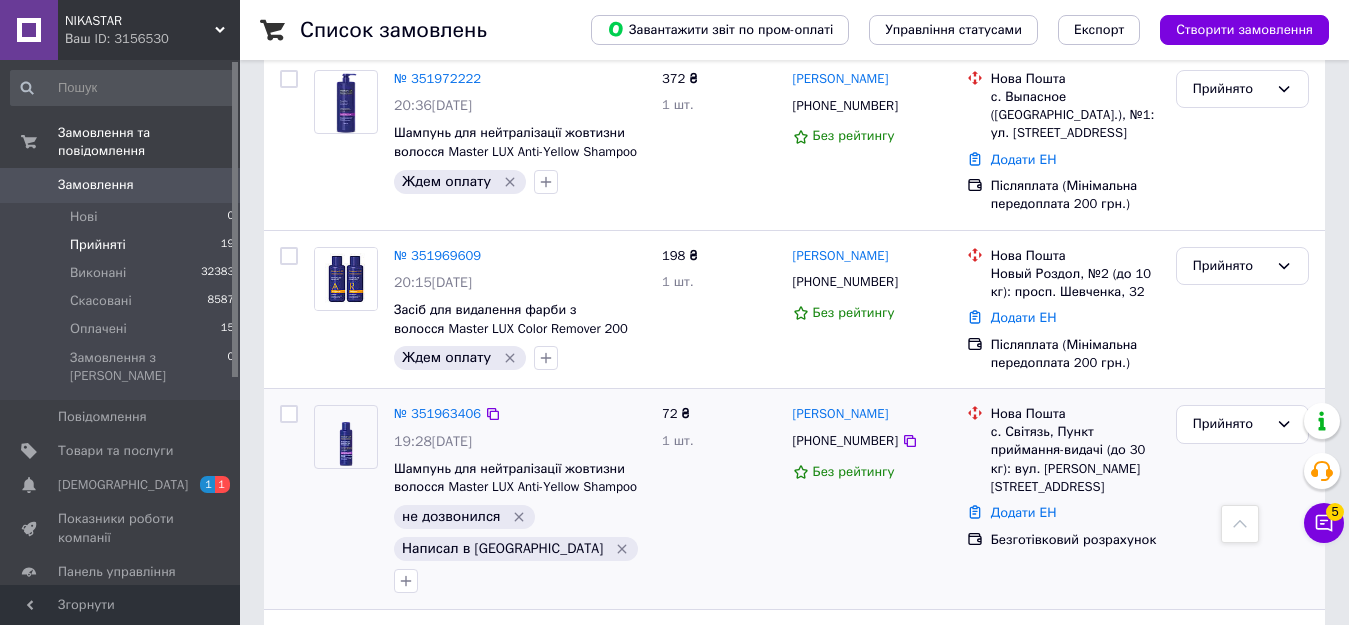 scroll, scrollTop: 1400, scrollLeft: 0, axis: vertical 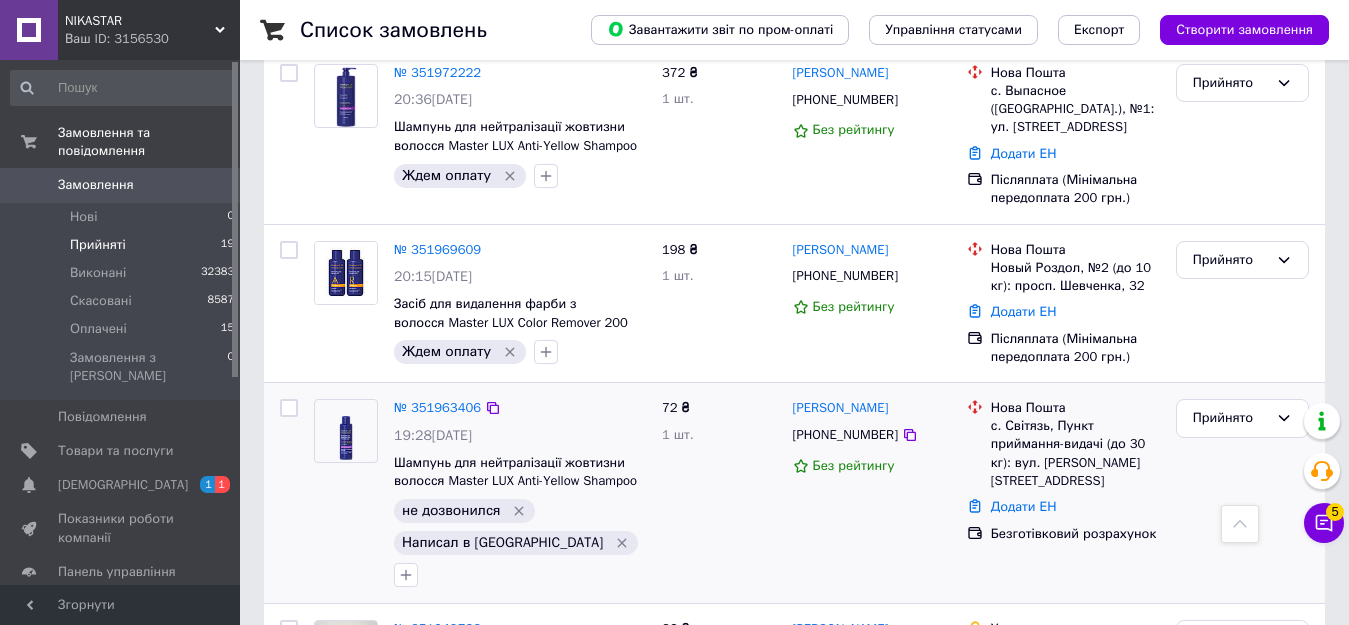 click 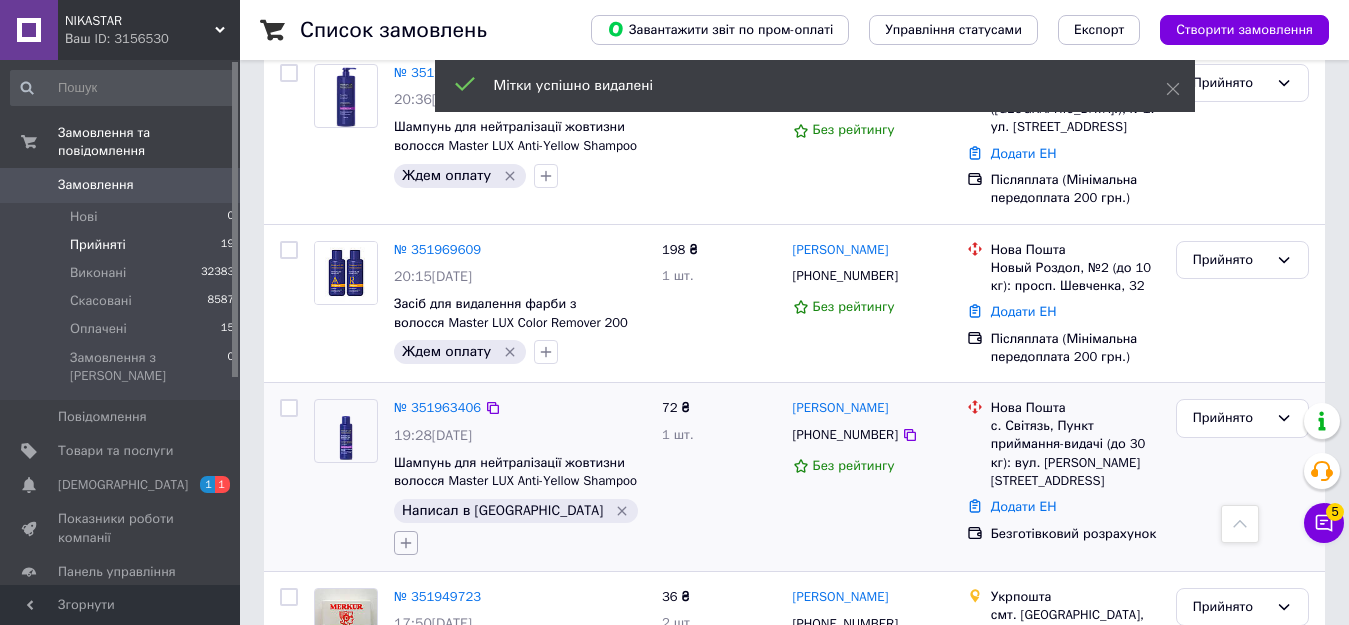 click 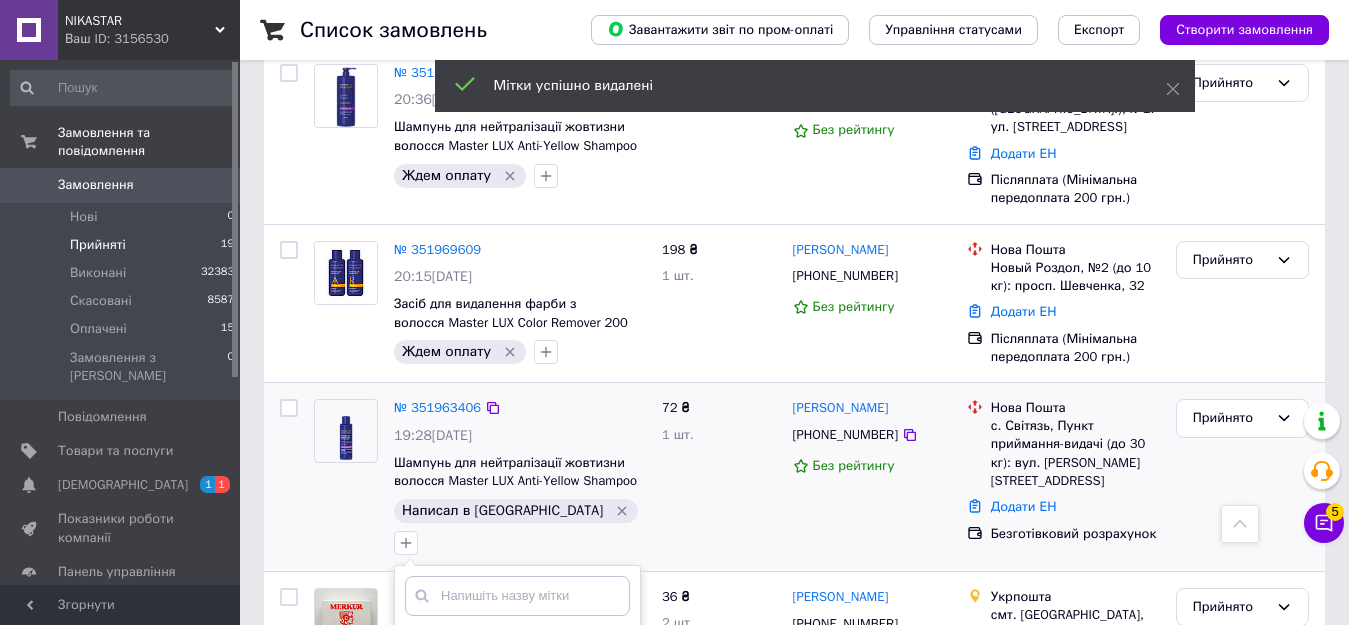 scroll, scrollTop: 100, scrollLeft: 0, axis: vertical 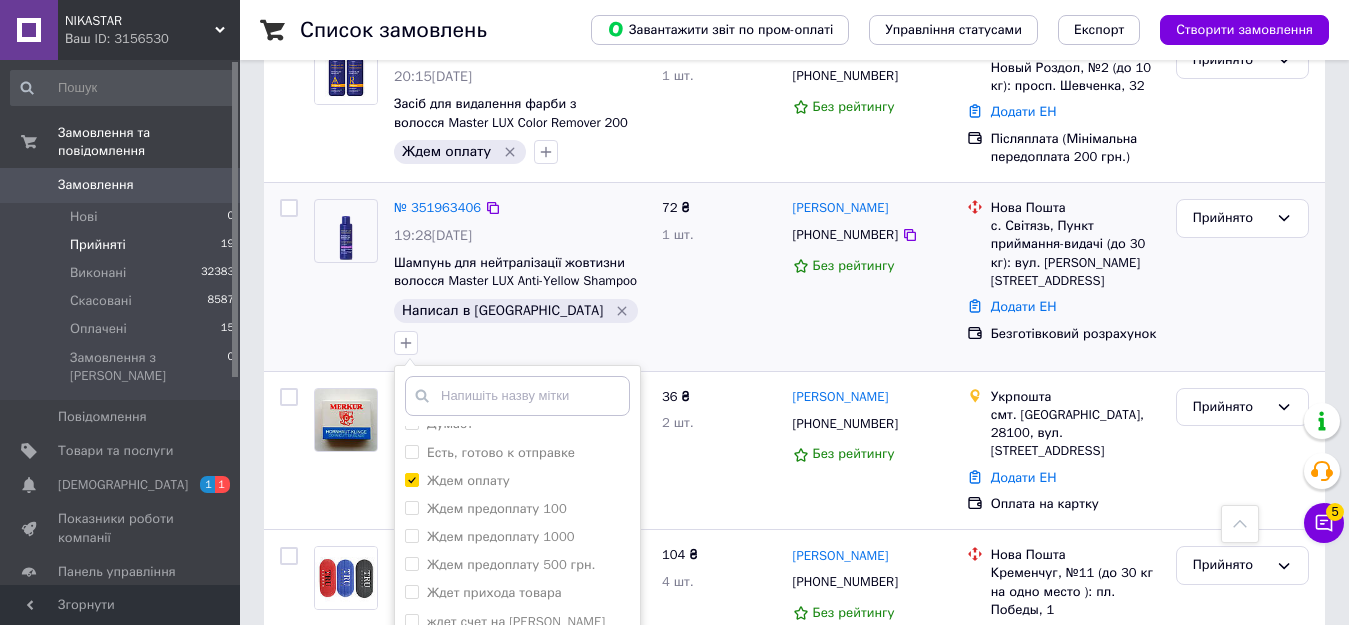 click on "Додати мітку" at bounding box center (517, 762) 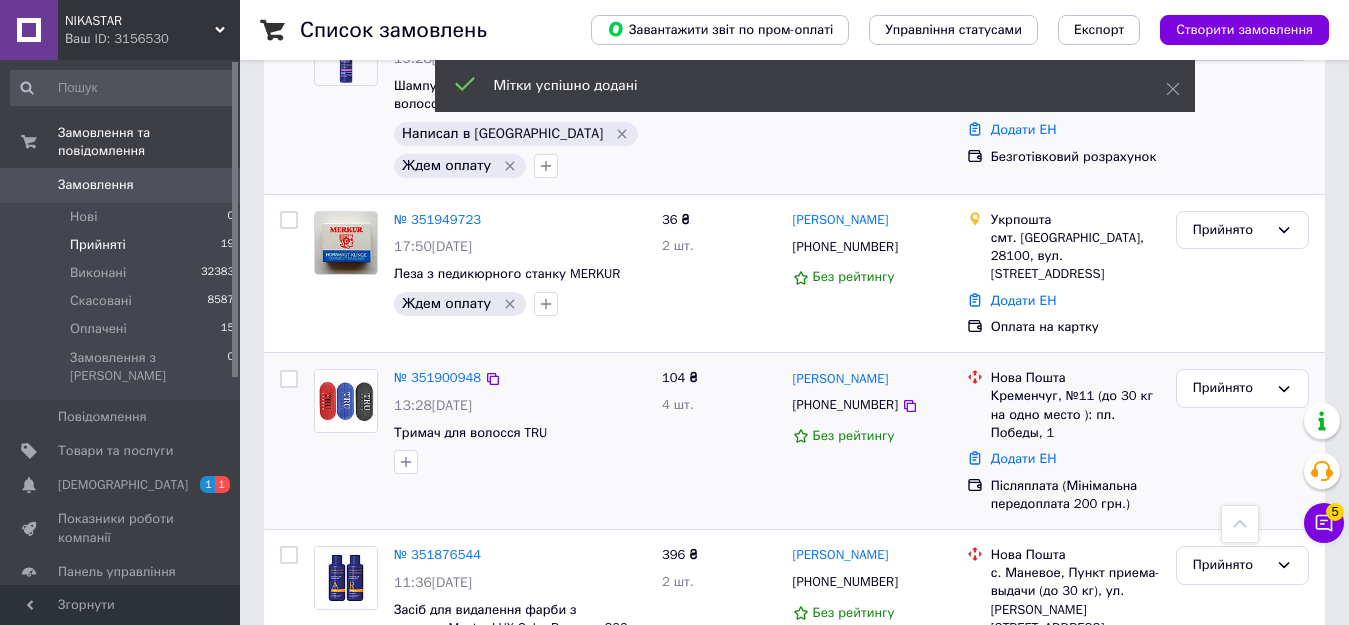 scroll, scrollTop: 1800, scrollLeft: 0, axis: vertical 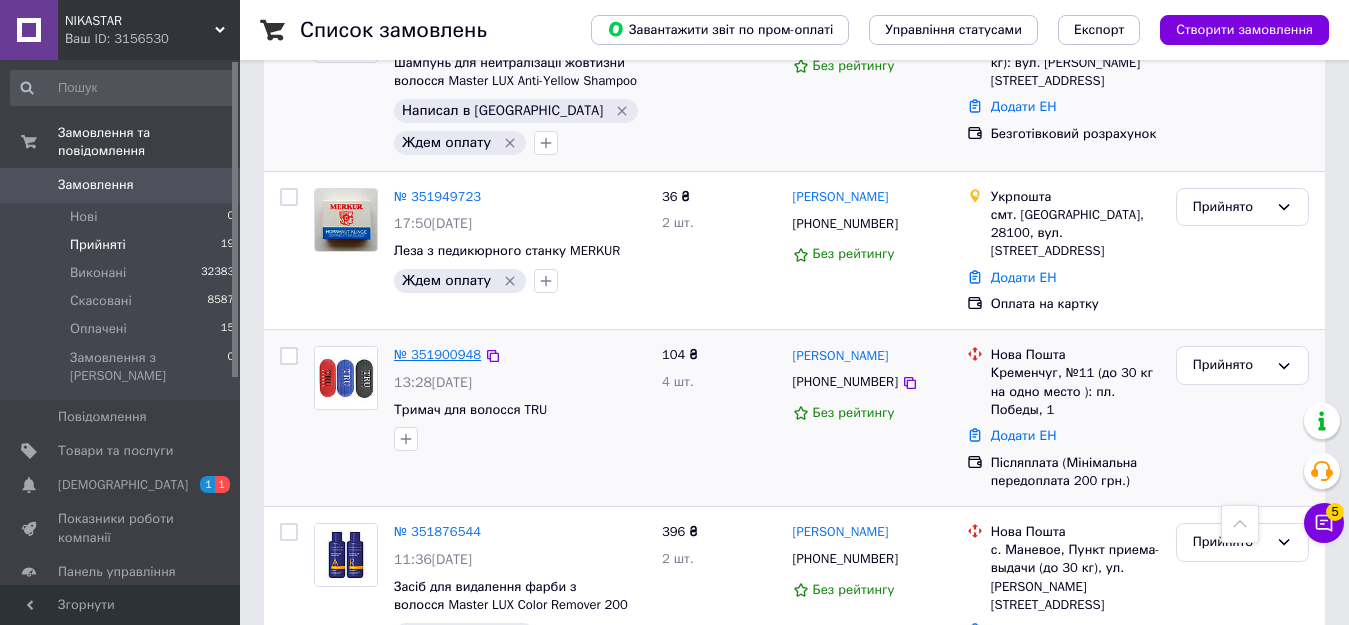 click on "№ 351900948" at bounding box center [437, 354] 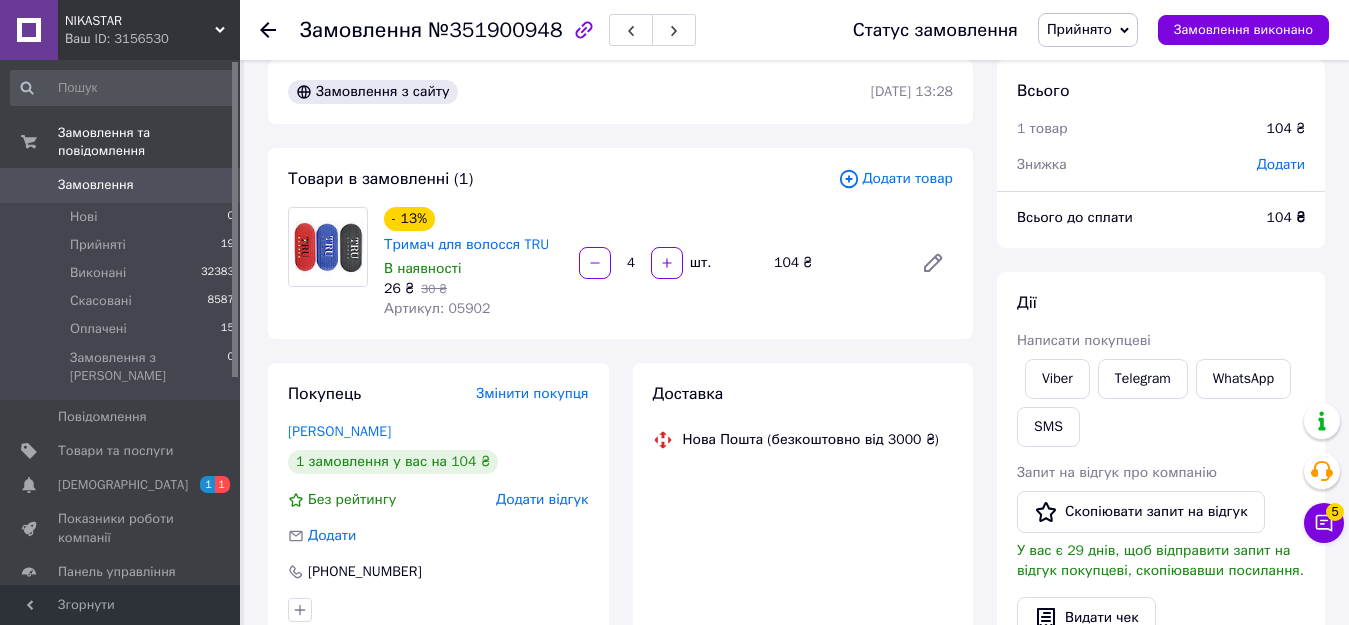 scroll, scrollTop: 0, scrollLeft: 0, axis: both 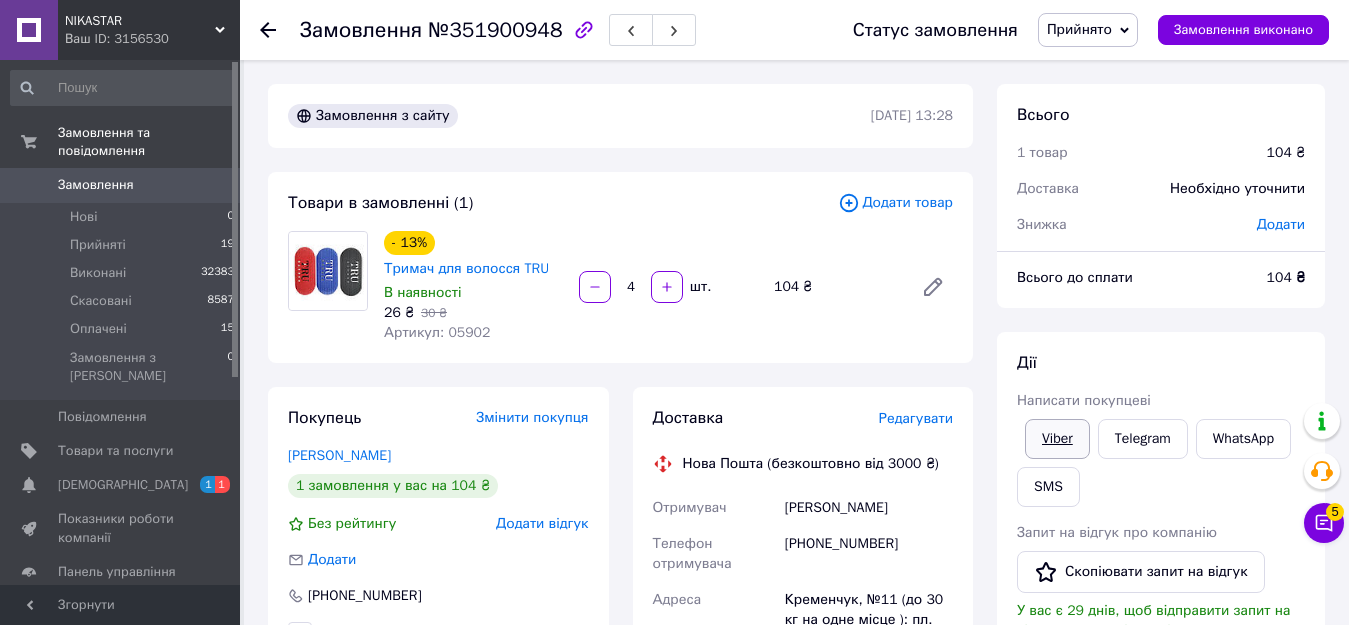 click on "Viber" at bounding box center (1057, 439) 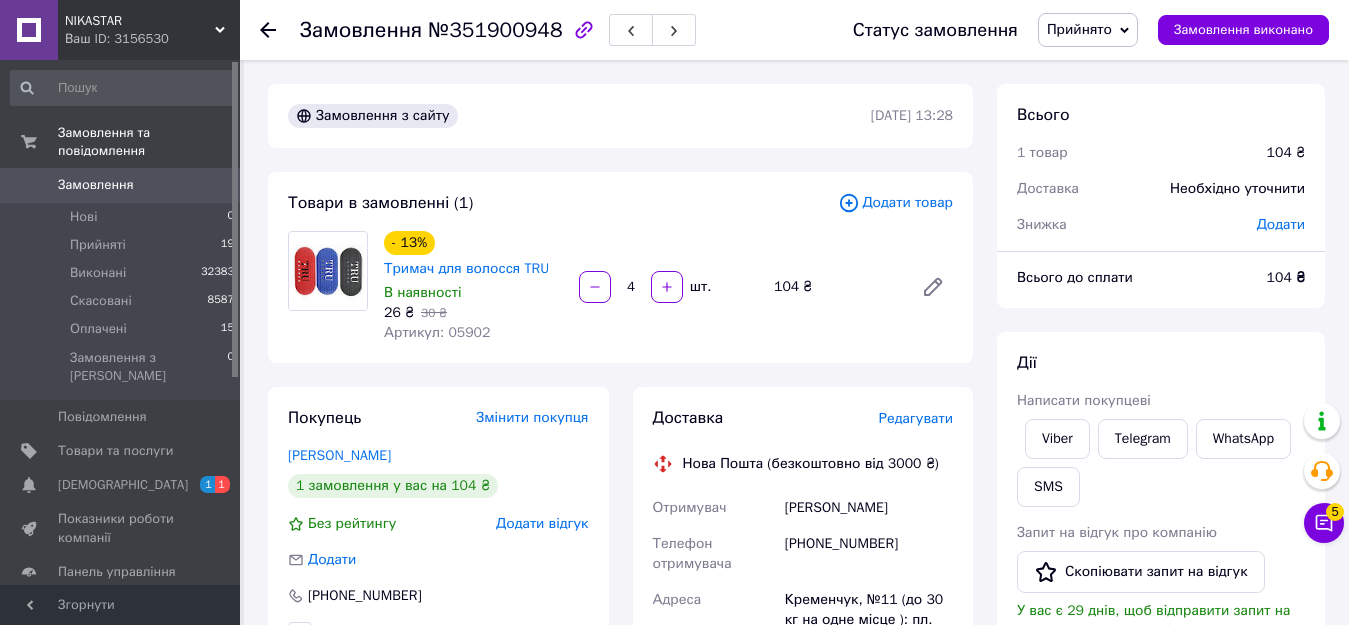 click on "Всього 1 товар 104 ₴ Доставка Необхідно уточнити Знижка Додати Всього до сплати 104 ₴ Дії Написати покупцеві Viber Telegram WhatsApp SMS Запит на відгук про компанію   Скопіювати запит на відгук У вас є 29 днів, щоб відправити запит на відгук покупцеві, скопіювавши посилання.   Видати чек   Завантажити PDF   Друк PDF   Дублювати замовлення Мітки Особисті нотатки, які бачите лише ви. З їх допомогою можна фільтрувати замовлення Примітки Залишилося 300 символів Очистити Зберегти" at bounding box center [1161, 722] 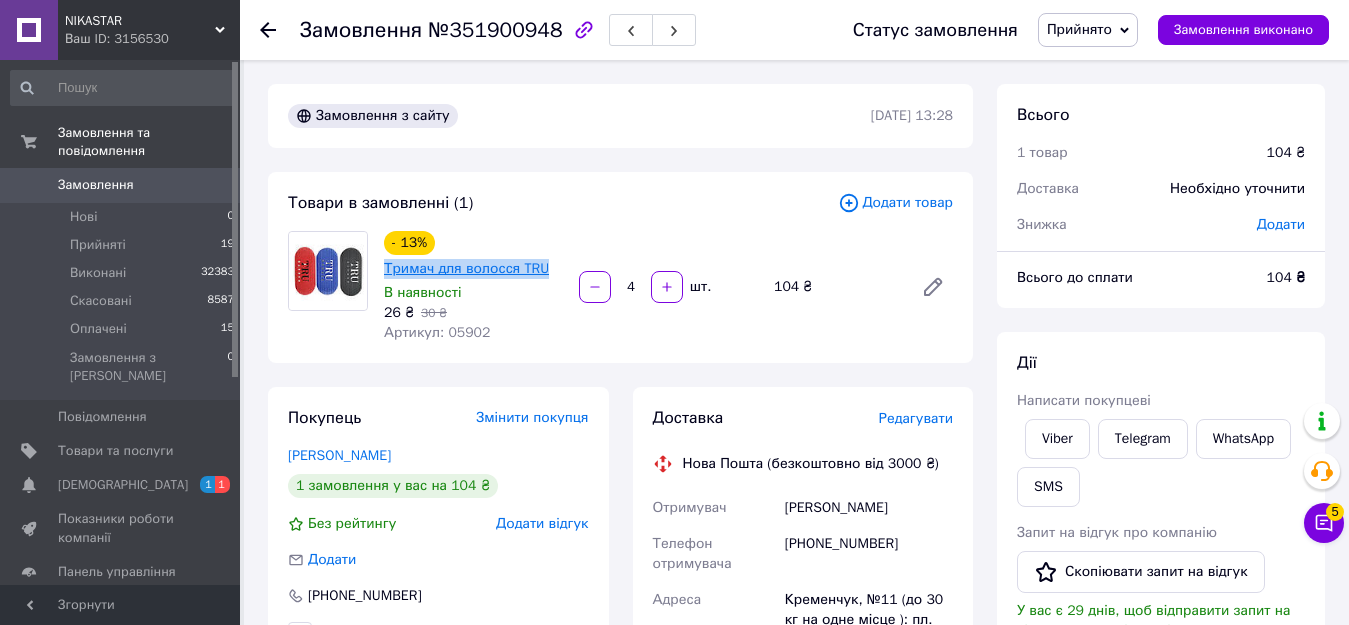 drag, startPoint x: 559, startPoint y: 264, endPoint x: 385, endPoint y: 270, distance: 174.10342 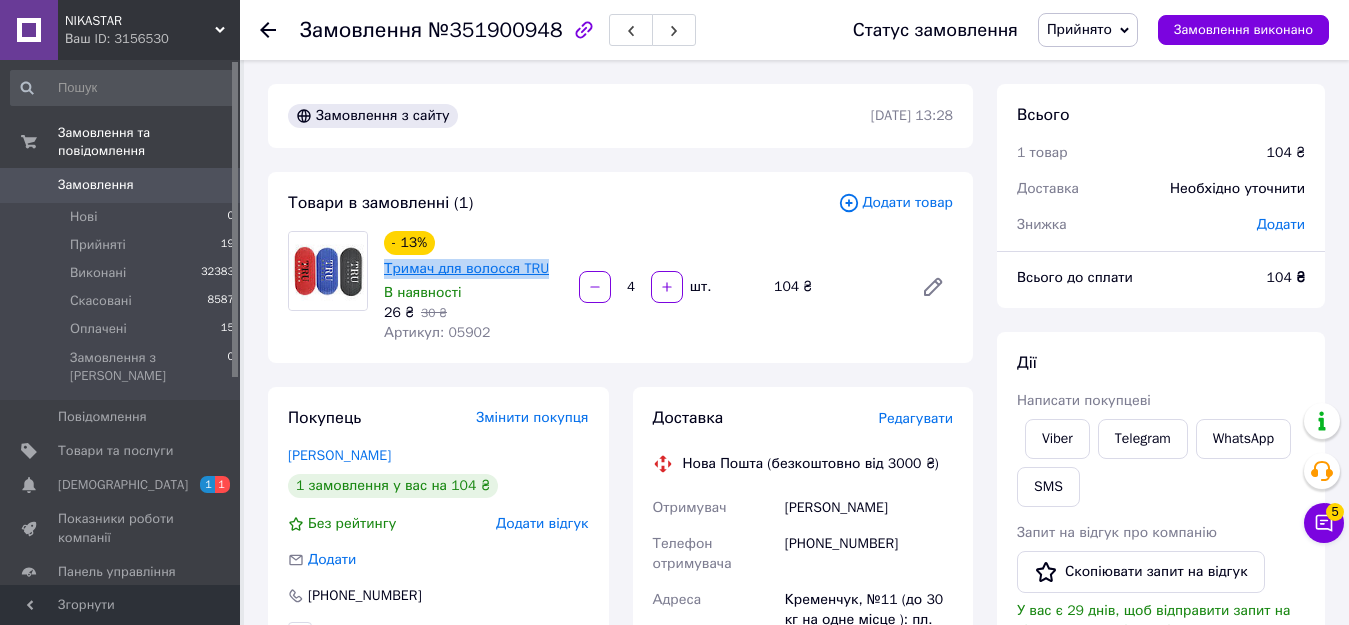click on "- 13% Тримач для волосся TRU" at bounding box center [473, 255] 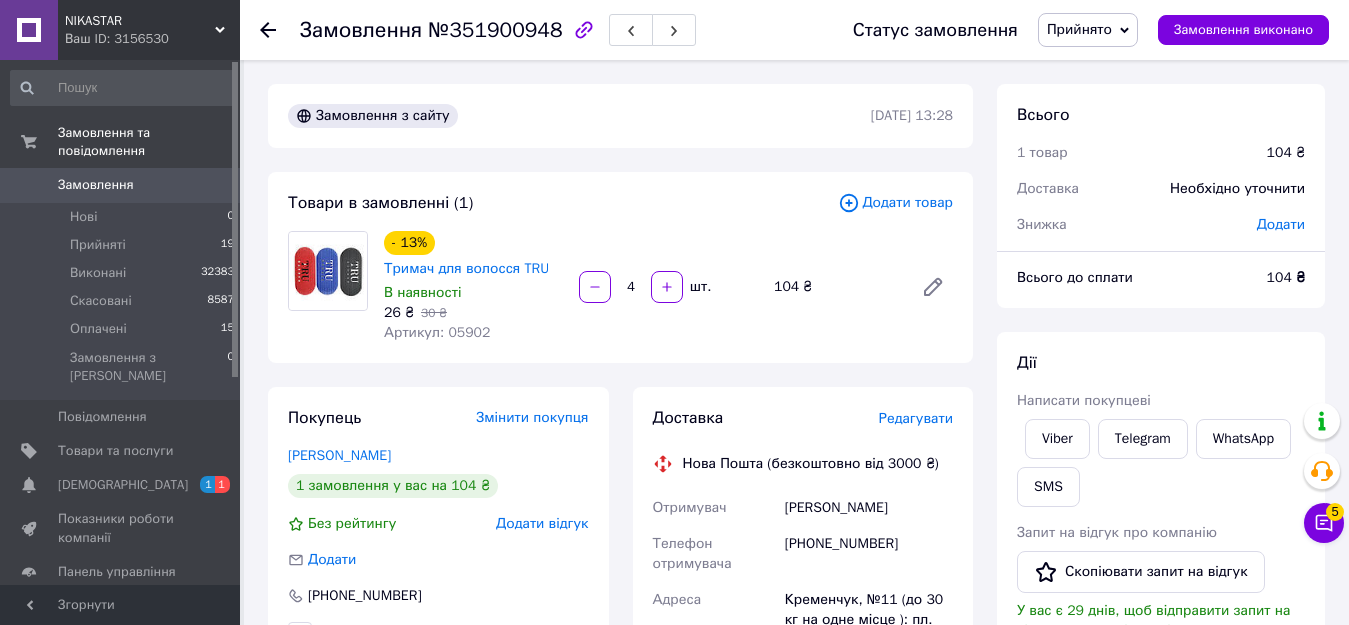click on "Дії Написати покупцеві Viber Telegram WhatsApp SMS Запит на відгук про компанію   Скопіювати запит на відгук У вас є 29 днів, щоб відправити запит на відгук покупцеві, скопіювавши посилання.   Видати чек   Завантажити PDF   Друк PDF   Дублювати замовлення" at bounding box center [1161, 604] 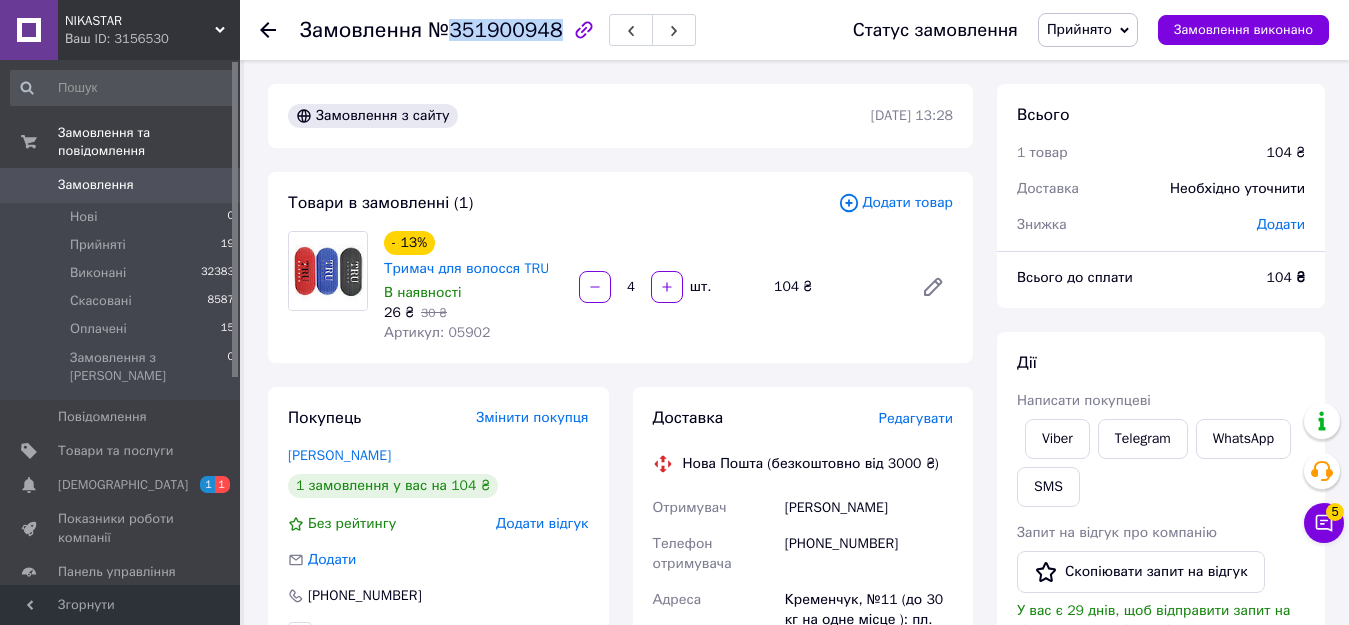 click on "№351900948" at bounding box center (495, 30) 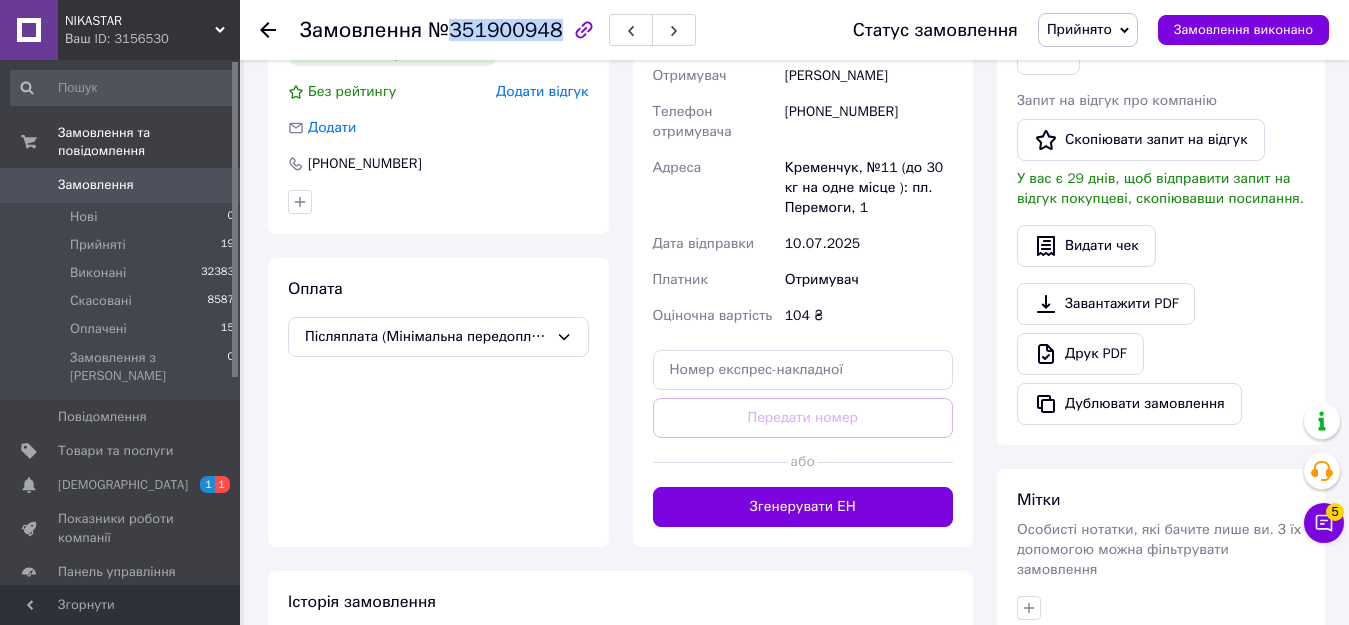 scroll, scrollTop: 500, scrollLeft: 0, axis: vertical 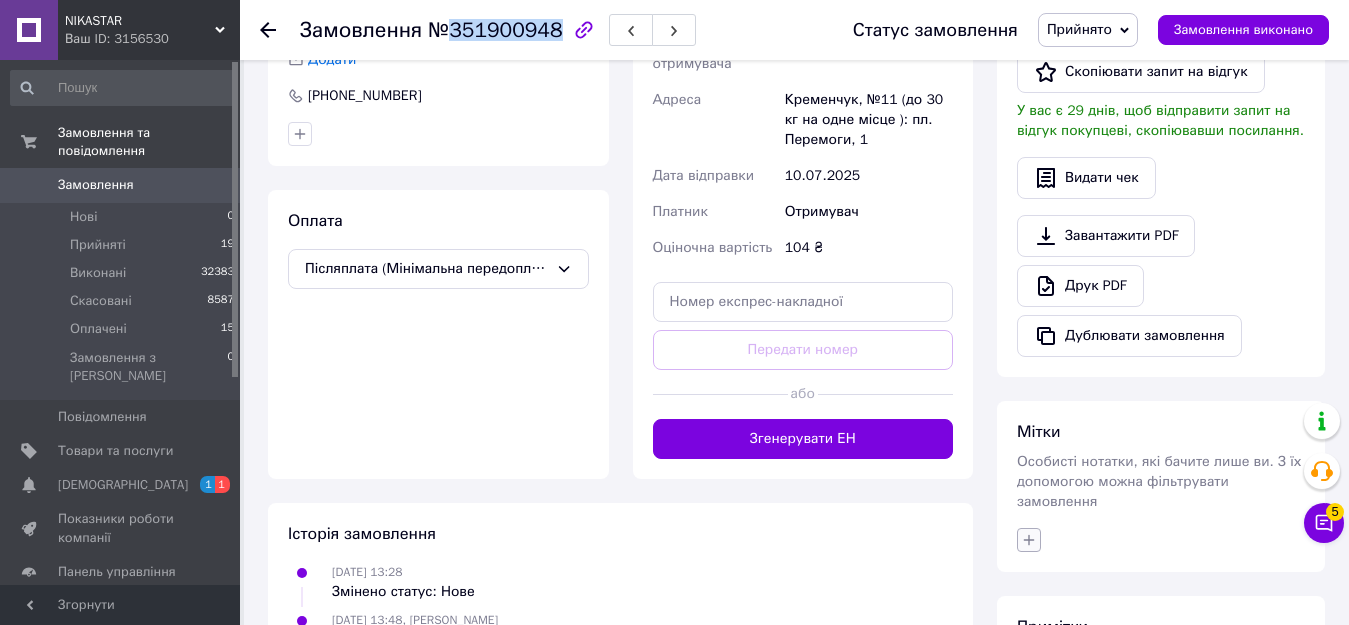 click 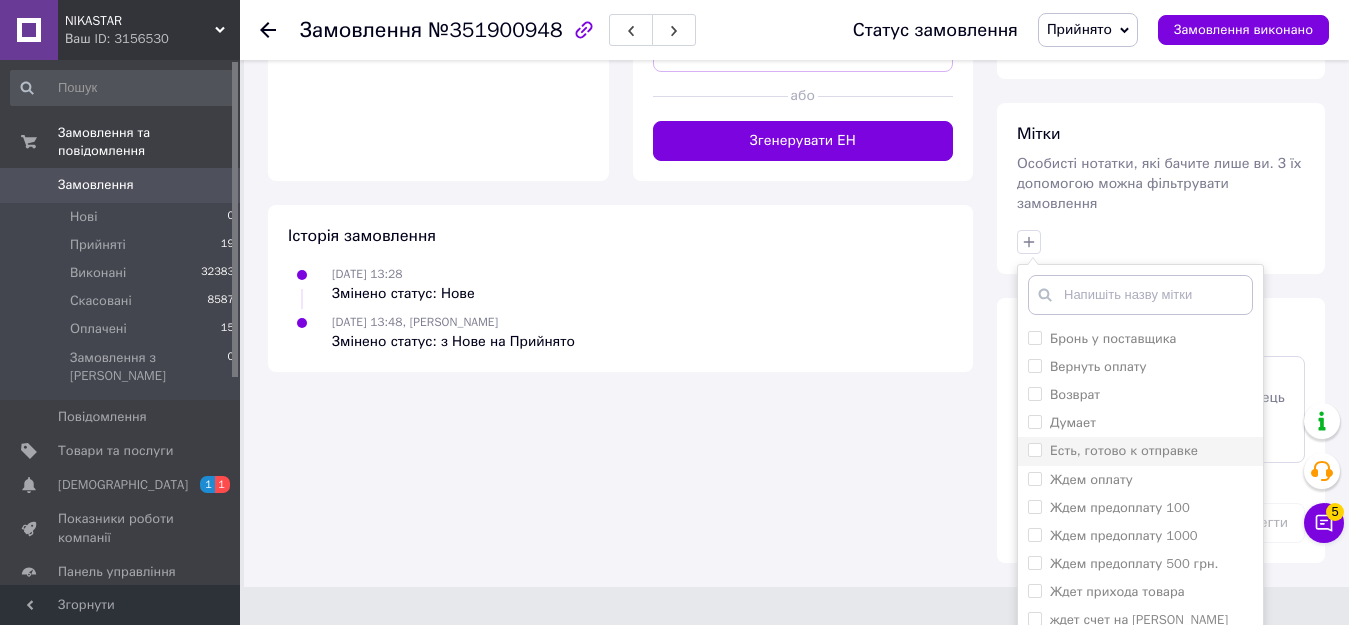 scroll, scrollTop: 800, scrollLeft: 0, axis: vertical 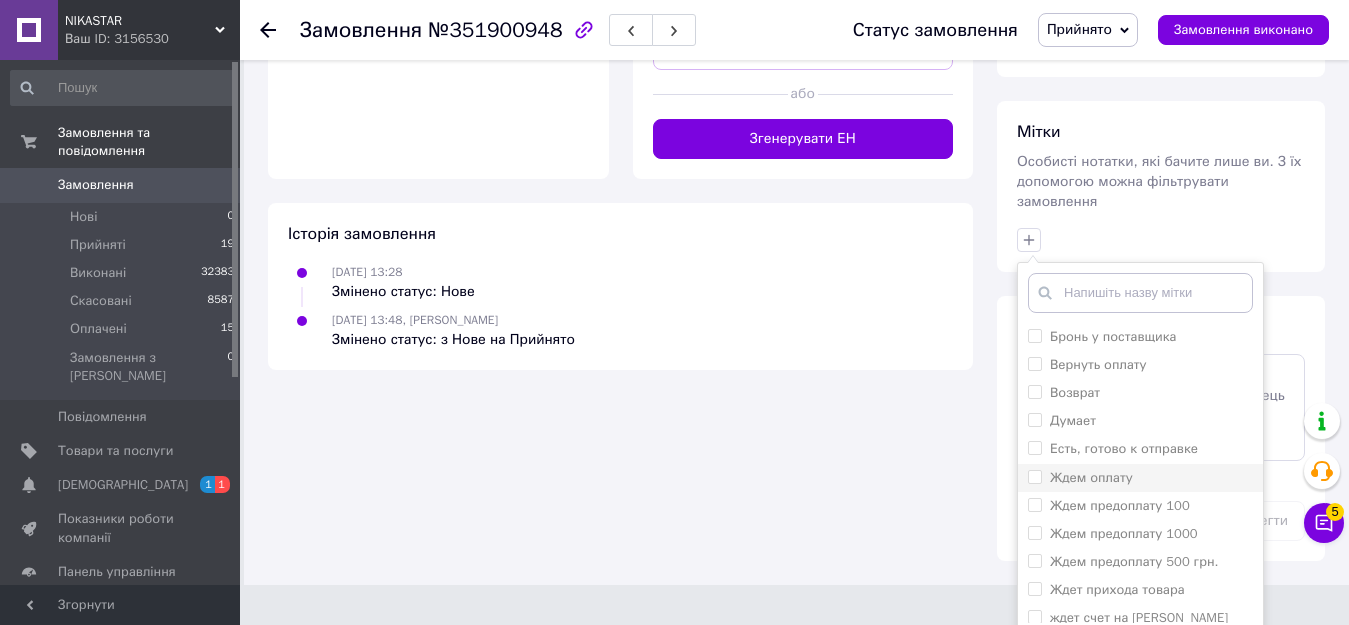 click on "Ждем оплату" at bounding box center [1091, 477] 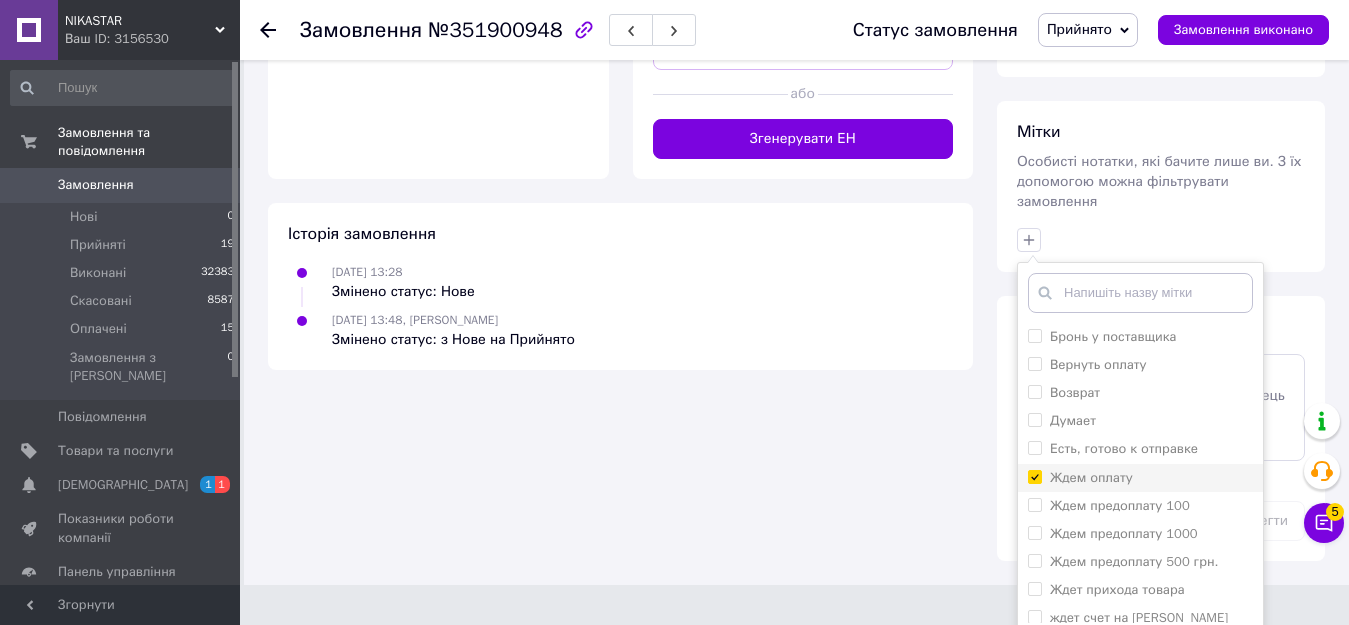 checkbox on "true" 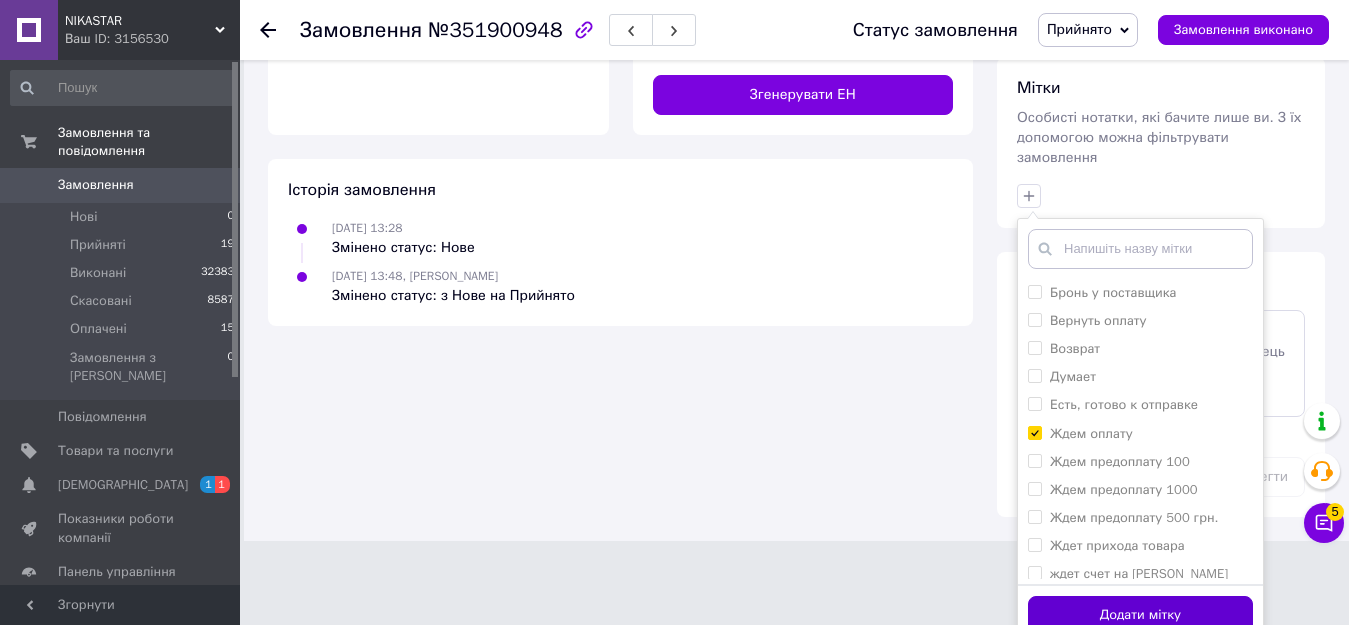 click on "Додати мітку" at bounding box center [1140, 615] 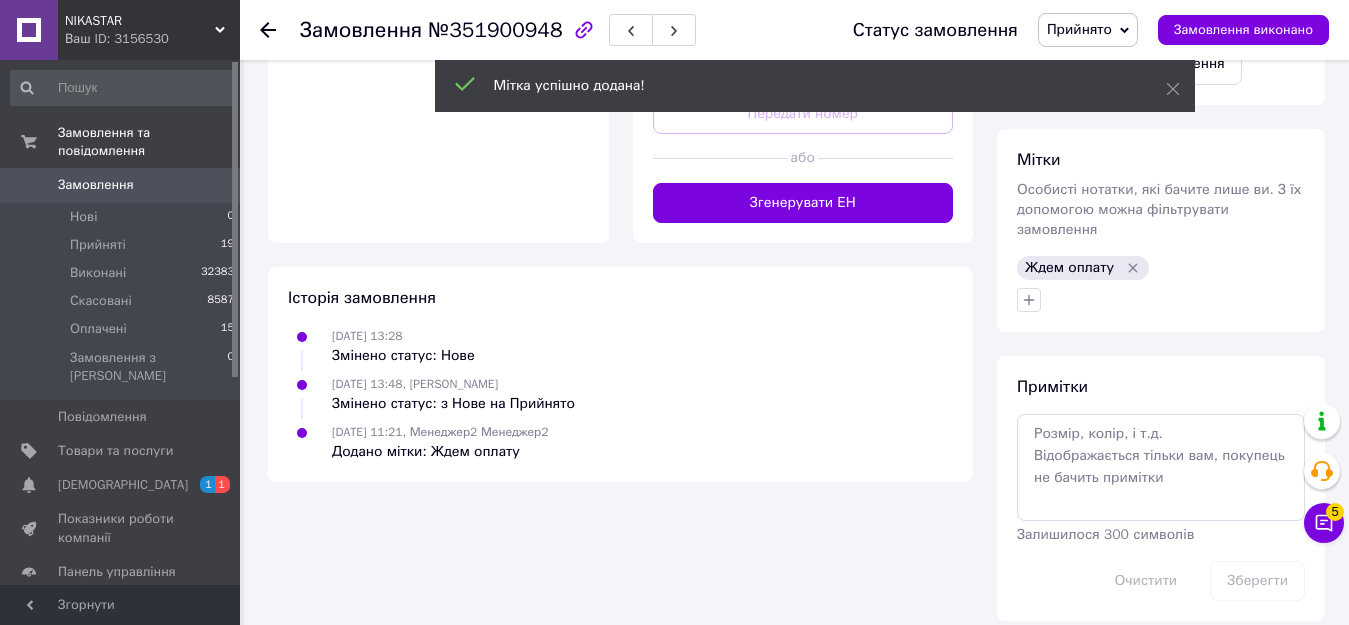scroll, scrollTop: 772, scrollLeft: 0, axis: vertical 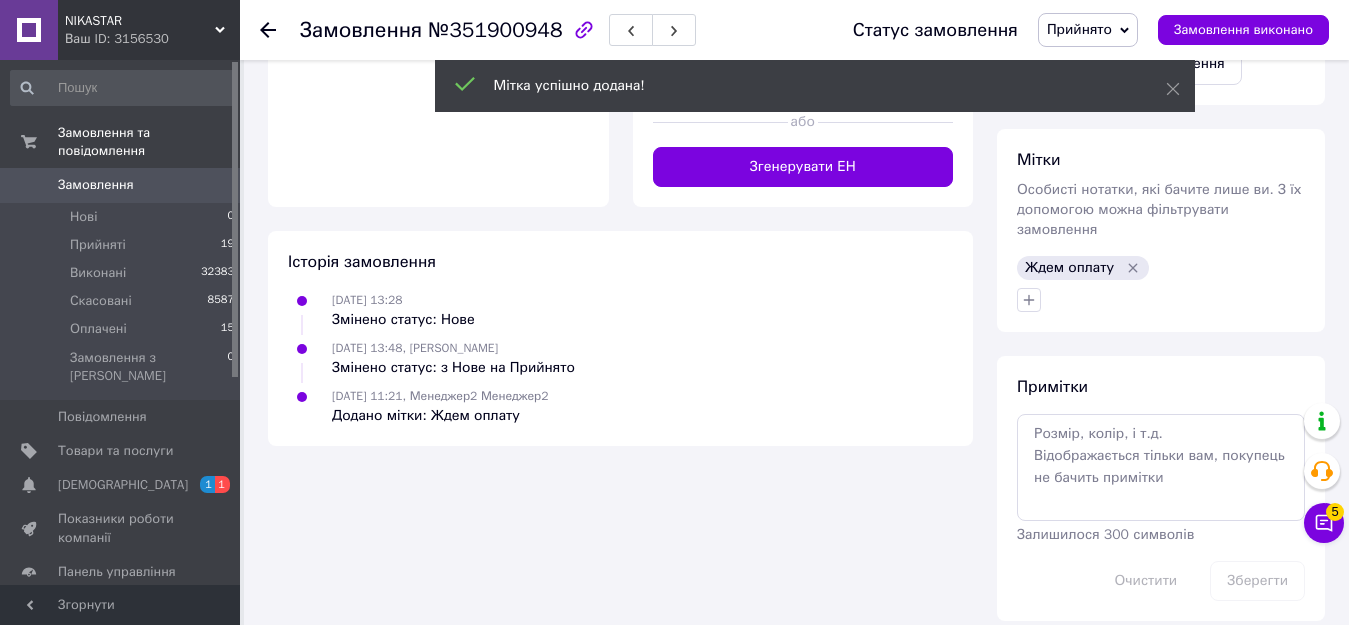 click 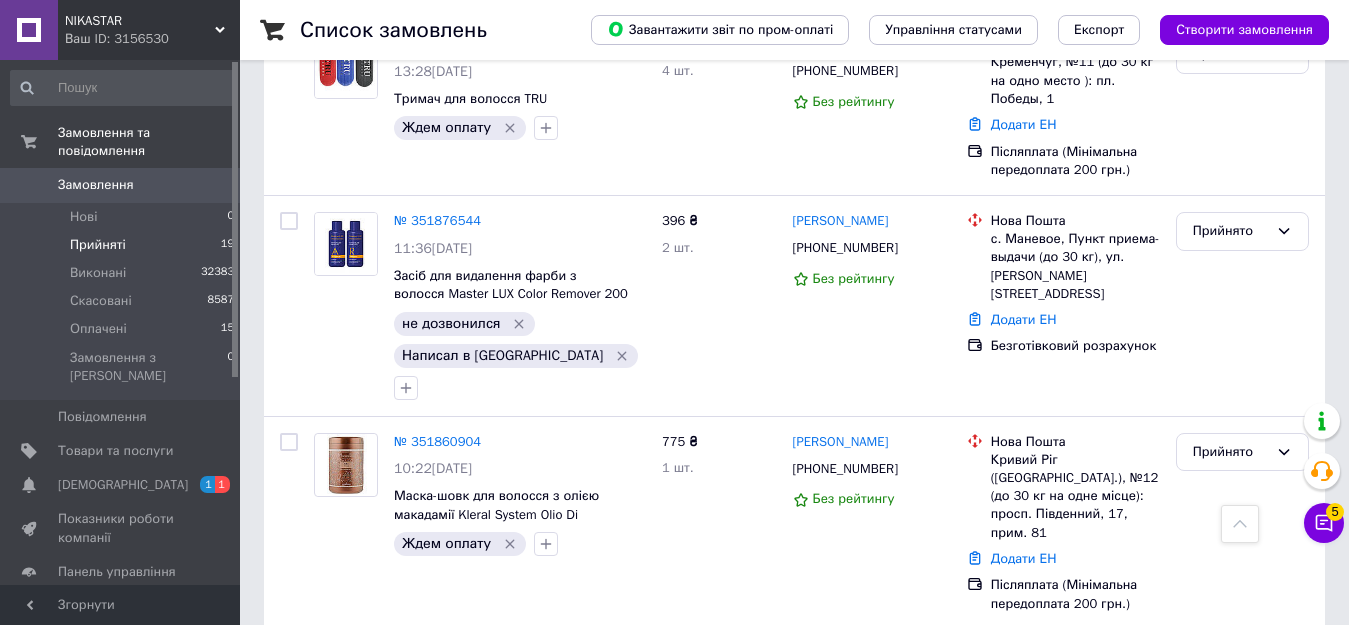 scroll, scrollTop: 2100, scrollLeft: 0, axis: vertical 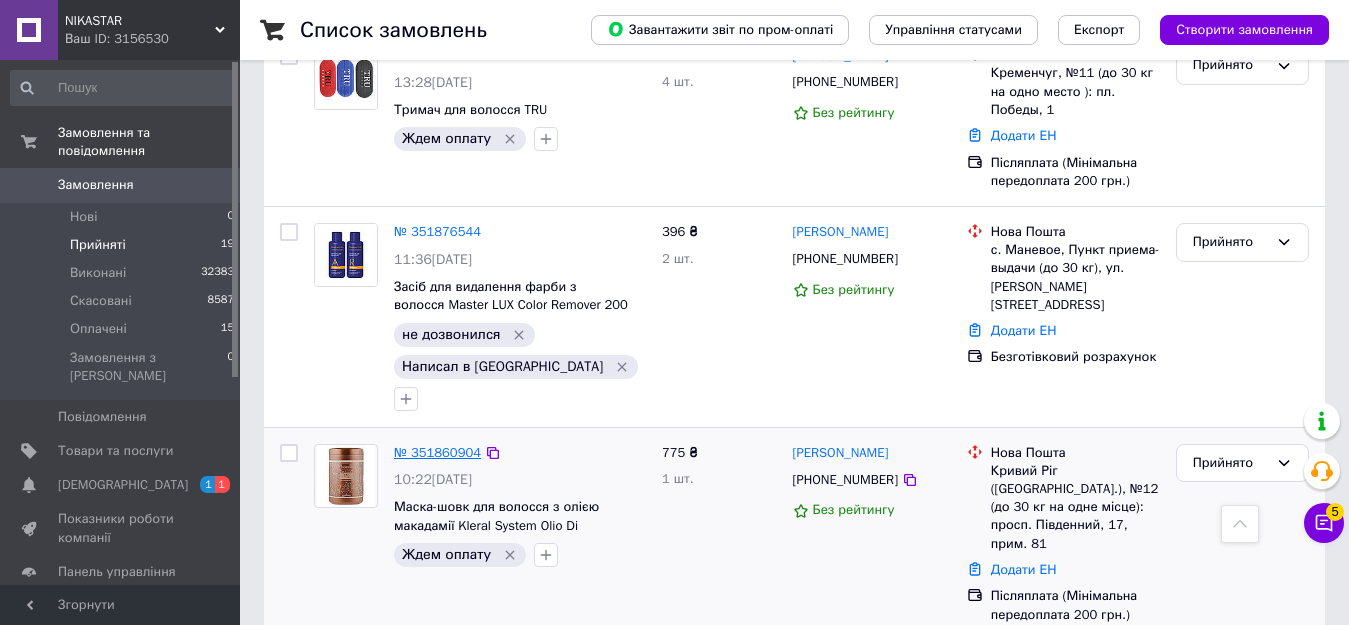 click on "№ 351860904" at bounding box center (437, 452) 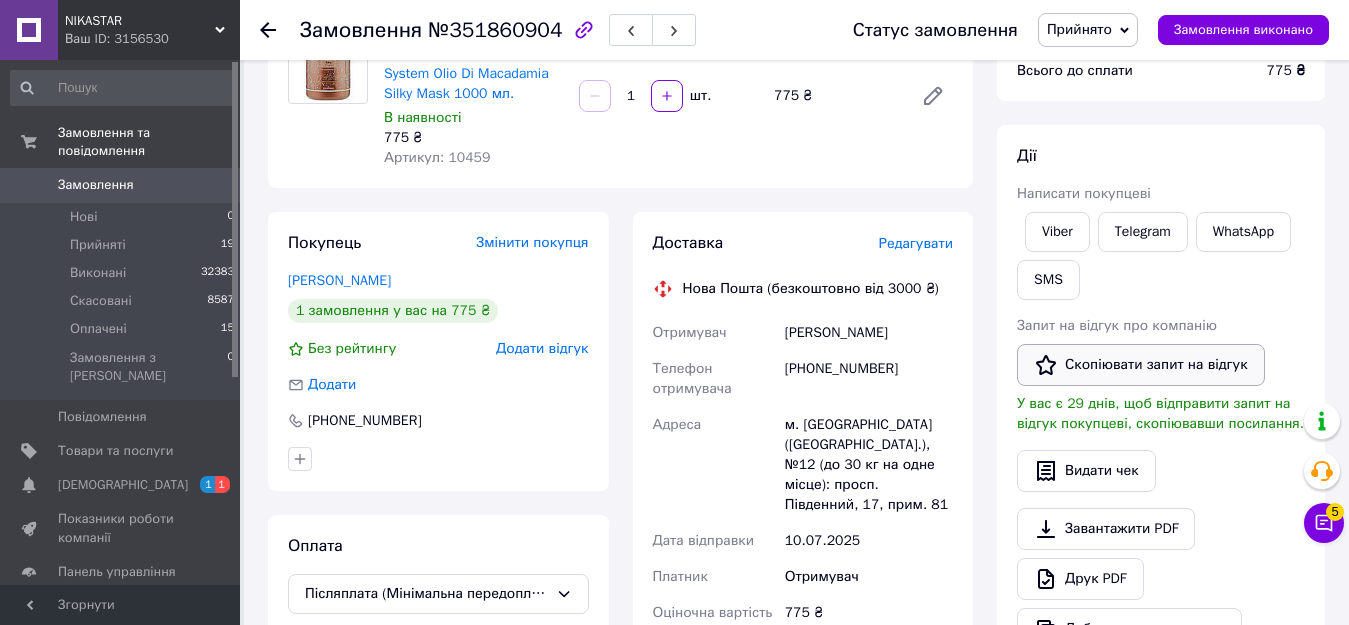 scroll, scrollTop: 172, scrollLeft: 0, axis: vertical 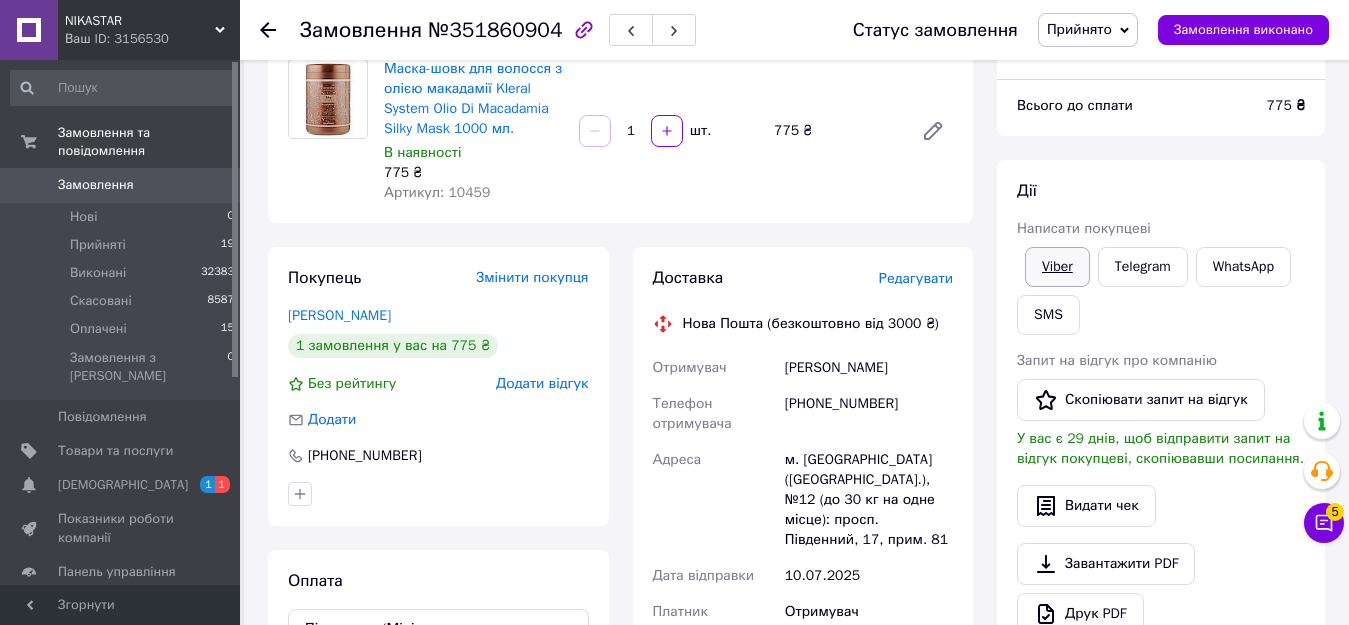 click on "Viber" at bounding box center [1057, 267] 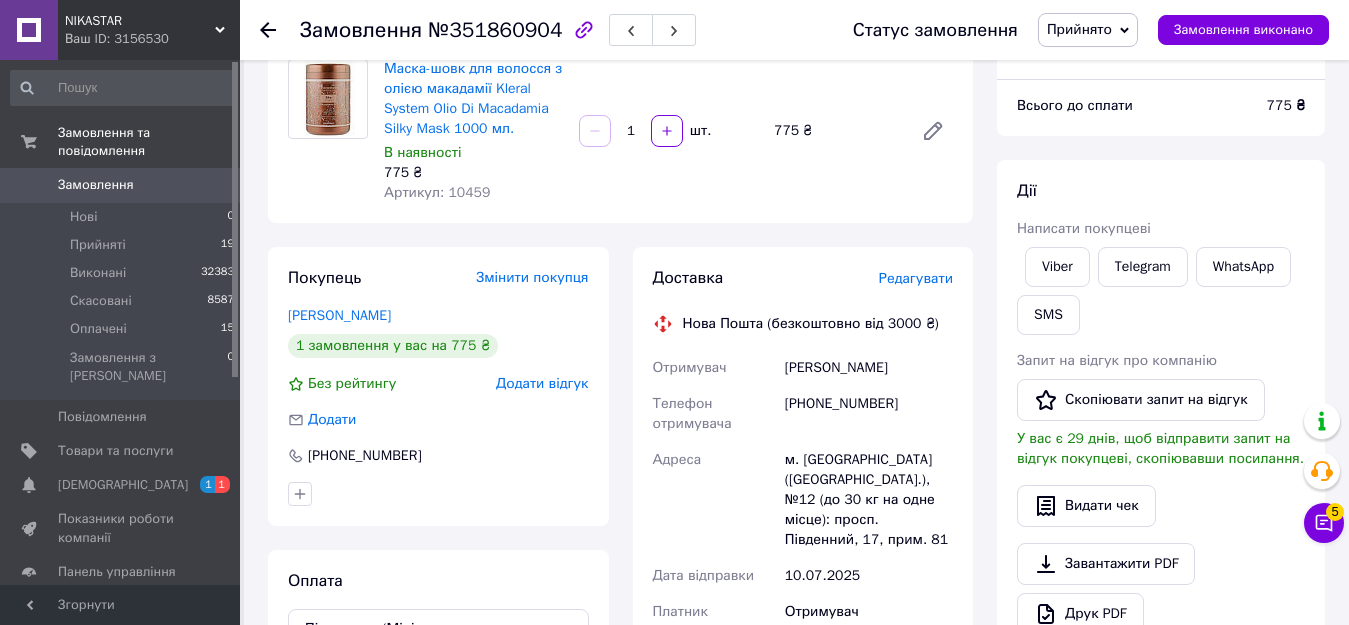 click on "Замовлення" at bounding box center (96, 185) 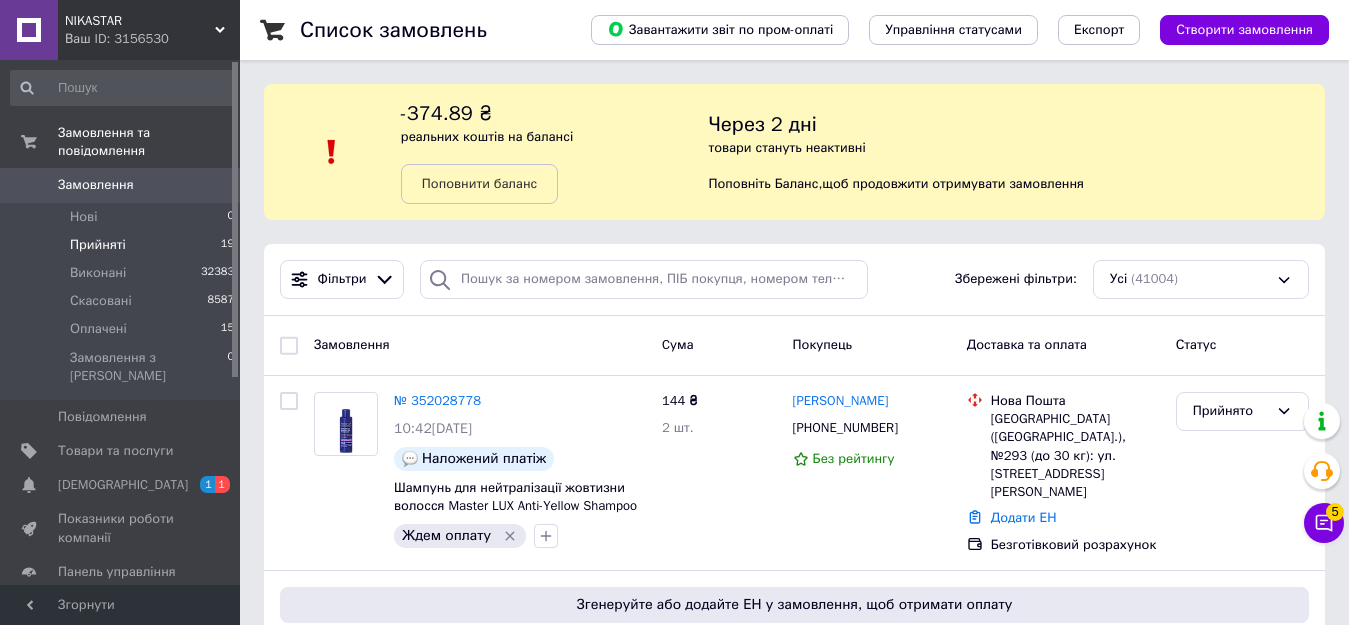 click on "Прийняті" at bounding box center (98, 245) 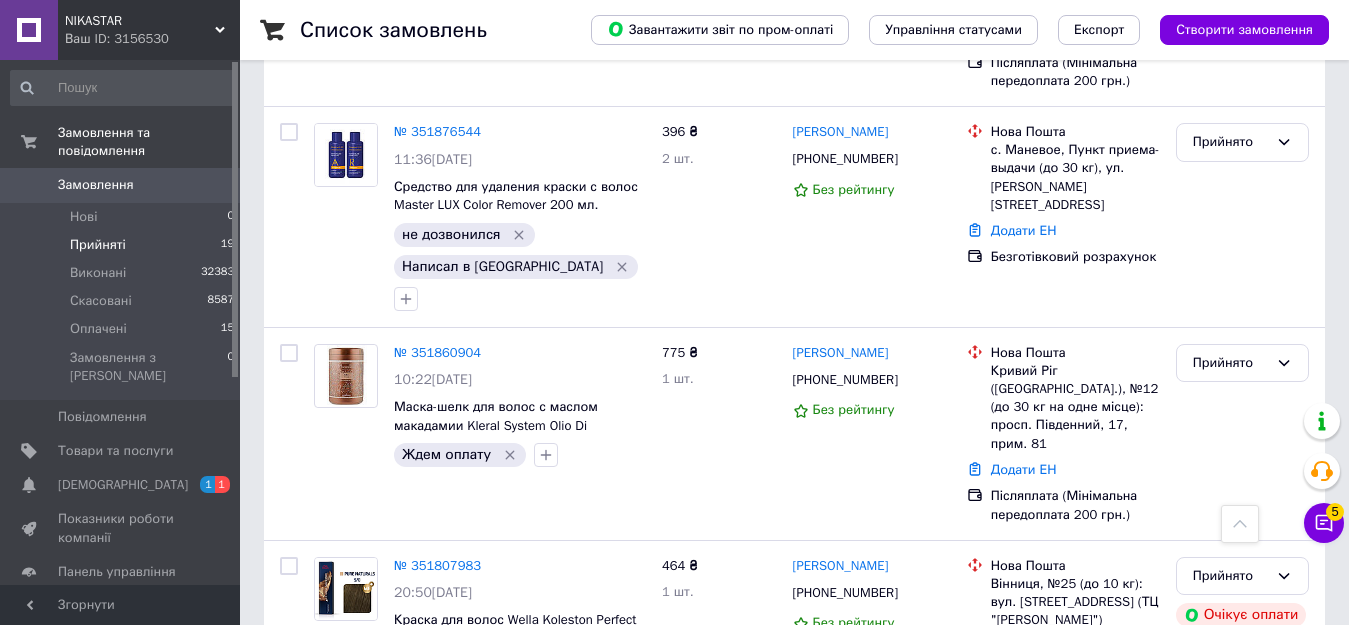scroll, scrollTop: 2300, scrollLeft: 0, axis: vertical 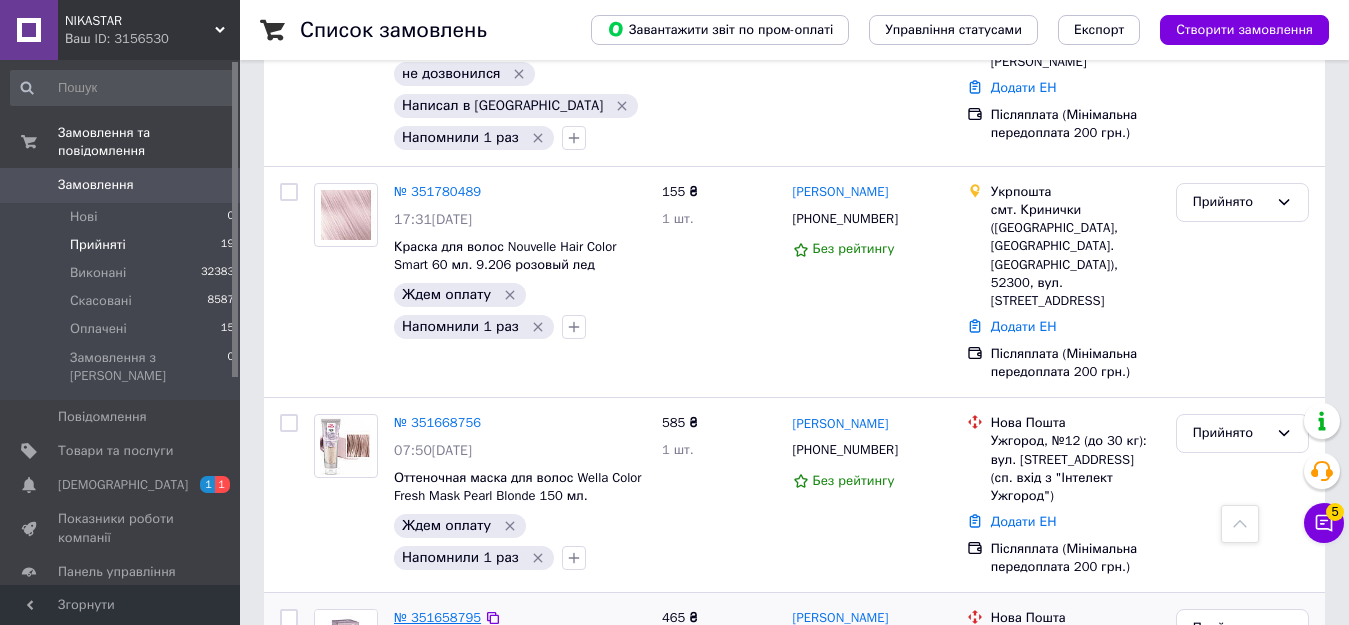 click on "№ 351658795" at bounding box center (437, 617) 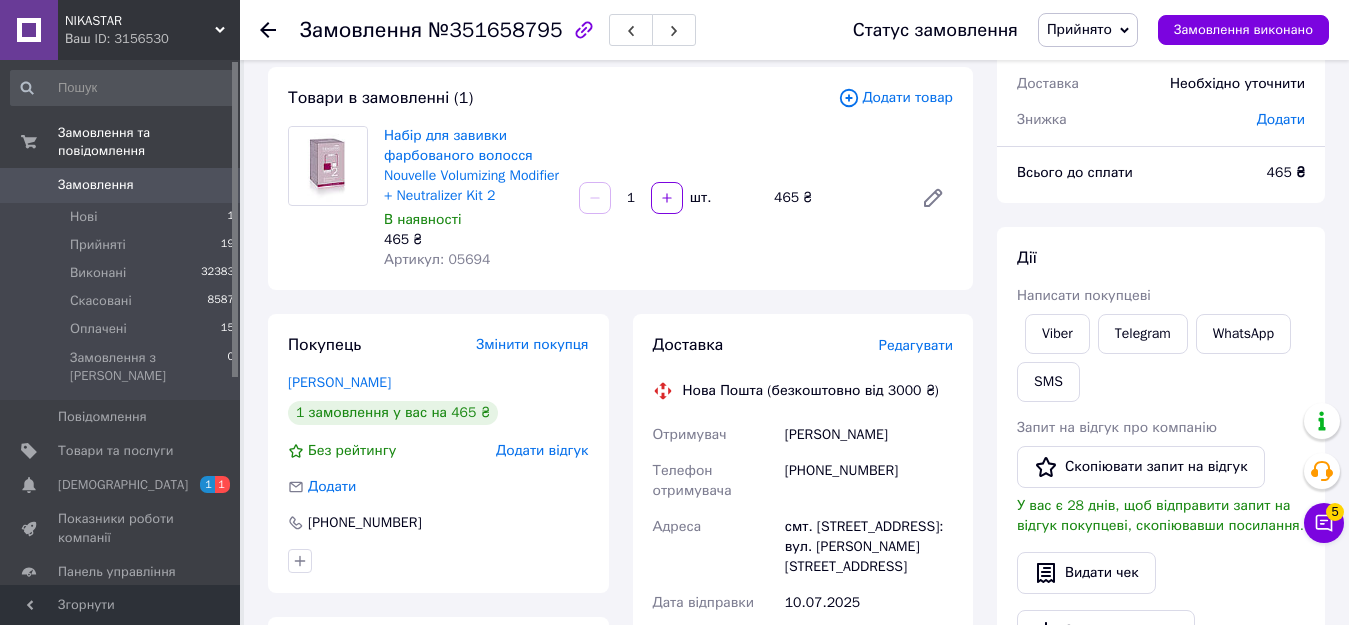 scroll, scrollTop: 104, scrollLeft: 0, axis: vertical 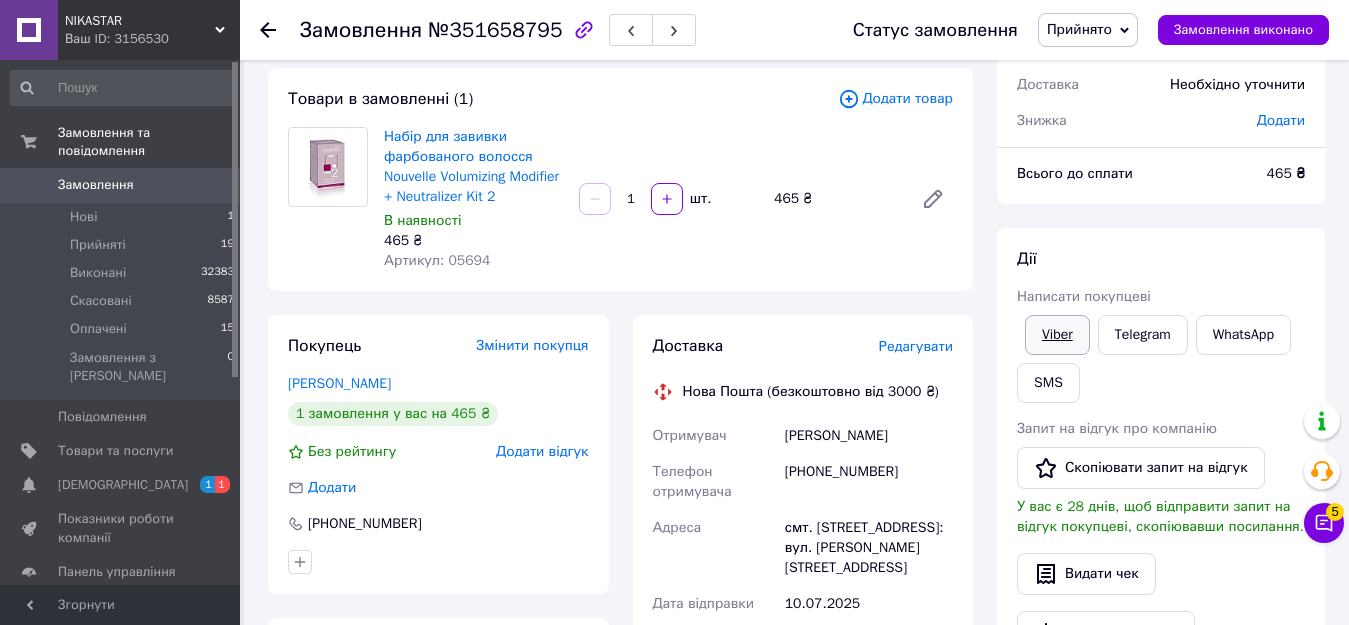 click on "Viber" at bounding box center [1057, 335] 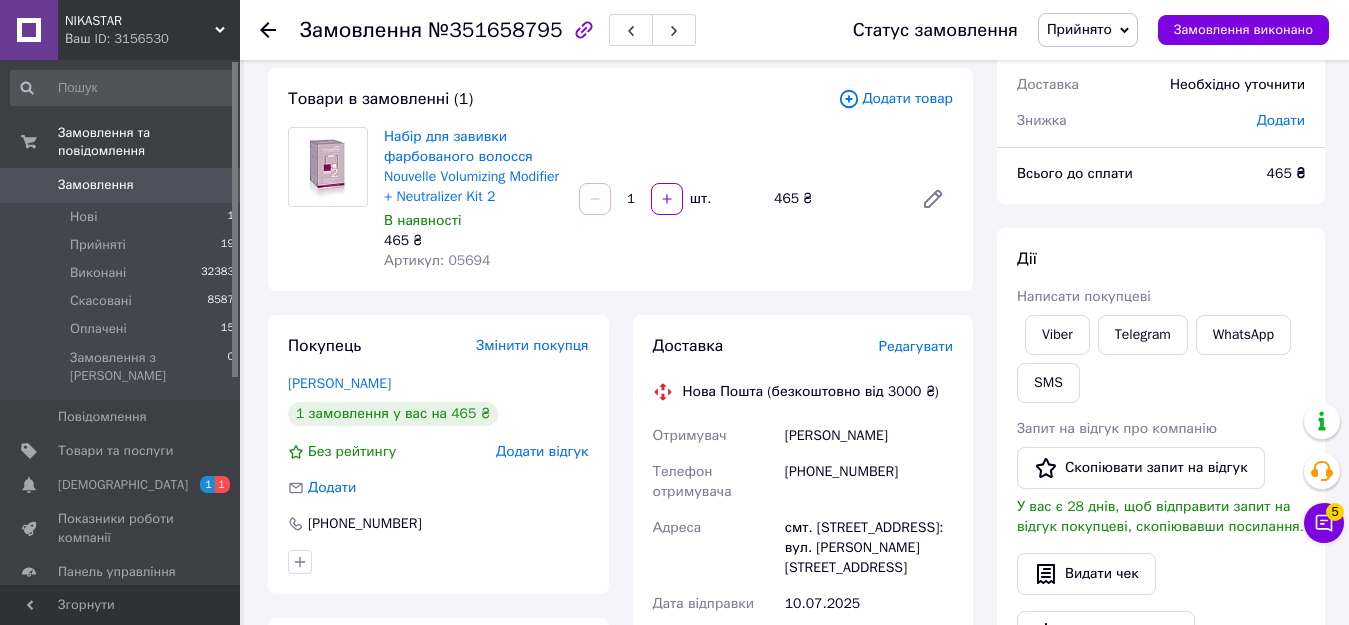 click on "Ваш ID: 3156530" at bounding box center [152, 39] 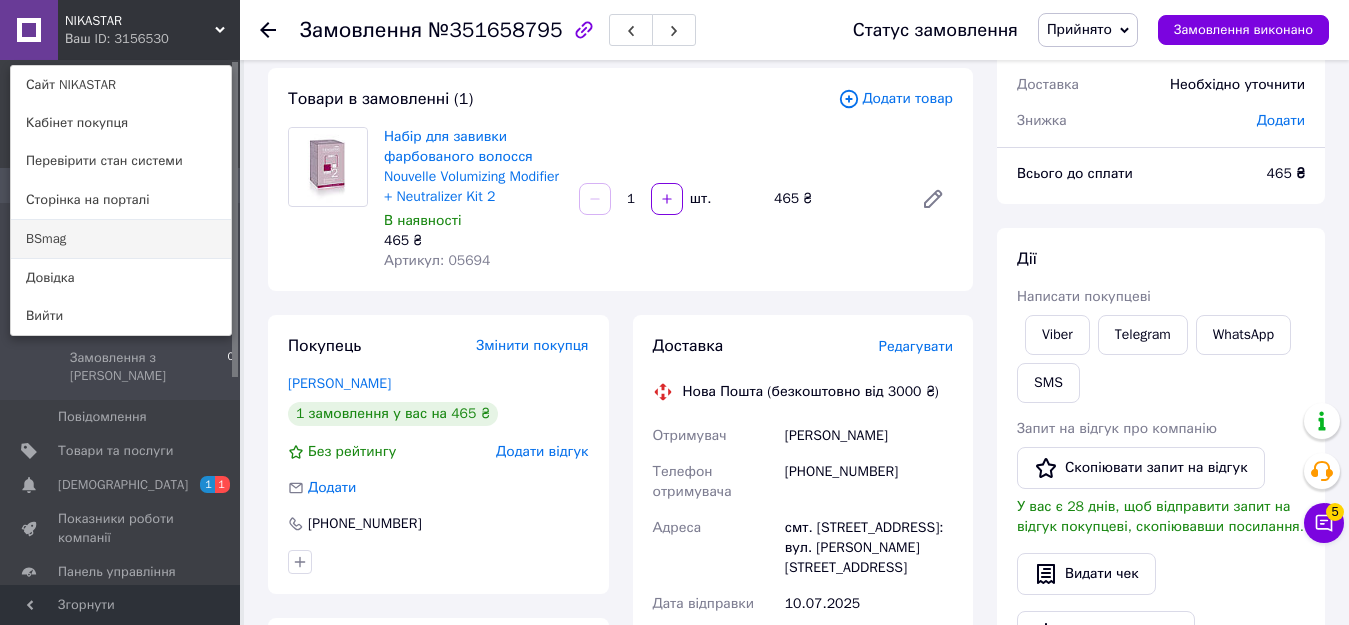 click on "BSmag" at bounding box center (121, 239) 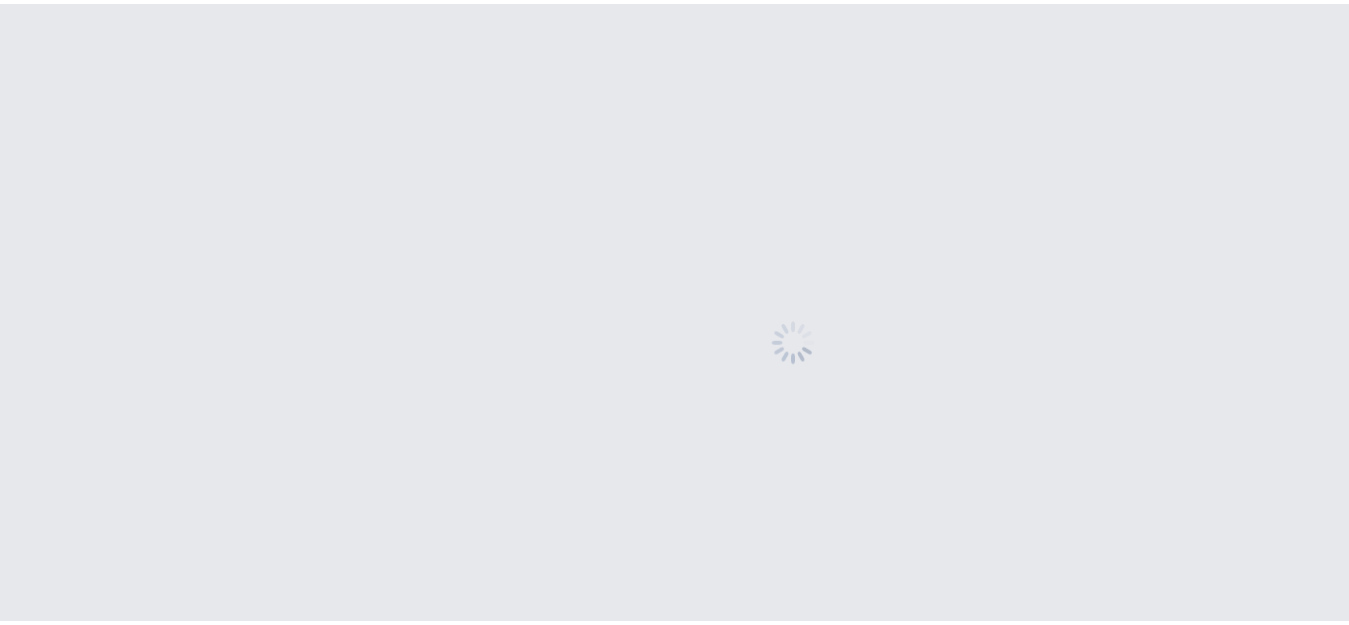 scroll, scrollTop: 0, scrollLeft: 0, axis: both 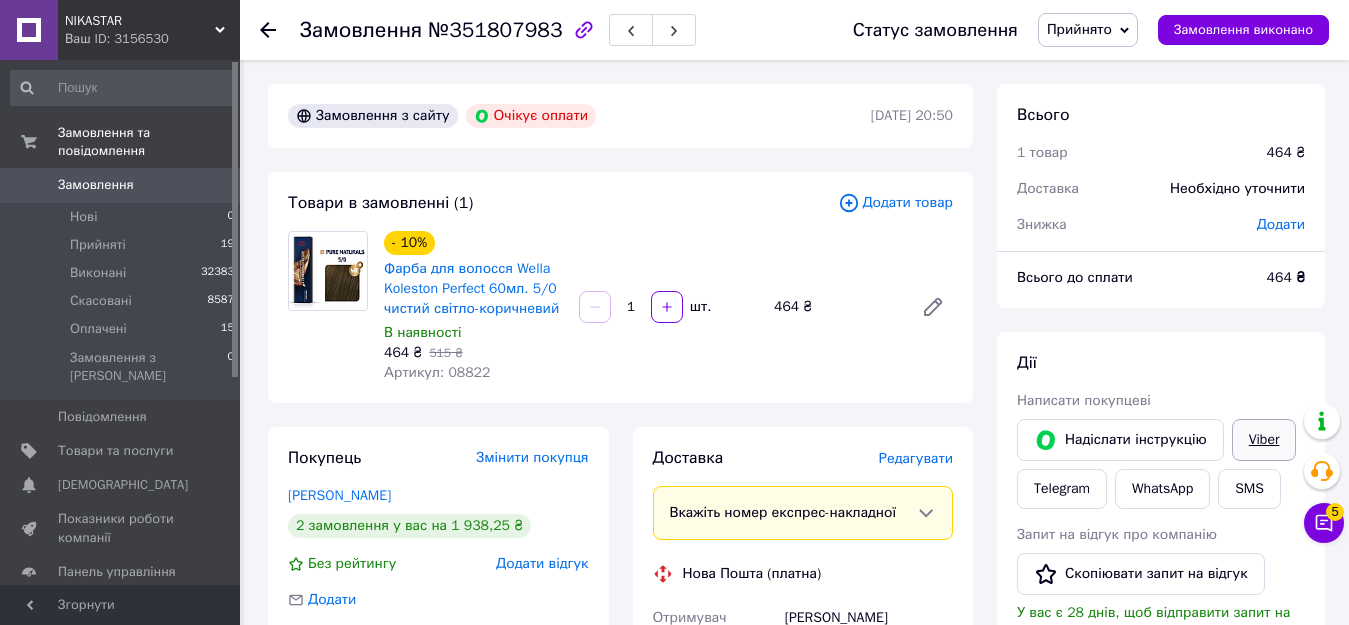 click on "Viber" at bounding box center (1264, 440) 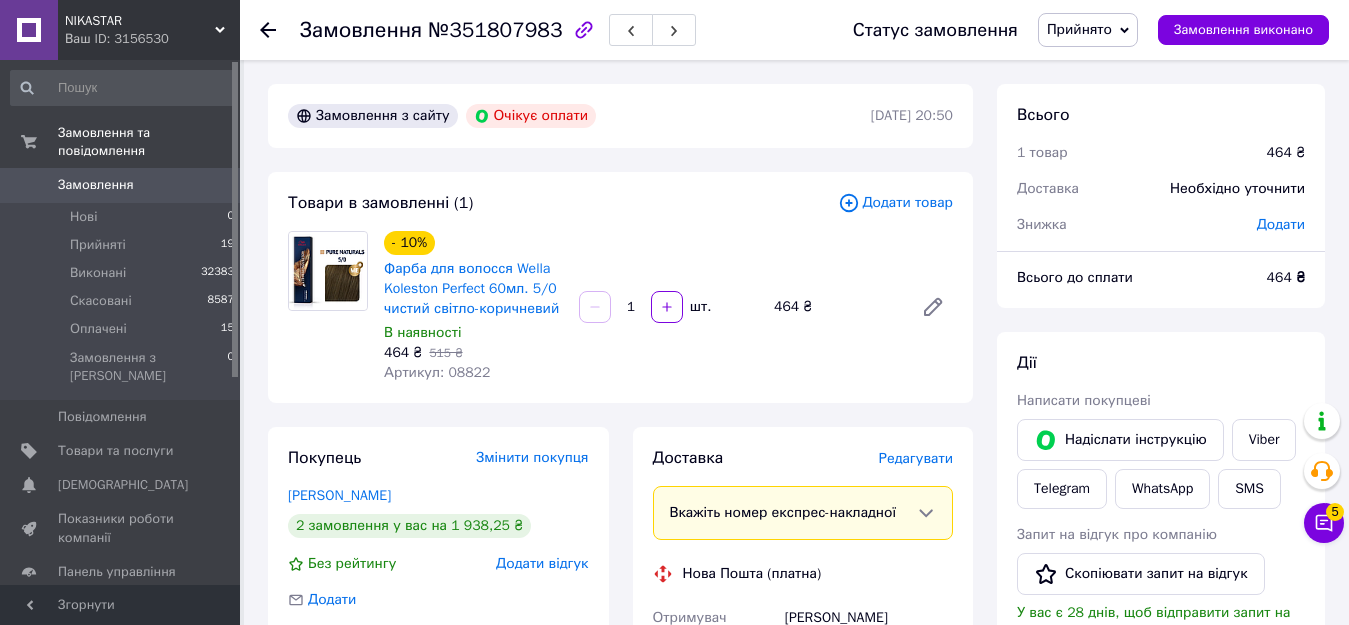 click on "Замовлення №351807983 Статус замовлення Прийнято Виконано Скасовано Оплачено Замовлення виконано Замовлення з сайту Очікує оплати 08.07.2025 | 20:50 Товари в замовленні (1) Додати товар - 10% Фарба для волосся Wella Koleston Perfect 60мл. 5/0 чистий світло-коричневий В наявності 464 ₴   515 ₴ Артикул: 08822 1   шт. 464 ₴ Покупець Змінити покупця Іванова Анна 2 замовлення у вас на 1 938,25 ₴ Без рейтингу   Додати відгук Додати +380971174549 Оплата Очікує оплати Пром-оплата Відправити запит на оплату Доставка Редагувати Вкажіть номер експрес-накладної Нова Пошта (платна) Отримувач Іванова Анна 464 ₴" at bounding box center [796, 730] 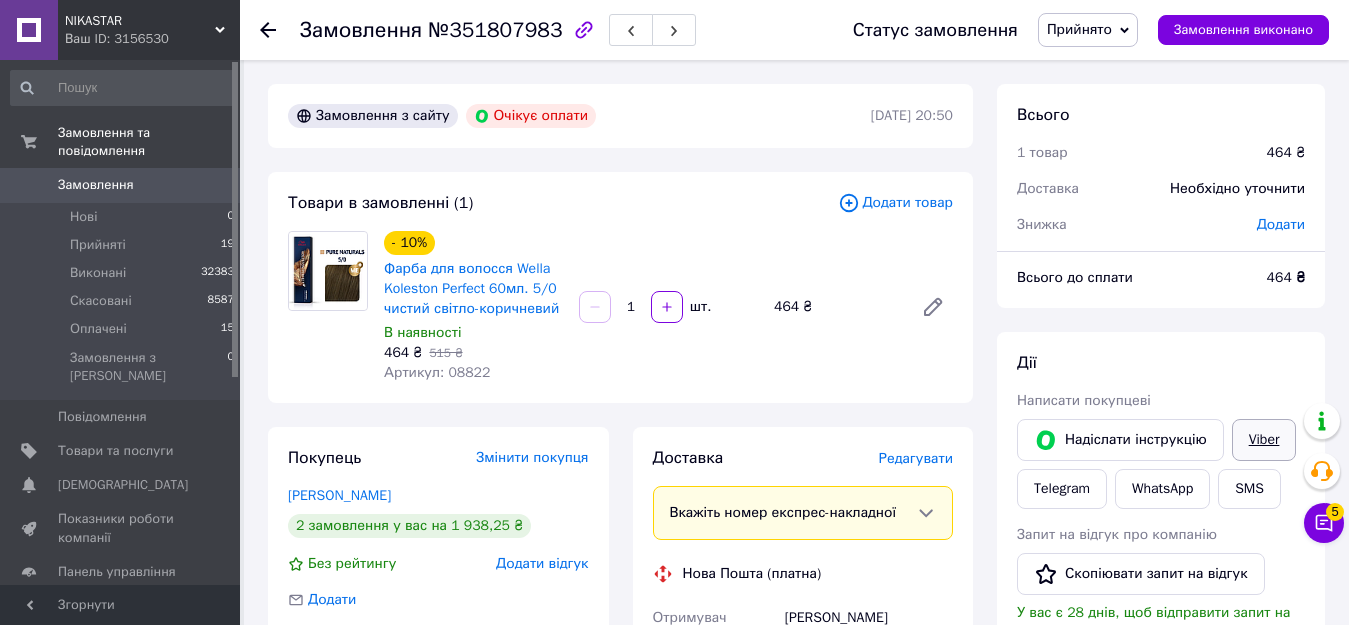 click on "Viber" at bounding box center (1264, 440) 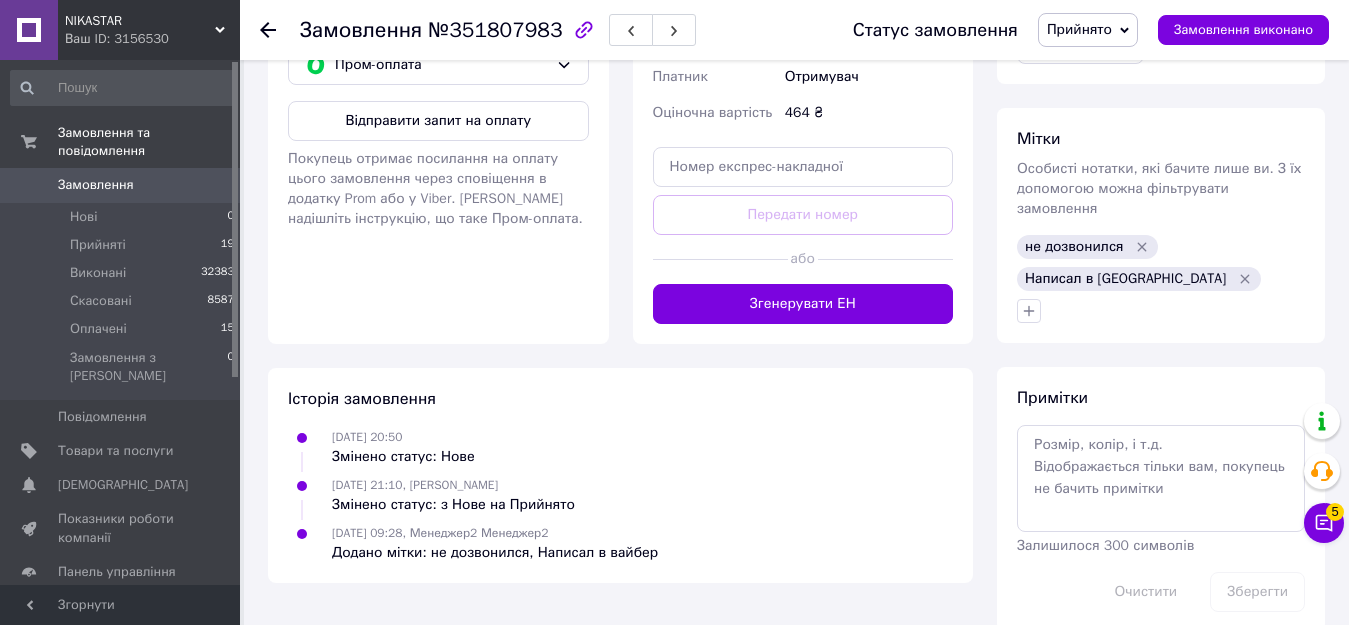 scroll, scrollTop: 747, scrollLeft: 0, axis: vertical 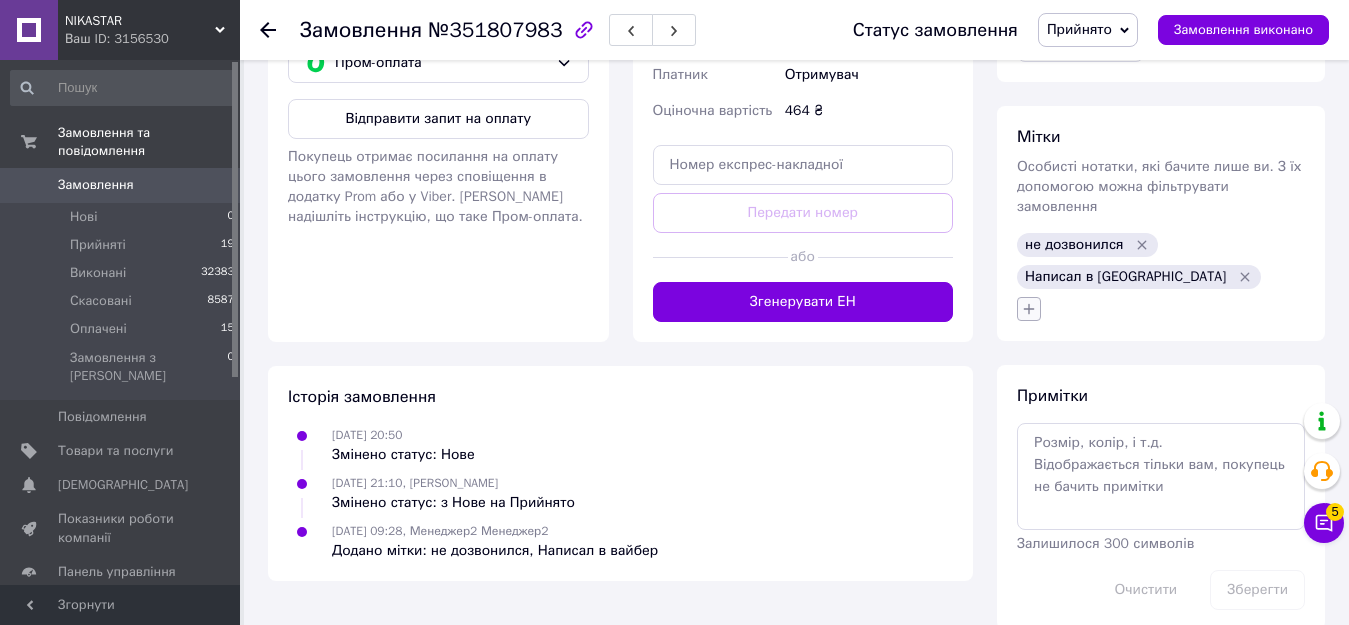 click 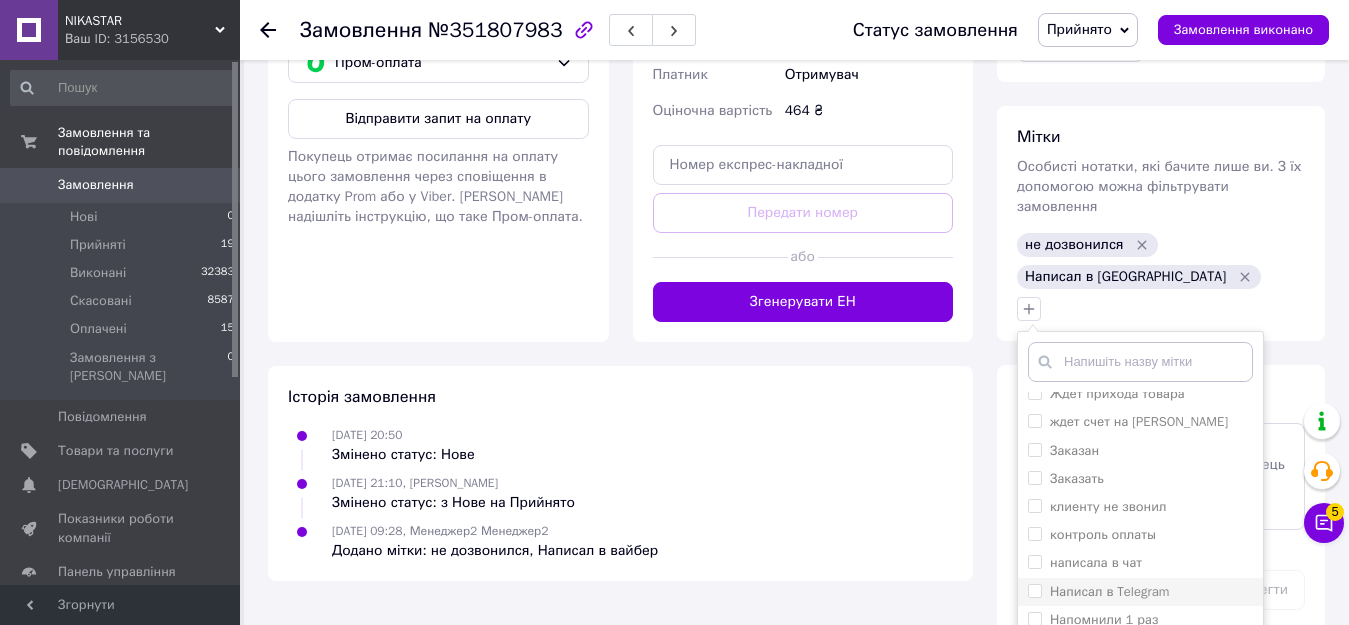 scroll, scrollTop: 300, scrollLeft: 0, axis: vertical 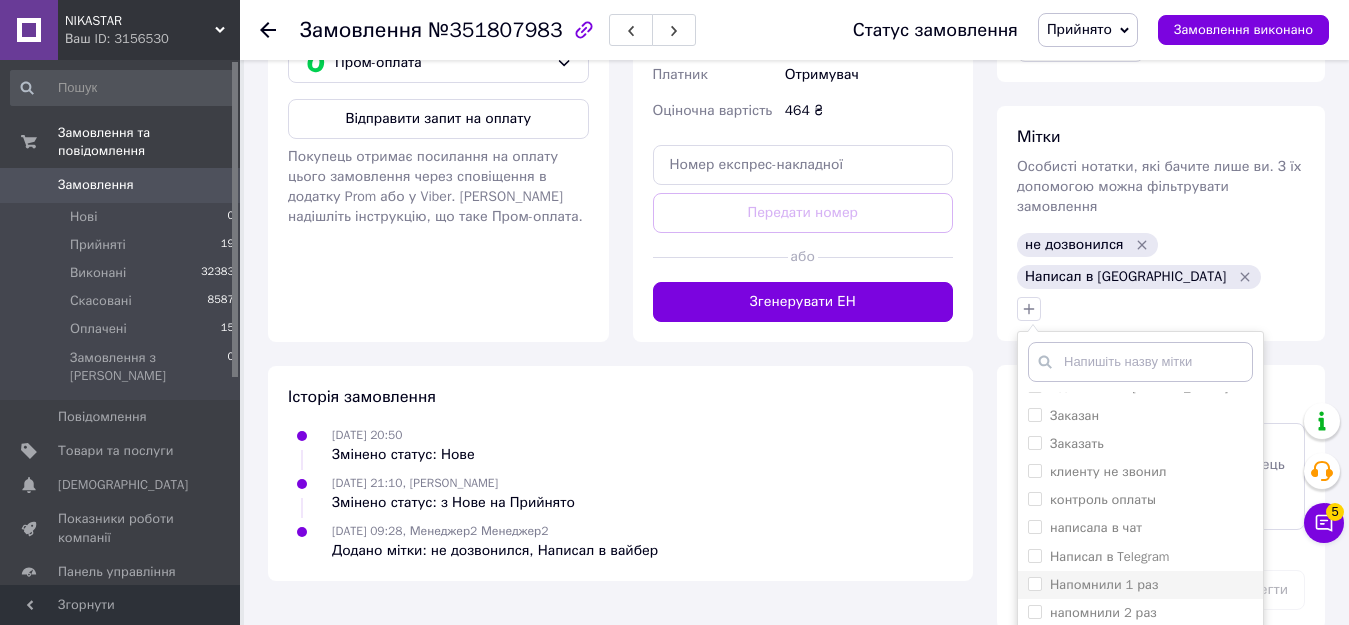 click on "Напомнили 1 раз" at bounding box center [1104, 584] 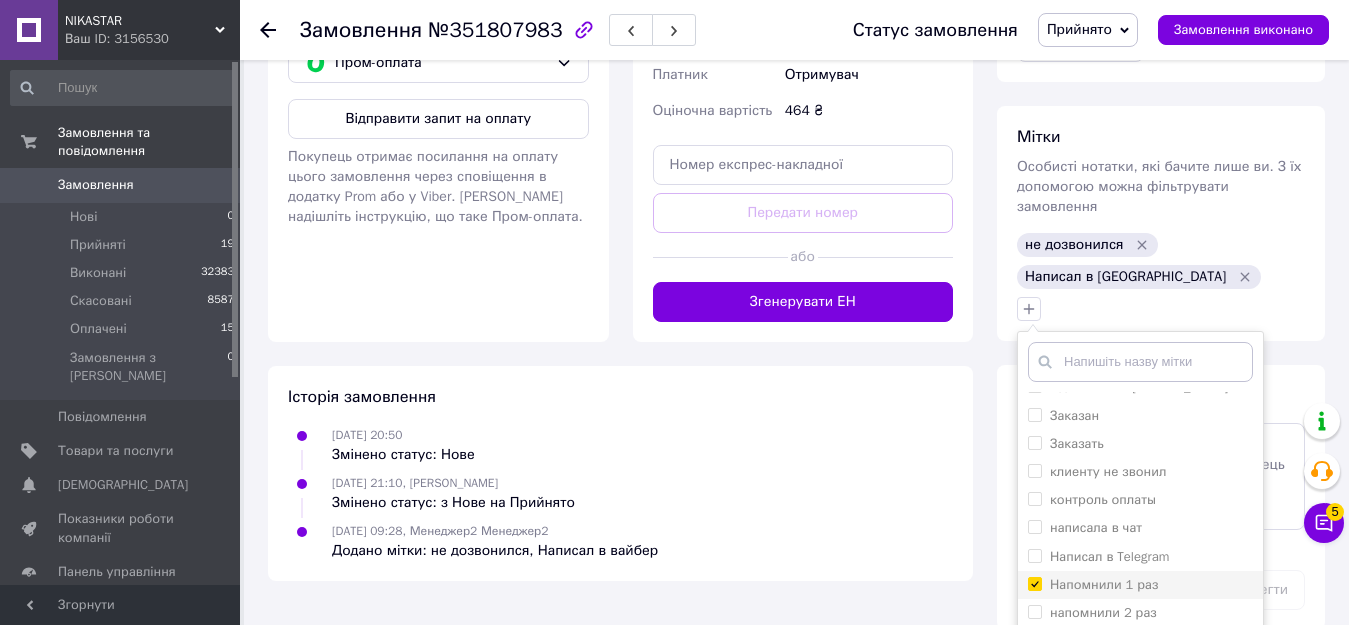 checkbox on "true" 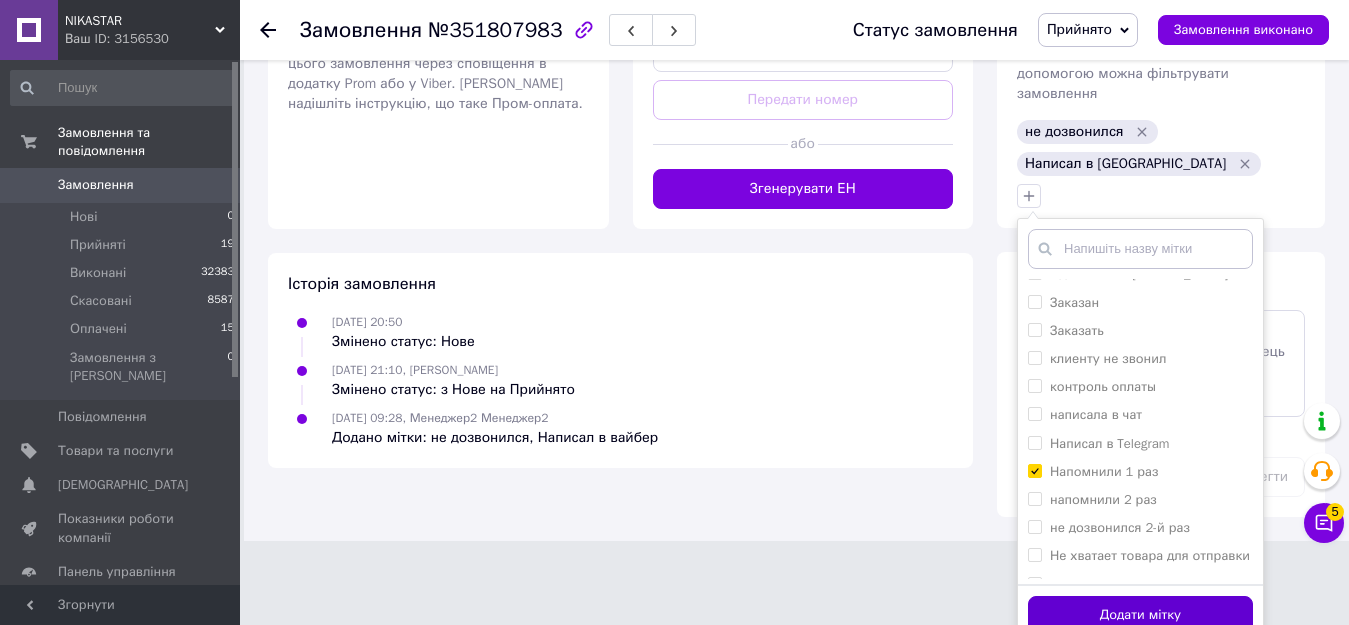 click on "Додати мітку" at bounding box center (1140, 615) 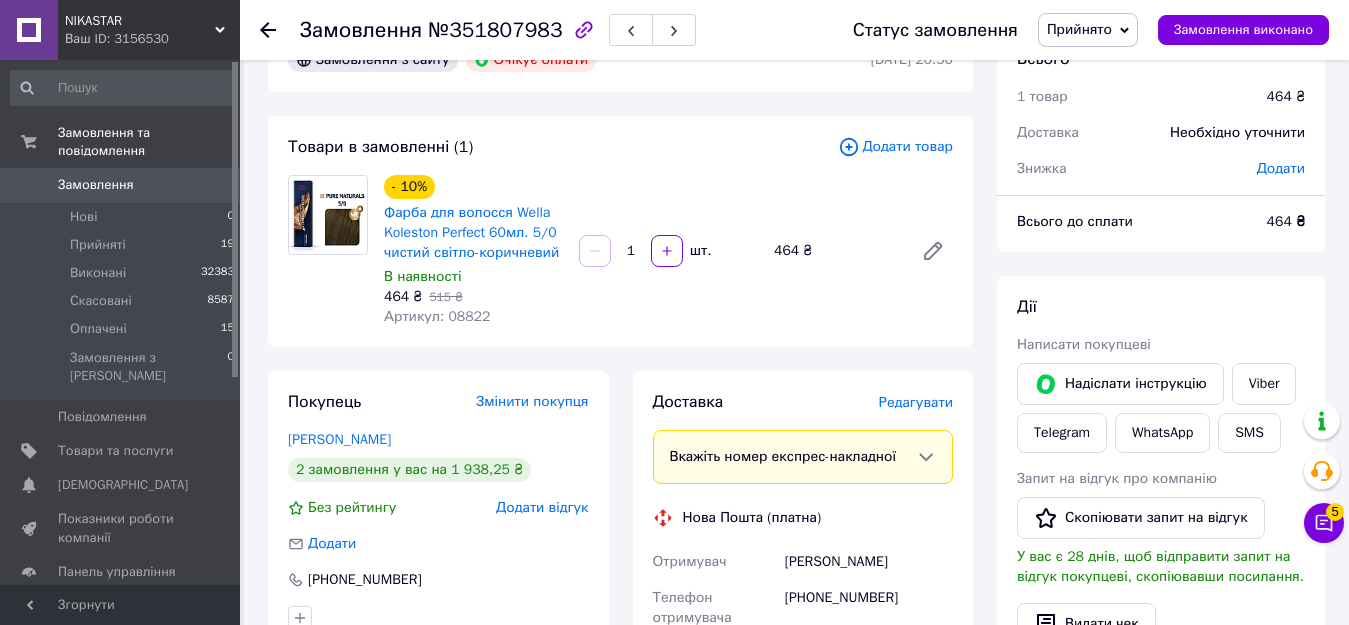 scroll, scrollTop: 0, scrollLeft: 0, axis: both 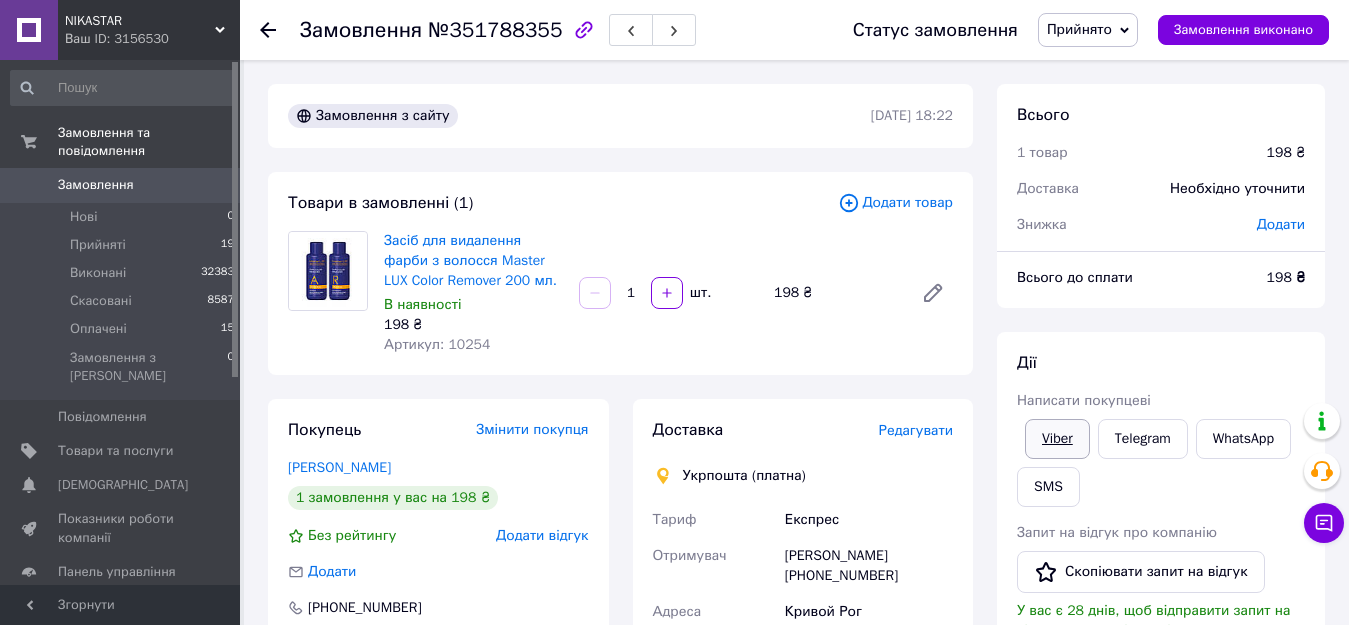 click on "Viber" at bounding box center [1057, 439] 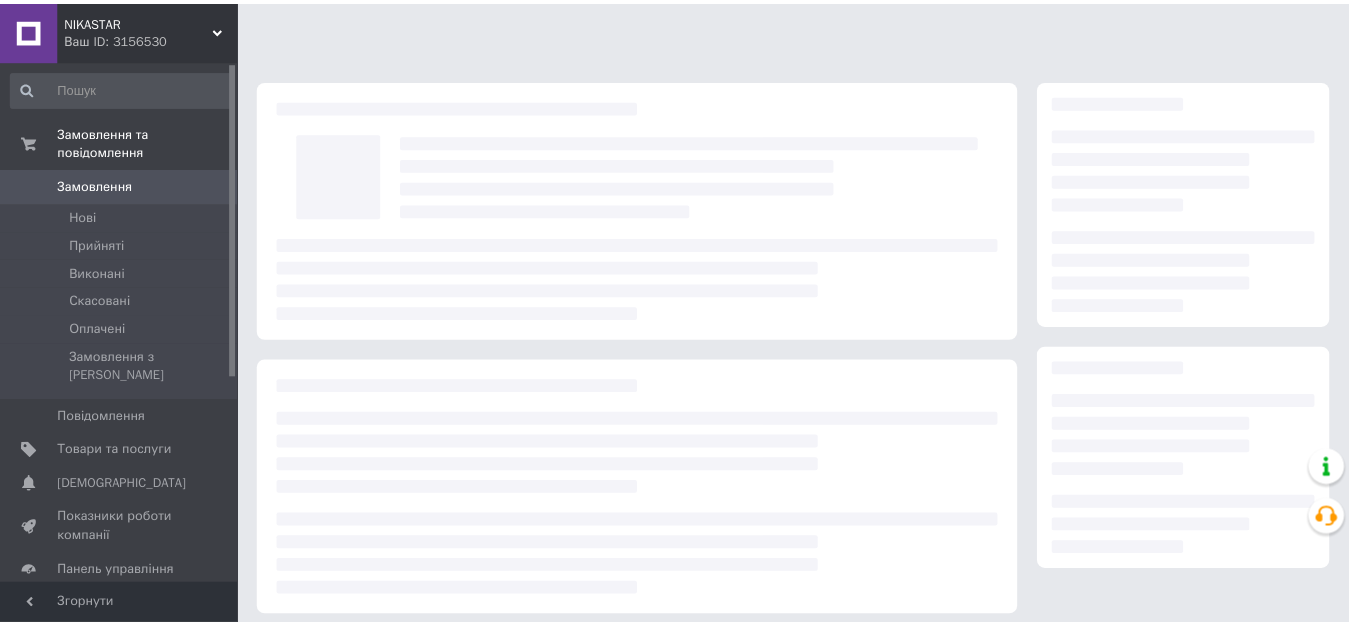 scroll, scrollTop: 0, scrollLeft: 0, axis: both 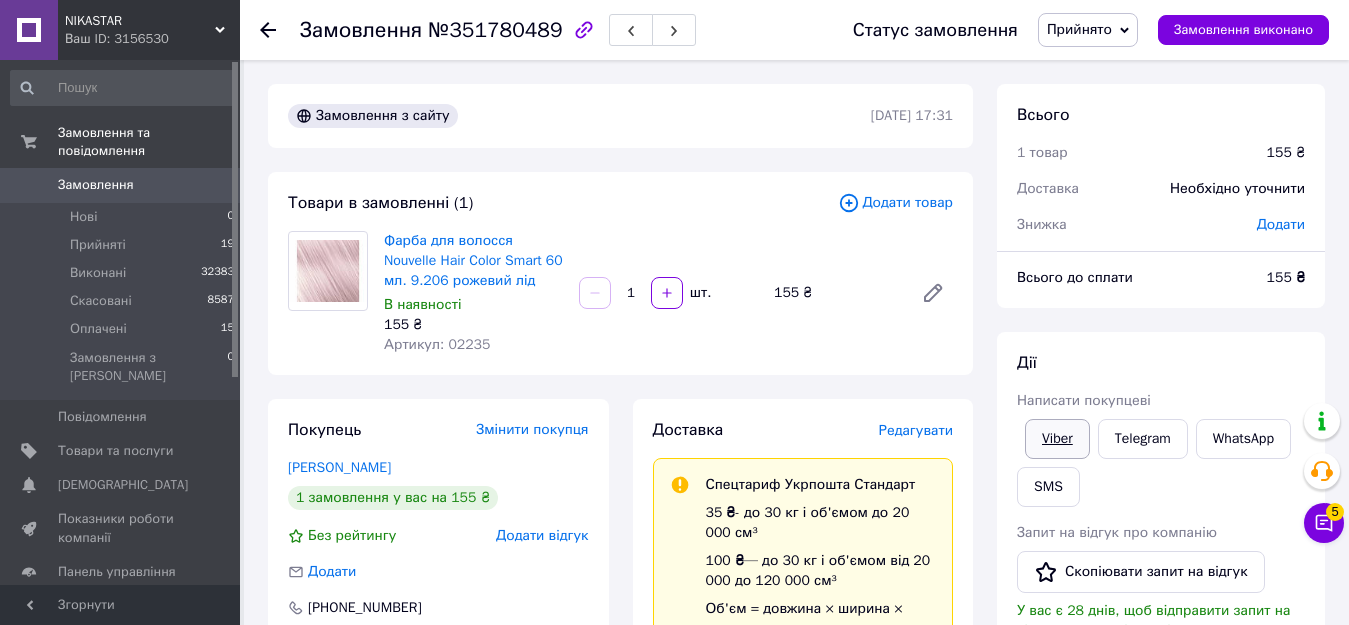 click on "Viber" at bounding box center (1057, 439) 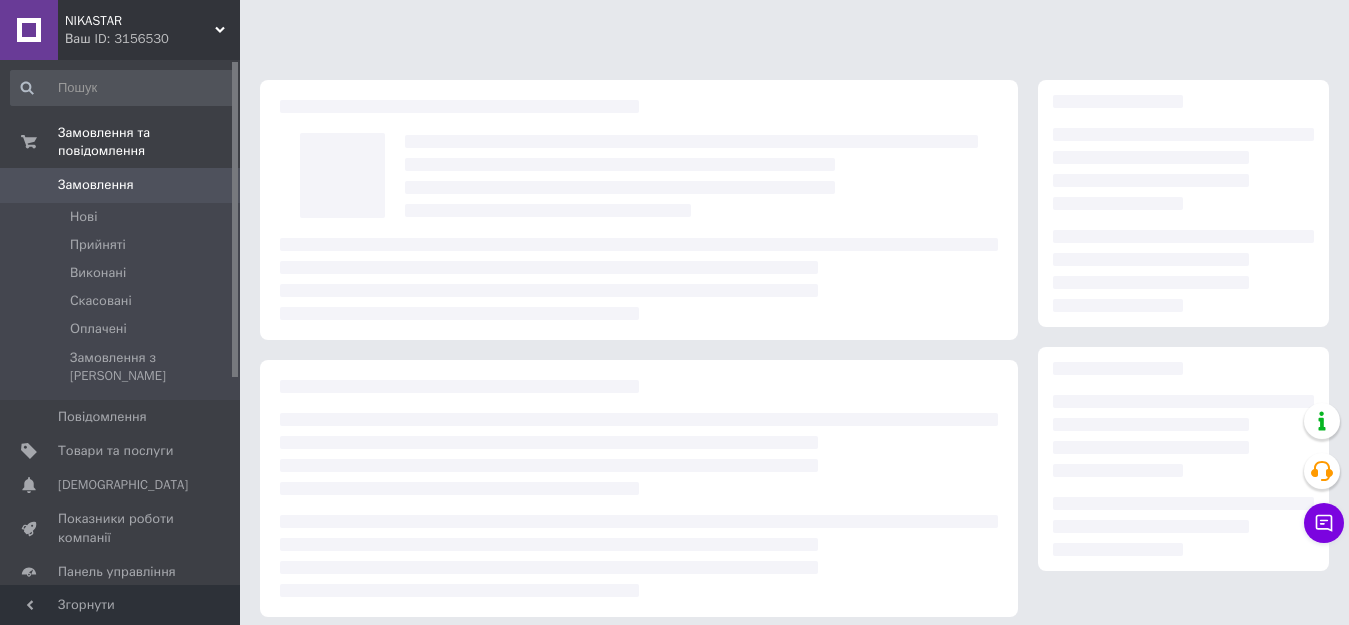 scroll, scrollTop: 0, scrollLeft: 0, axis: both 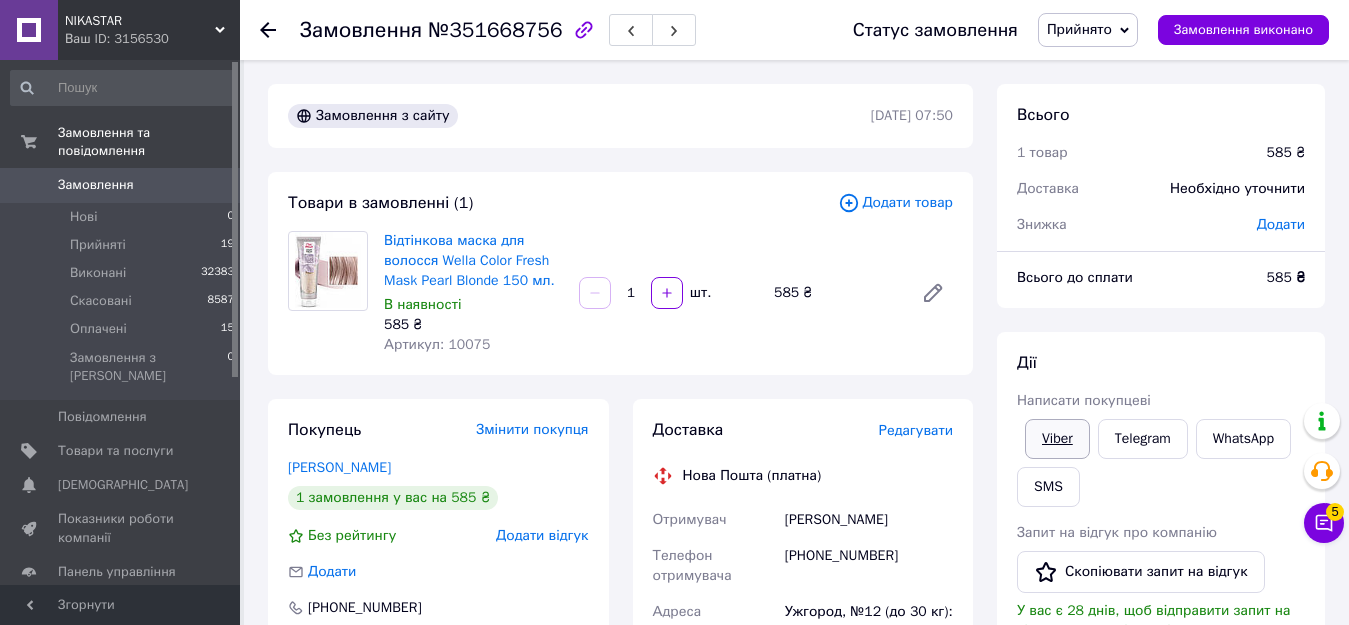 click on "Viber" at bounding box center [1057, 439] 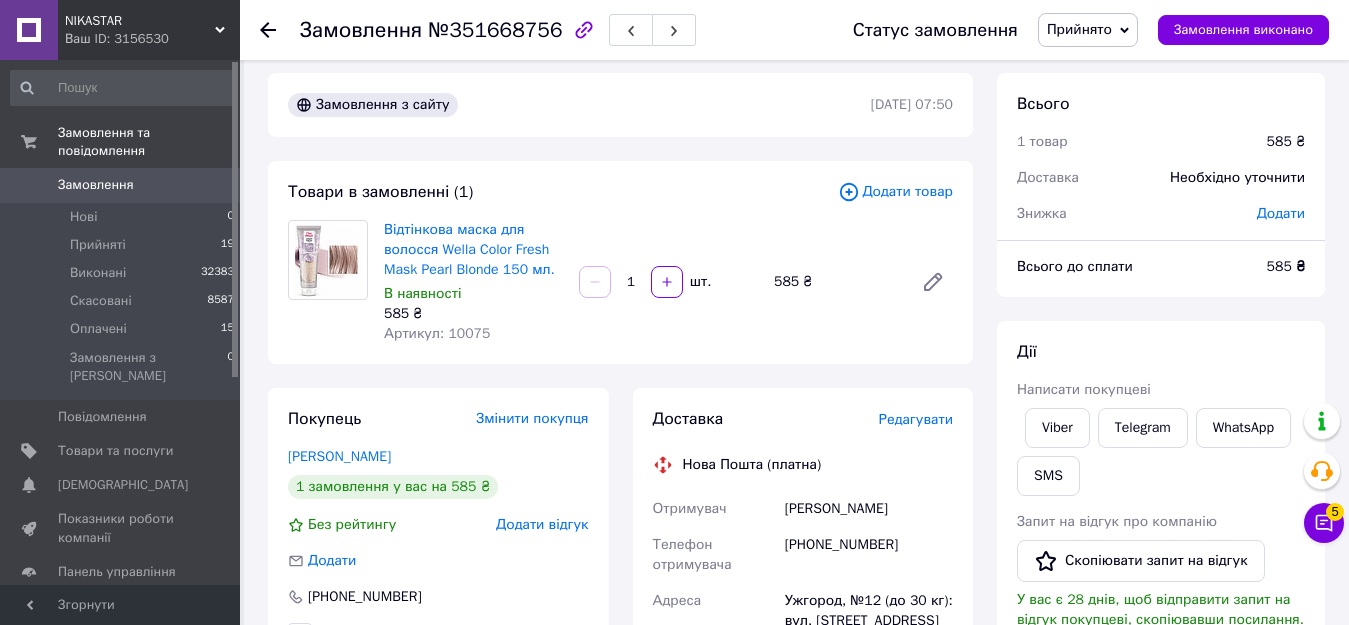 scroll, scrollTop: 0, scrollLeft: 0, axis: both 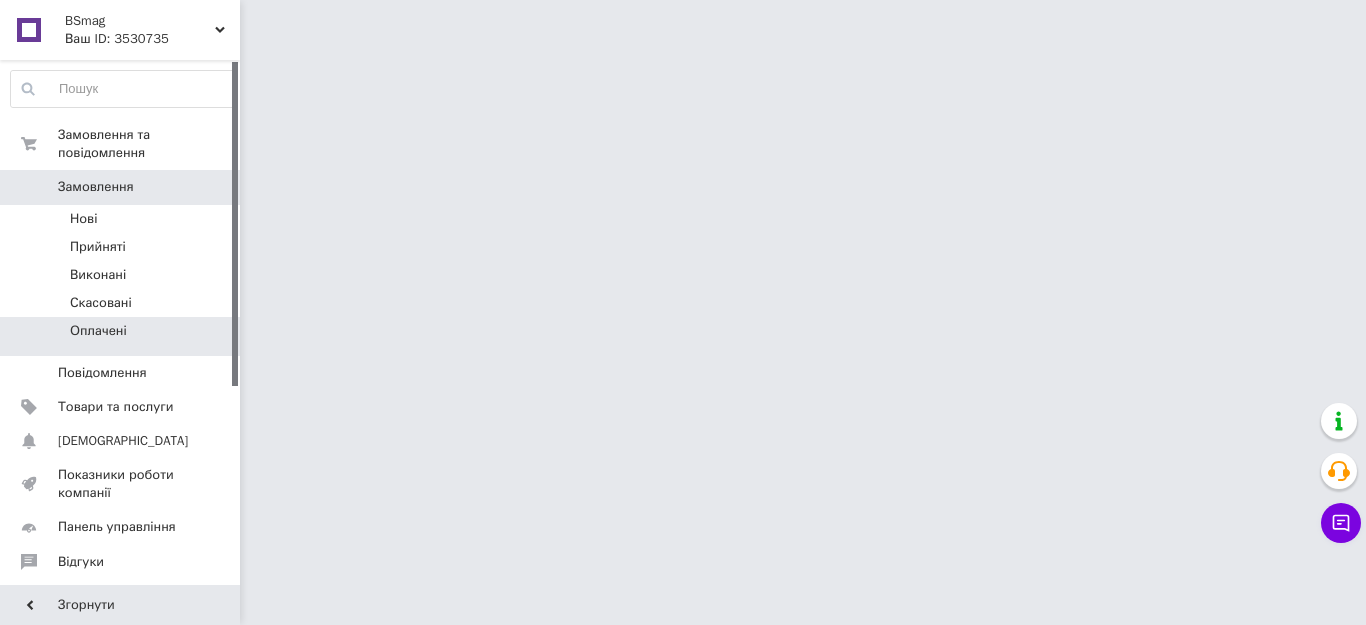 click on "Оплачені" at bounding box center (98, 331) 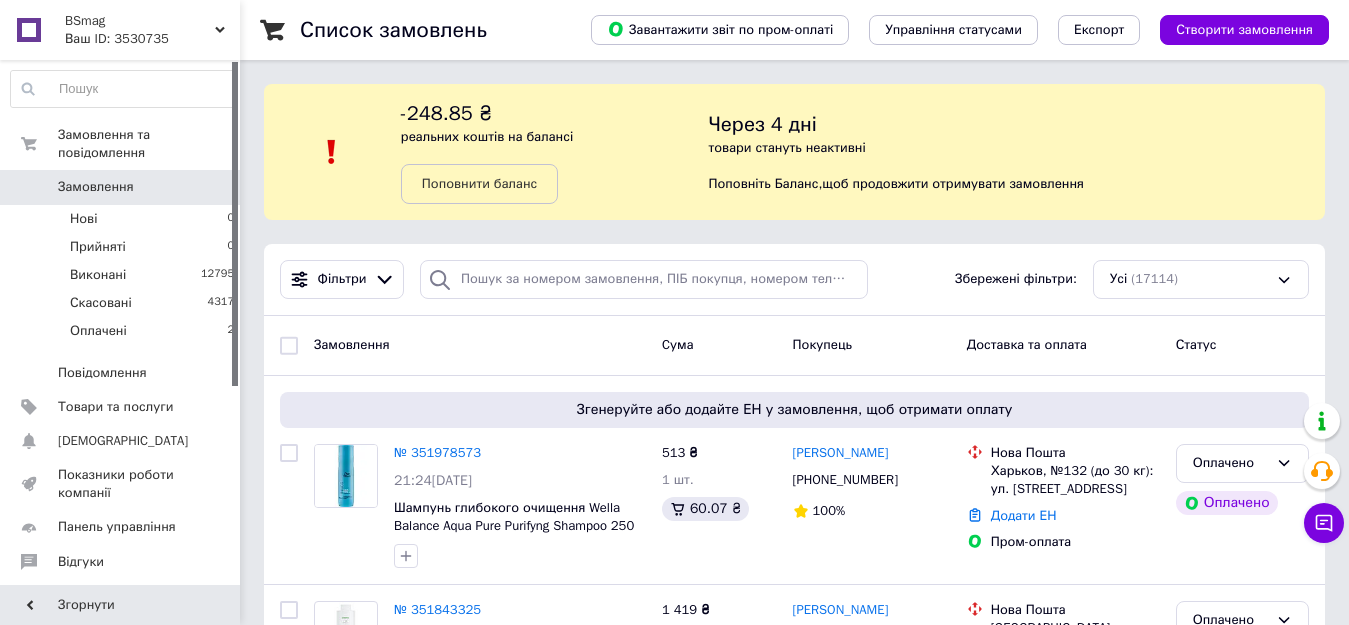 drag, startPoint x: 463, startPoint y: 363, endPoint x: 428, endPoint y: 360, distance: 35.128338 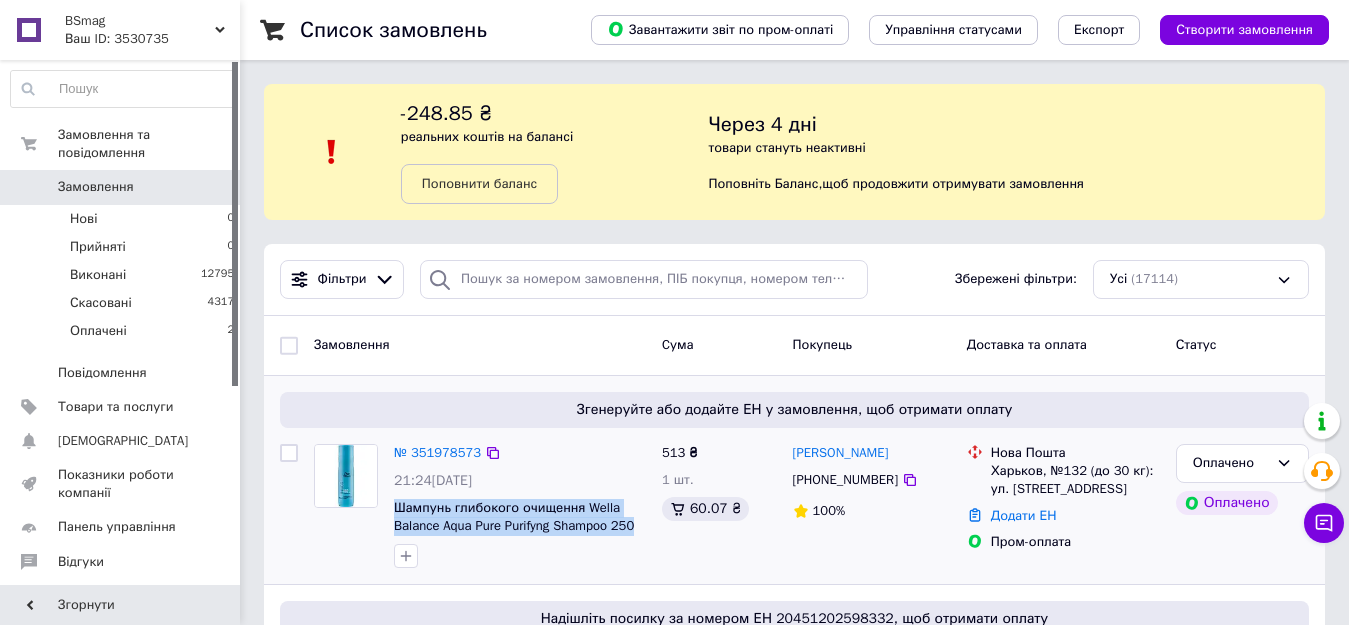 drag, startPoint x: 644, startPoint y: 533, endPoint x: 392, endPoint y: 514, distance: 252.71526 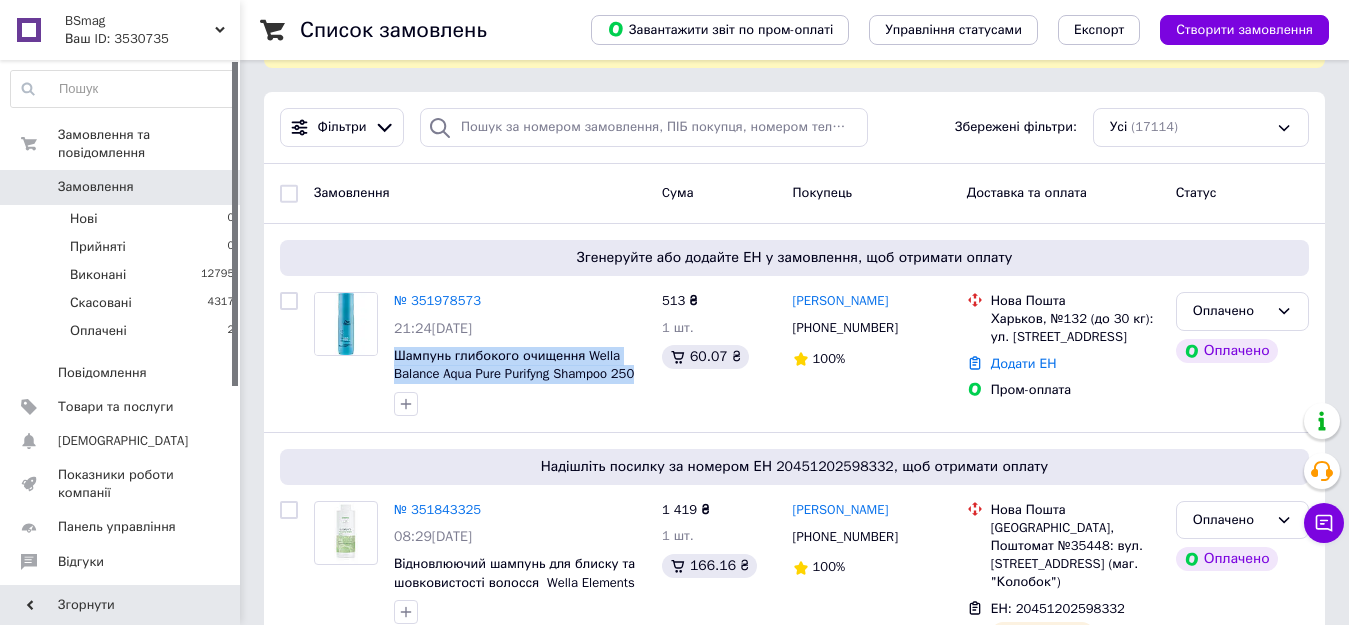 scroll, scrollTop: 200, scrollLeft: 0, axis: vertical 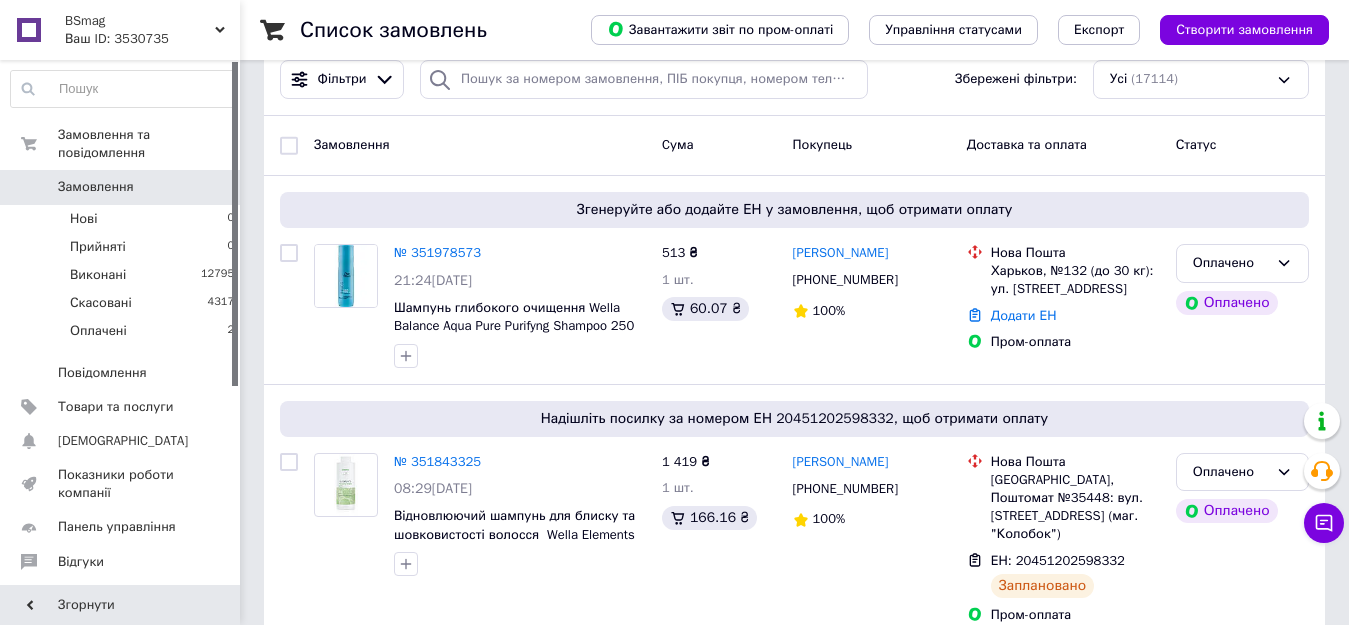 click on "Ваш ID: 3530735" at bounding box center [152, 39] 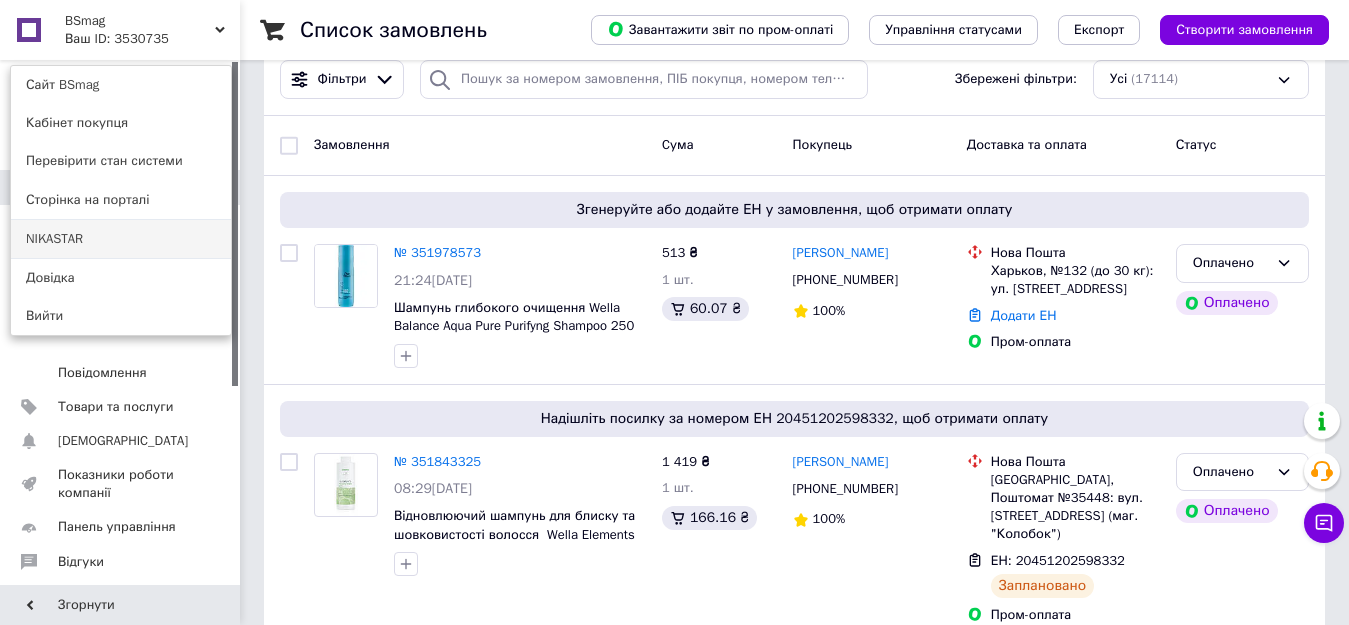 click on "NIKASTAR" at bounding box center [121, 239] 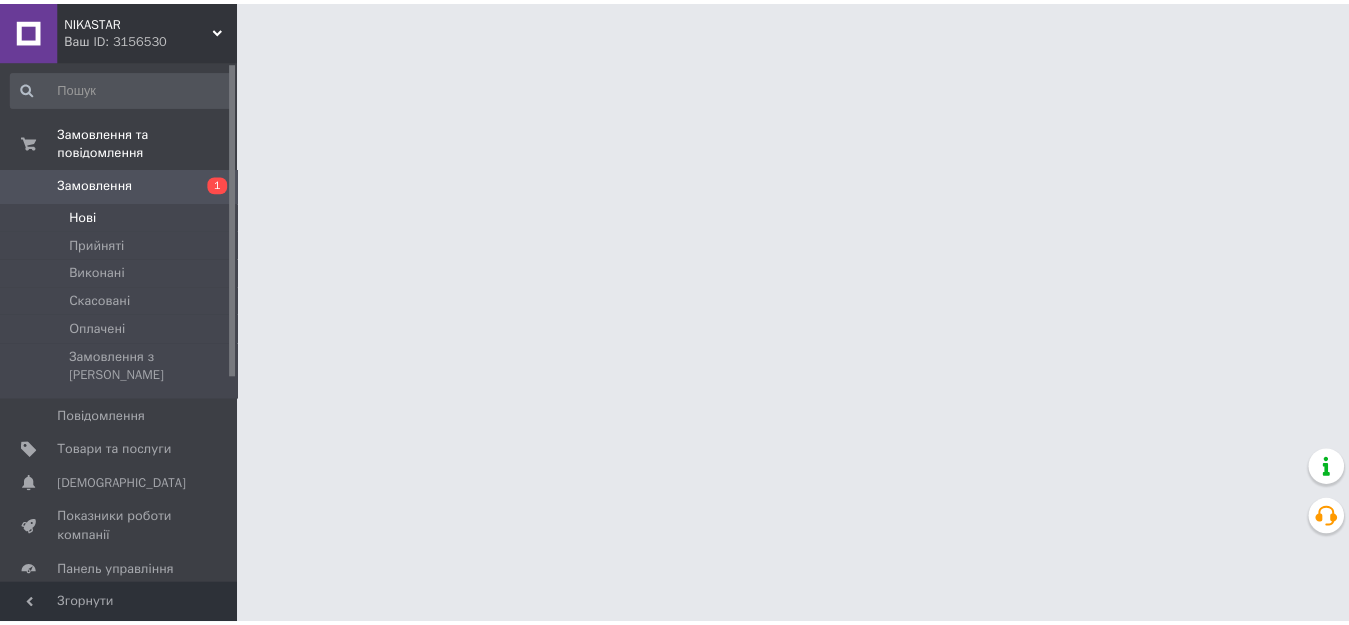 scroll, scrollTop: 0, scrollLeft: 0, axis: both 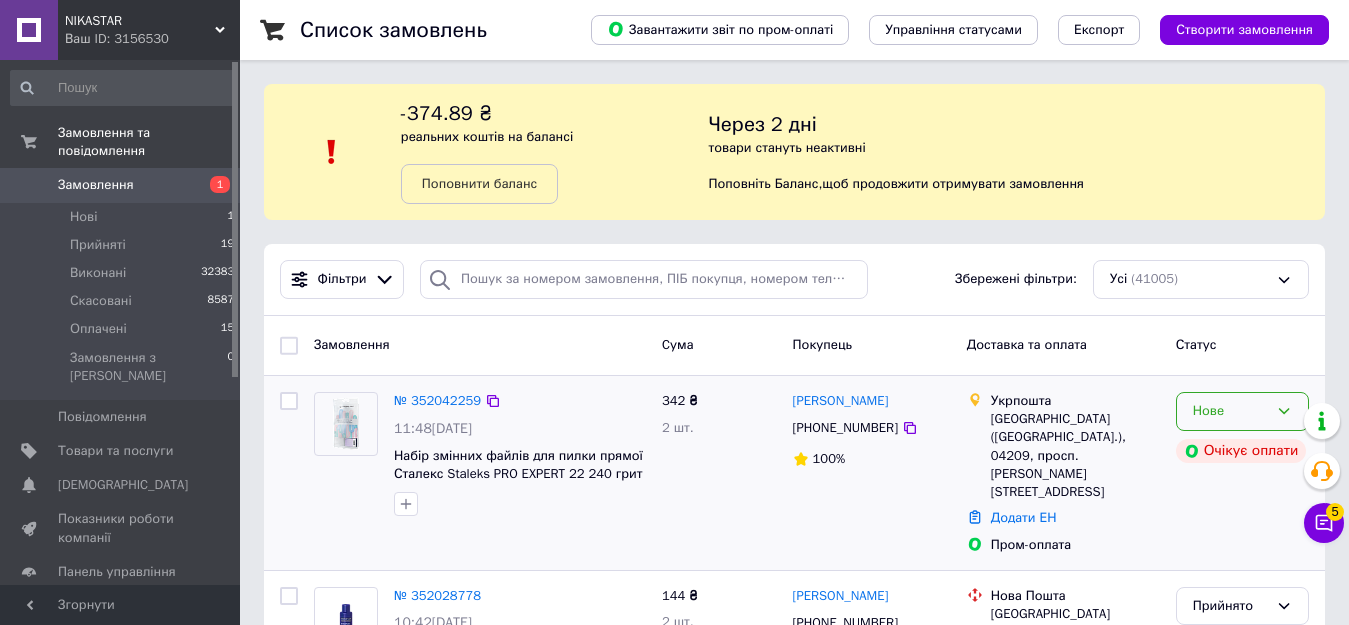 click on "Нове" at bounding box center (1230, 411) 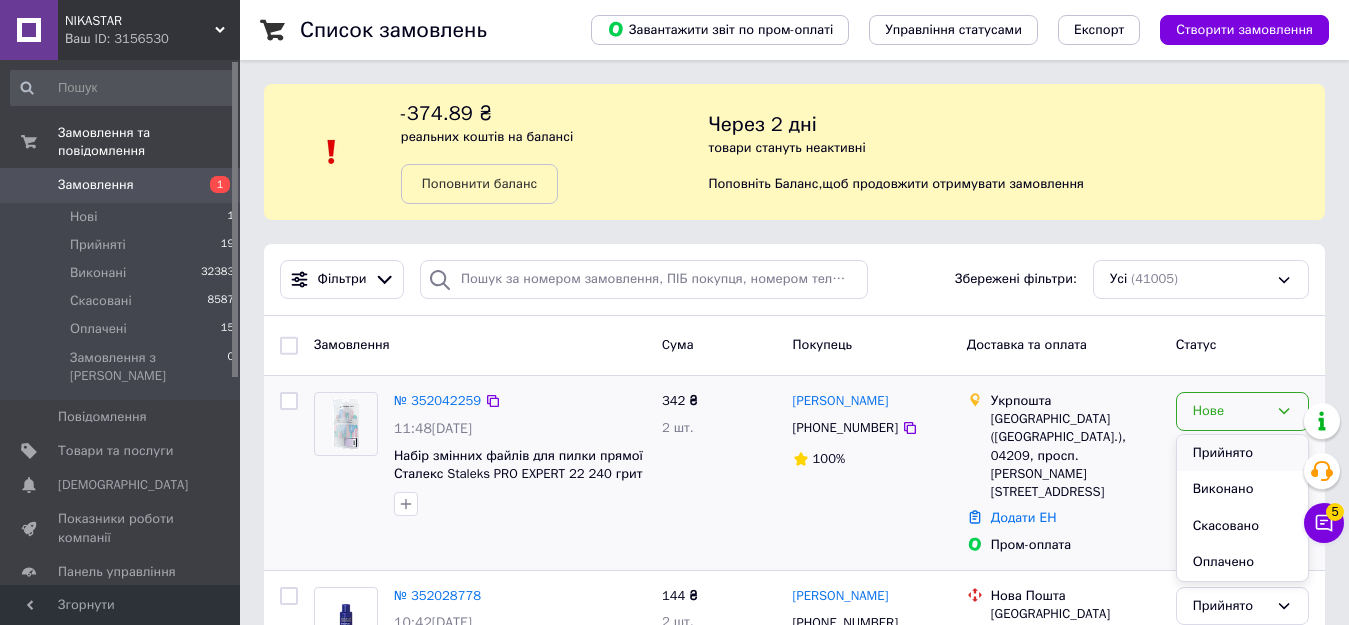 click on "Прийнято" at bounding box center [1242, 453] 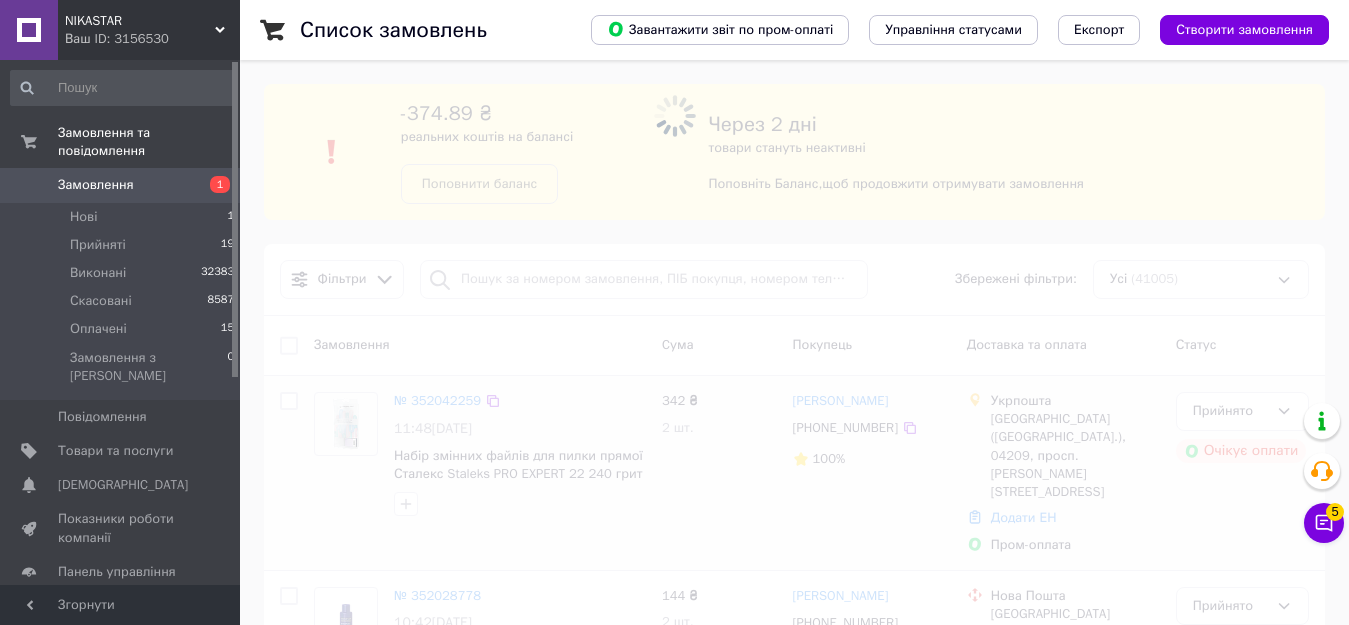 click on "Ваш ID: 3156530" at bounding box center (152, 39) 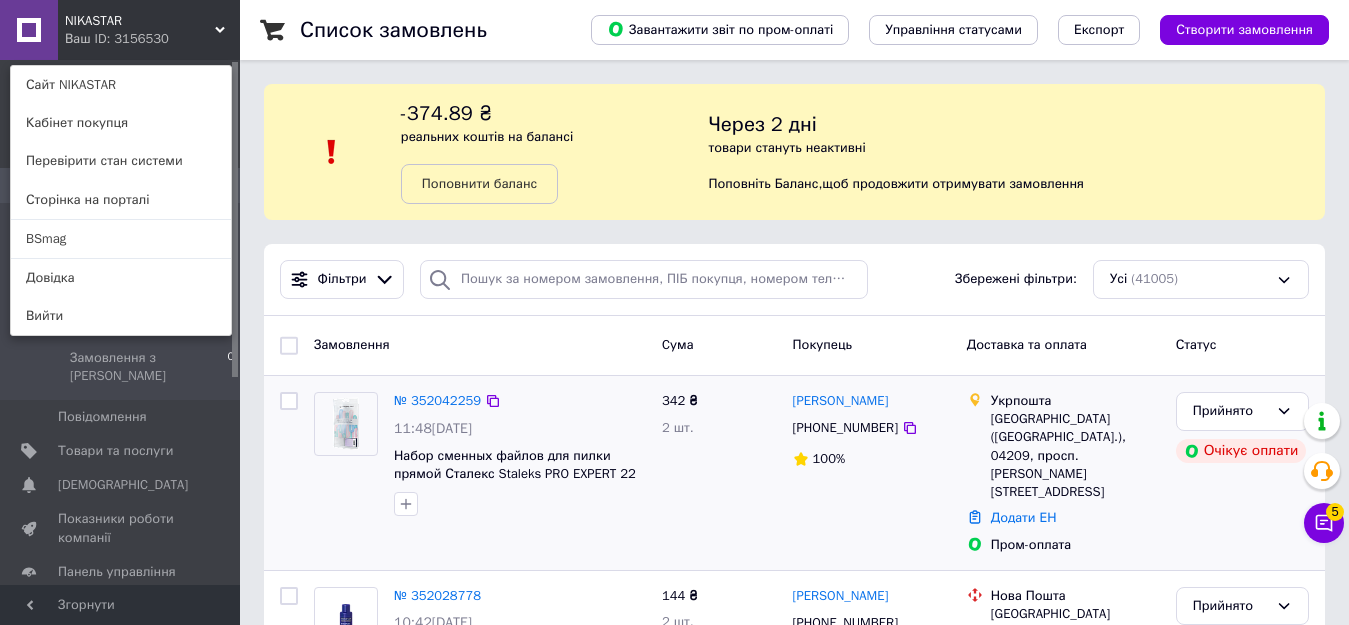 click on "Ваш ID: 3156530" at bounding box center [107, 39] 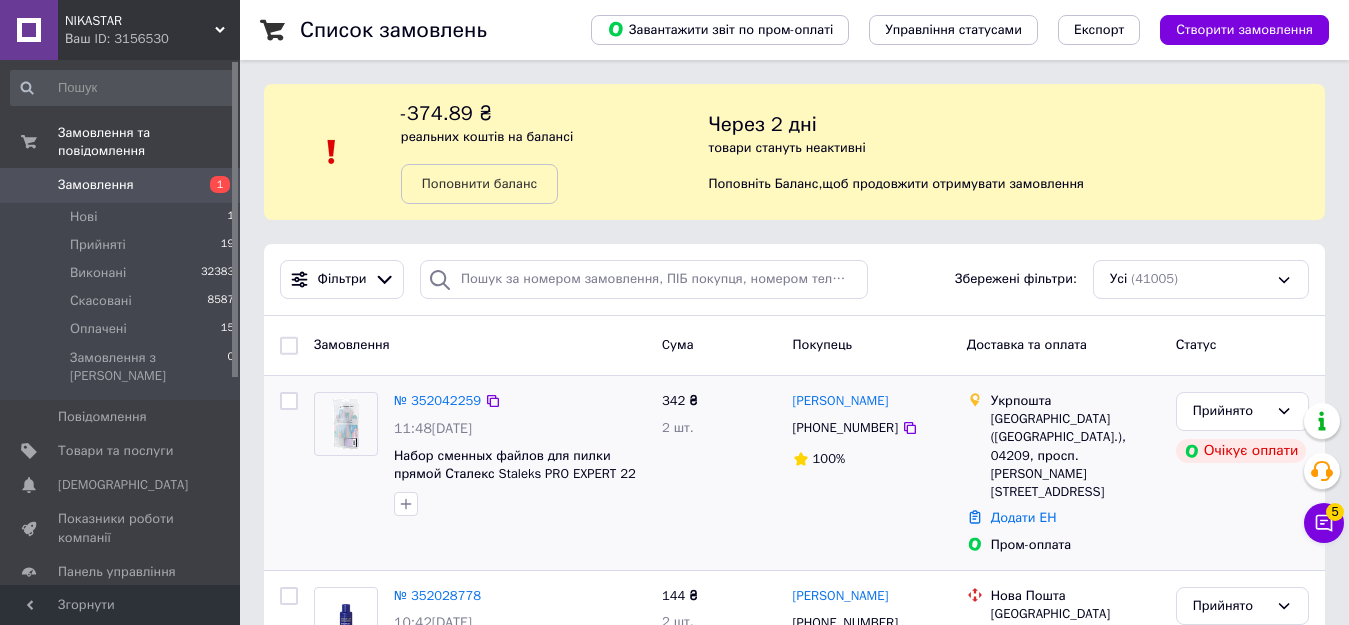 click on "Список замовлень   Завантажити звіт по пром-оплаті Управління статусами Експорт Створити замовлення -374.89 ₴ реальних коштів на балансі Поповнити баланс Через 2 дні товари стануть неактивні Поповніть Баланс ,  щоб продовжити отримувати замовлення Фільтри Збережені фільтри: Усі (41005) Замовлення Cума Покупець Доставка та оплата Статус № 352042259 11:48[DATE] Набор сменных файлов для пилки прямой Сталекс Staleks PRO EXPERT 22 240 грит (50шт) 342 ₴ 2 шт. [PERSON_NAME]  [PHONE_NUMBER] 100% Укрпошта [GEOGRAPHIC_DATA] ([GEOGRAPHIC_DATA].), 04209, просп. [PERSON_NAME][STREET_ADDRESS] Додати ЕН Пром-оплата Прийнято Очікує оплати" at bounding box center (794, 10650) 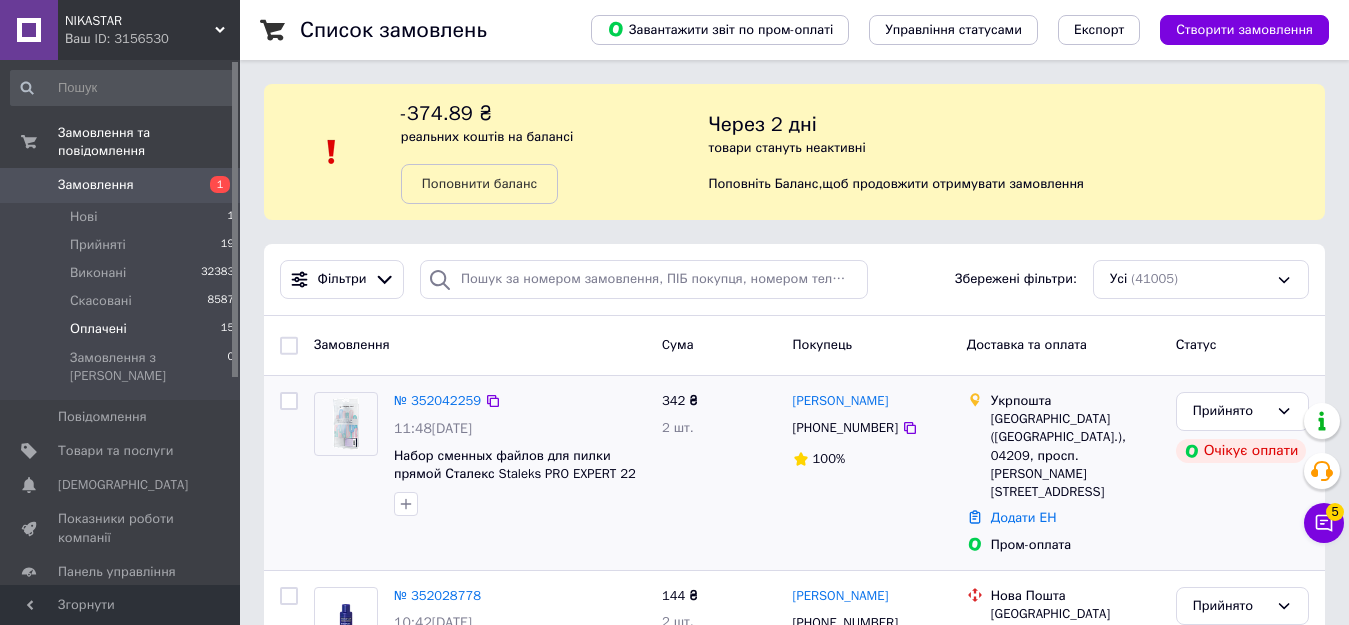 click on "Оплачені" at bounding box center (98, 329) 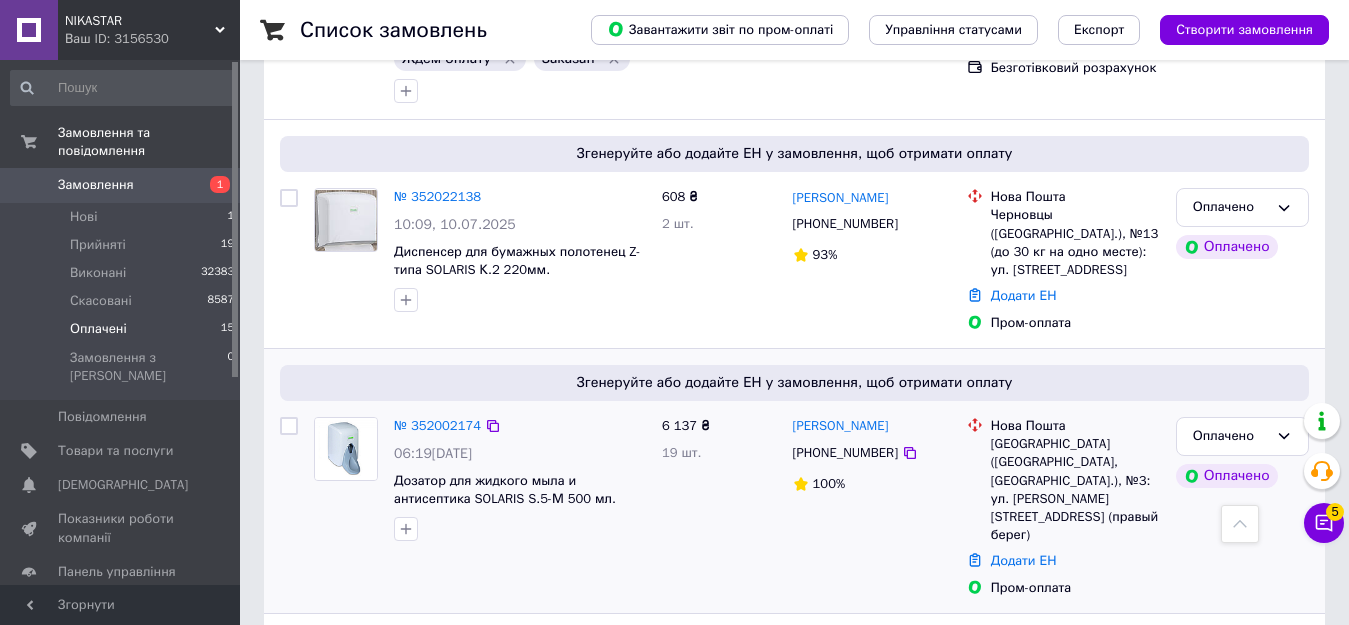 scroll, scrollTop: 600, scrollLeft: 0, axis: vertical 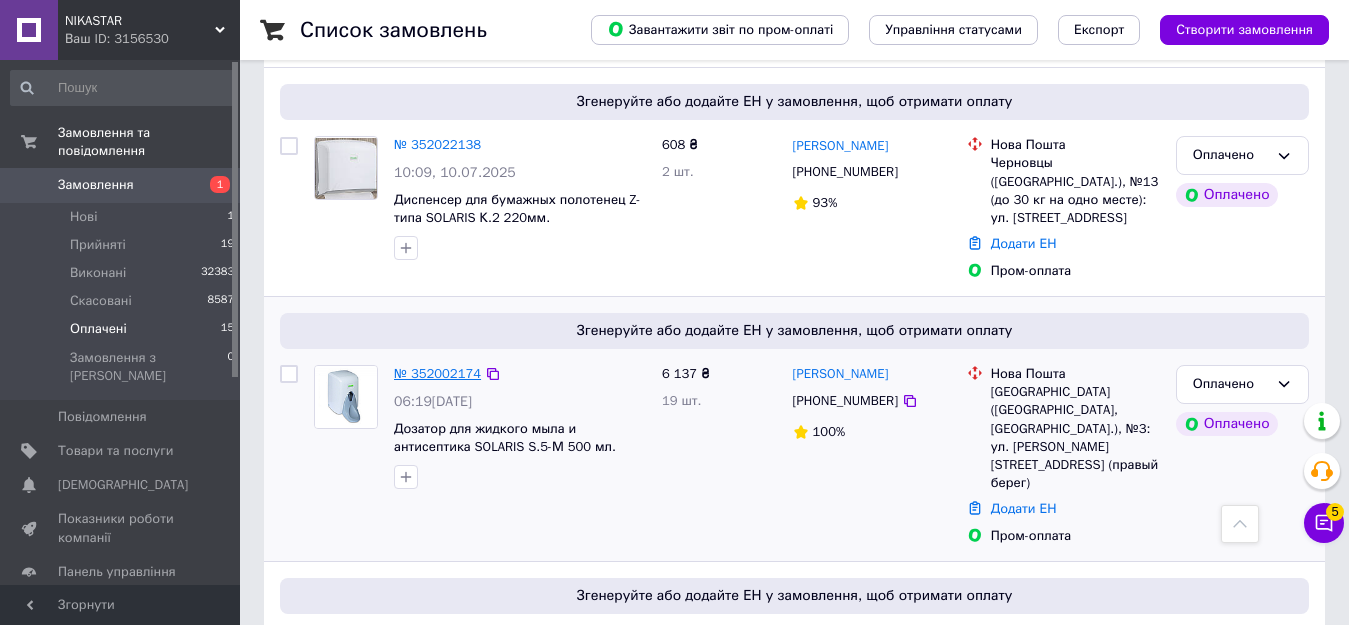 click on "№ 352002174" at bounding box center (437, 373) 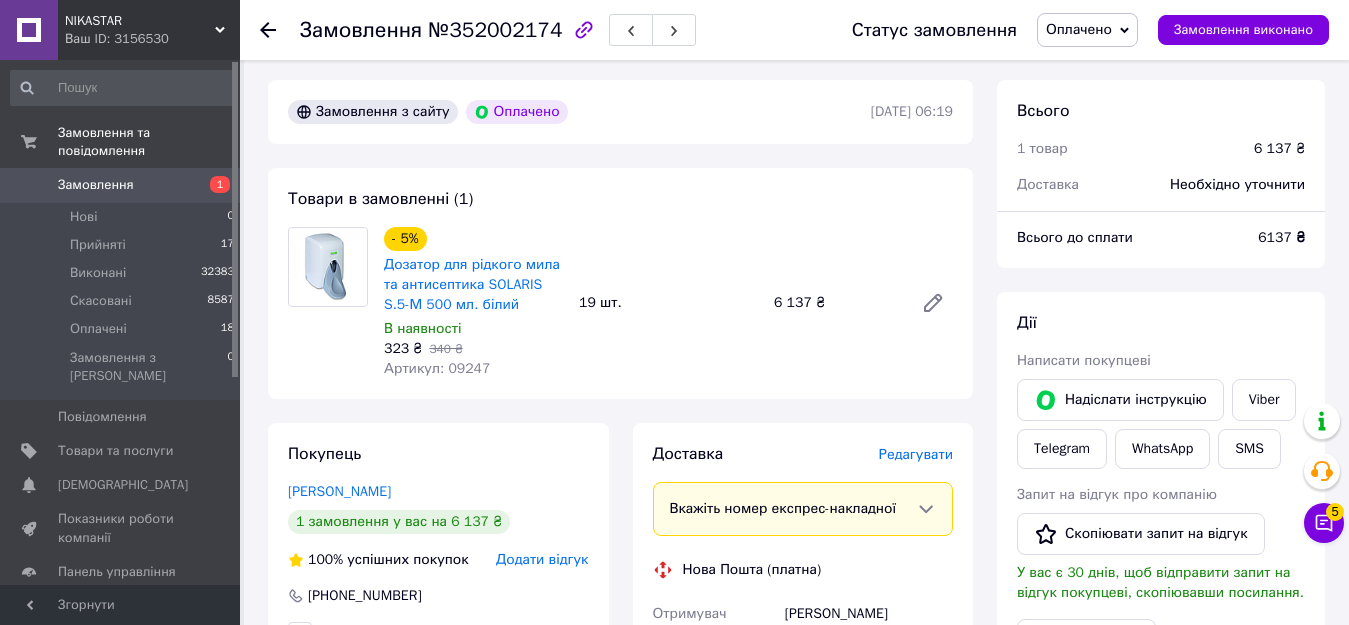 scroll, scrollTop: 200, scrollLeft: 0, axis: vertical 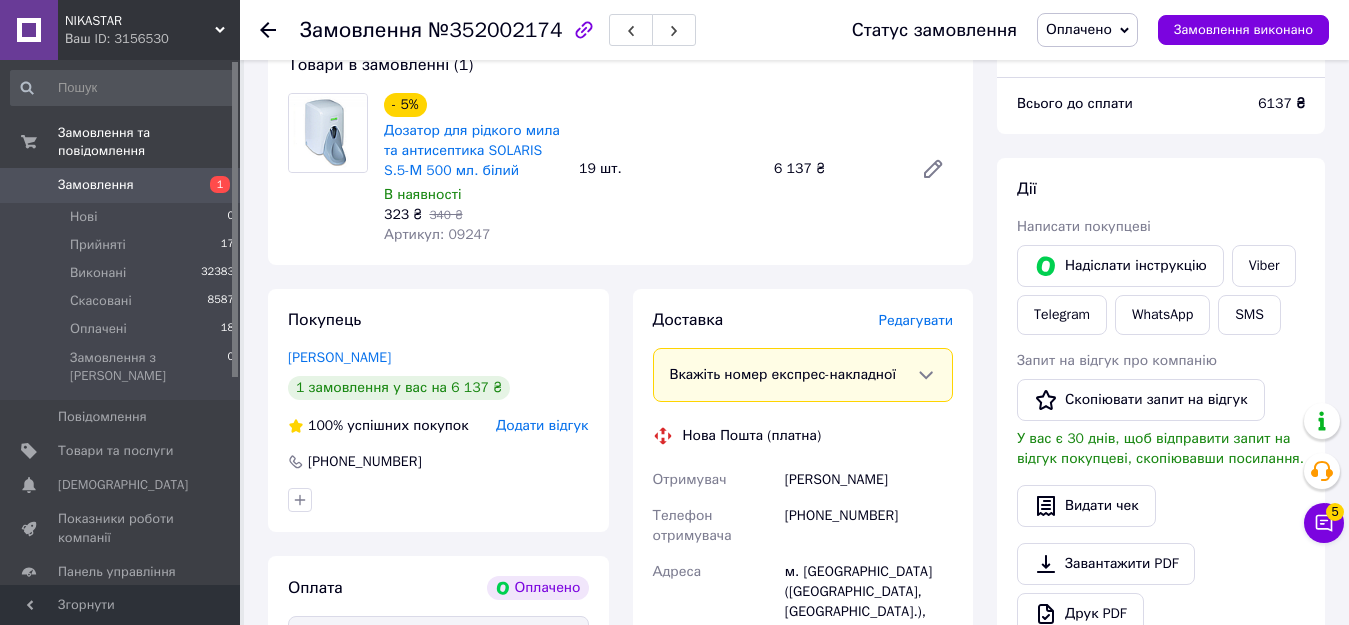 click on "[PERSON_NAME] покупцеві   [PERSON_NAME] інструкцію Viber Telegram WhatsApp SMS Запит на відгук про компанію   Скопіювати запит на відгук У вас є 30 днів, щоб відправити запит на відгук покупцеві, скопіювавши посилання.   Видати чек   Завантажити PDF   Друк PDF   Повернути гроші покупцеві" at bounding box center (1161, 435) 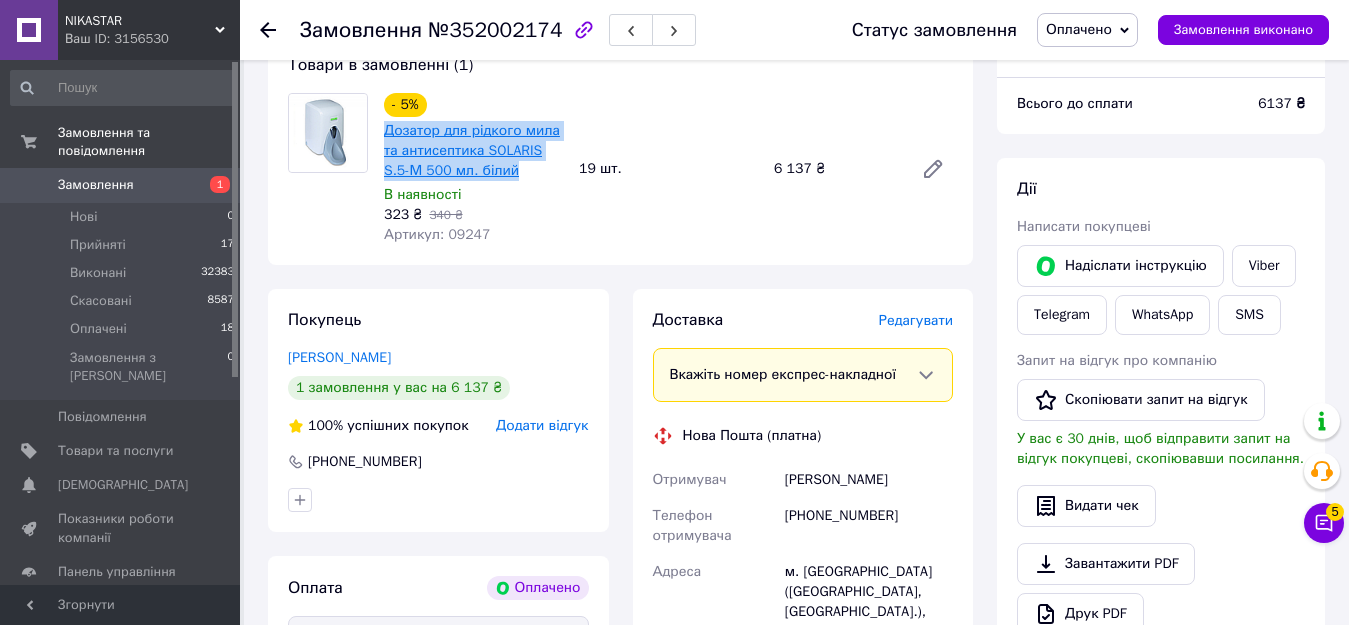 drag, startPoint x: 523, startPoint y: 175, endPoint x: 384, endPoint y: 135, distance: 144.64093 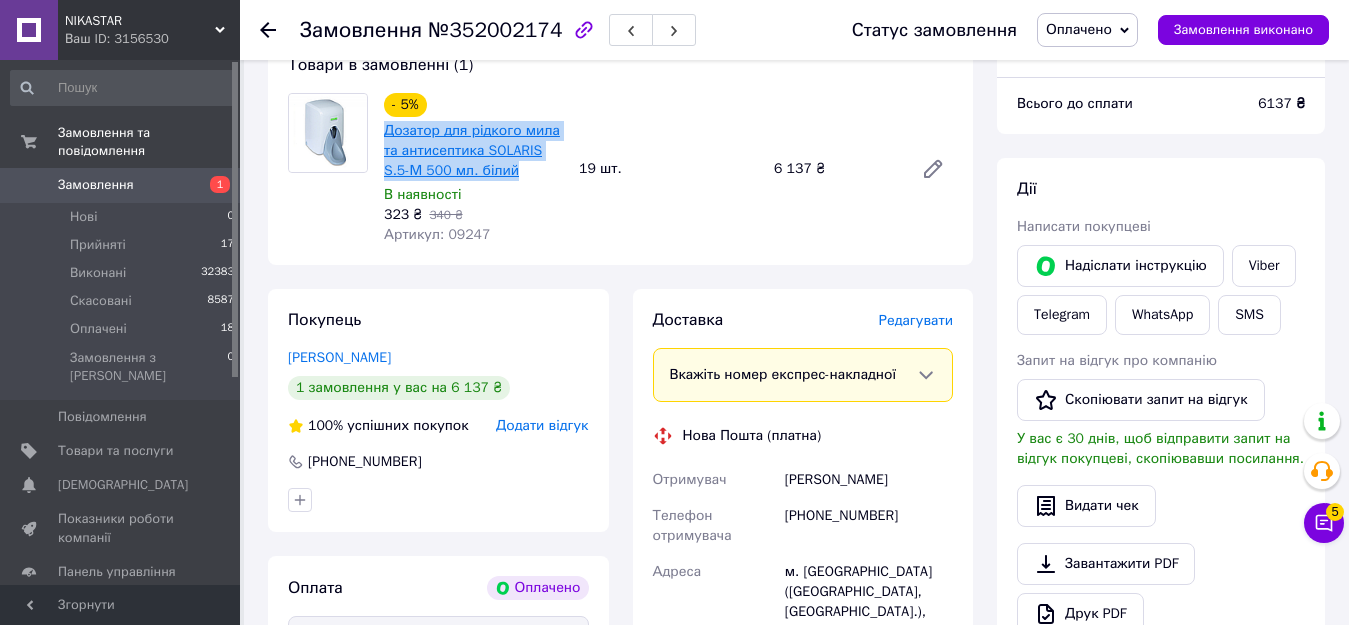 click on "Дозатор для рідкого мила та антисептика SOLARIS S.5-М 500 мл. білий" at bounding box center (473, 151) 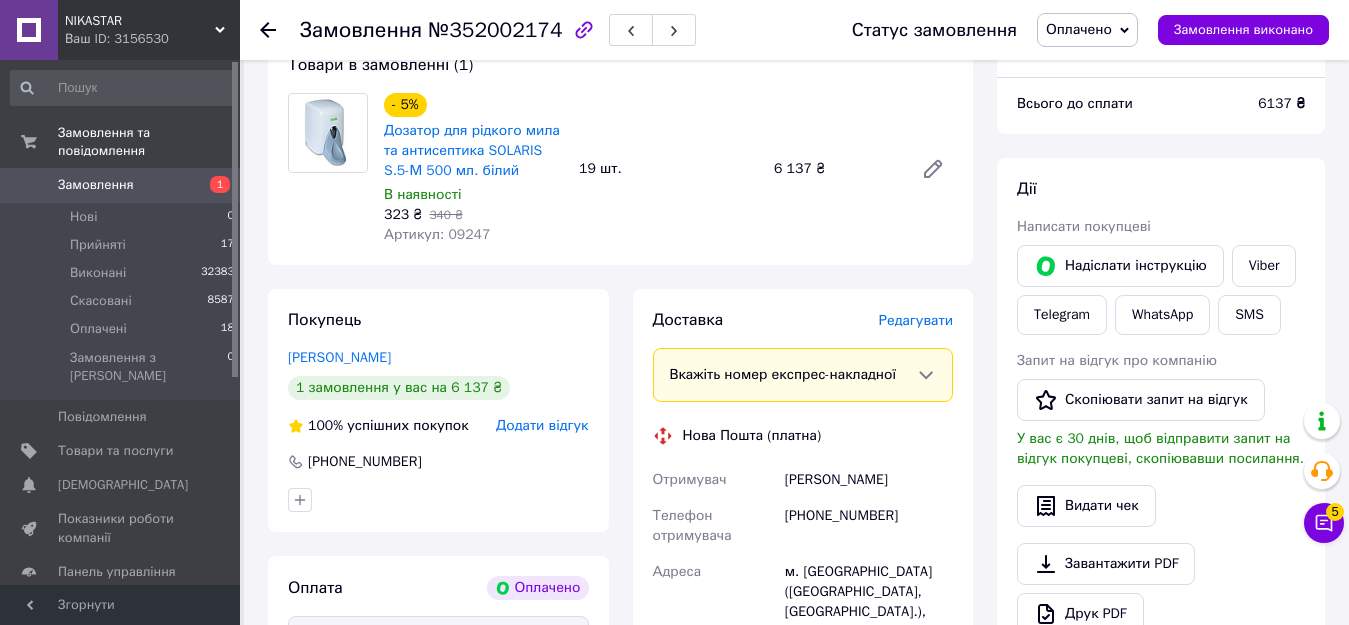 click on "[PERSON_NAME] покупцеві   [PERSON_NAME] інструкцію Viber Telegram WhatsApp SMS Запит на відгук про компанію   Скопіювати запит на відгук У вас є 30 днів, щоб відправити запит на відгук покупцеві, скопіювавши посилання.   Видати чек   Завантажити PDF   Друк PDF   Повернути гроші покупцеві" at bounding box center (1161, 435) 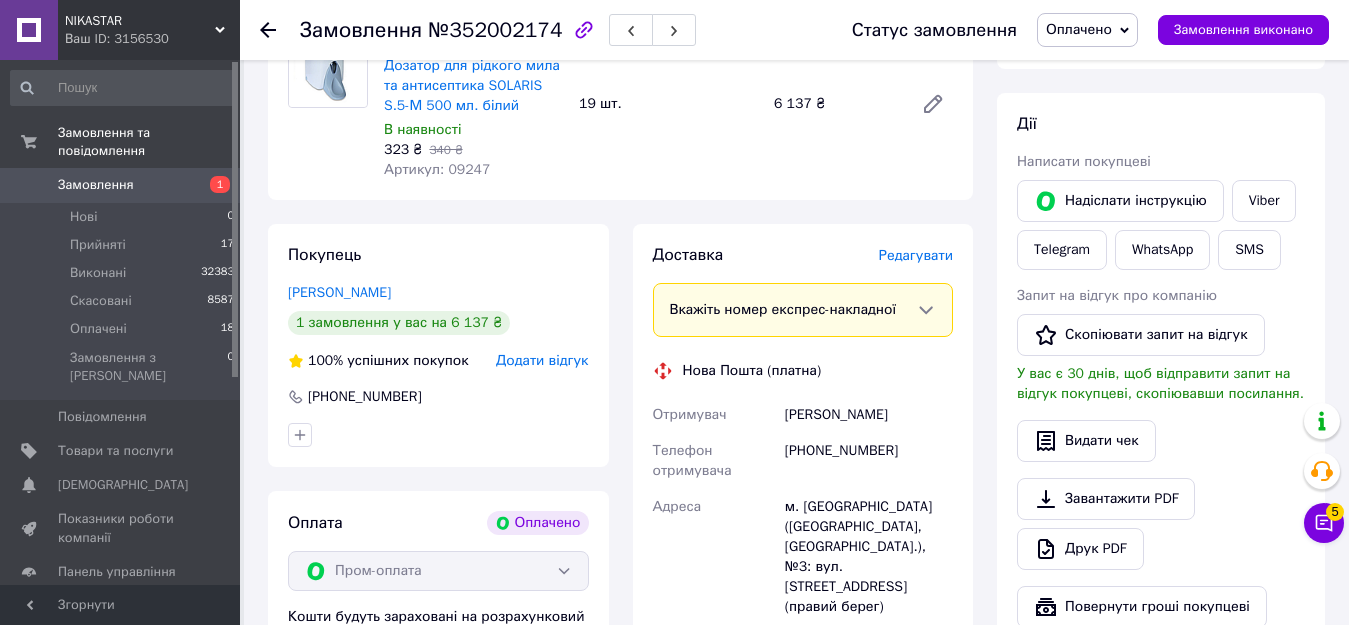 scroll, scrollTop: 300, scrollLeft: 0, axis: vertical 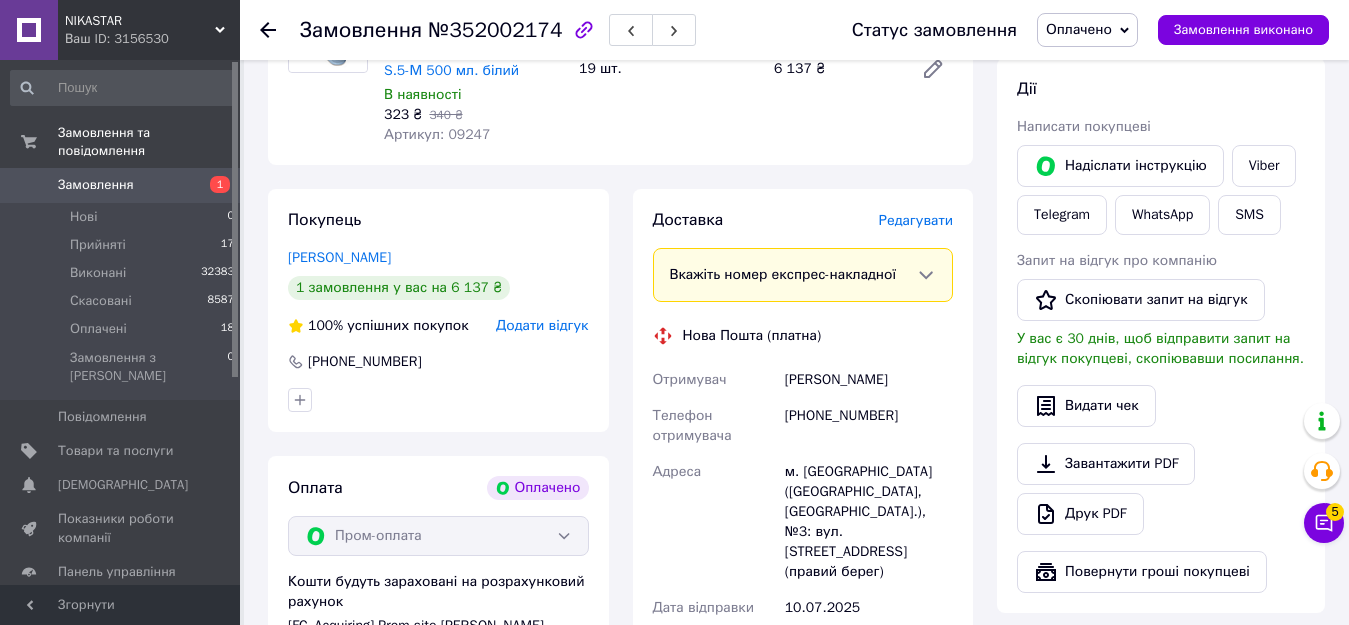 drag, startPoint x: 911, startPoint y: 385, endPoint x: 784, endPoint y: 376, distance: 127.3185 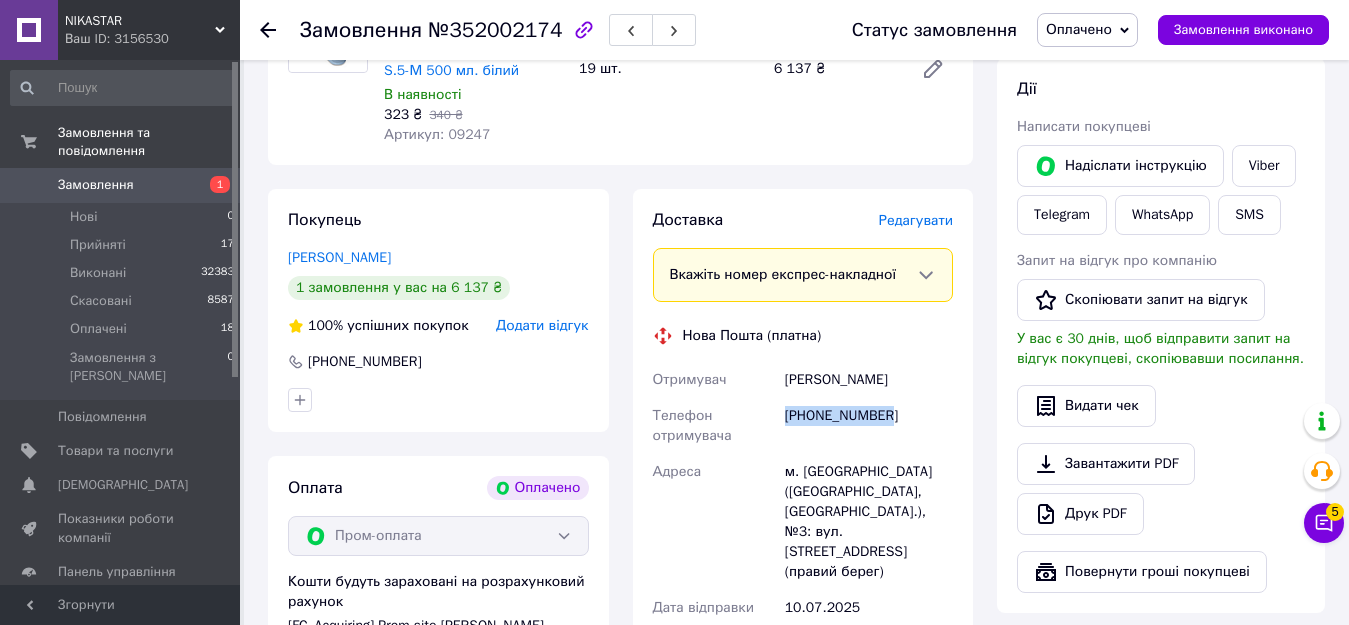 drag, startPoint x: 910, startPoint y: 425, endPoint x: 783, endPoint y: 413, distance: 127.56567 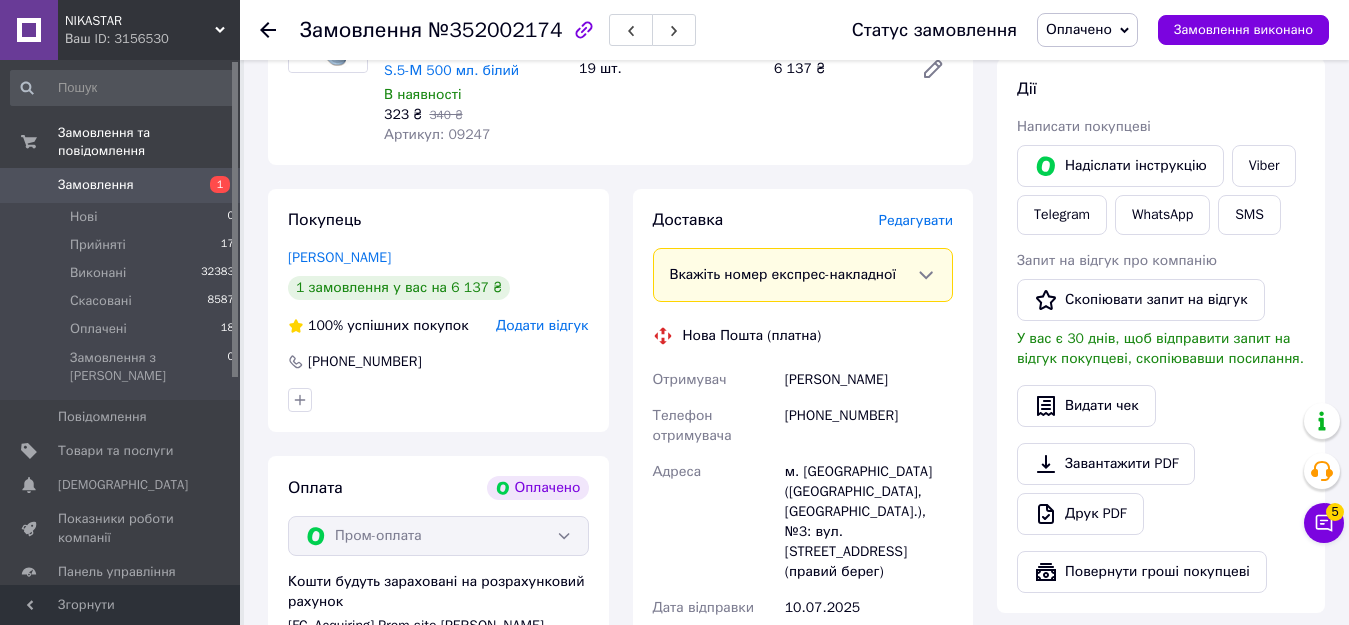 click on "Замовлення №352002174 Статус замовлення Оплачено Прийнято Виконано Скасовано Замовлення виконано Це замовлення сплачено за допомогою Замовлення з сайту Оплачено [DATE] 06:19 Товари в замовленні (1) - 5% Дозатор для рідкого мила та антисептика SOLARIS S.5-М 500 мл. білий В наявності 323 ₴   340 ₴ Артикул: 09247 19 шт. 6 137 ₴ Покупець [PERSON_NAME] 1 замовлення у вас на 6 137 ₴ 100%   успішних покупок Додати відгук [PHONE_NUMBER] Оплата Оплачено Пром-оплата Кошти будуть зараховані на розрахунковий рахунок [FC_Acquiring] Prom site [PERSON_NAME] (Активирован) Доставка Редагувати" at bounding box center (796, 491) 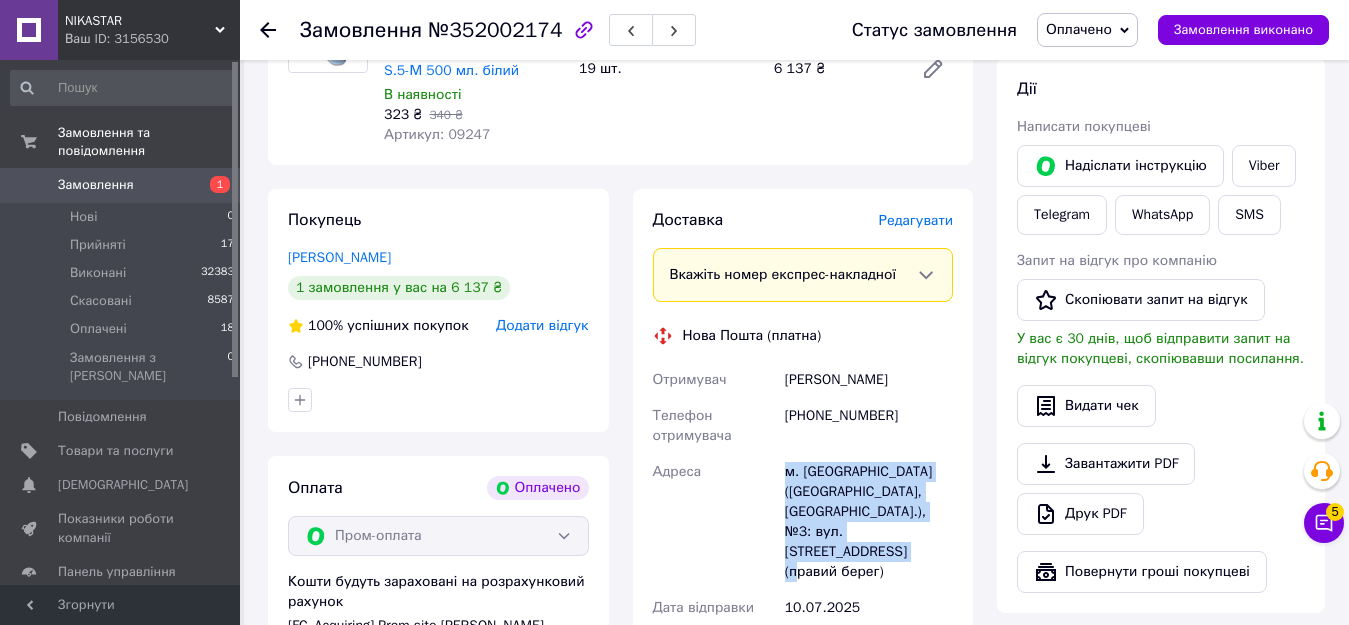 drag, startPoint x: 890, startPoint y: 534, endPoint x: 780, endPoint y: 471, distance: 126.76356 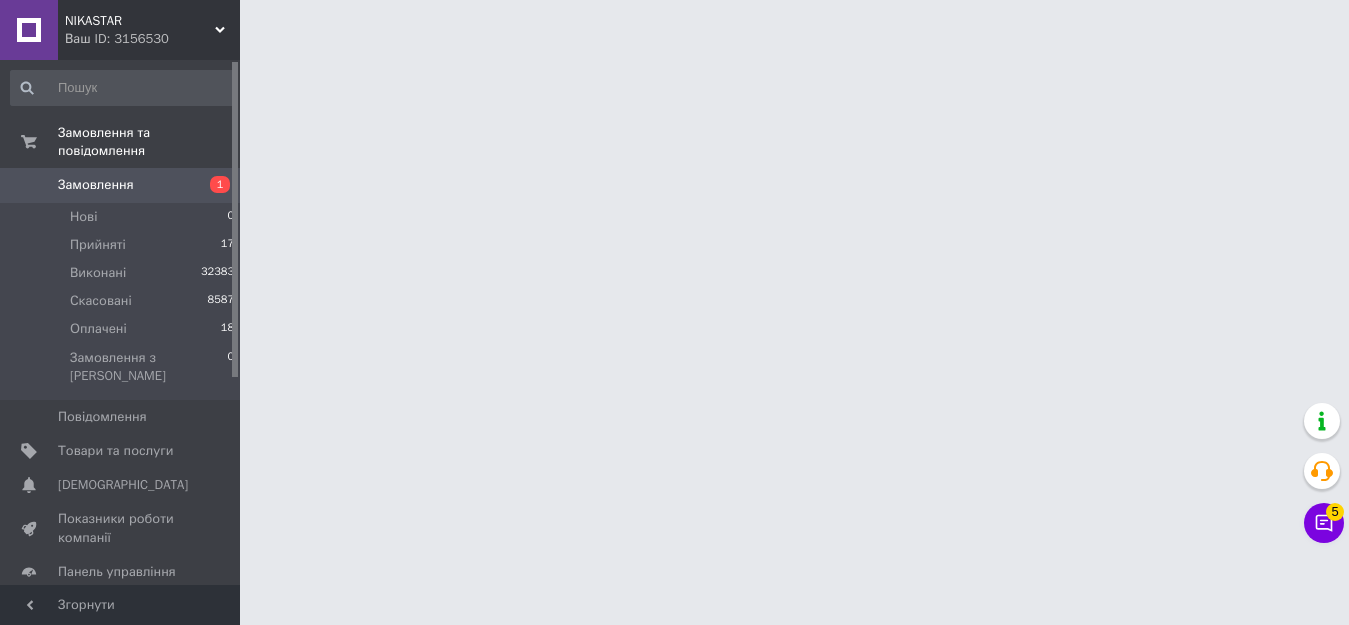 scroll, scrollTop: 0, scrollLeft: 0, axis: both 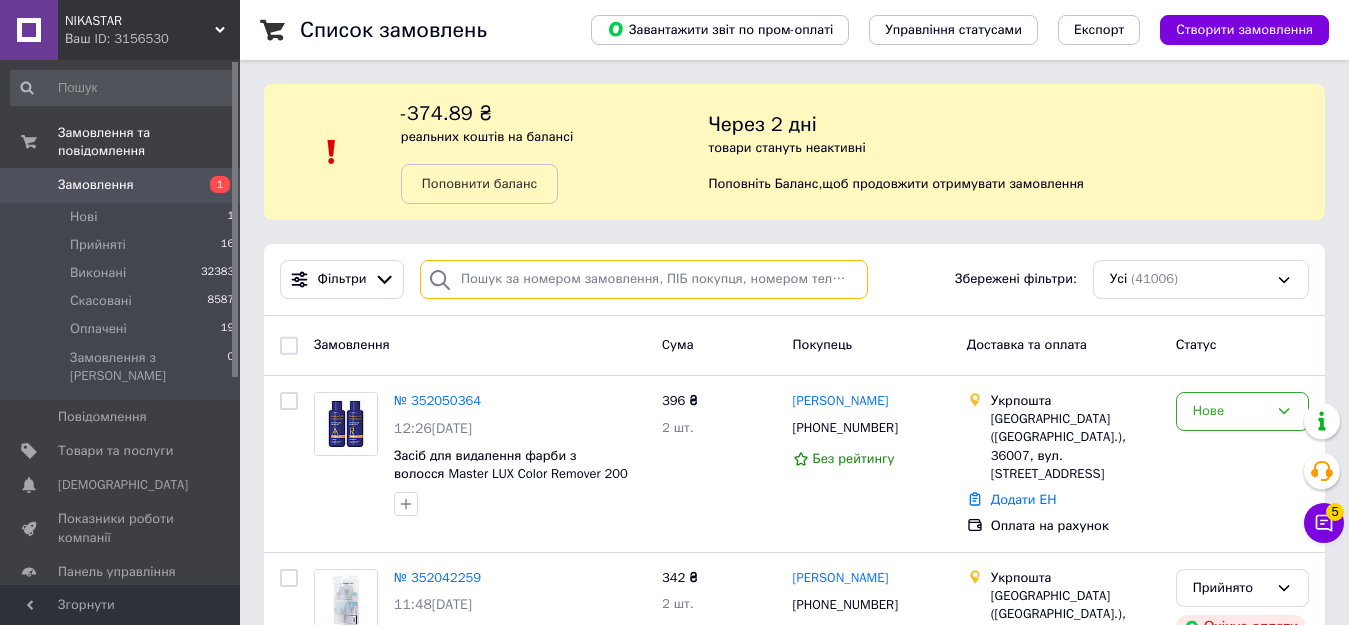 drag, startPoint x: 227, startPoint y: 194, endPoint x: 466, endPoint y: 274, distance: 252.03372 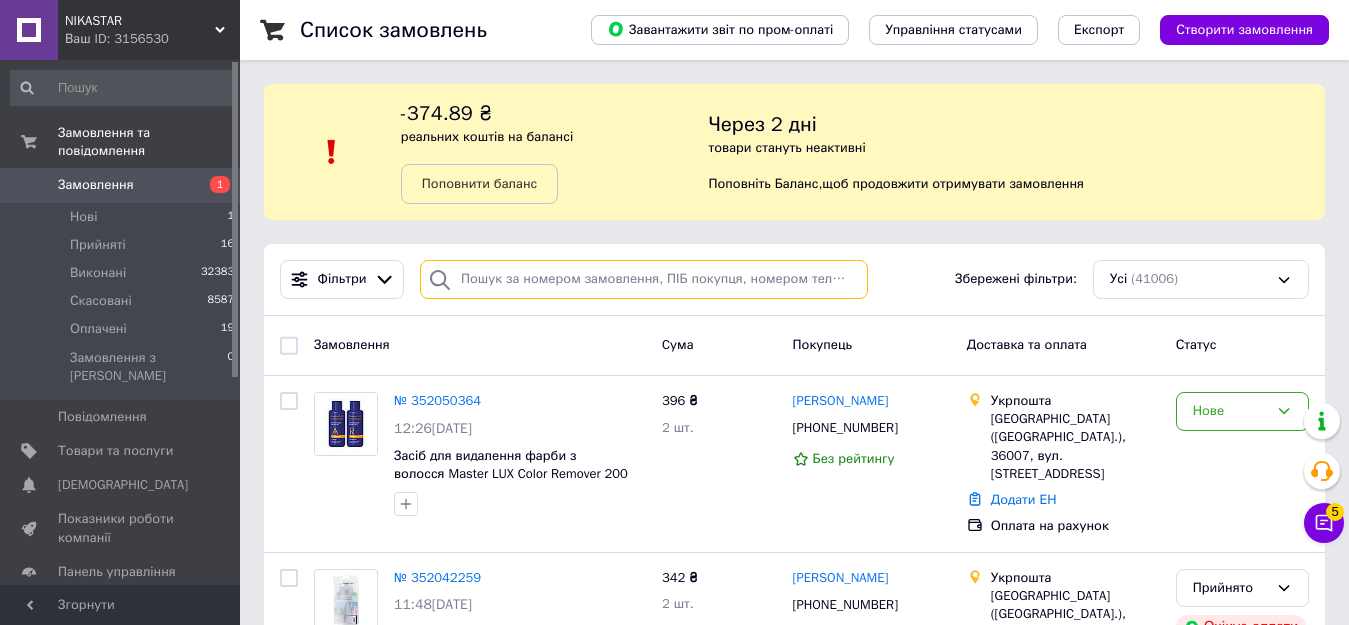 click at bounding box center (644, 279) 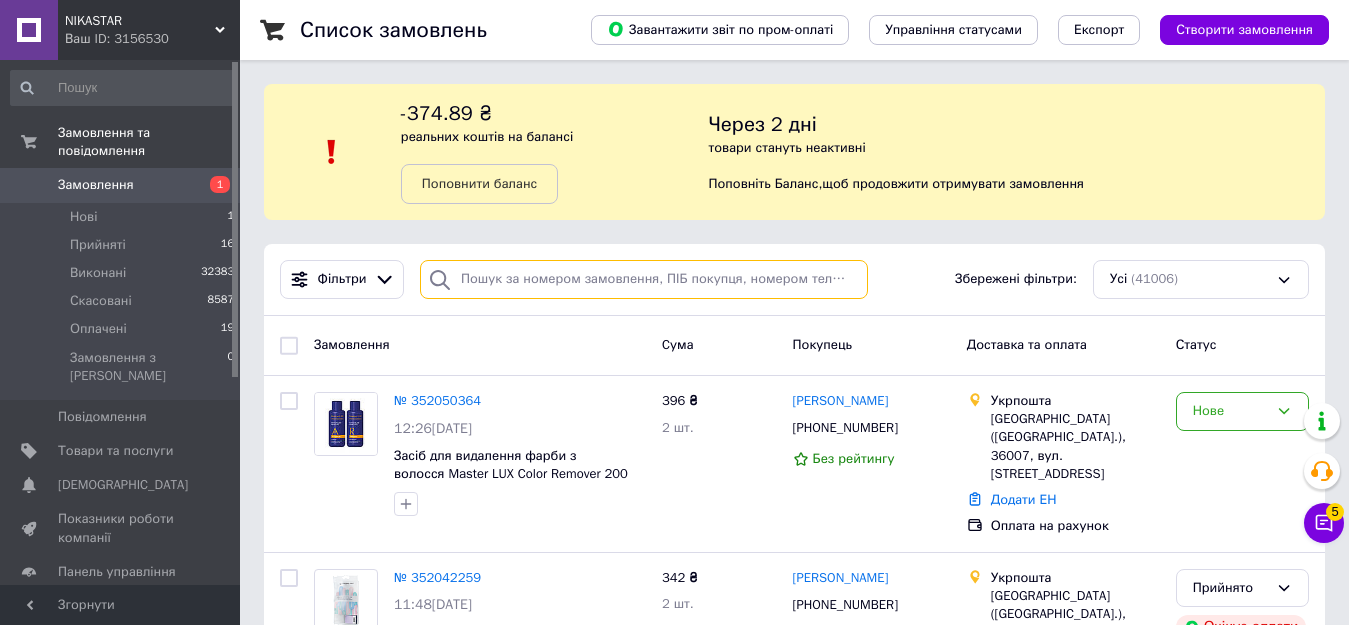 paste on "351793216" 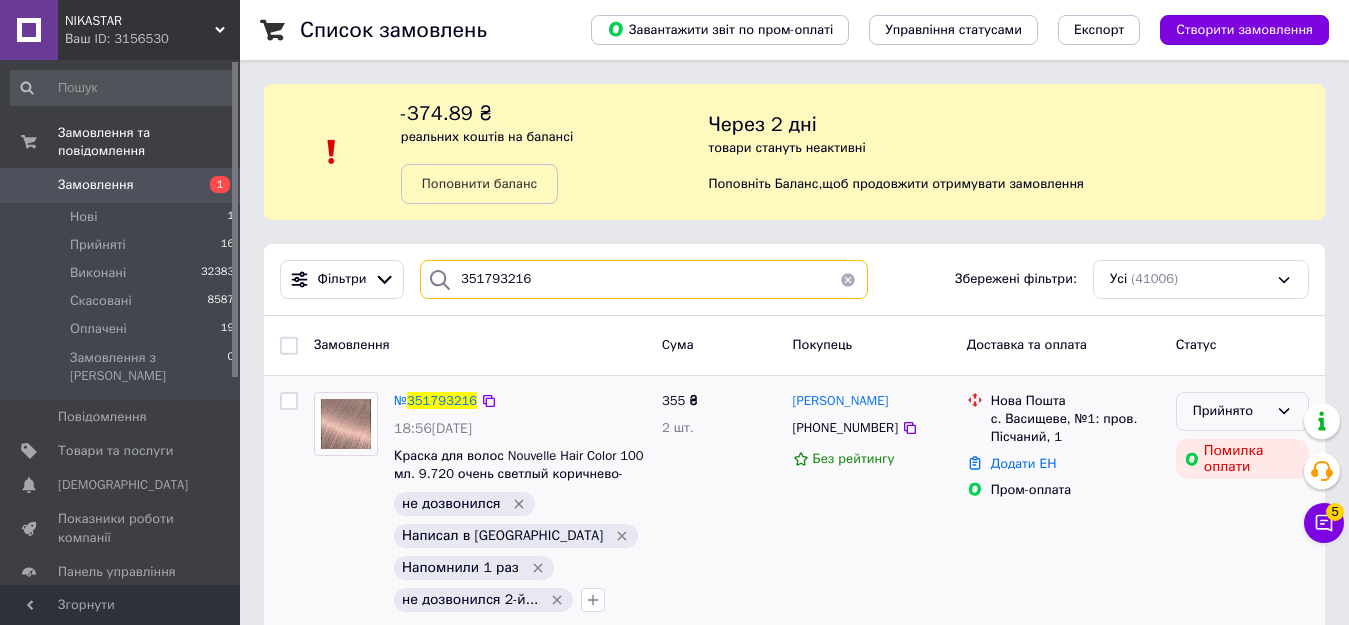 type on "351793216" 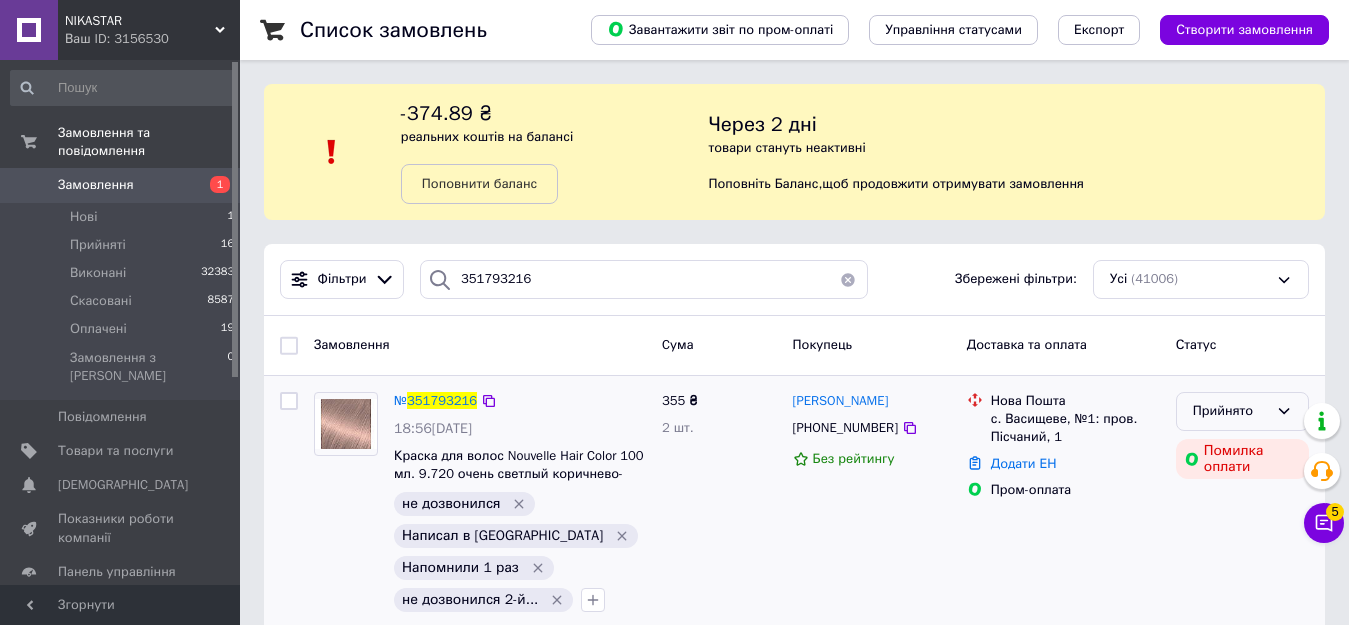 click on "Прийнято" at bounding box center (1230, 411) 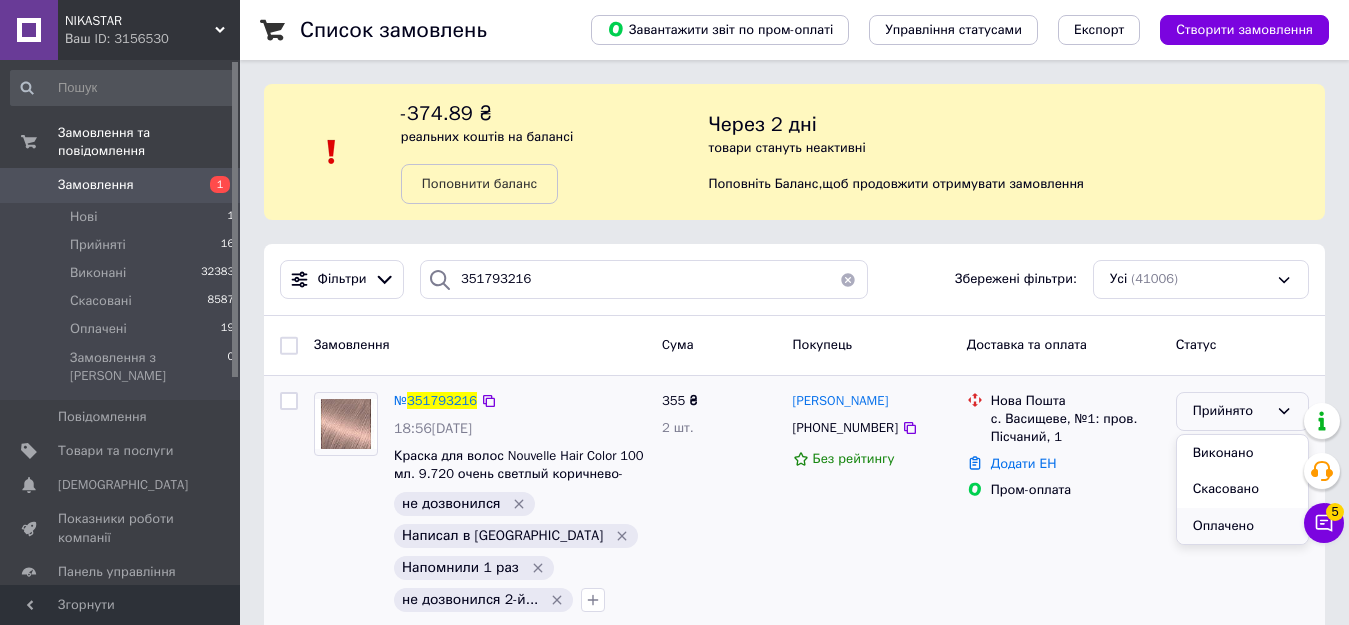 click on "Оплачено" at bounding box center (1242, 526) 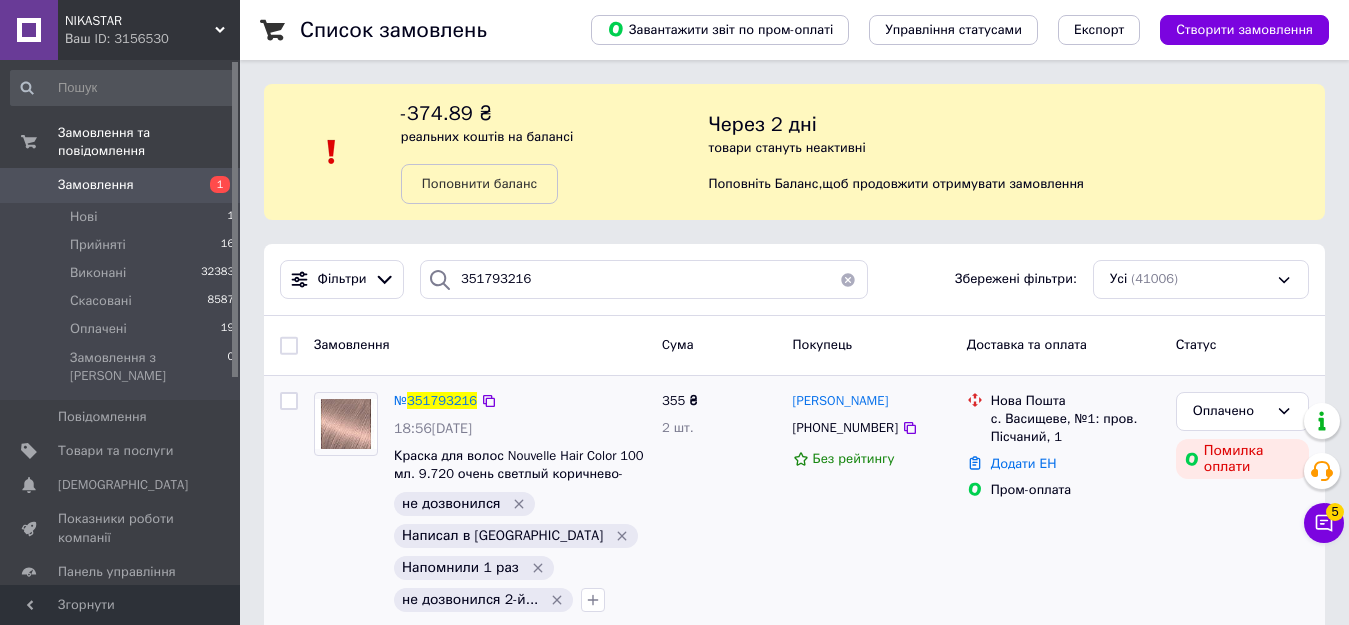 click 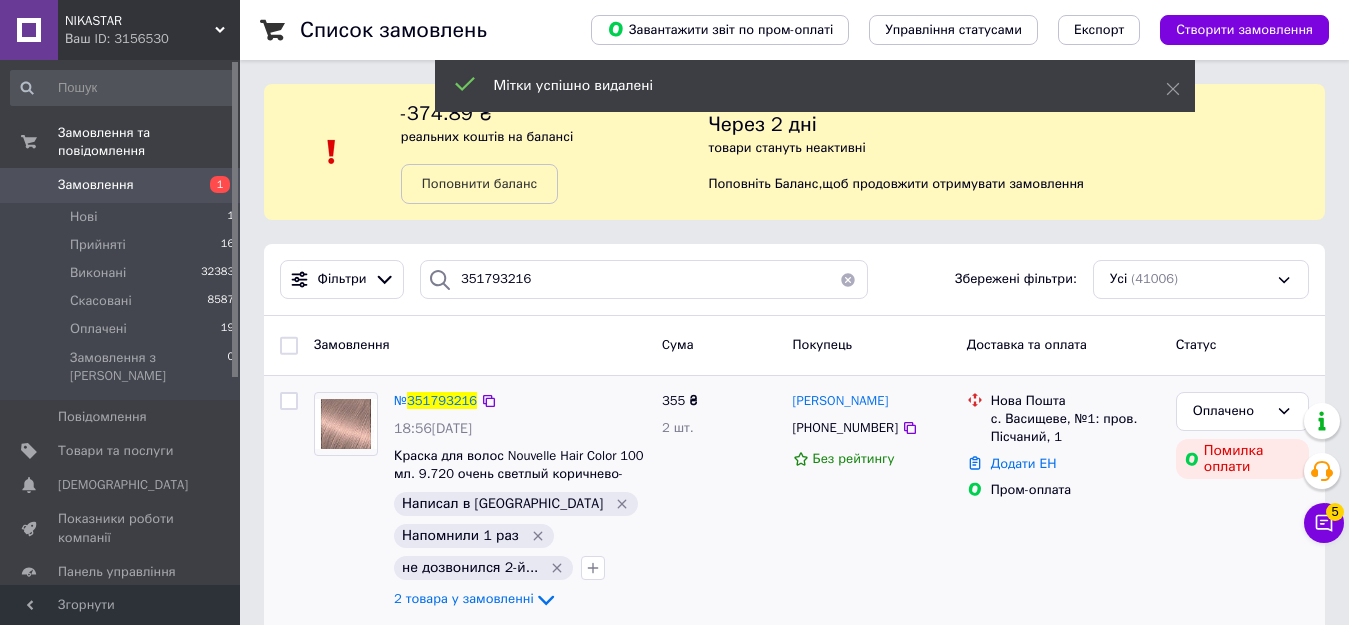 click 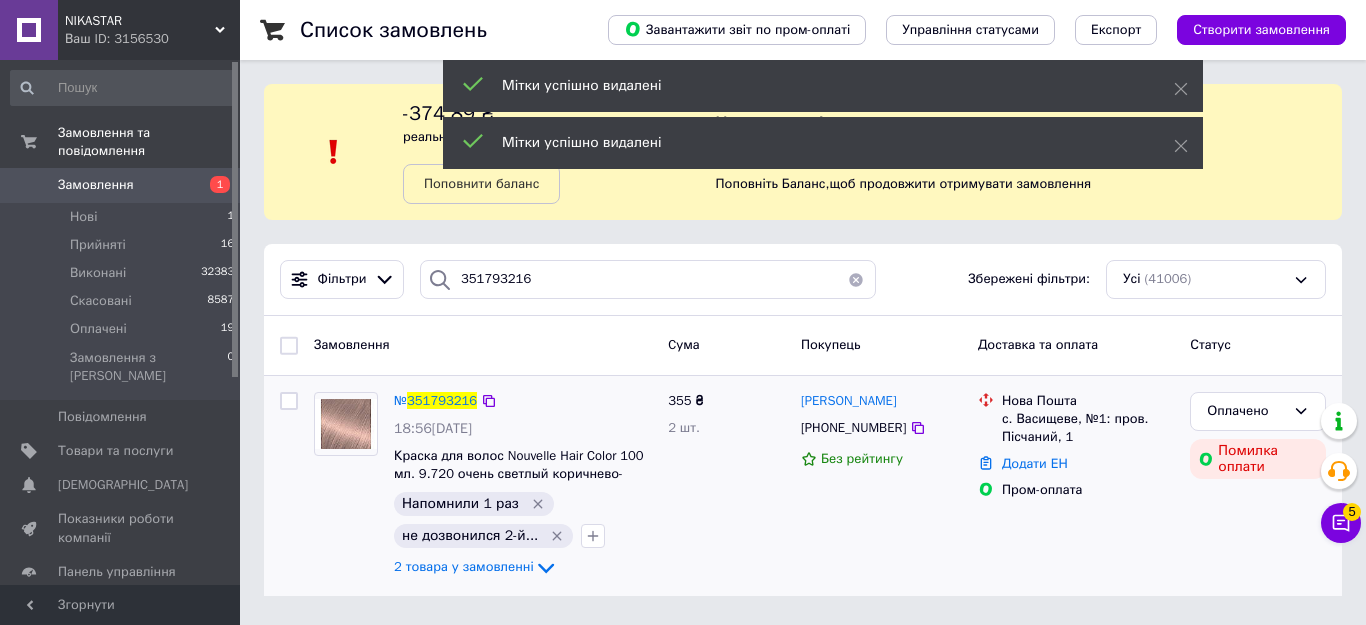 click 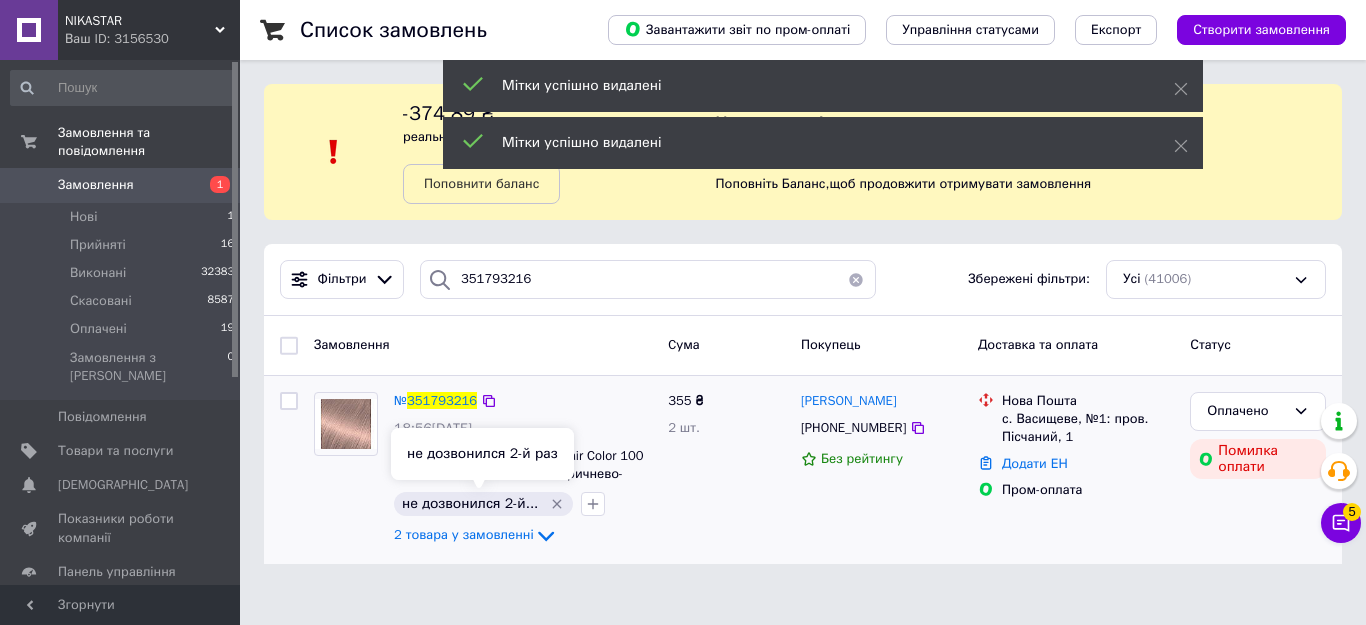 click 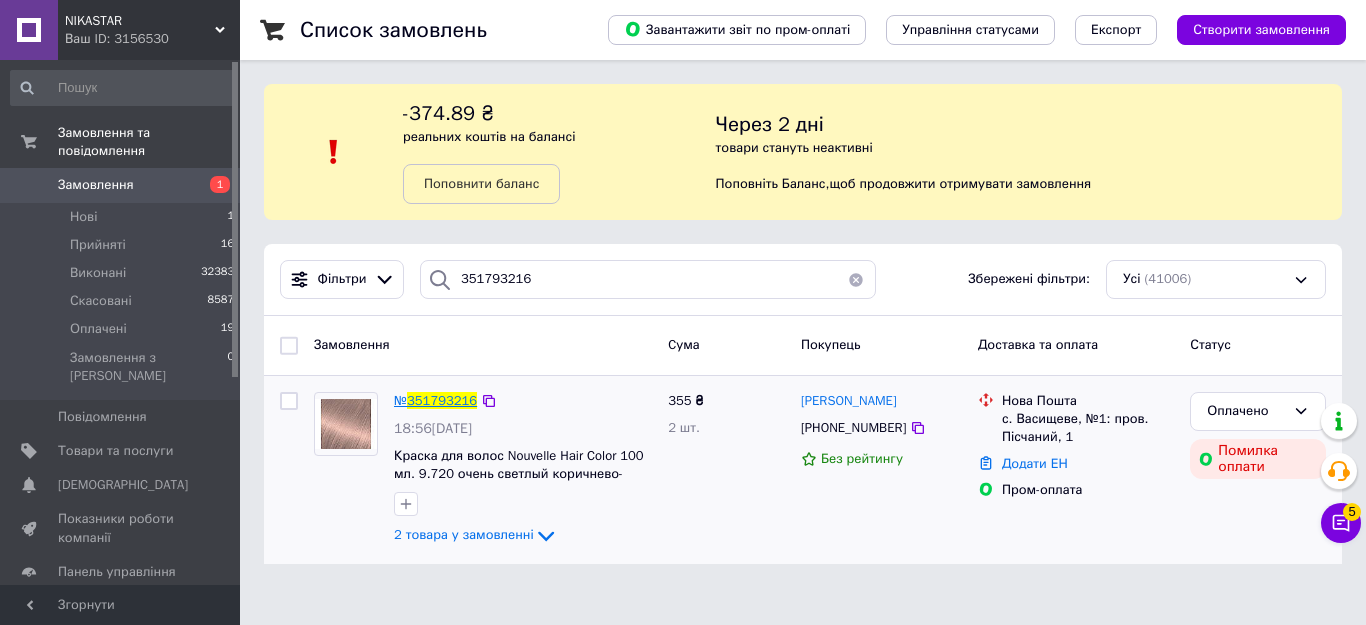 click on "351793216" at bounding box center [442, 400] 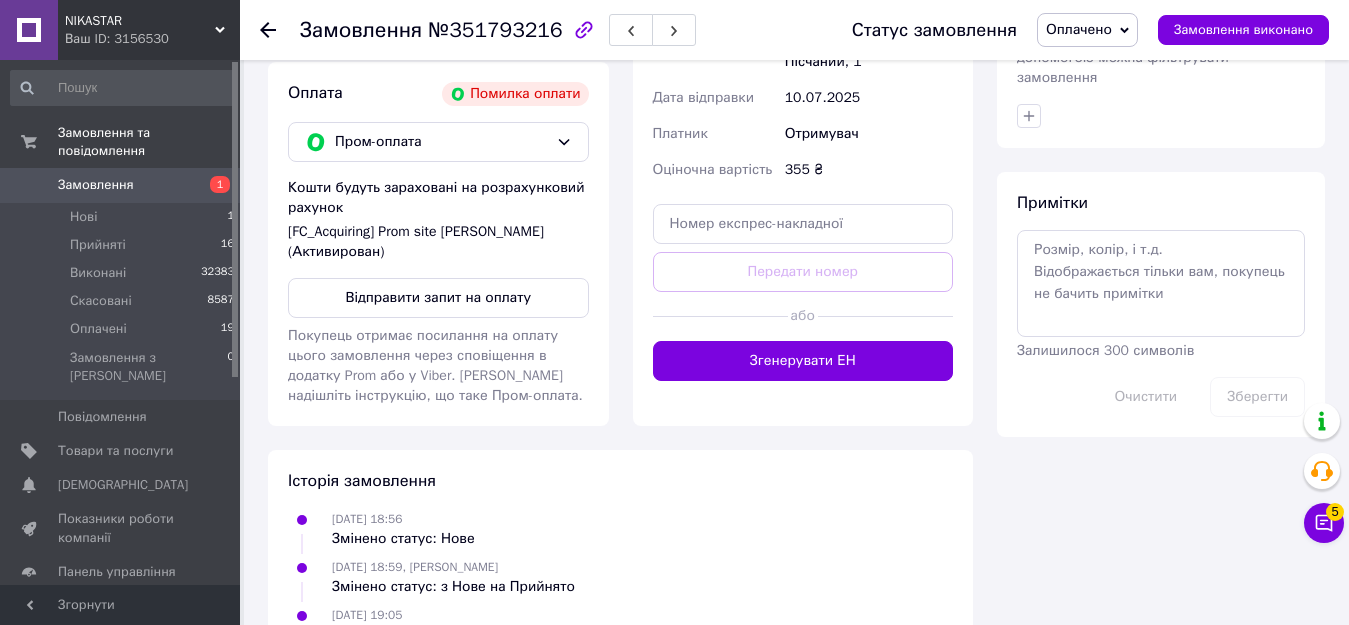 scroll, scrollTop: 900, scrollLeft: 0, axis: vertical 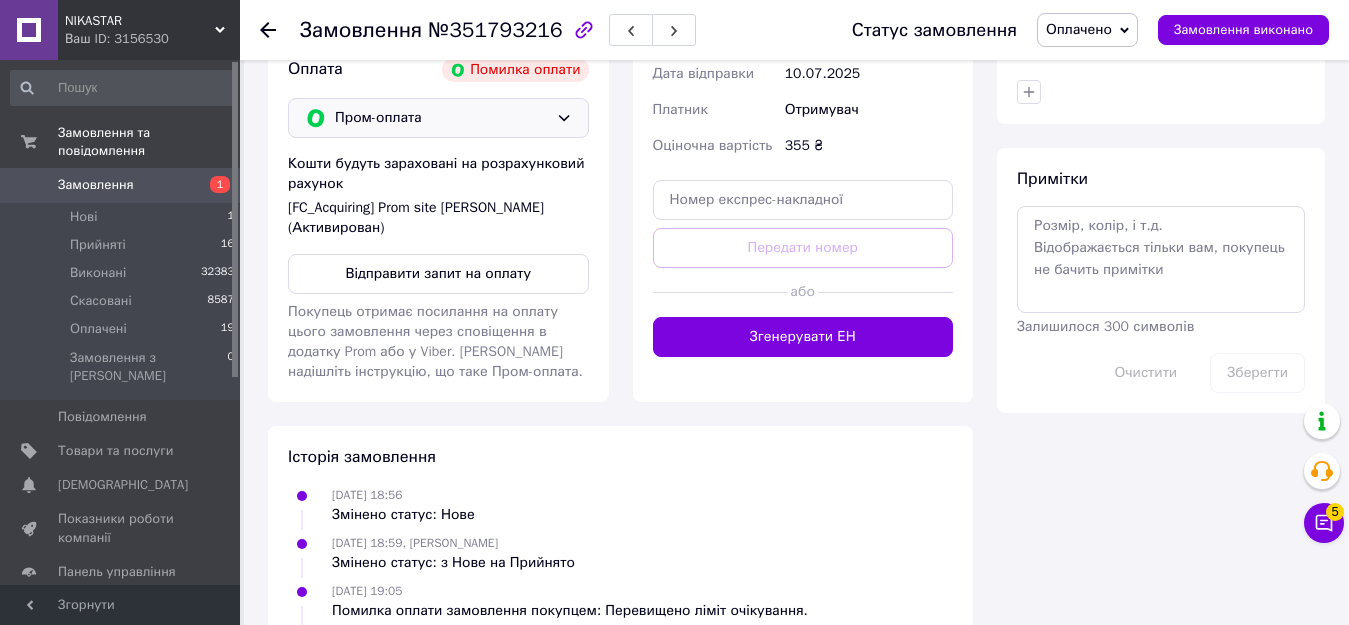 click on "Пром-оплата" at bounding box center [441, 118] 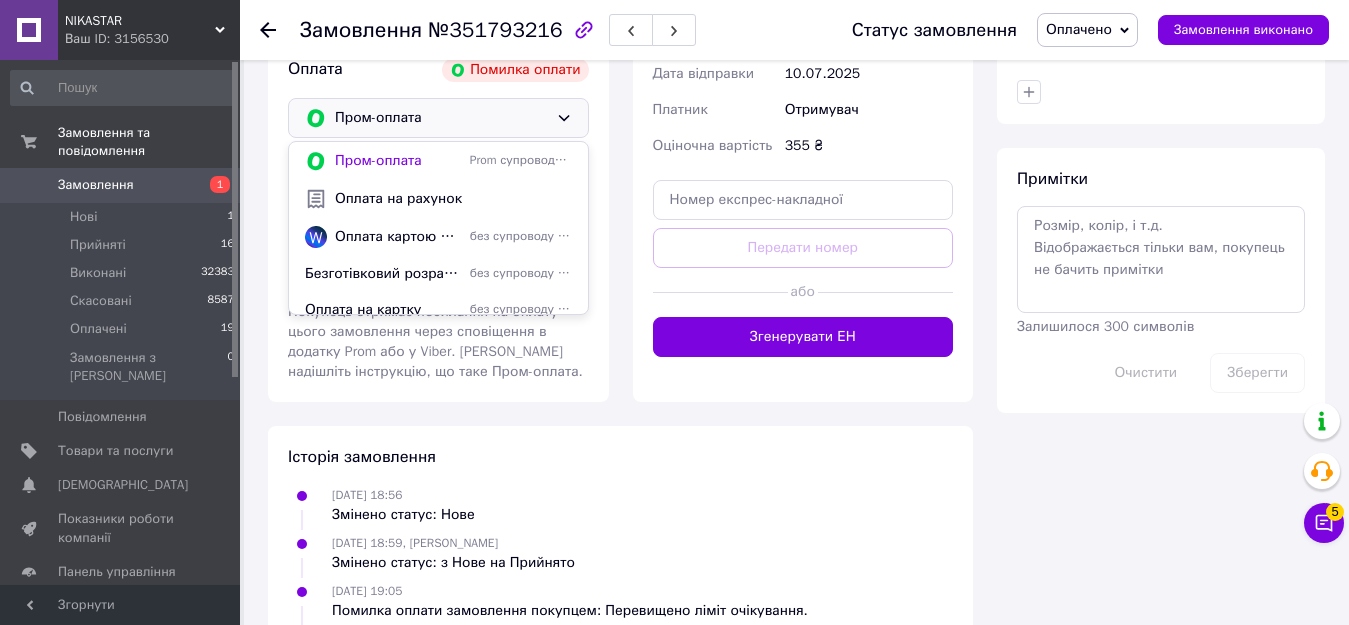 click on "Оплата на рахунок" at bounding box center [453, 199] 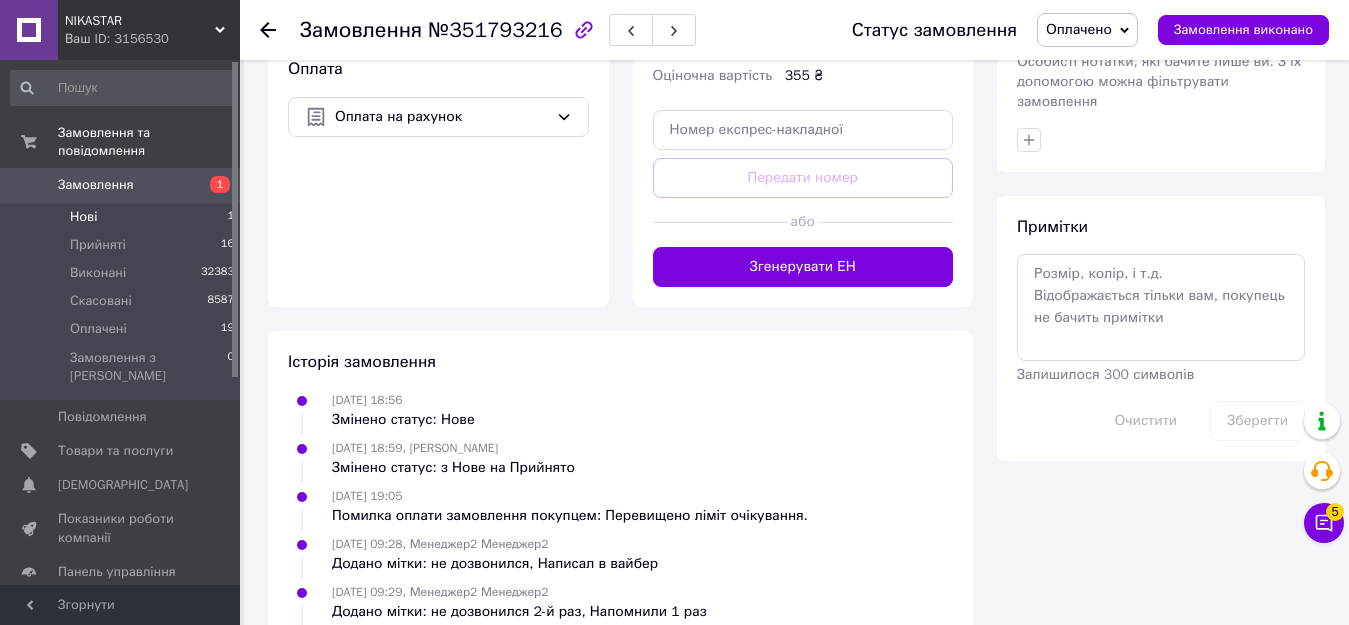 click on "Нові" at bounding box center [83, 217] 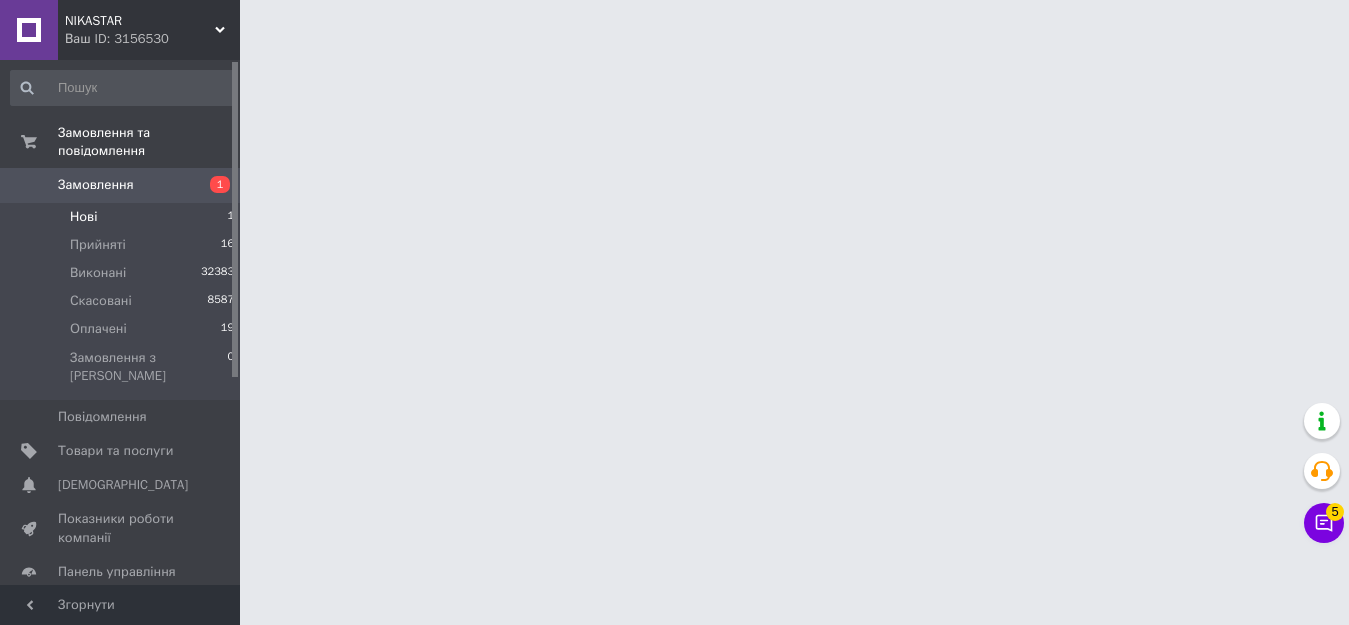 scroll, scrollTop: 0, scrollLeft: 0, axis: both 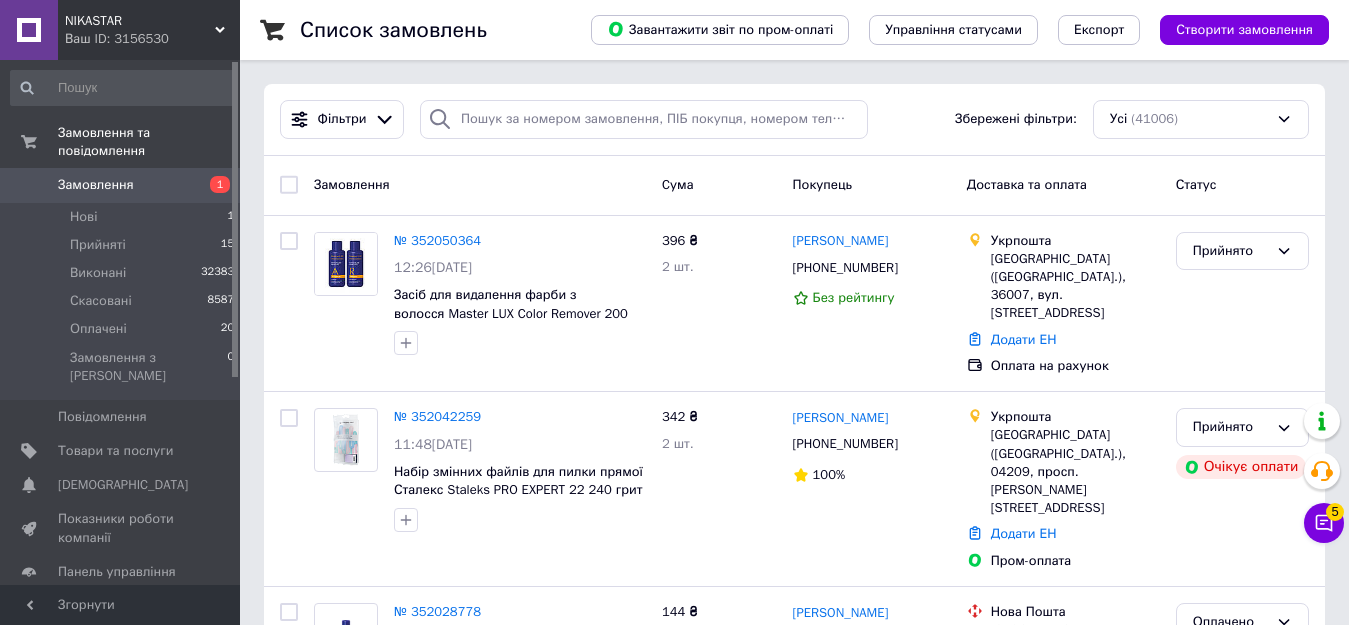 click on "Фільтри Збережені фільтри: Усі (41006)" at bounding box center [794, 120] 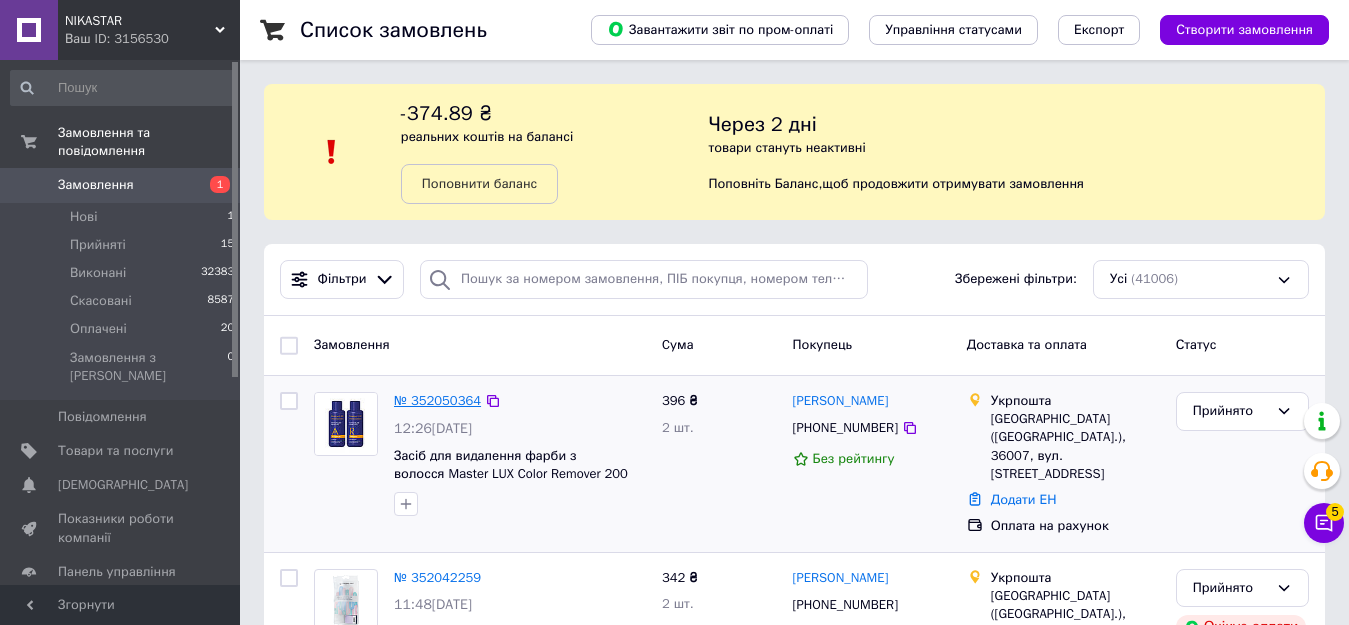 click on "№ 352050364" at bounding box center (437, 400) 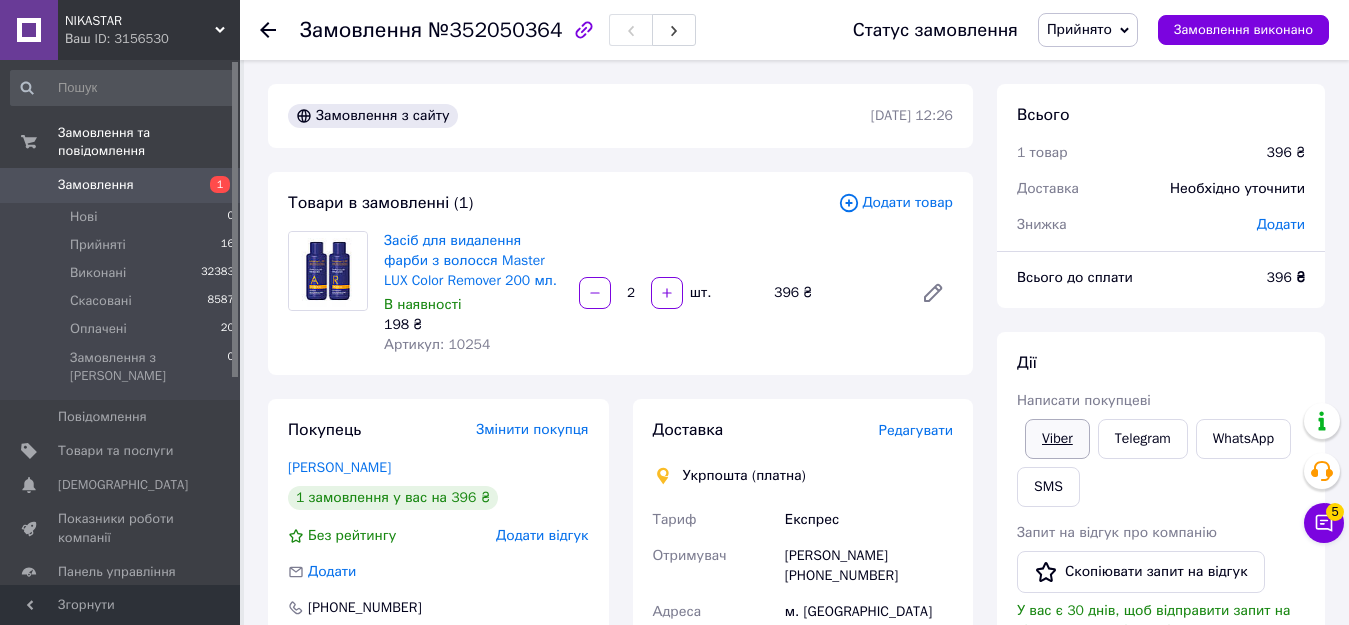 click on "Viber" at bounding box center [1057, 439] 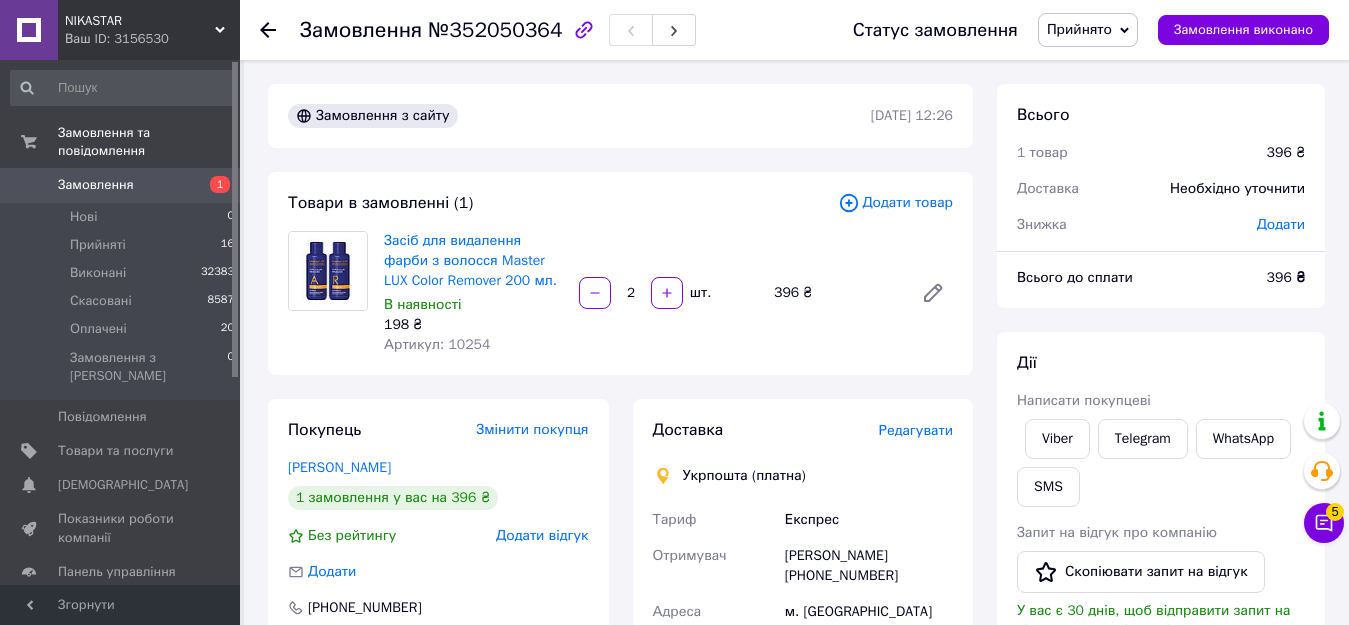 drag, startPoint x: 1280, startPoint y: 319, endPoint x: 1110, endPoint y: 298, distance: 171.29214 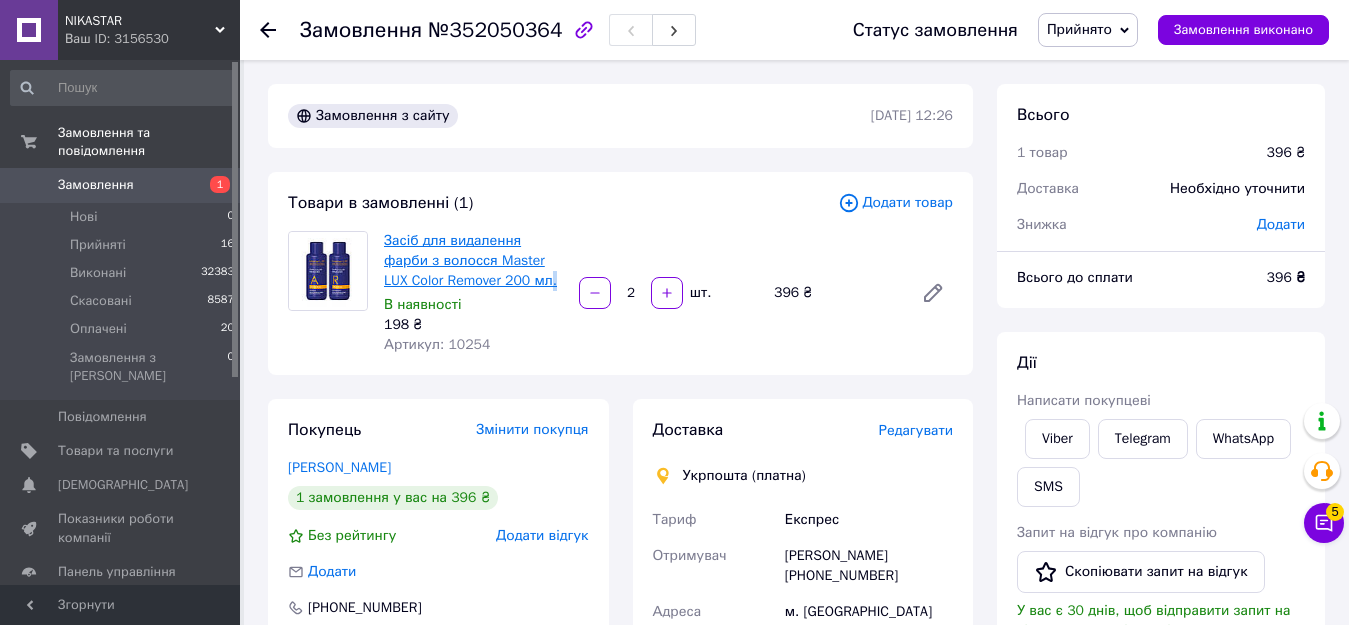 drag, startPoint x: 510, startPoint y: 289, endPoint x: 486, endPoint y: 285, distance: 24.33105 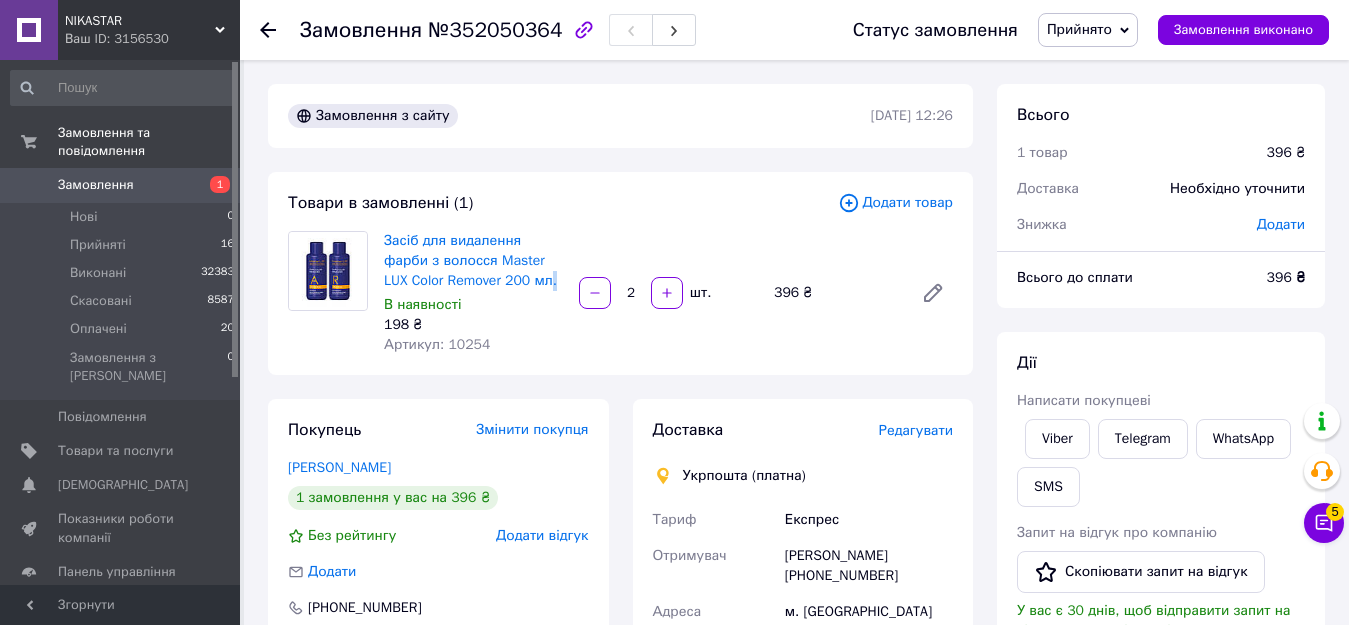 click on "Засіб для видалення фарби з волосся Master LUX Color Remover 200 мл." at bounding box center [473, 261] 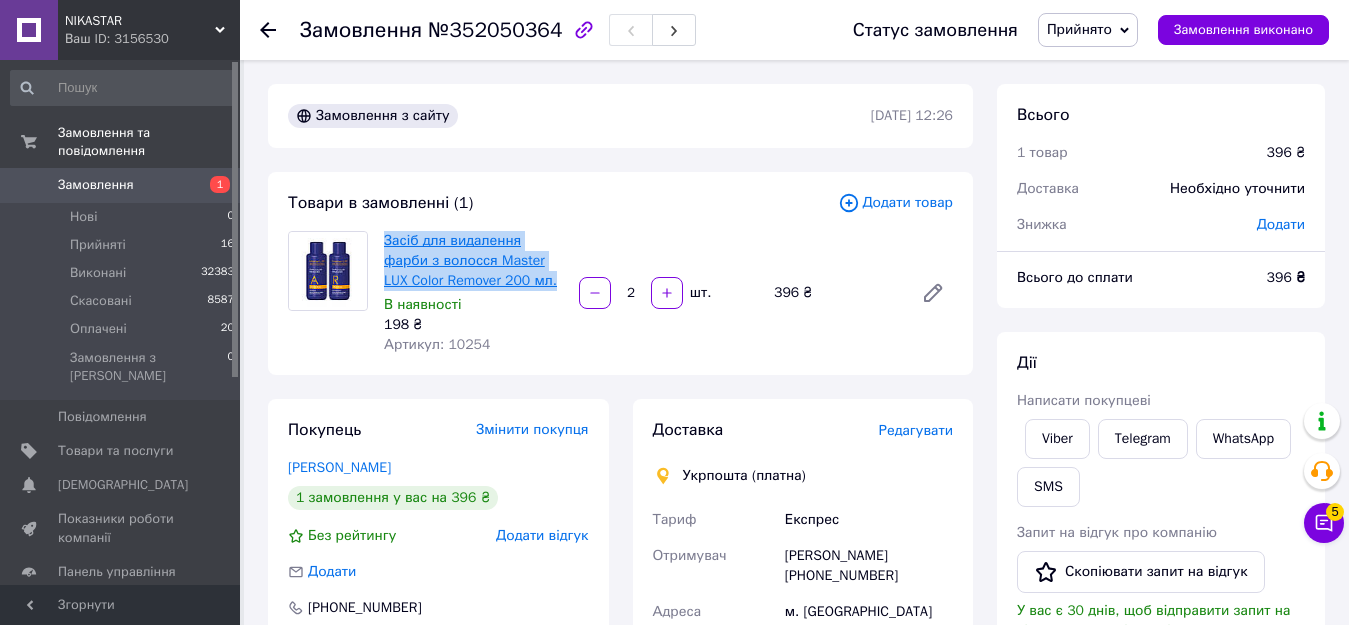 drag, startPoint x: 504, startPoint y: 275, endPoint x: 384, endPoint y: 236, distance: 126.178444 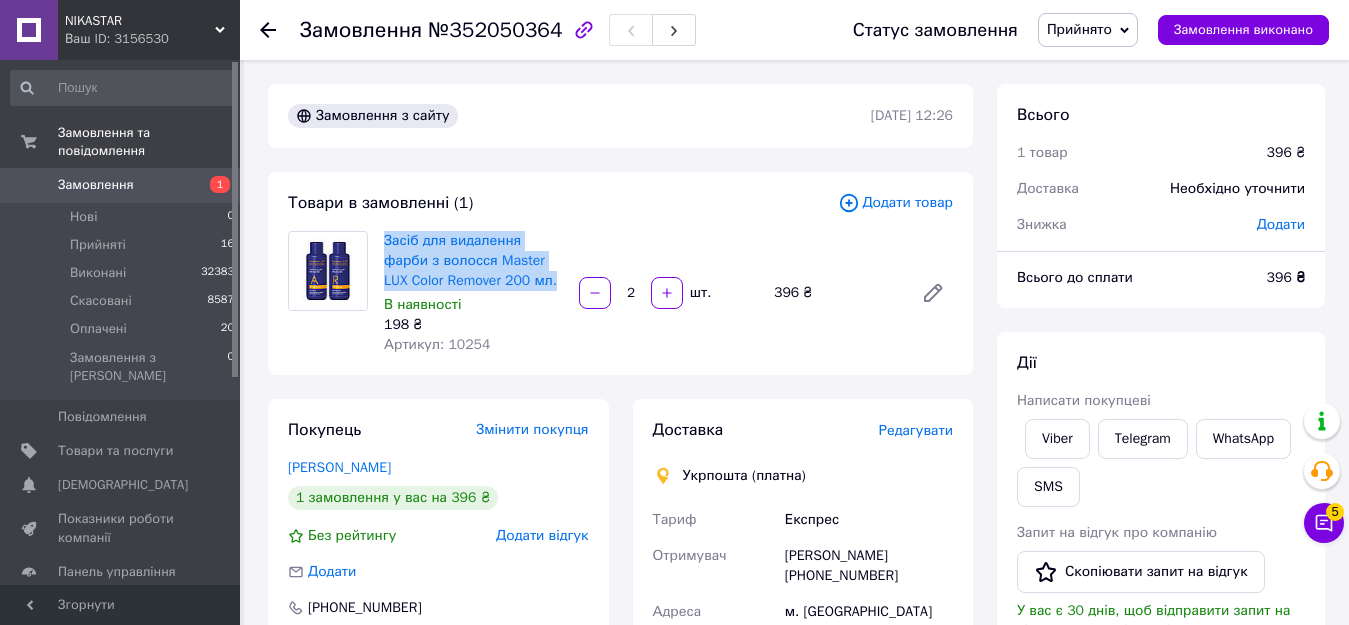 click on "Всього 1 товар 396 ₴ Доставка Необхідно уточнити Знижка Додати Всього до сплати 396 ₴ Дії Написати покупцеві Viber Telegram WhatsApp SMS Запит на відгук про компанію   Скопіювати запит на відгук У вас є 30 днів, щоб відправити запит на відгук покупцеві, скопіювавши посилання.   Видати чек   Завантажити PDF   Друк PDF   Дублювати замовлення Мітки Особисті нотатки, які бачите лише ви. З їх допомогою можна фільтрувати замовлення Примітки Залишилося 300 символів Очистити Зберегти" at bounding box center (1161, 722) 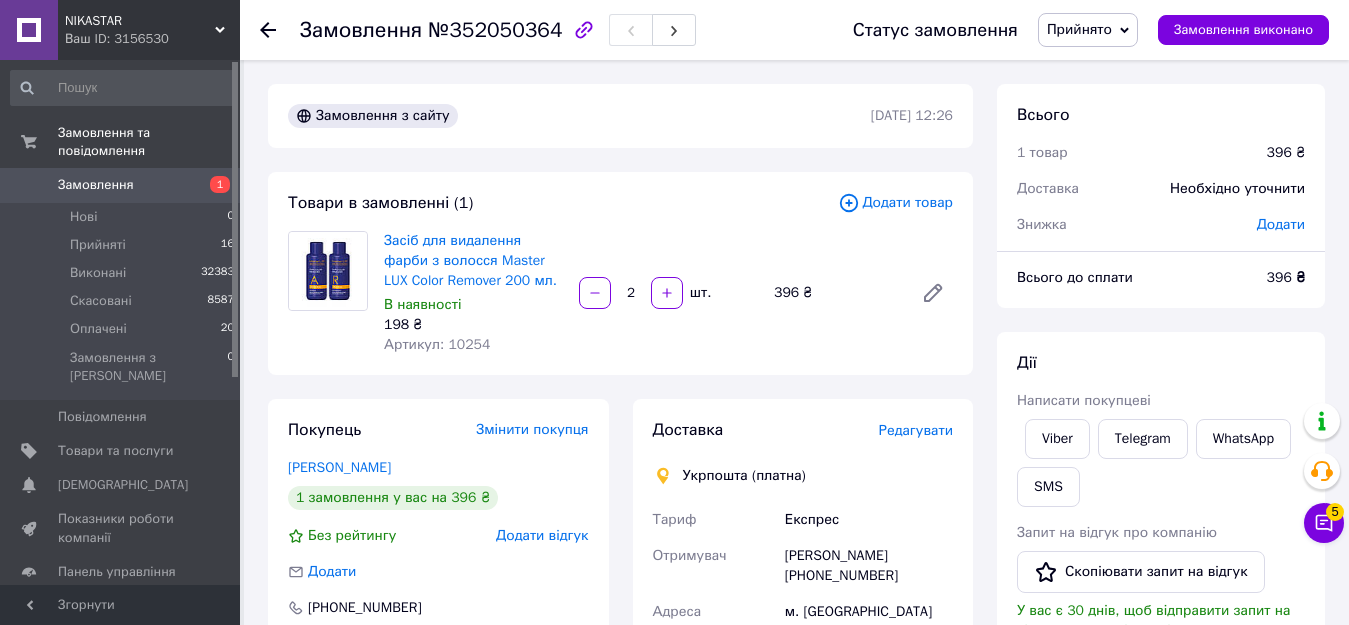 click on "№352050364" at bounding box center (495, 30) 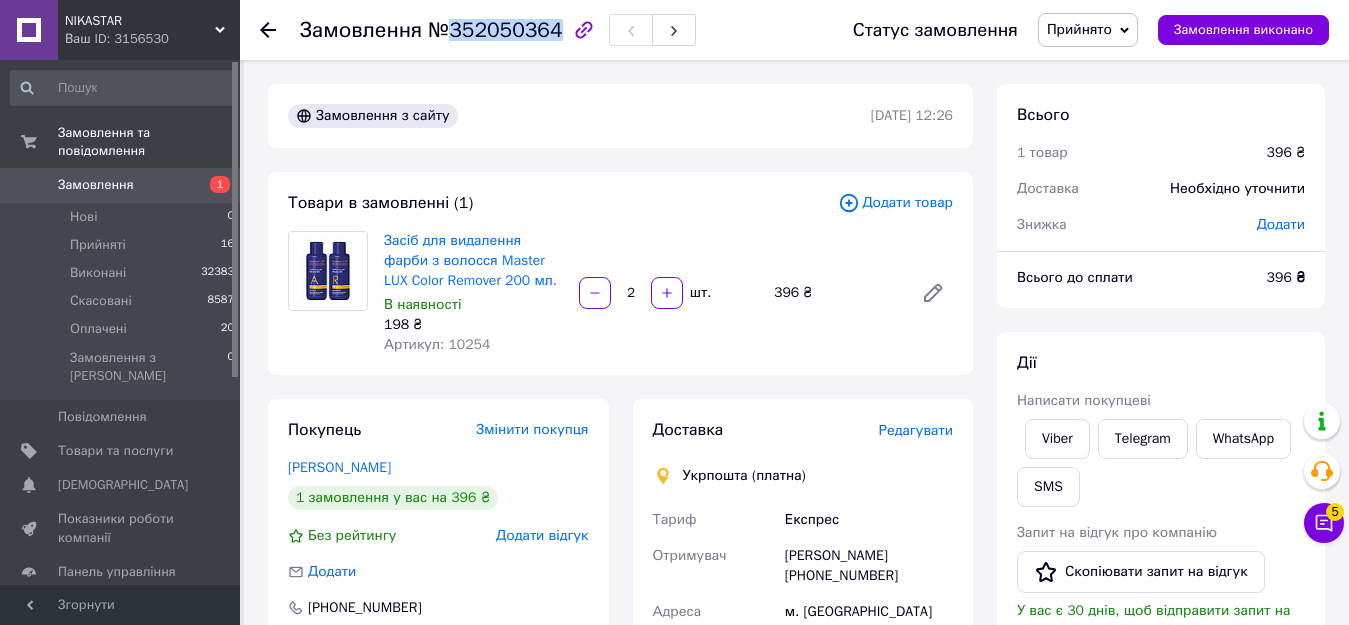 click on "№352050364" at bounding box center (495, 30) 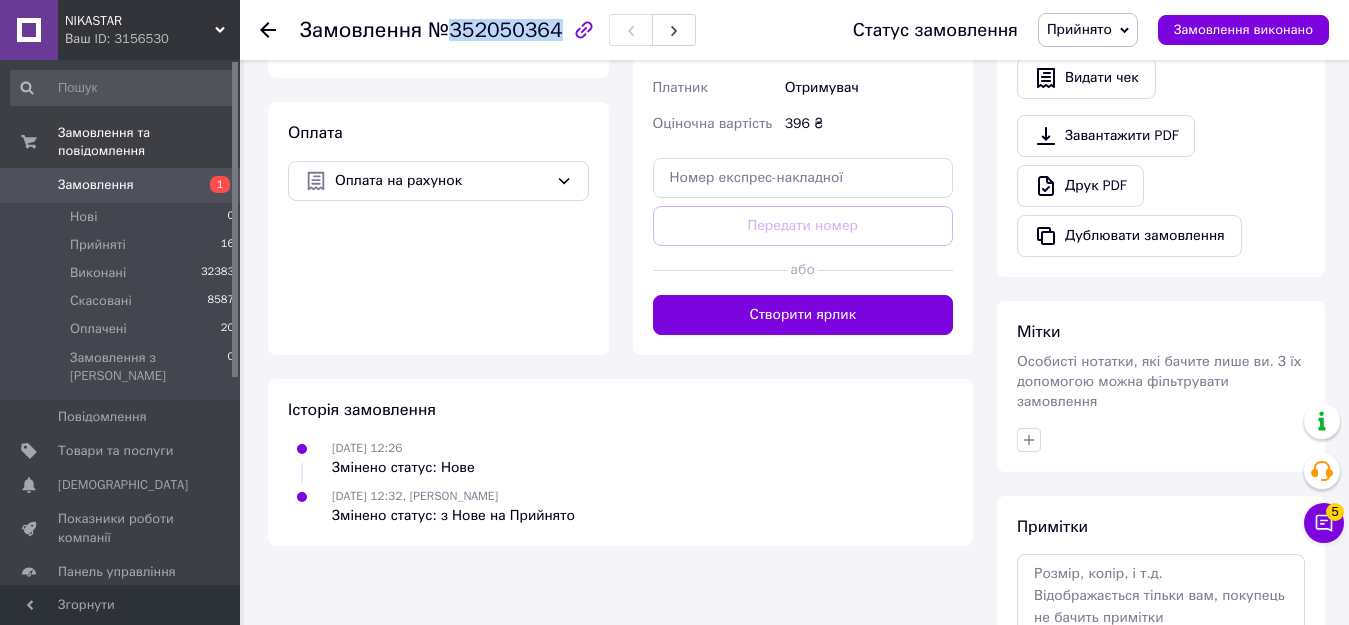 scroll, scrollTop: 500, scrollLeft: 0, axis: vertical 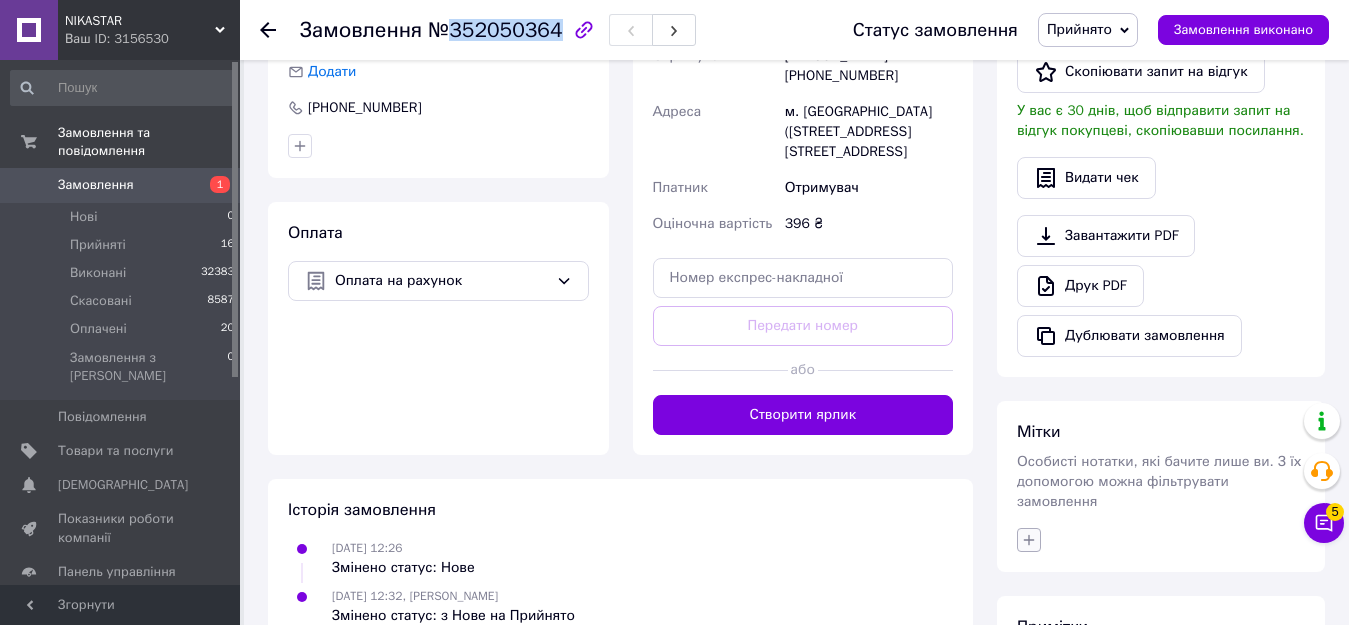 click 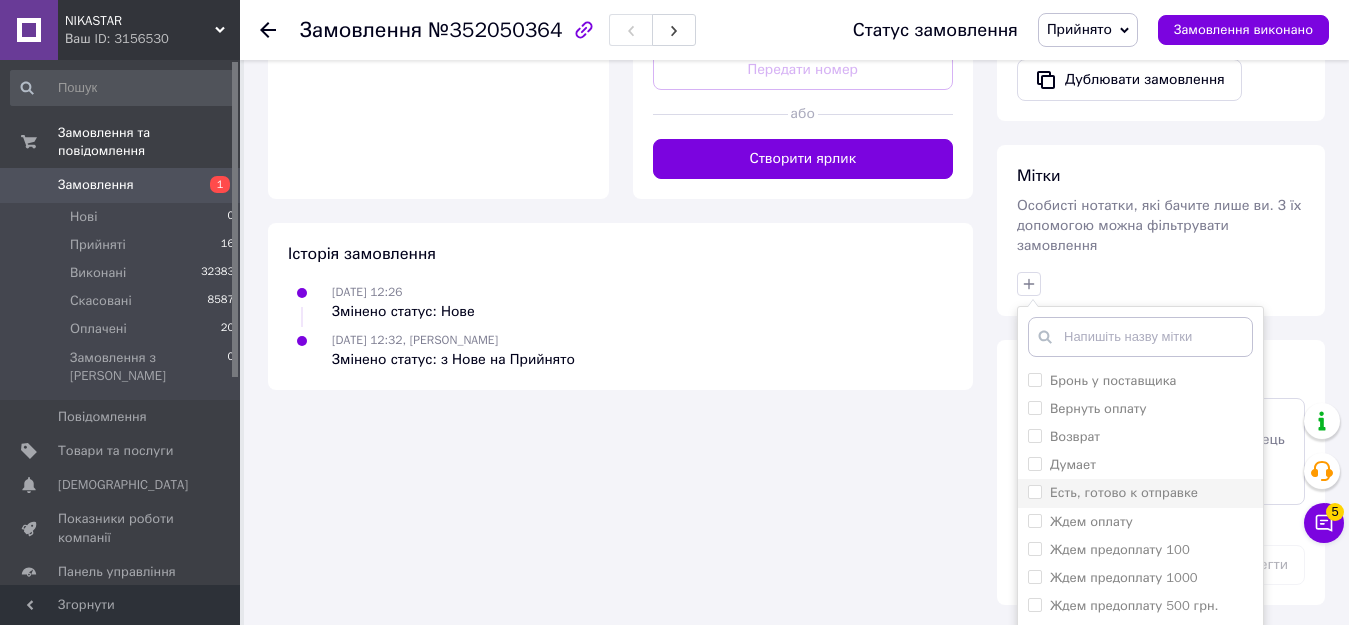 scroll, scrollTop: 800, scrollLeft: 0, axis: vertical 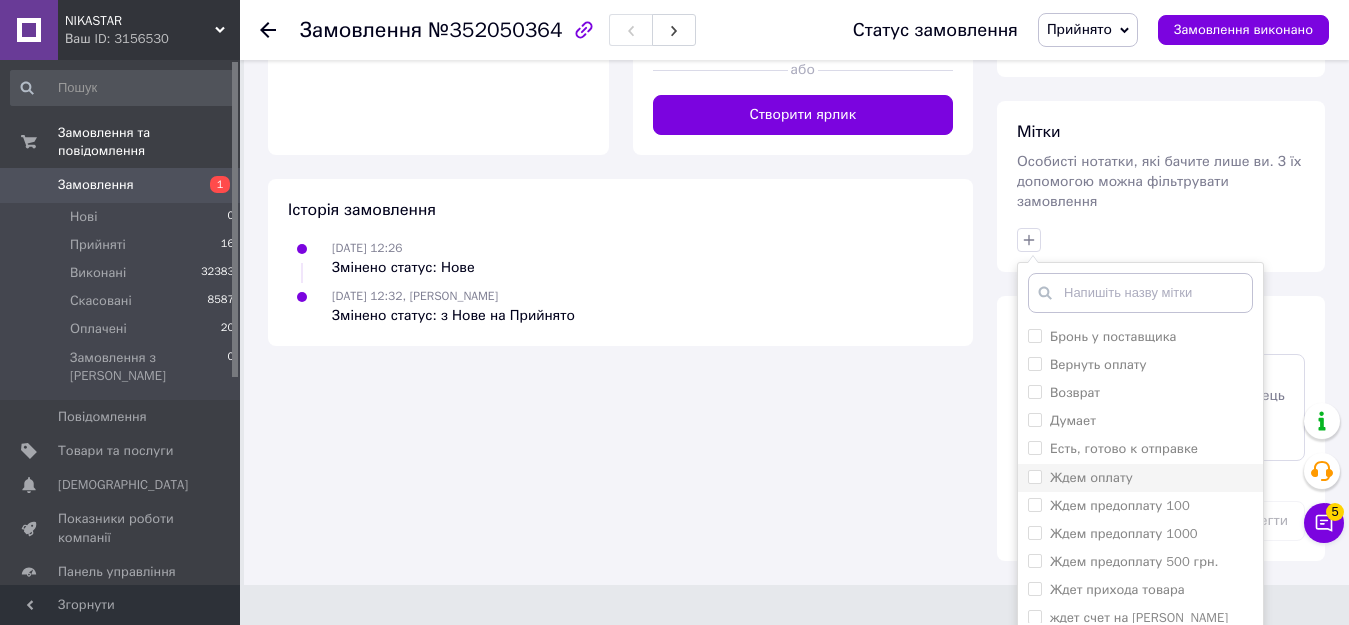 click on "Ждем оплату" at bounding box center (1091, 477) 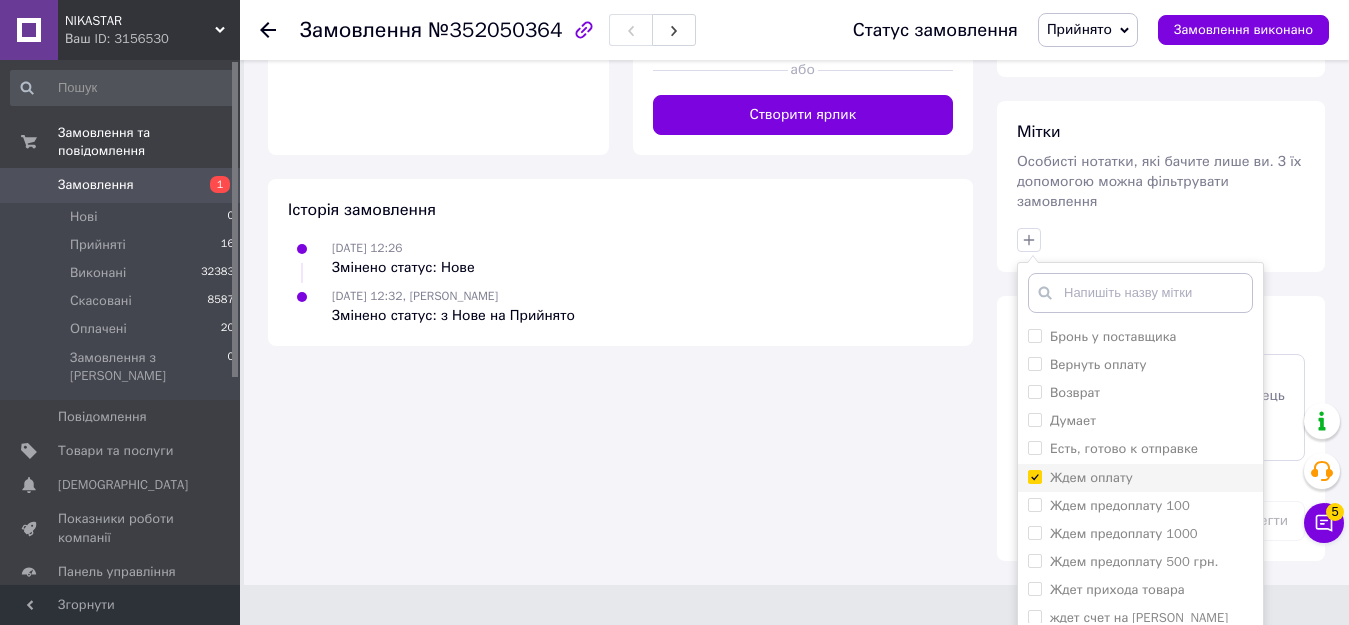 checkbox on "true" 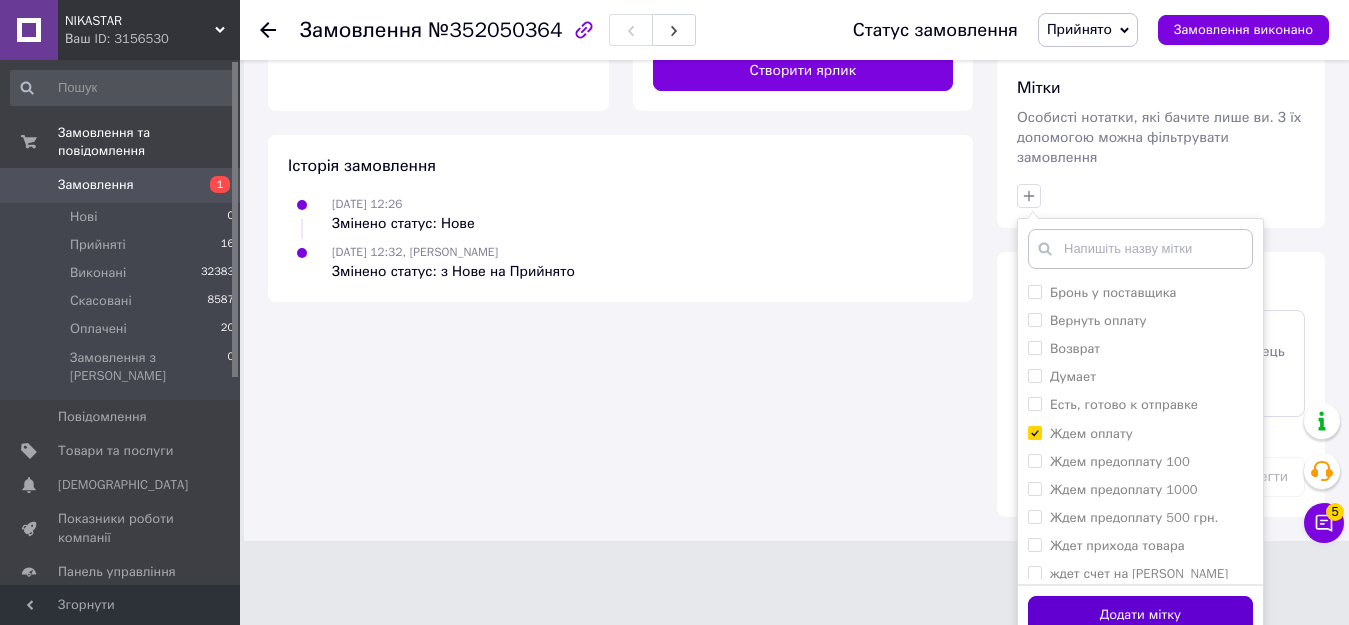 click on "Додати мітку" at bounding box center (1140, 615) 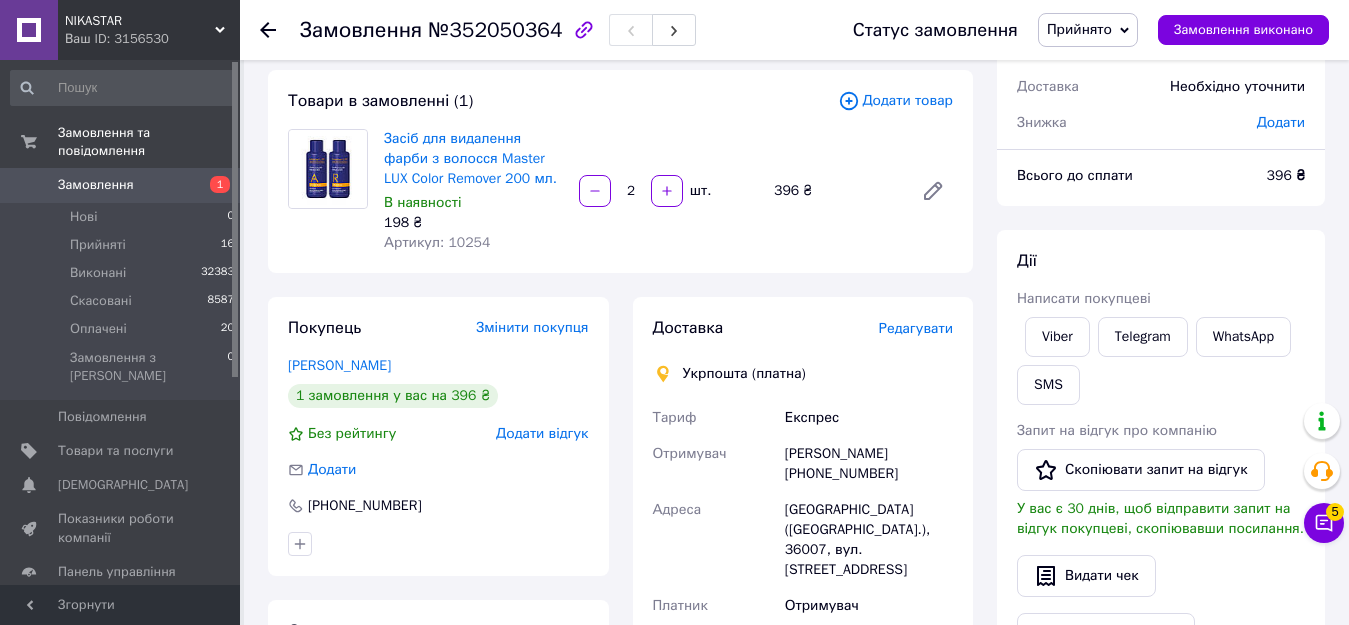 scroll, scrollTop: 72, scrollLeft: 0, axis: vertical 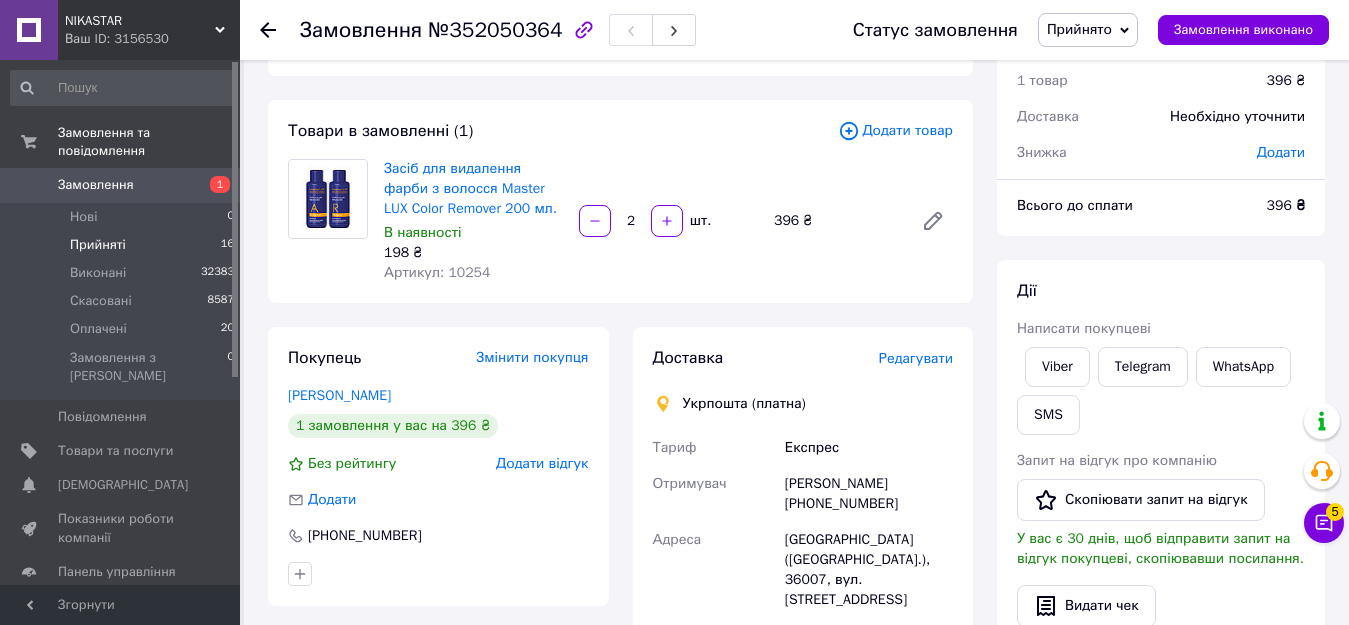 click on "Прийняті" at bounding box center (98, 245) 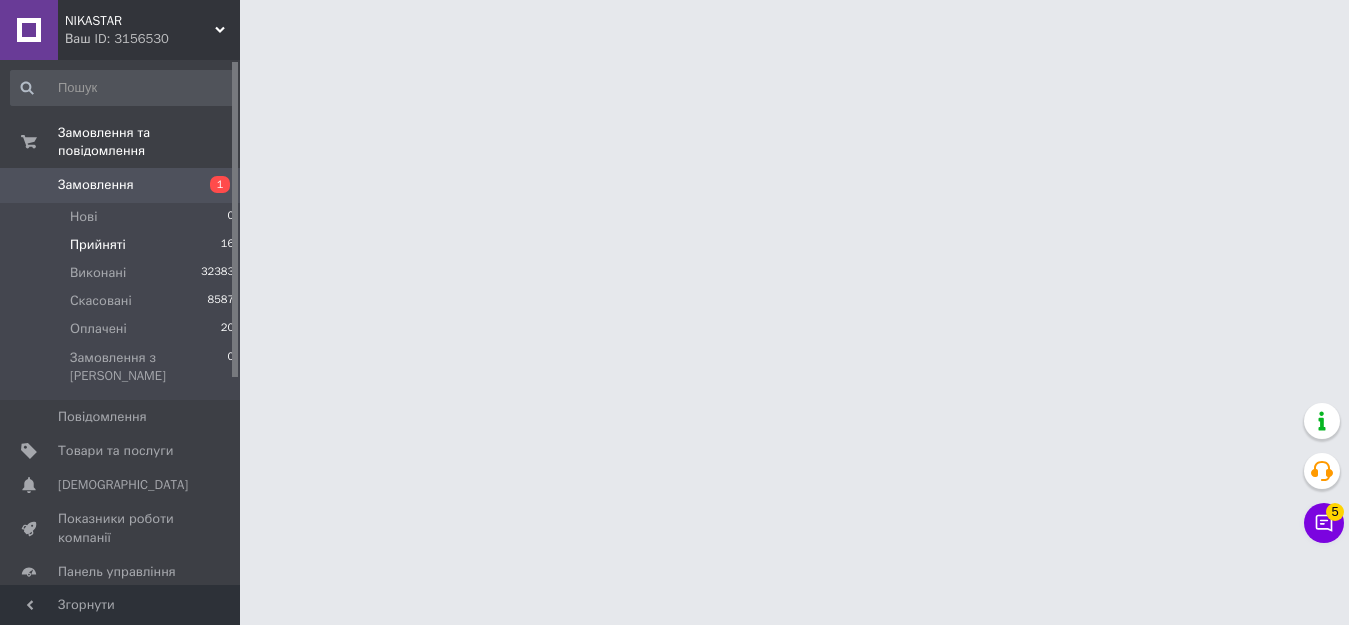 scroll, scrollTop: 0, scrollLeft: 0, axis: both 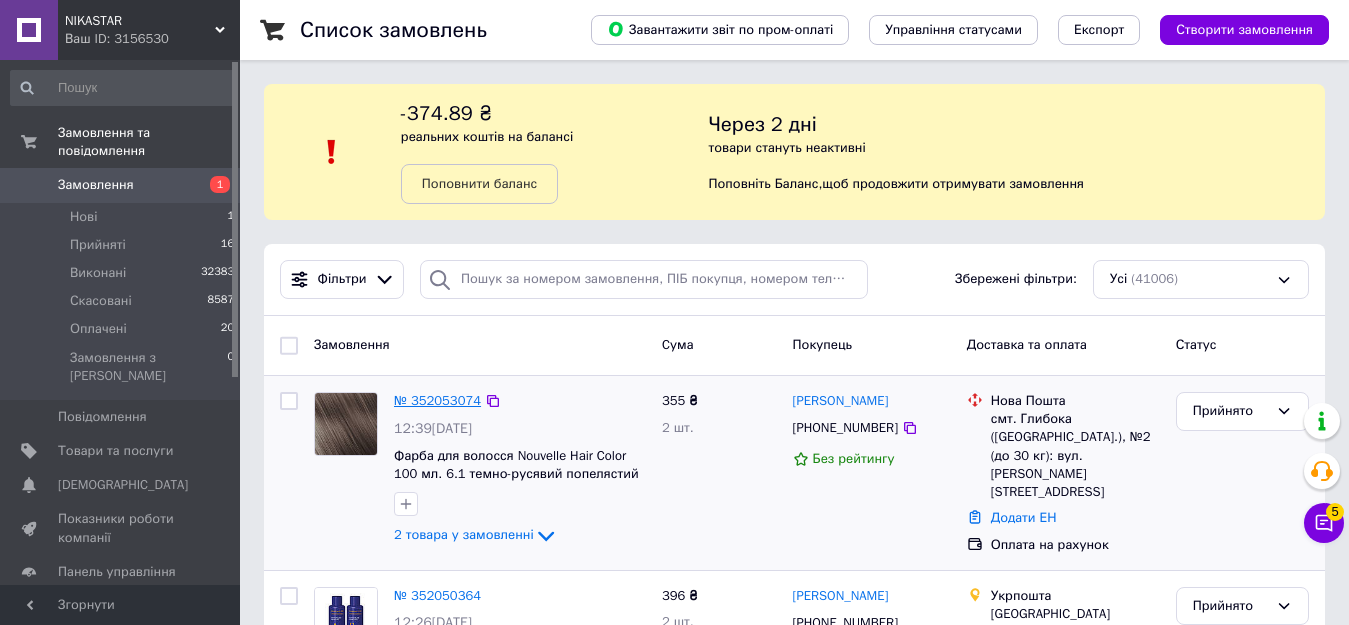 click on "№ 352053074" at bounding box center (437, 400) 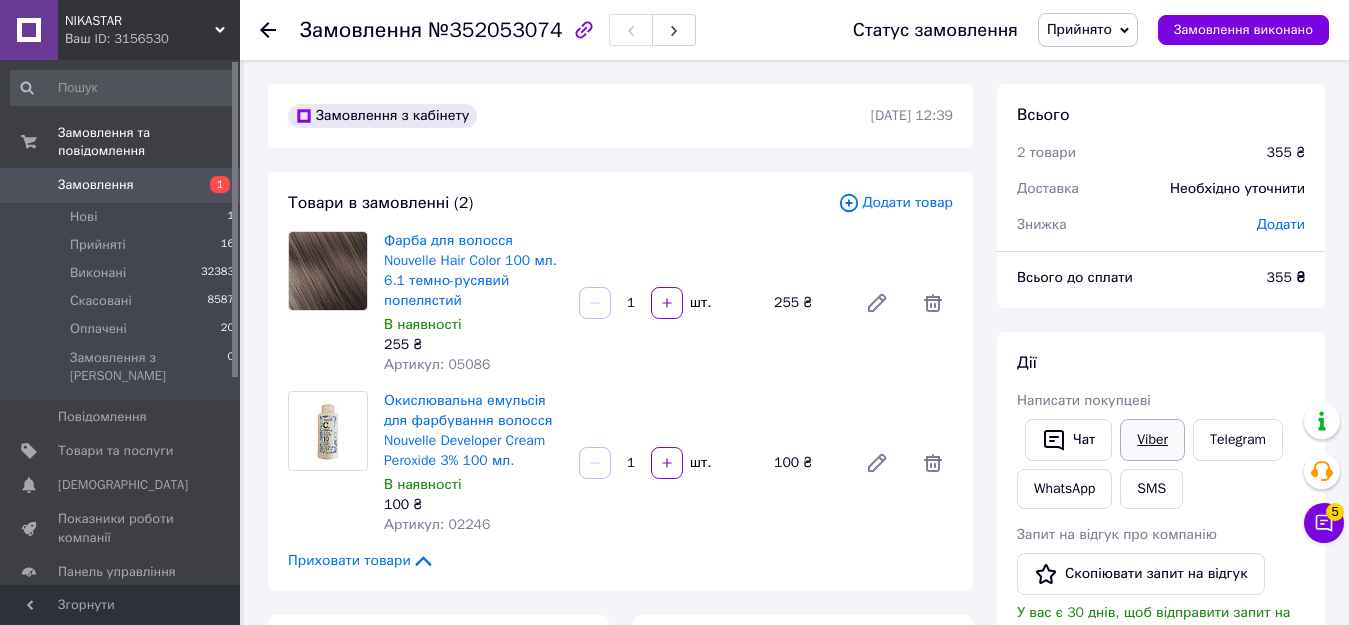 click on "Viber" at bounding box center [1152, 440] 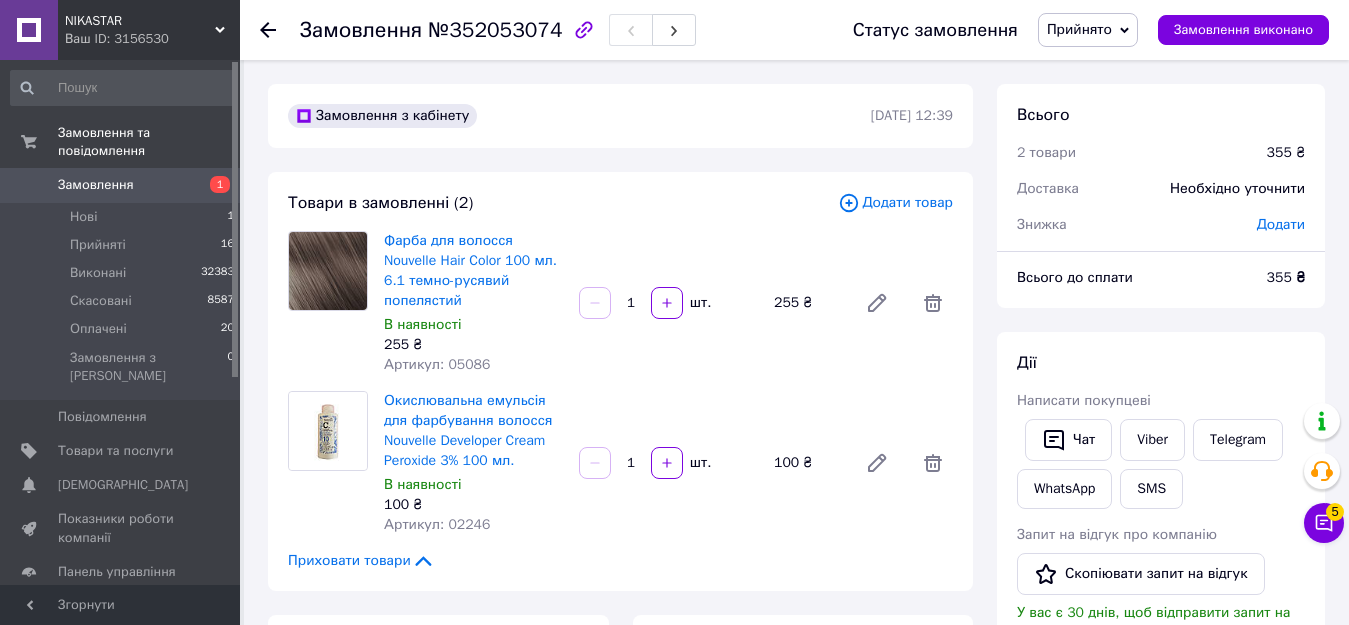 click on "Всього 2 товари 355 ₴ Доставка Необхідно уточнити Знижка Додати Всього до сплати 355 ₴ Дії Написати покупцеві   Чат Viber Telegram WhatsApp SMS Запит на відгук про компанію   Скопіювати запит на відгук У вас є 30 днів, щоб відправити запит на відгук покупцеві, скопіювавши посилання.   Видати чек   Завантажити PDF   Друк PDF   Дублювати замовлення Мітки Особисті нотатки, які бачите лише ви. З їх допомогою можна фільтрувати замовлення Примітки Залишилося 300 символів Очистити Зберегти" at bounding box center (1161, 869) 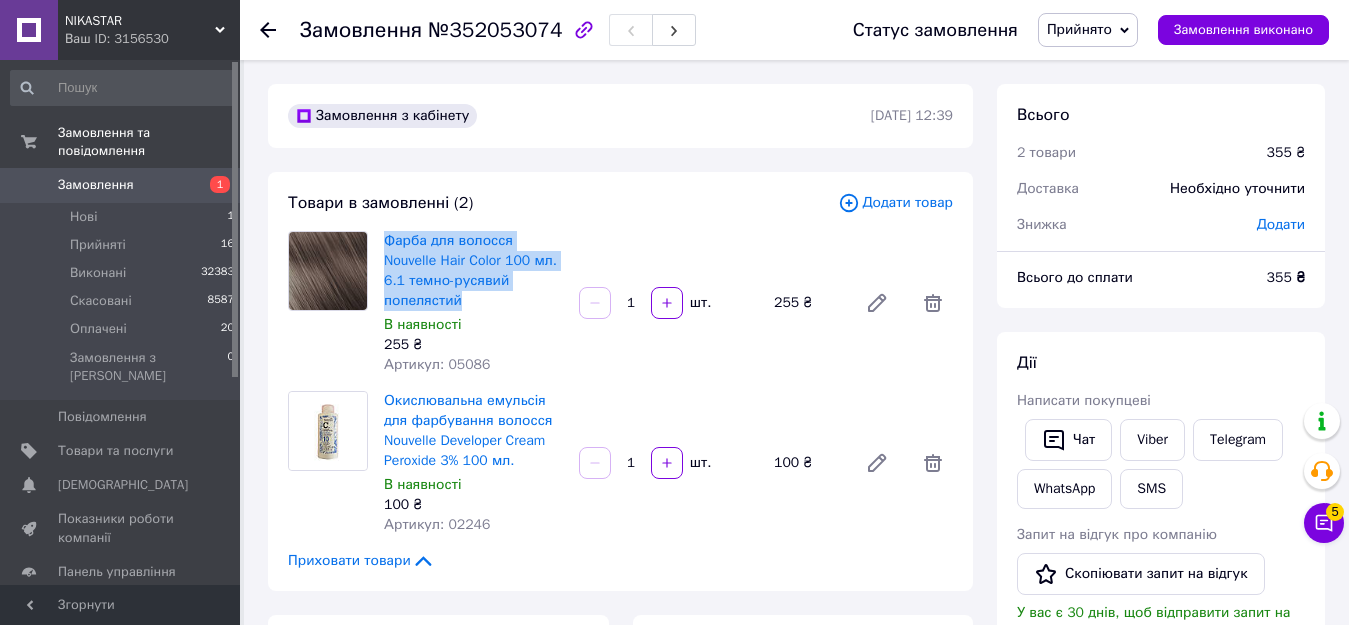drag, startPoint x: 486, startPoint y: 304, endPoint x: 379, endPoint y: 235, distance: 127.3185 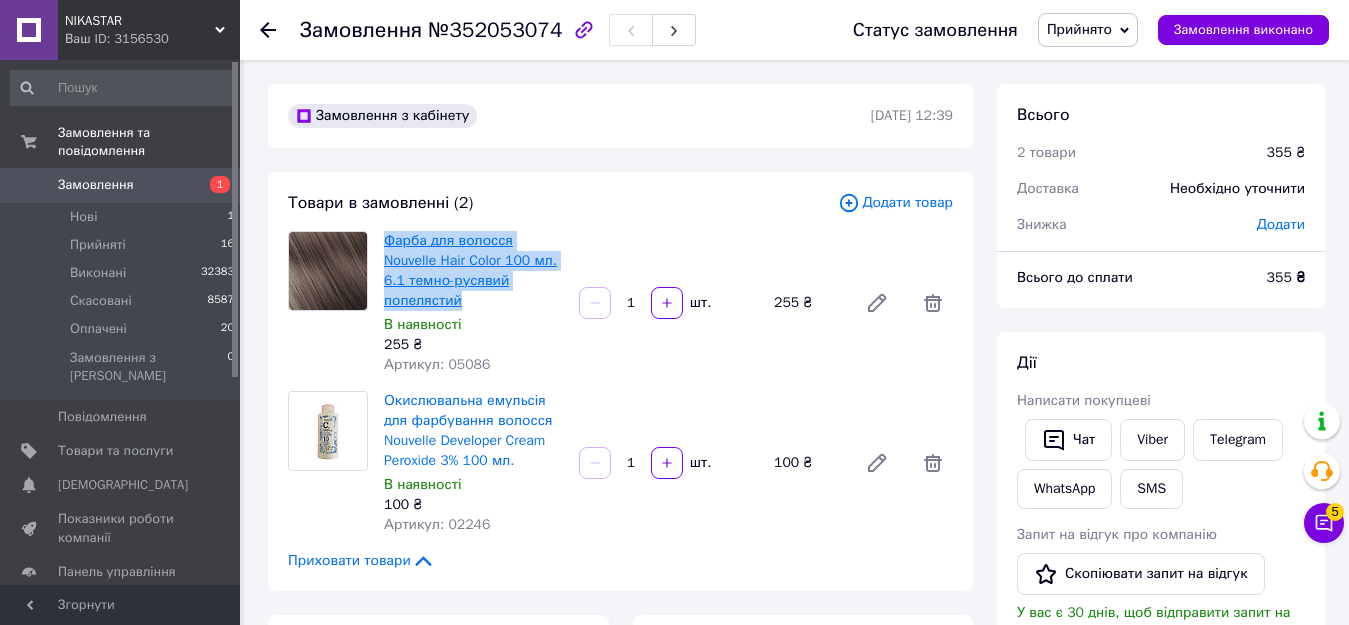 copy on "Фарба для волосся Nouvelle Hair Color 100 мл. 6.1 темно-русявий попелястий" 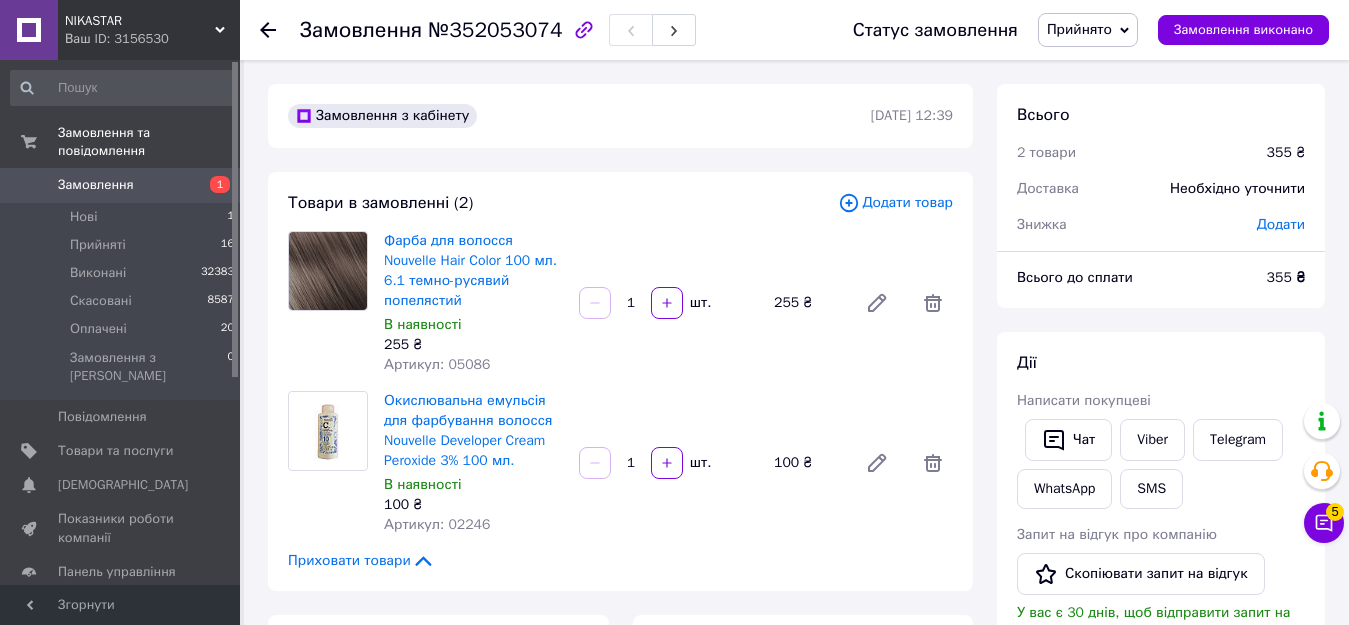 click on "Замовлення №352053074 Статус замовлення Прийнято Виконано Скасовано Оплачено Замовлення виконано Замовлення з кабінету [DATE] 12:39 Товари в замовленні (2) Додати товар Фарба для волосся Nouvelle Hair Color 100 мл. 6.1 темно-русявий попелястий В наявності 255 ₴ Артикул: 05086 1   шт. 255 ₴ Окислювальна емульсія для фарбування волосся Nouvelle Developer Cream Peroxide 3% 100 мл. В наявності 100 ₴ Артикул: 02246 1   шт. 100 ₴ Приховати товари Покупець Змінити покупця [PERSON_NAME] Без рейтингу   Додати відгук Додати [PHONE_NUMBER] Оплата Оплата на рахунок Доставка Редагувати Нова Пошта (безкоштовно від 3000 ₴) або" at bounding box center (796, 869) 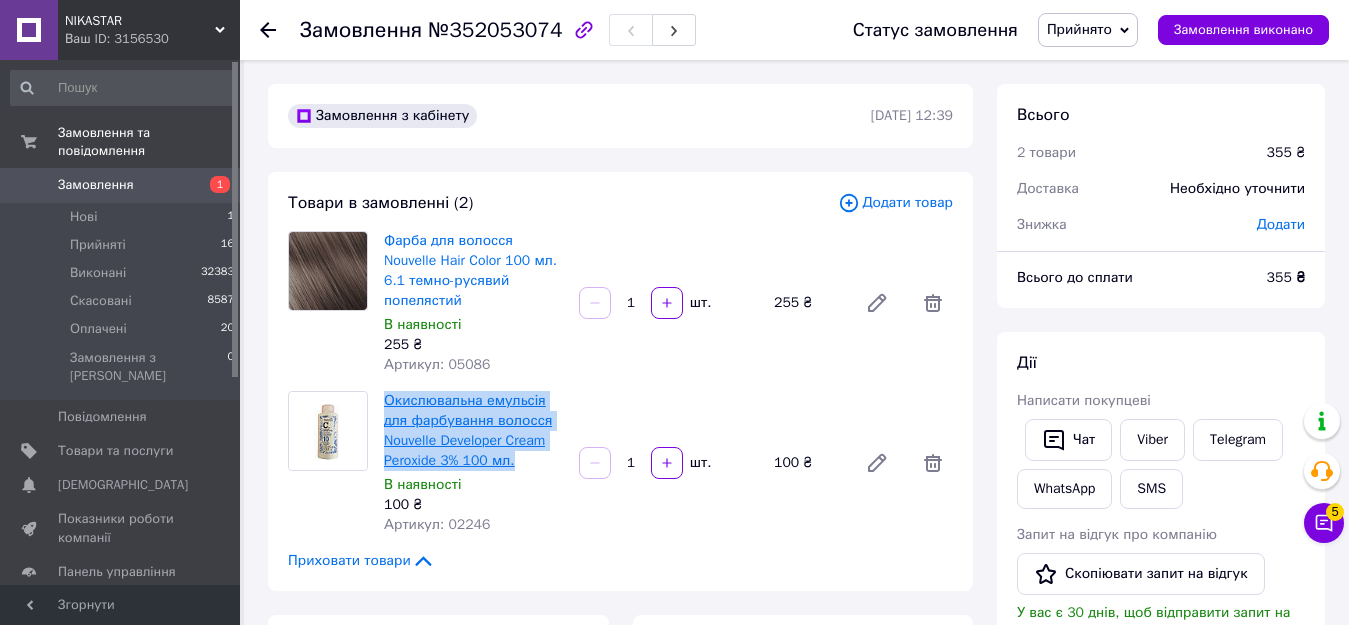 drag, startPoint x: 531, startPoint y: 458, endPoint x: 384, endPoint y: 397, distance: 159.154 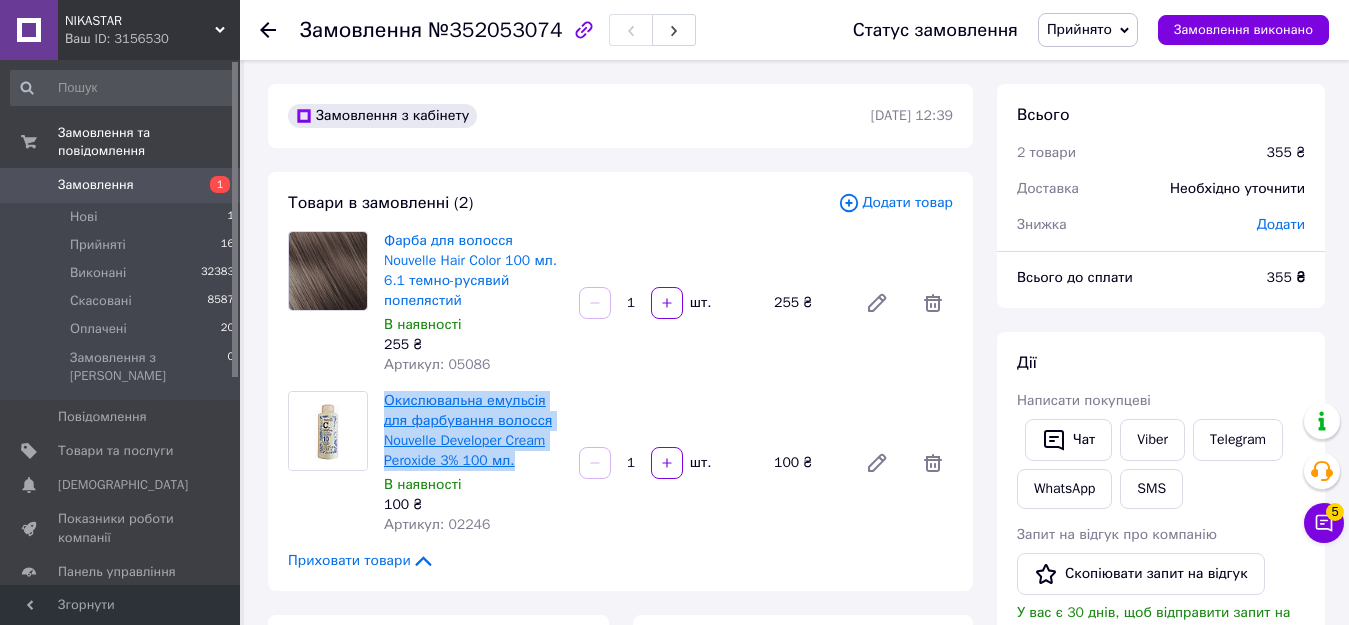 click on "Окислювальна емульсія для фарбування волосся Nouvelle Developer Cream Peroxide 3% 100 мл." at bounding box center [473, 431] 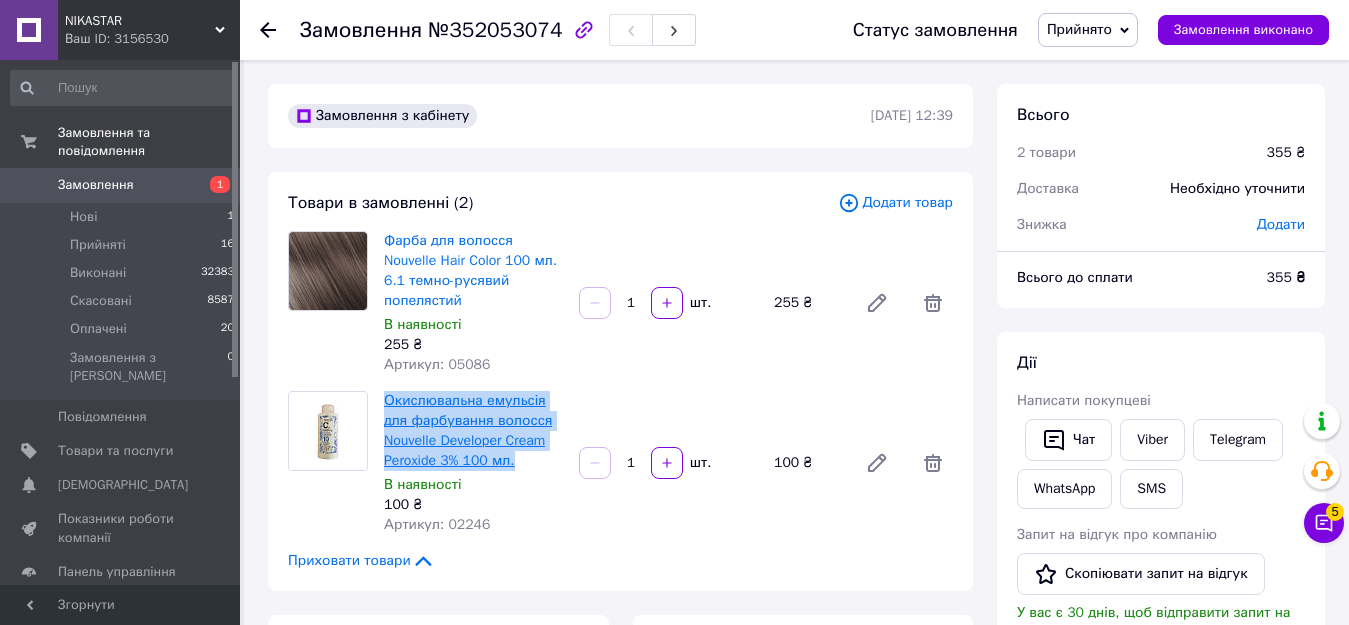 copy on "Окислювальна емульсія для фарбування волосся Nouvelle Developer Cream Peroxide 3% 100 мл." 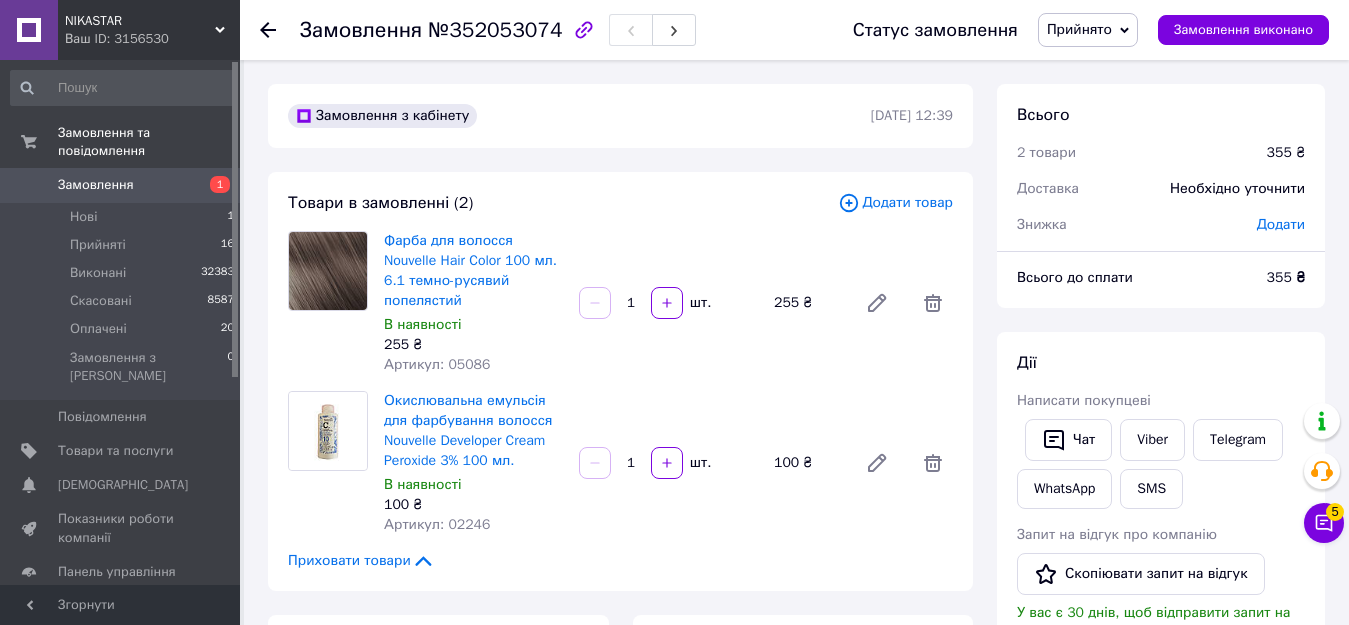 click on "Всього 2 товари 355 ₴ Доставка Необхідно уточнити Знижка Додати Всього до сплати 355 ₴ Дії Написати покупцеві   Чат Viber Telegram WhatsApp SMS Запит на відгук про компанію   Скопіювати запит на відгук У вас є 30 днів, щоб відправити запит на відгук покупцеві, скопіювавши посилання.   Видати чек   Завантажити PDF   Друк PDF   Дублювати замовлення Мітки Особисті нотатки, які бачите лише ви. З їх допомогою можна фільтрувати замовлення Примітки Залишилося 300 символів Очистити Зберегти" at bounding box center [1161, 723] 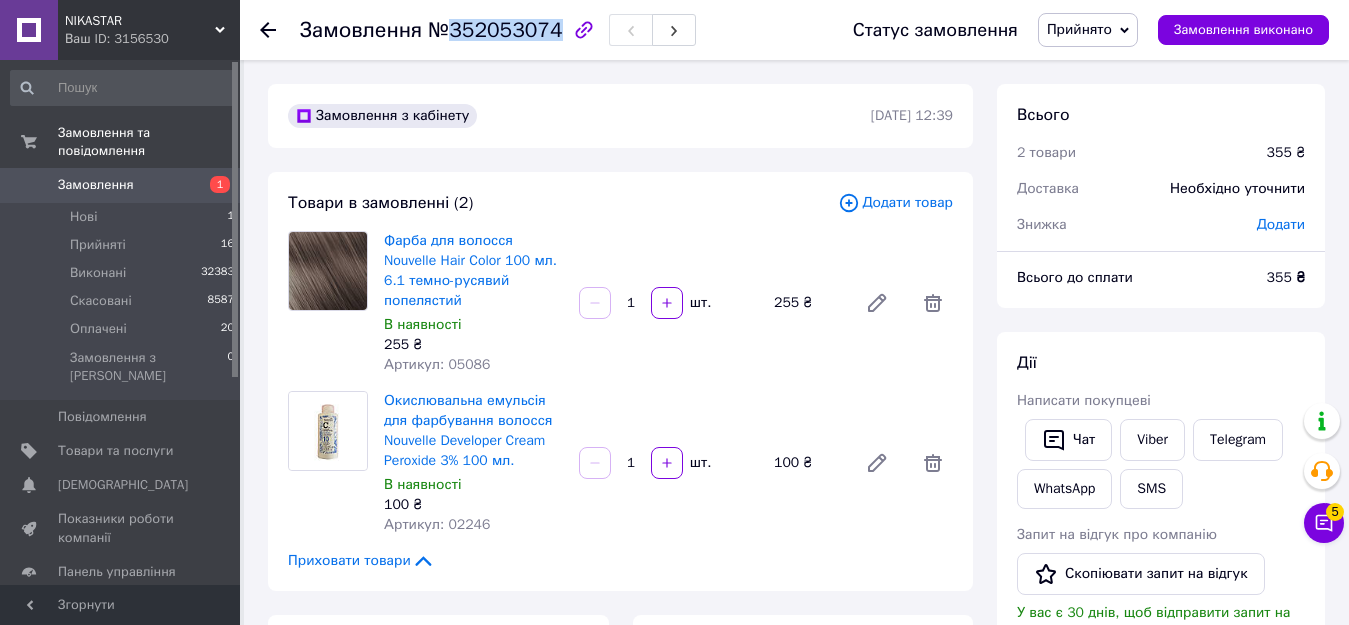 click on "№352053074" at bounding box center [495, 30] 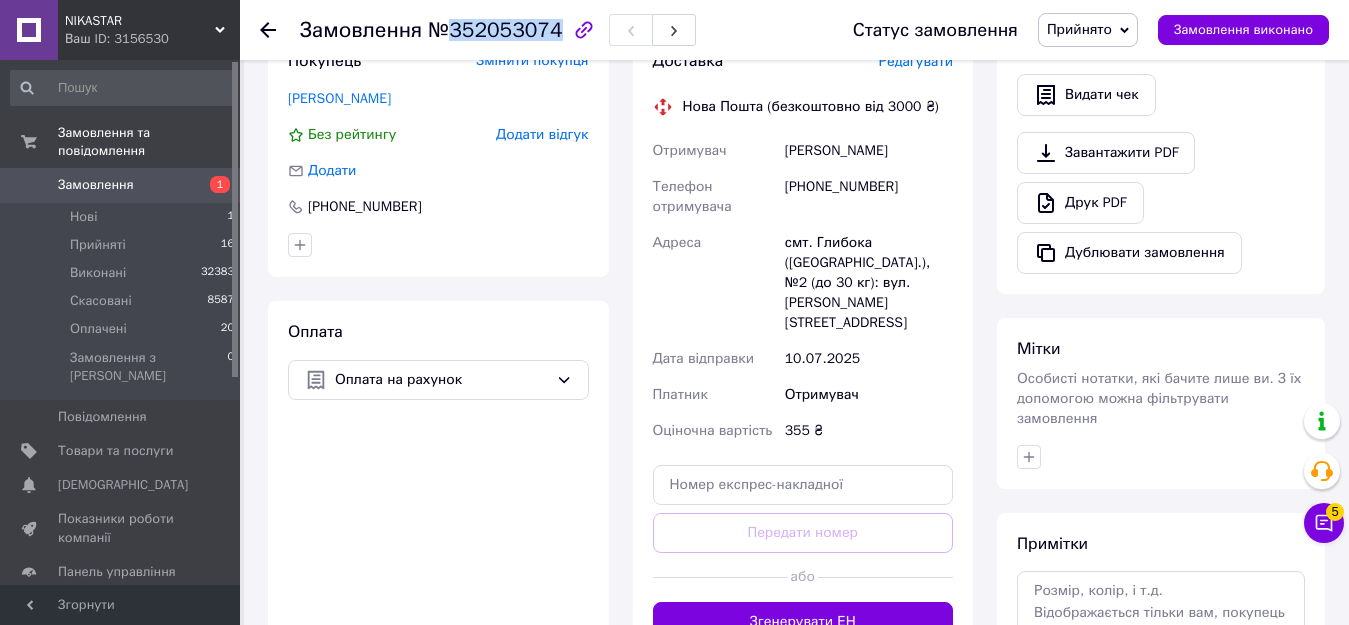 scroll, scrollTop: 600, scrollLeft: 0, axis: vertical 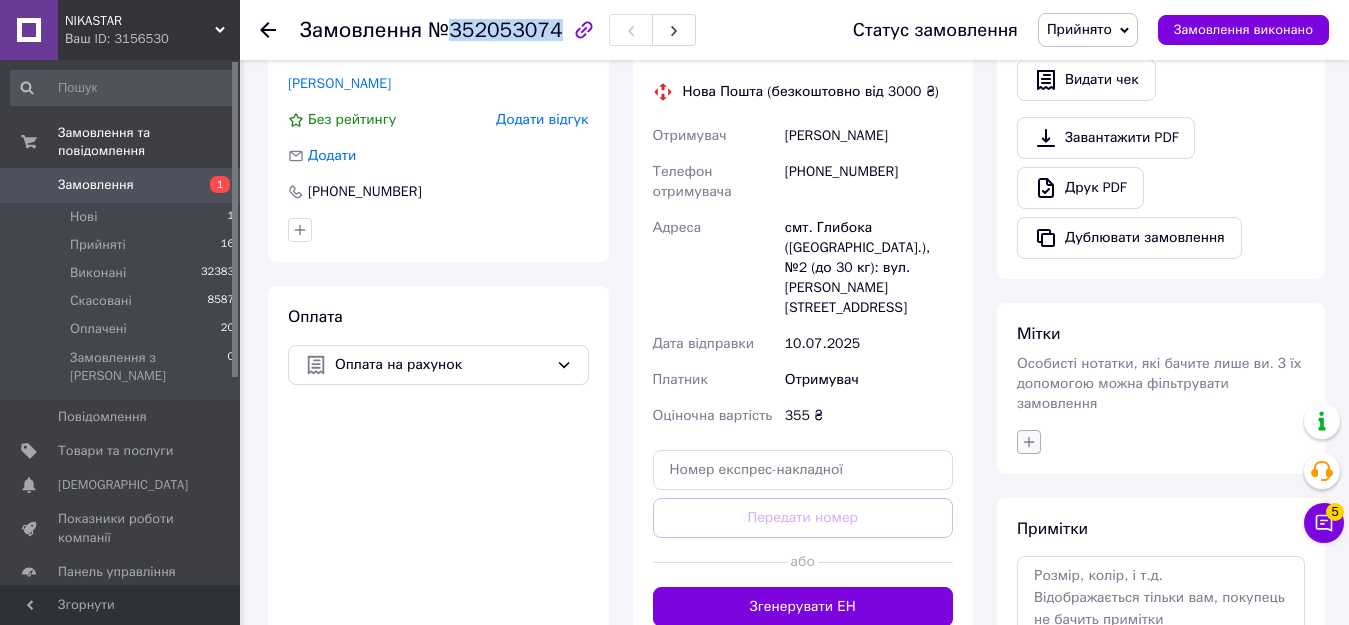 click at bounding box center (1029, 442) 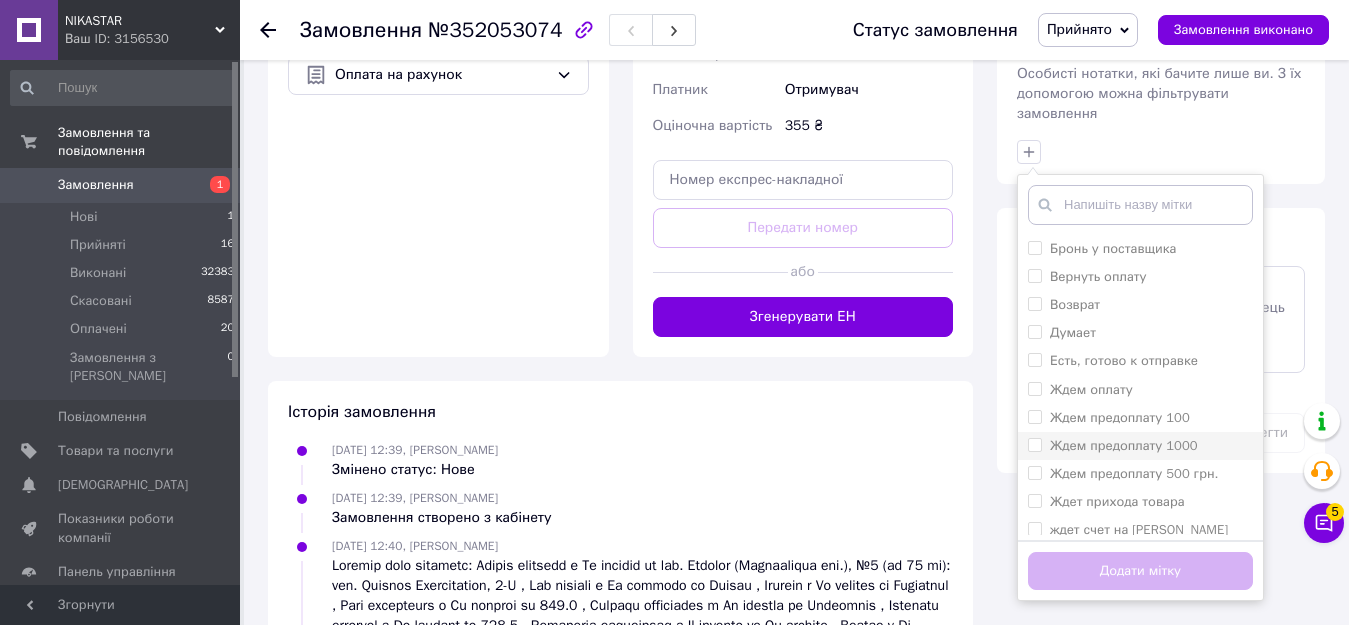 scroll, scrollTop: 900, scrollLeft: 0, axis: vertical 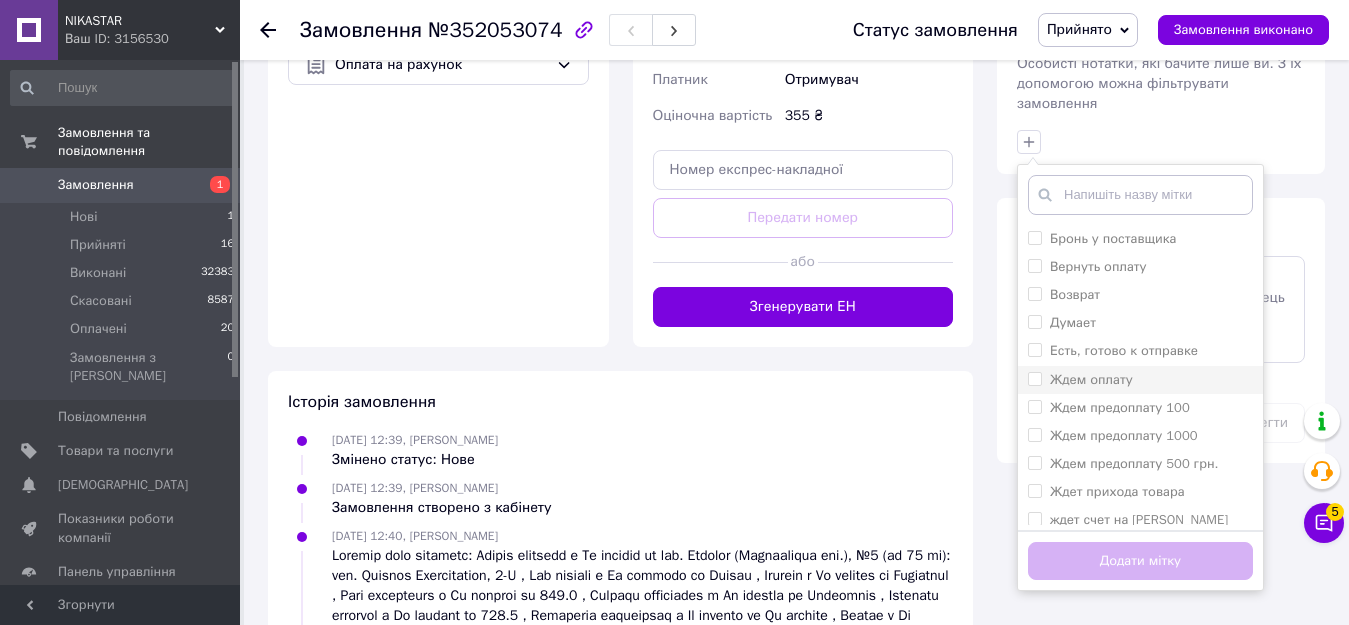 click on "Ждем оплату" at bounding box center [1140, 380] 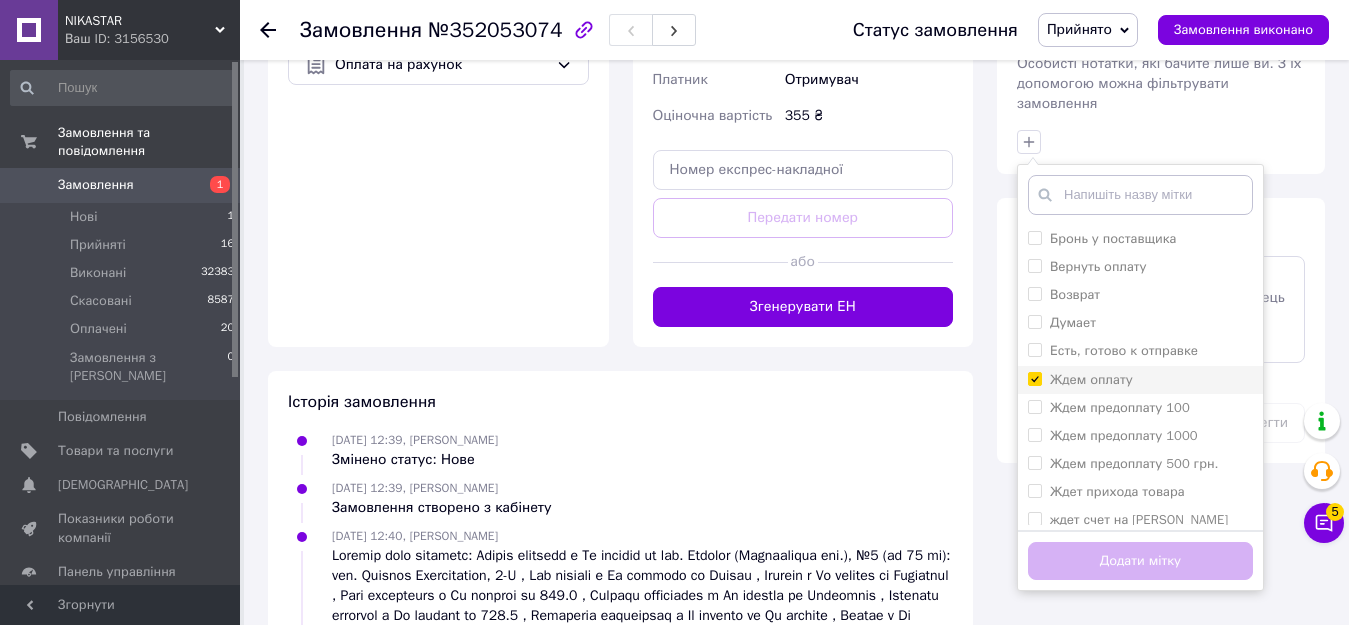 checkbox on "true" 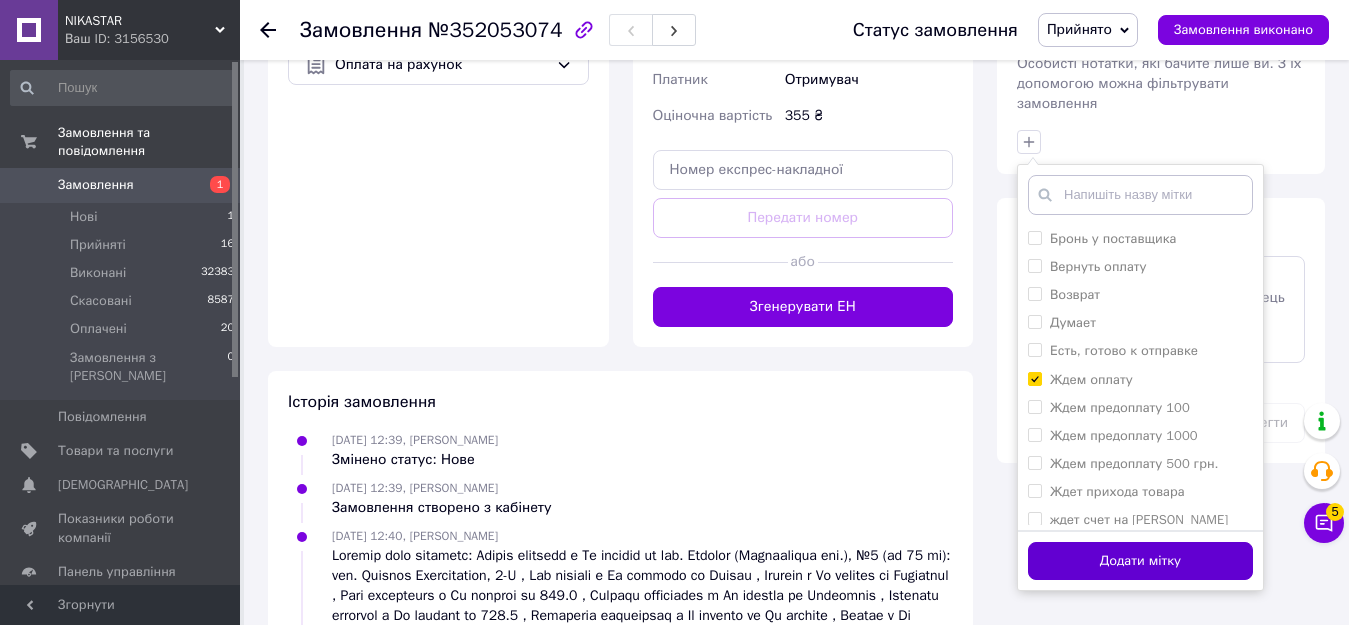 click on "Додати мітку" at bounding box center (1140, 561) 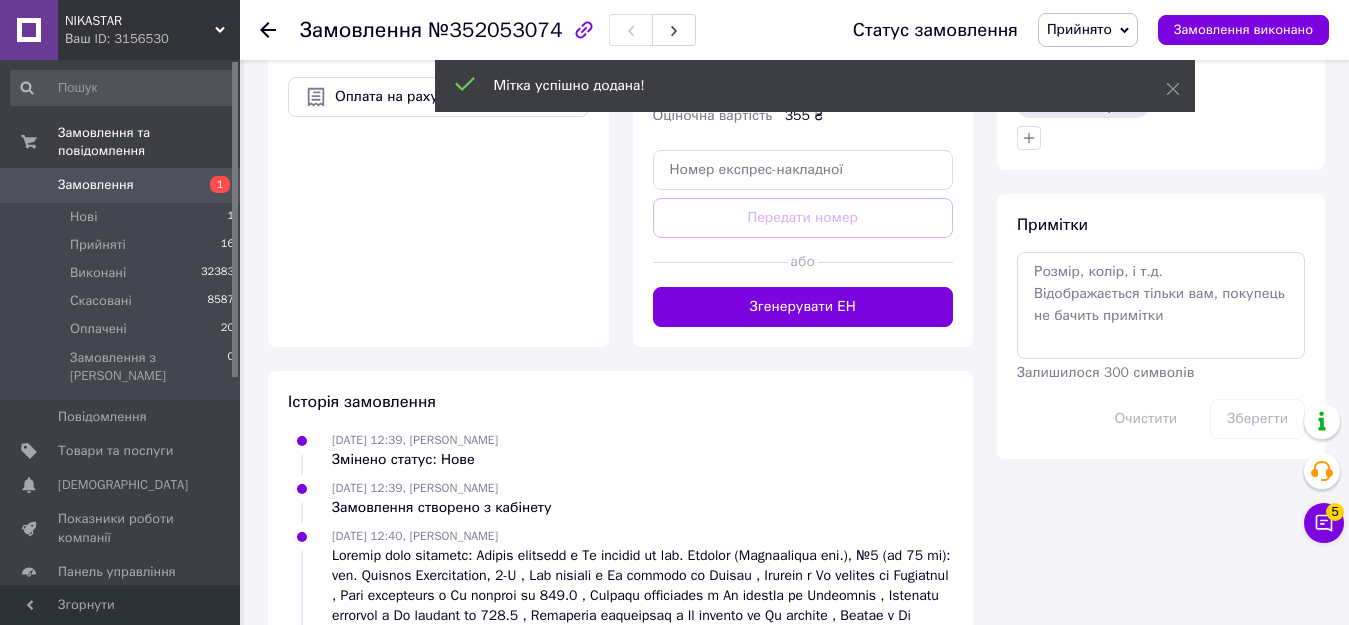 scroll, scrollTop: 932, scrollLeft: 0, axis: vertical 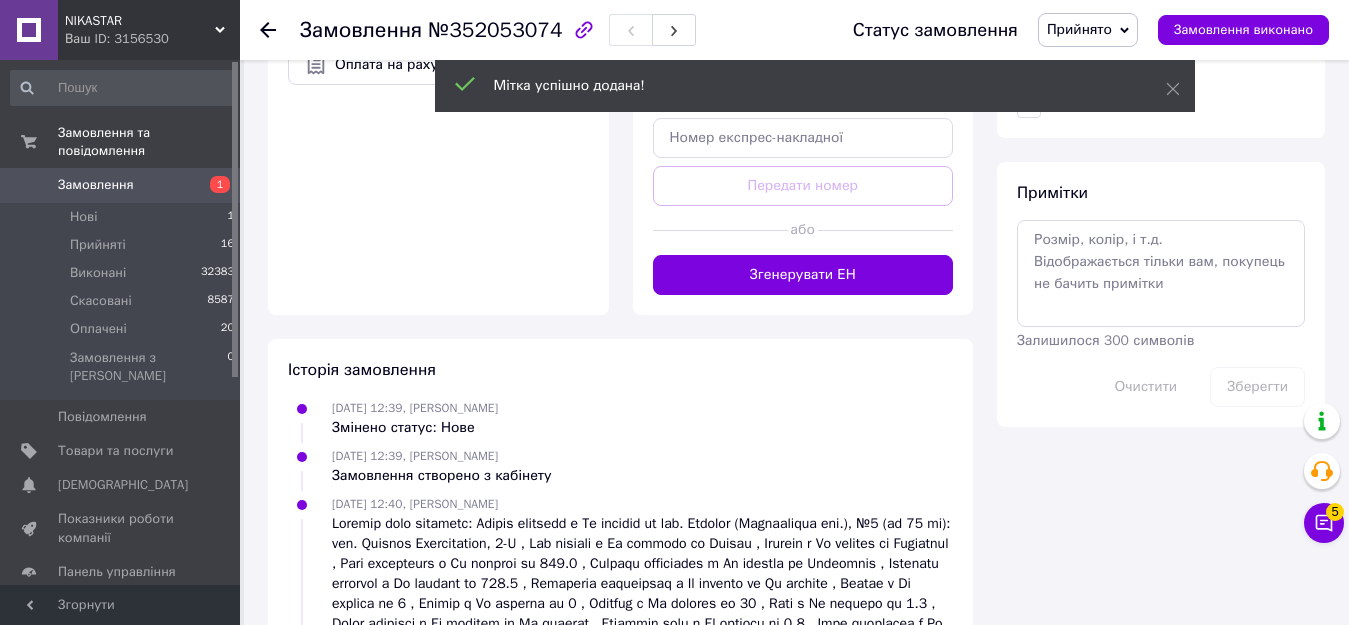 click 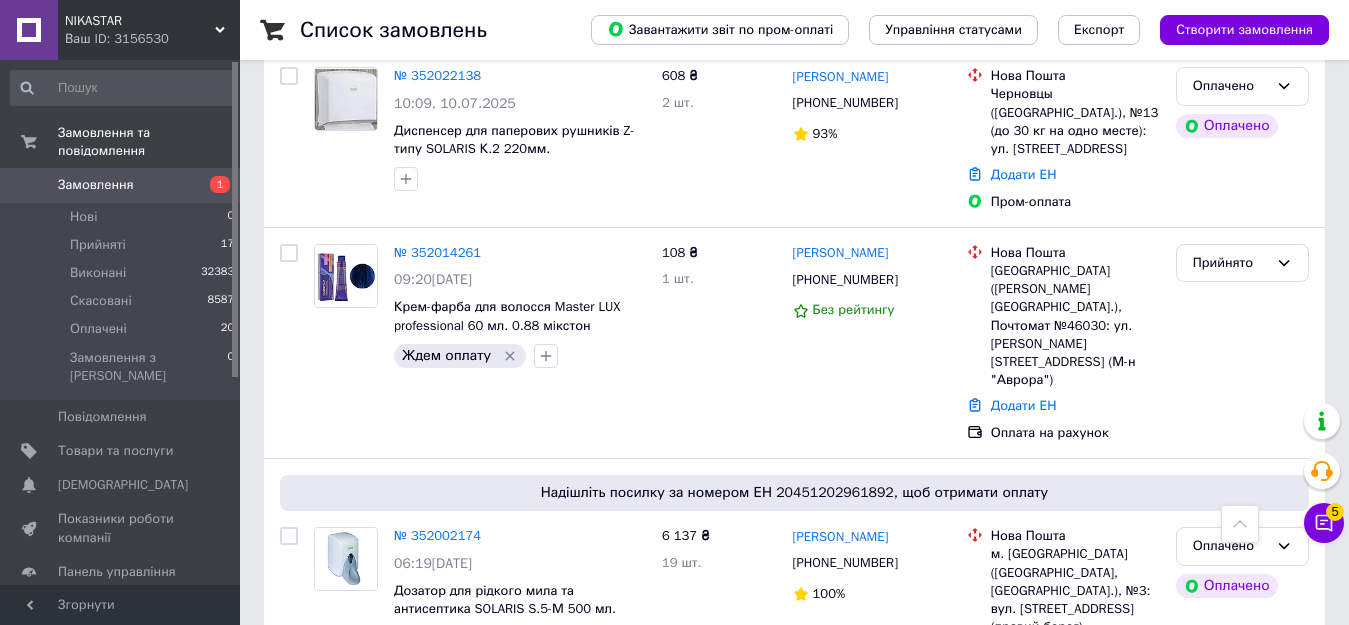 scroll, scrollTop: 1200, scrollLeft: 0, axis: vertical 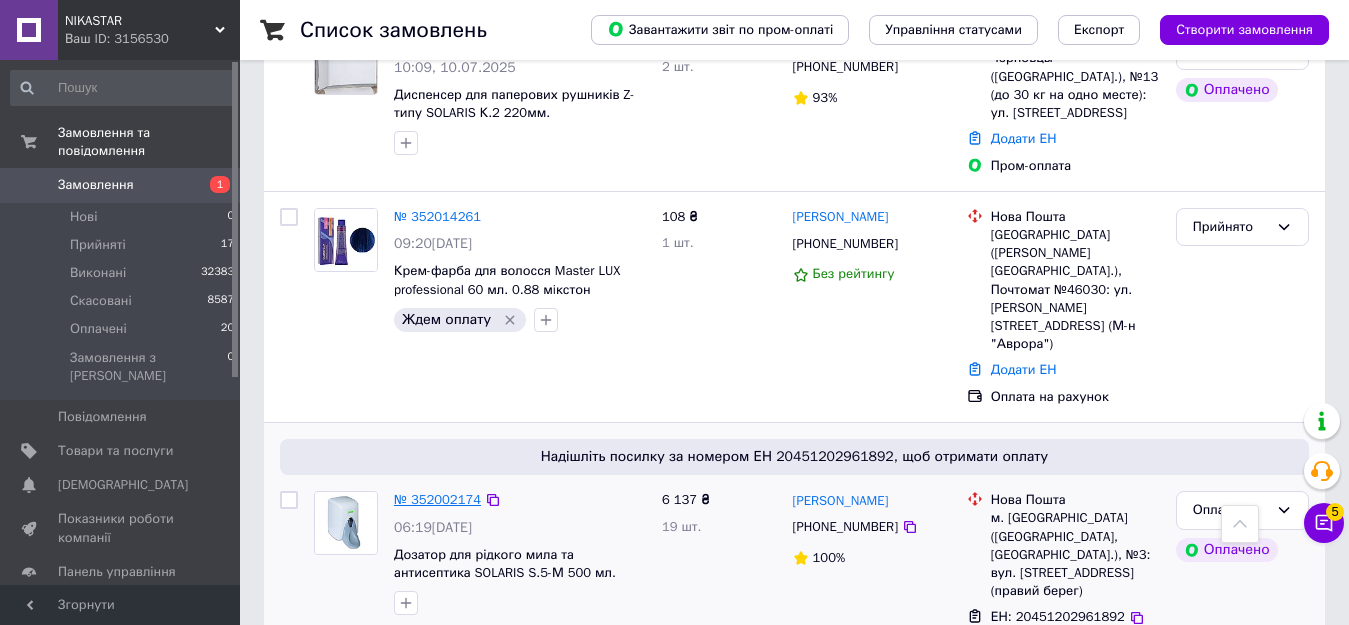 click on "№ 352002174" at bounding box center [437, 499] 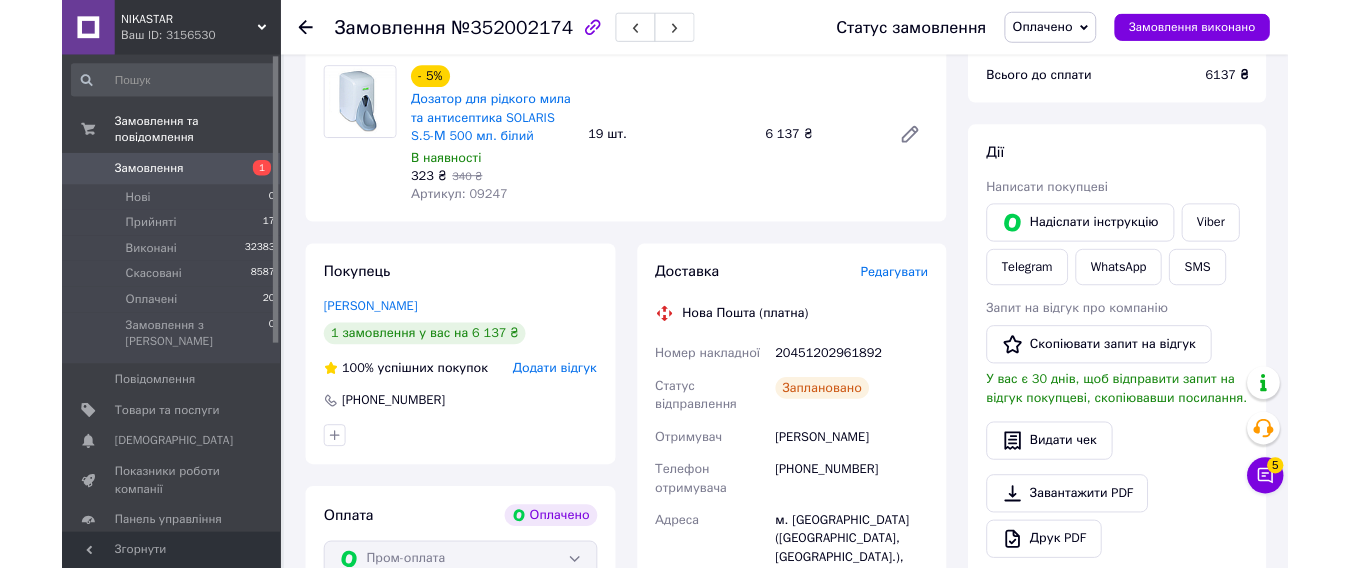 scroll, scrollTop: 186, scrollLeft: 0, axis: vertical 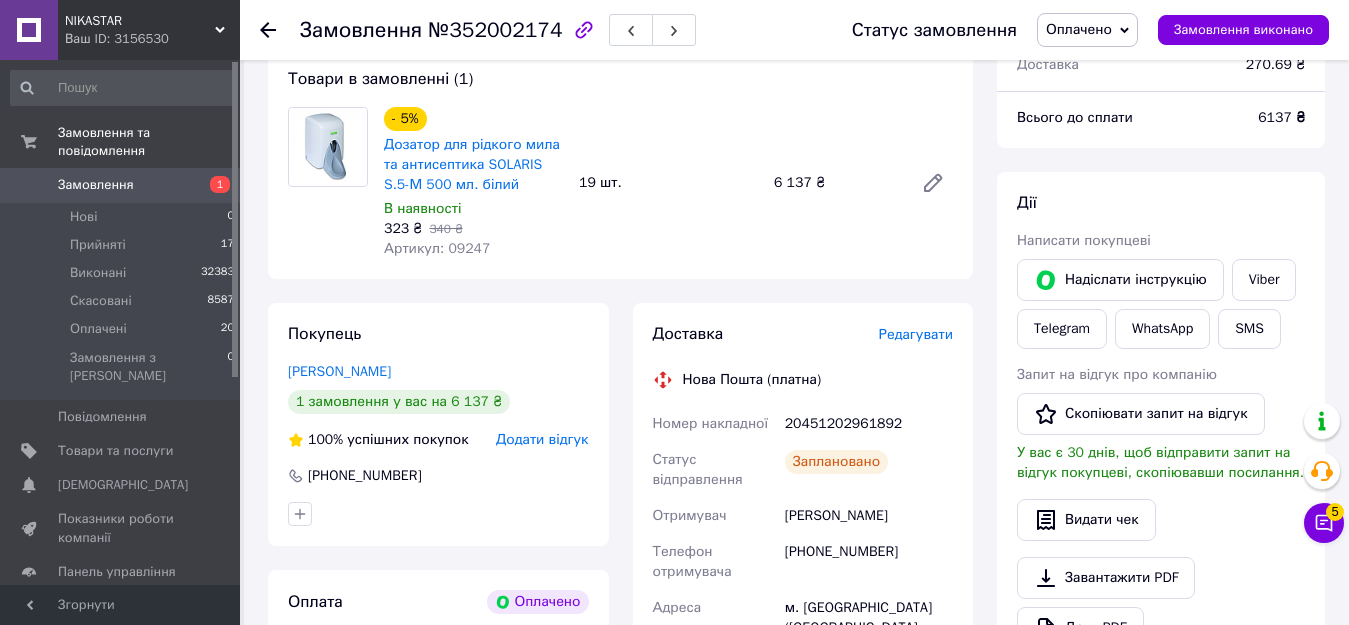 click on "20451202961892" at bounding box center (869, 424) 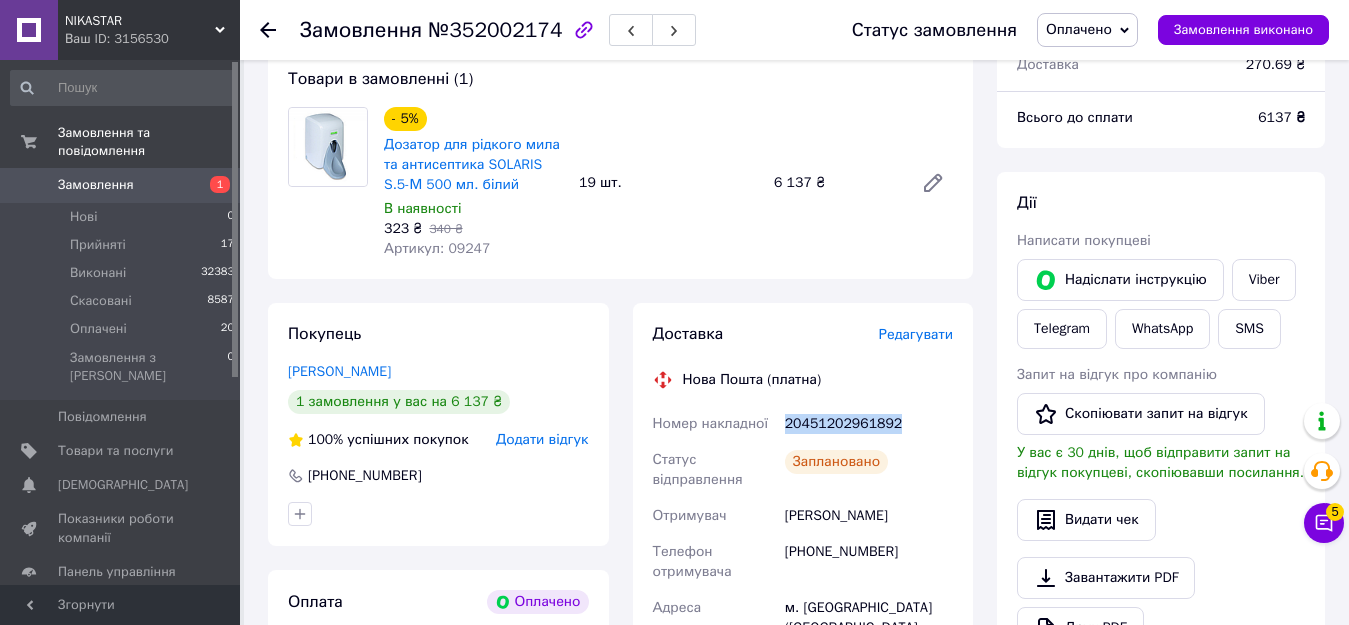 click on "20451202961892" at bounding box center (869, 424) 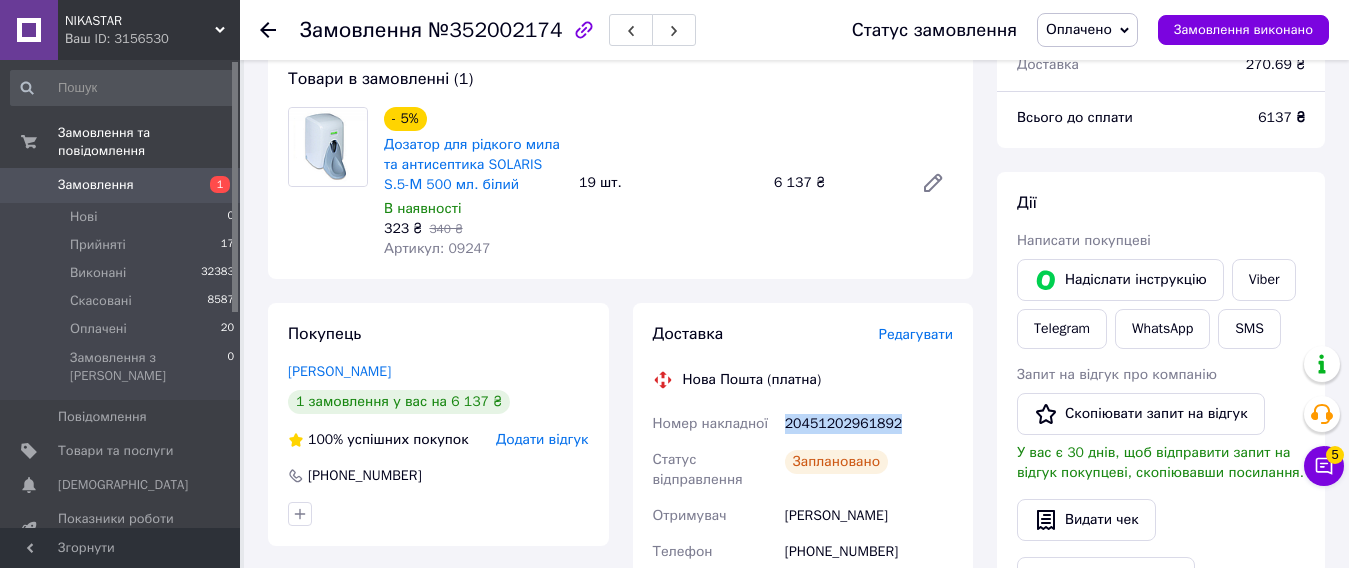click on "Замовлення" at bounding box center [96, 185] 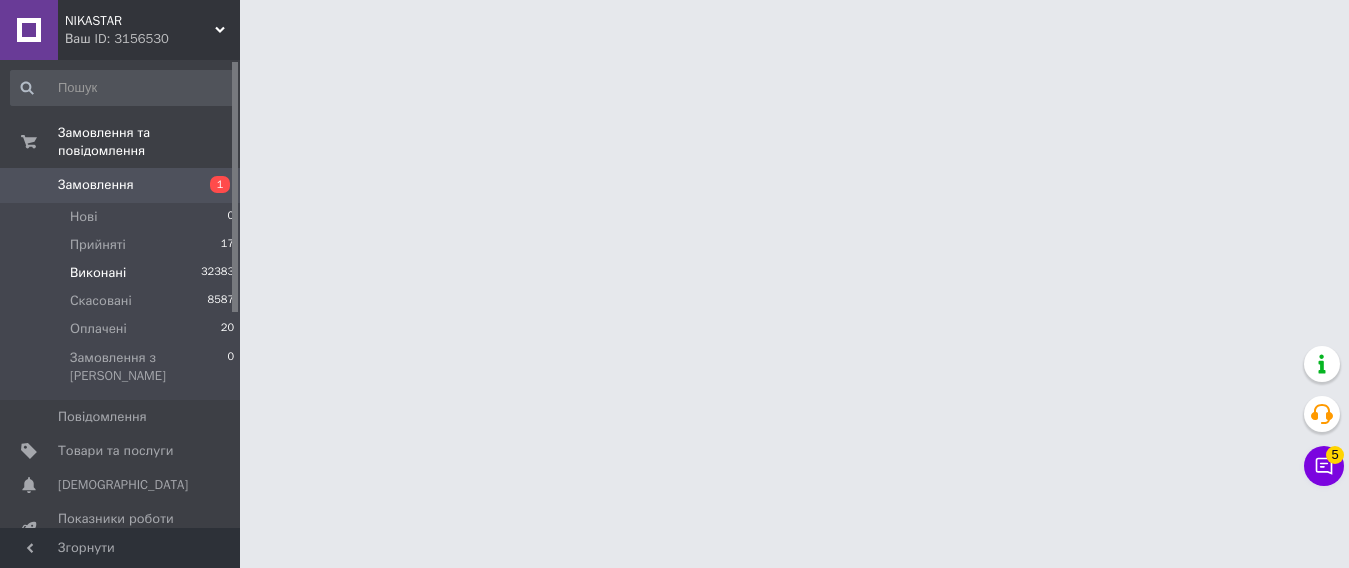 scroll, scrollTop: 0, scrollLeft: 0, axis: both 